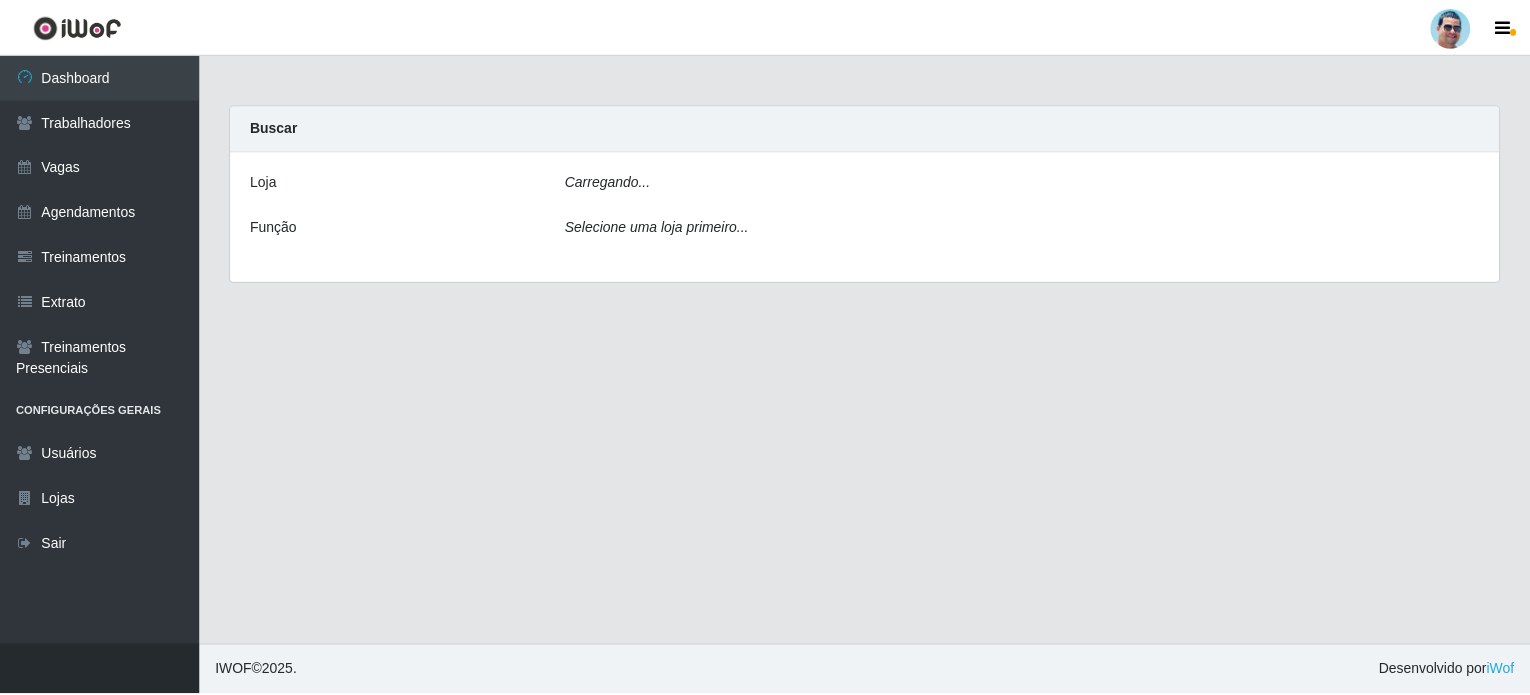 scroll, scrollTop: 0, scrollLeft: 0, axis: both 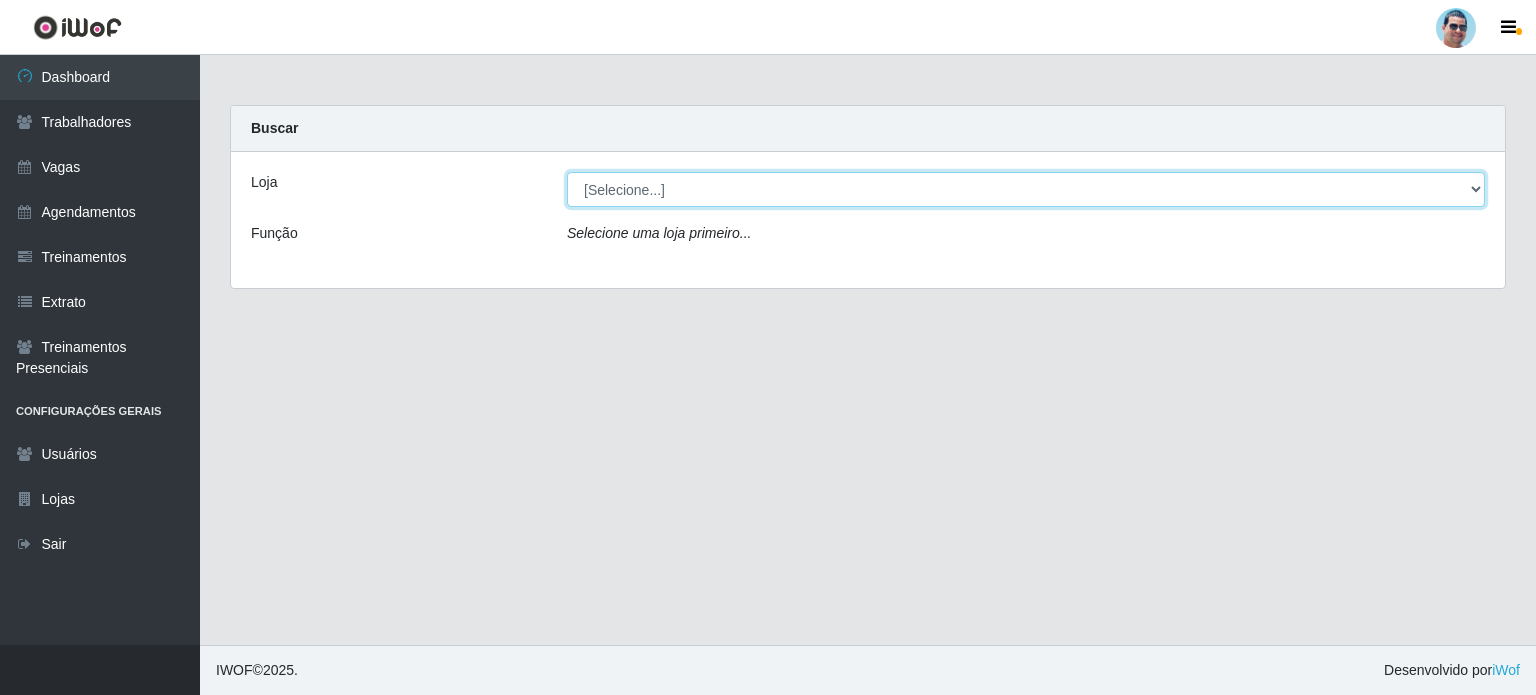 click on "[Selecione...] Mercadinho Extrabom" at bounding box center (1026, 189) 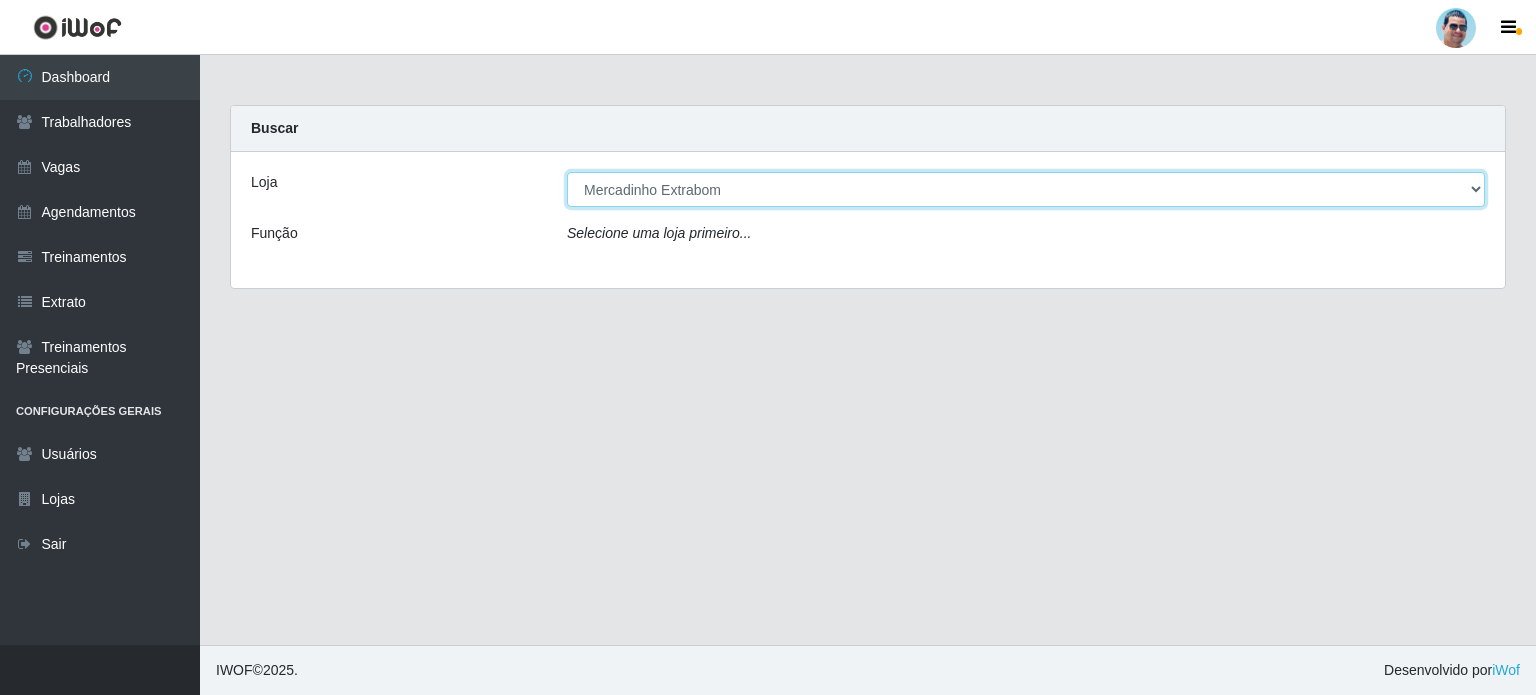 click on "[Selecione...] Mercadinho Extrabom" at bounding box center [1026, 189] 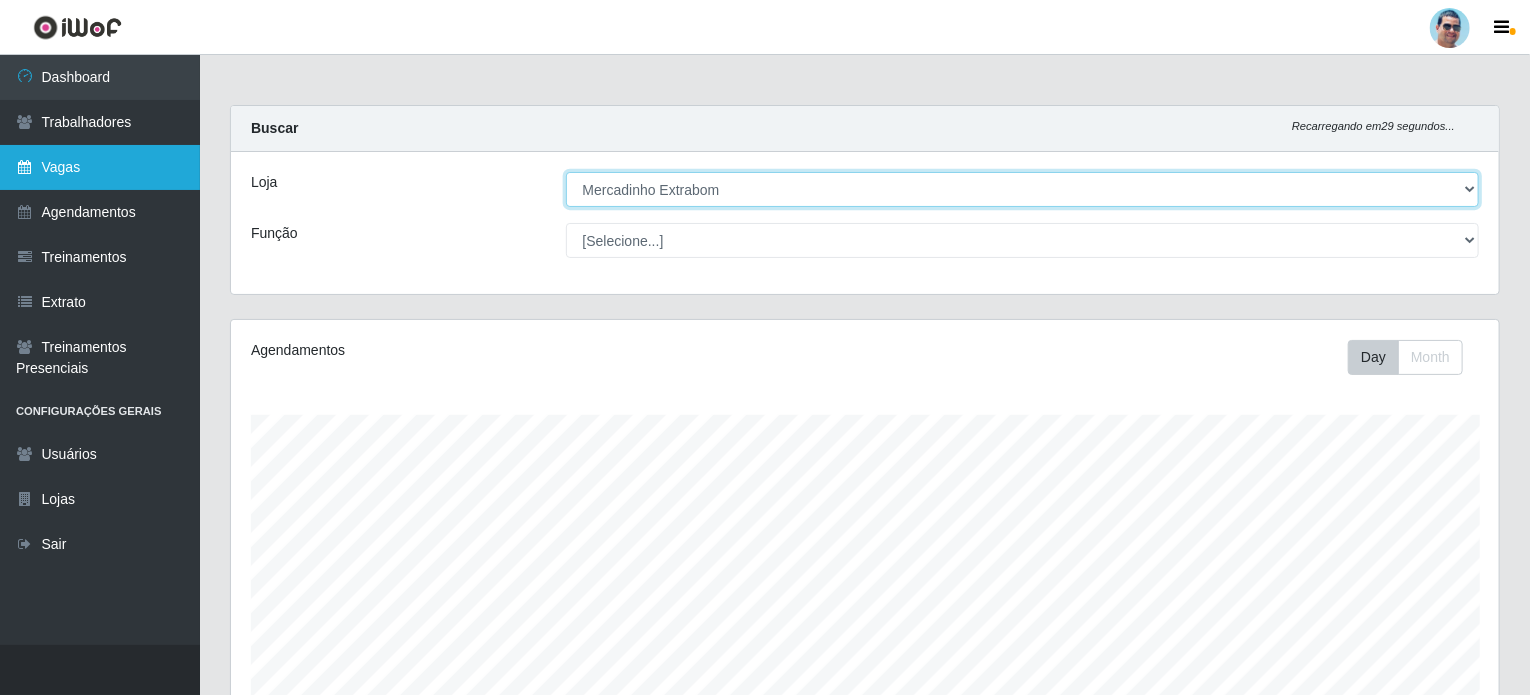 scroll, scrollTop: 999585, scrollLeft: 998731, axis: both 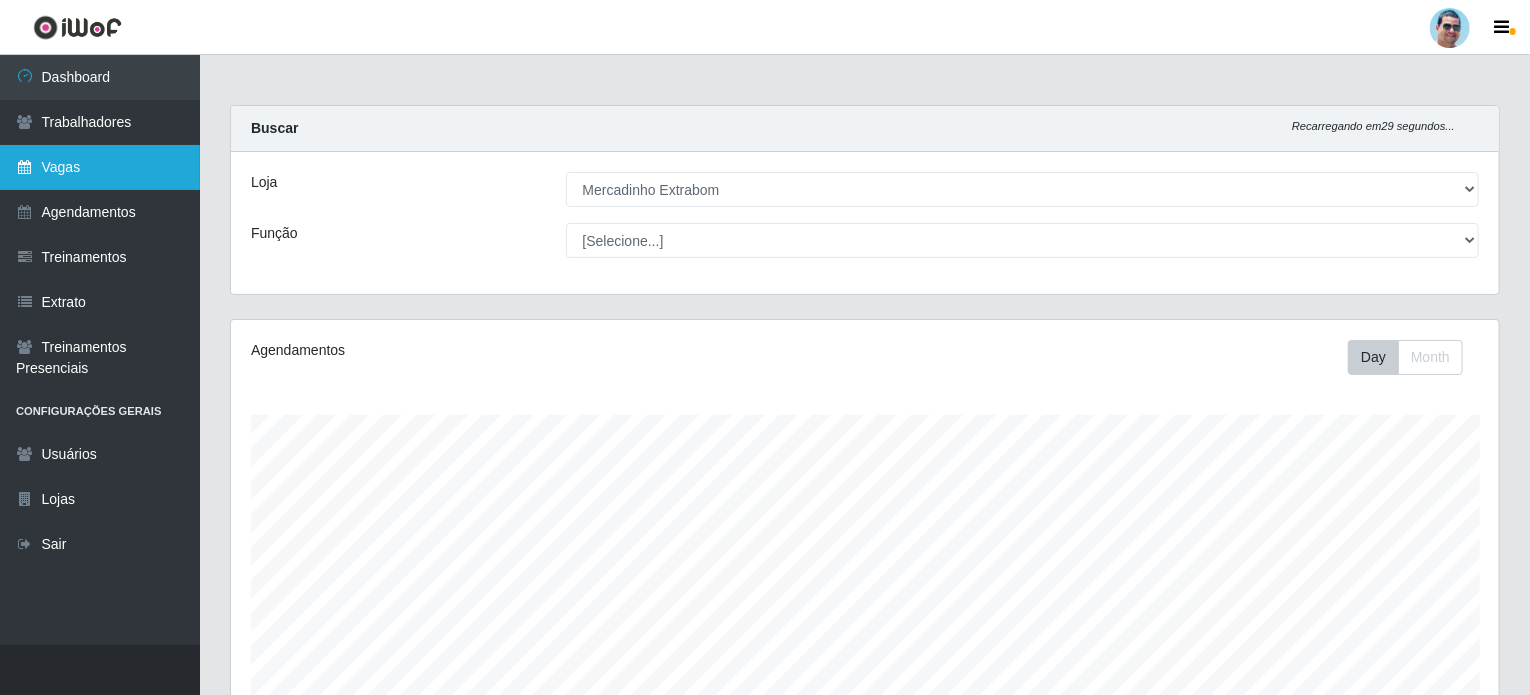 click on "Vagas" at bounding box center [100, 167] 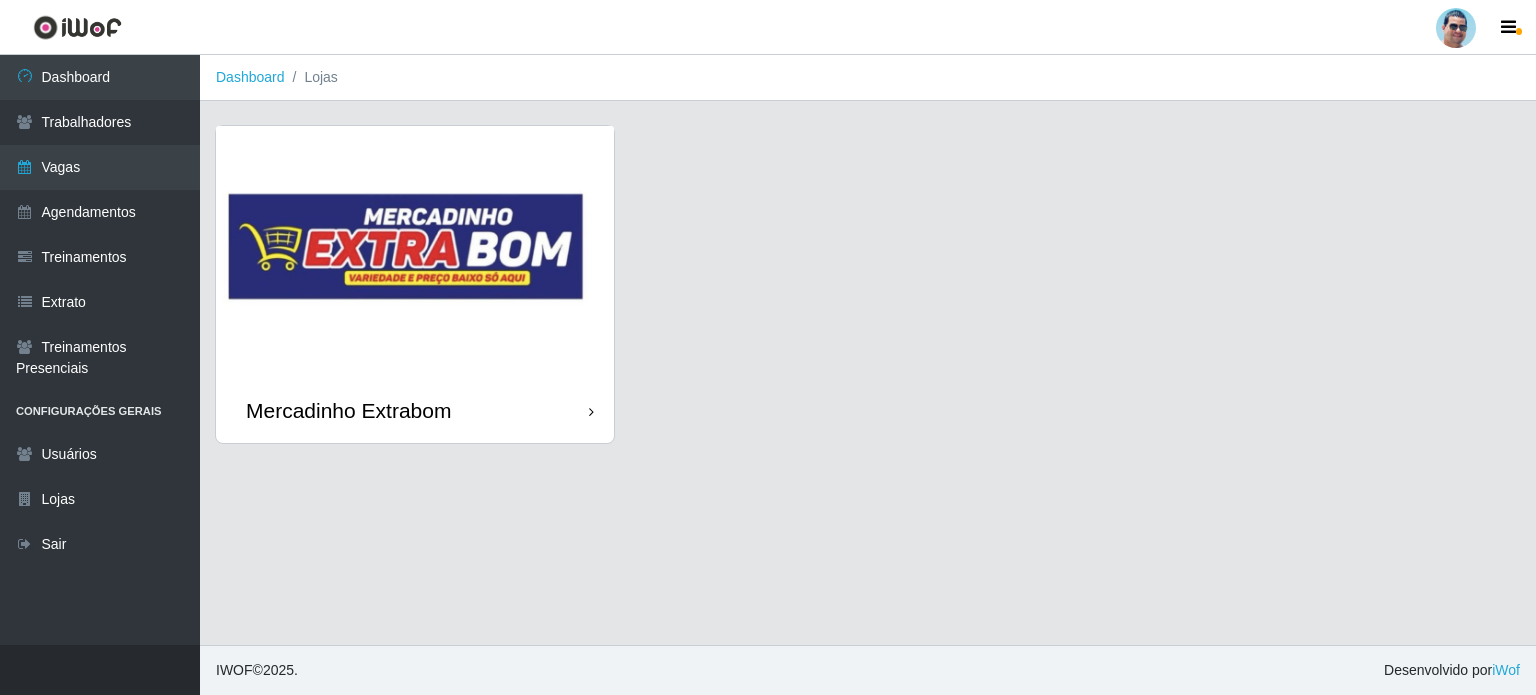 click at bounding box center [415, 252] 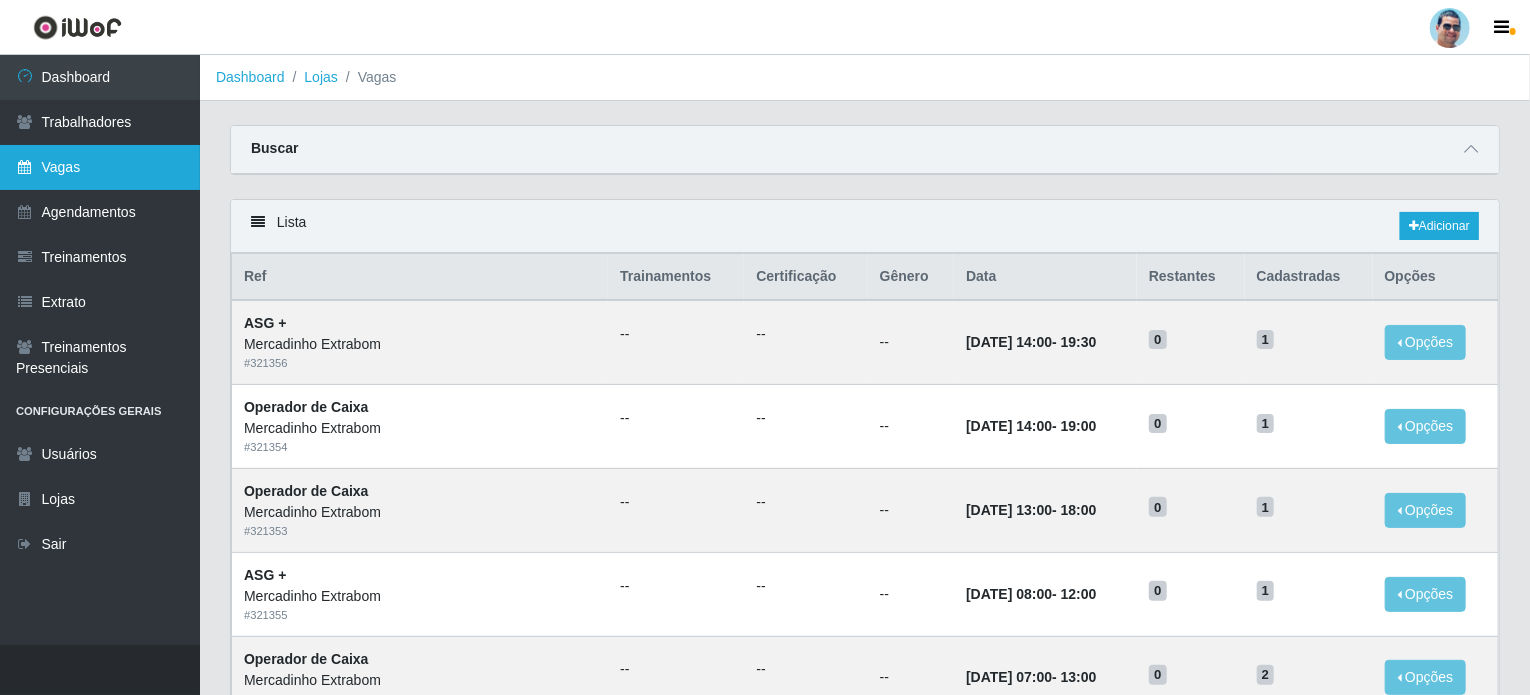 click on "Vagas" at bounding box center [100, 167] 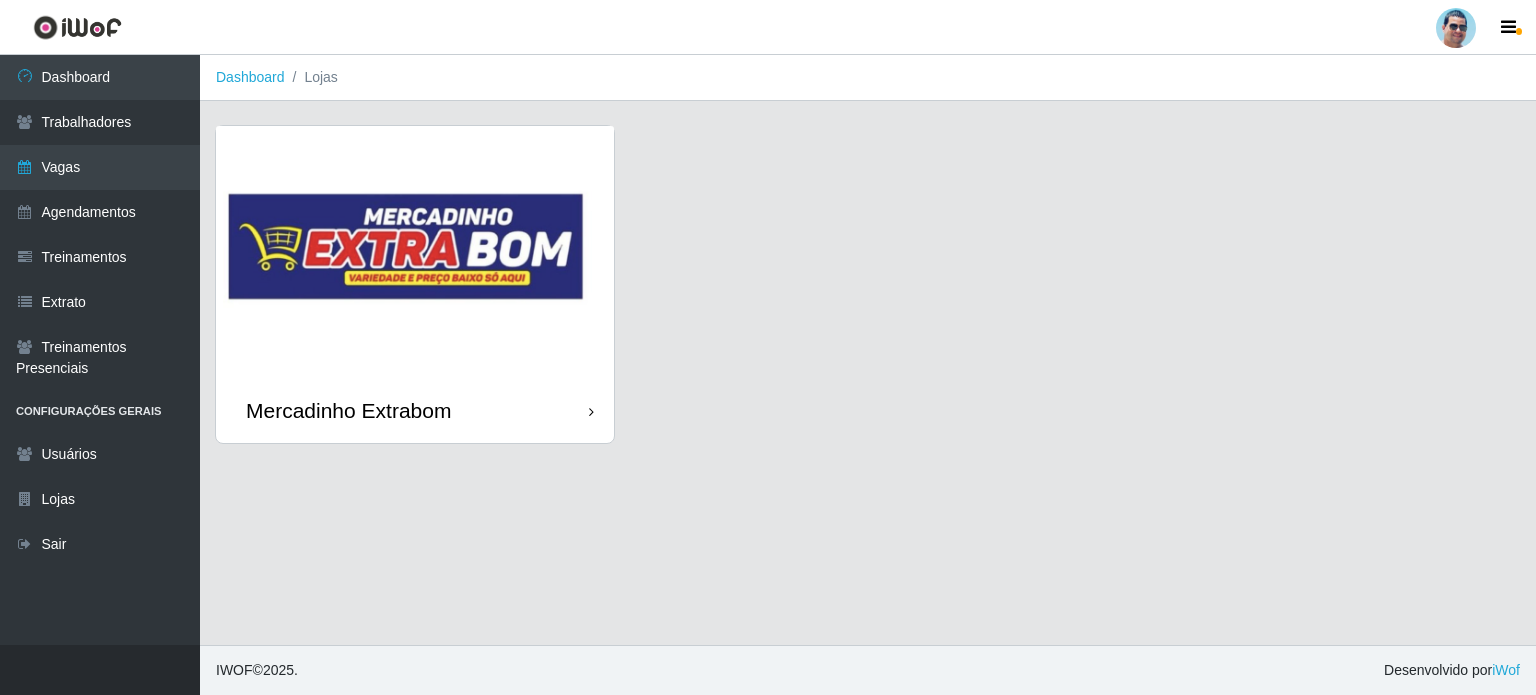 click on "Mercadinho Extrabom" at bounding box center (415, 410) 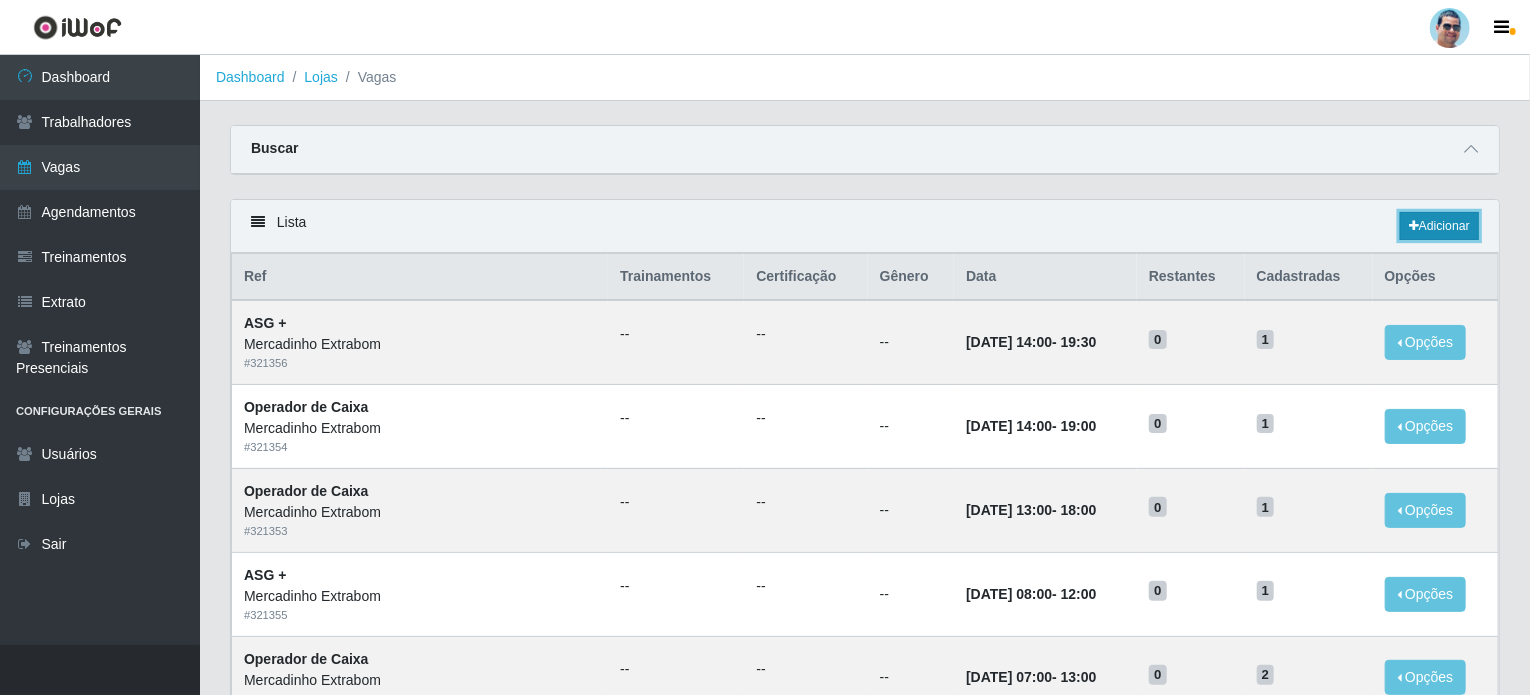 click on "Adicionar" at bounding box center (1439, 226) 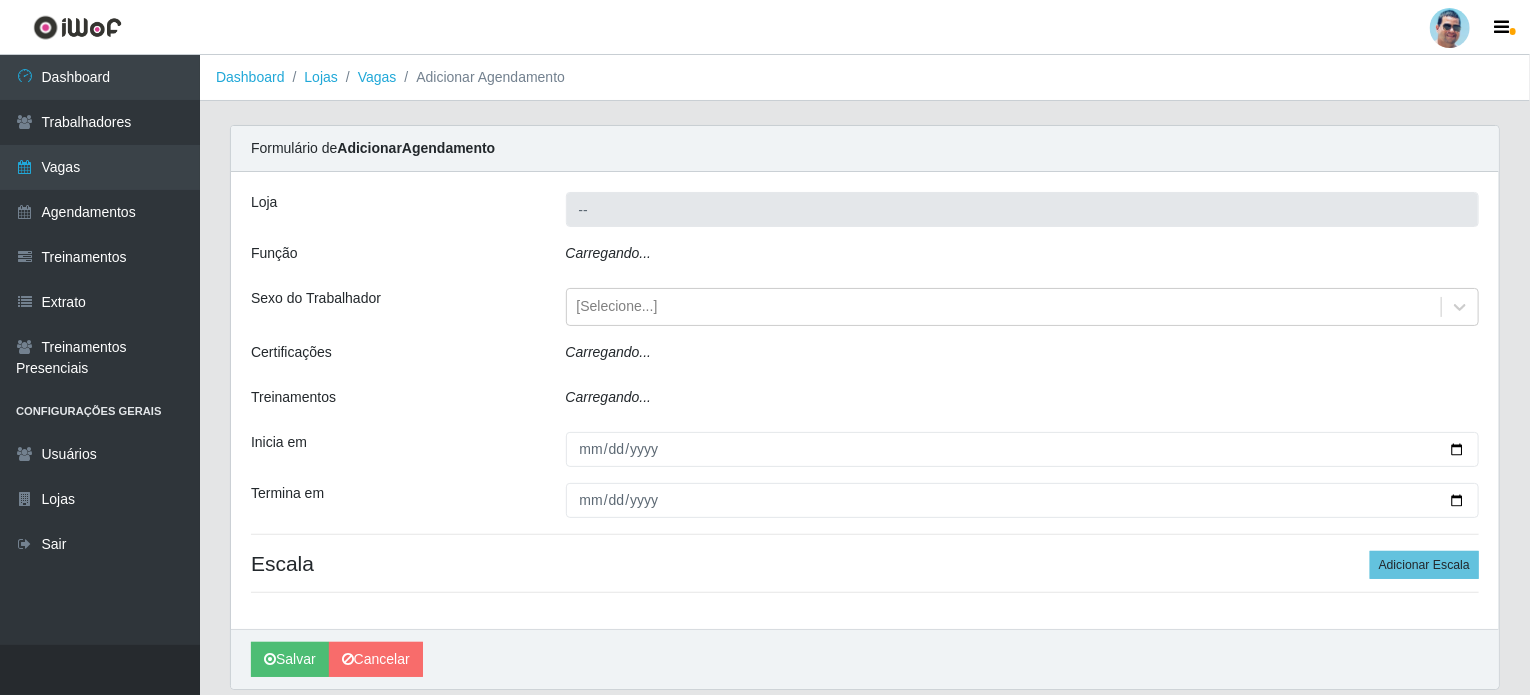 type on "Mercadinho Extrabom" 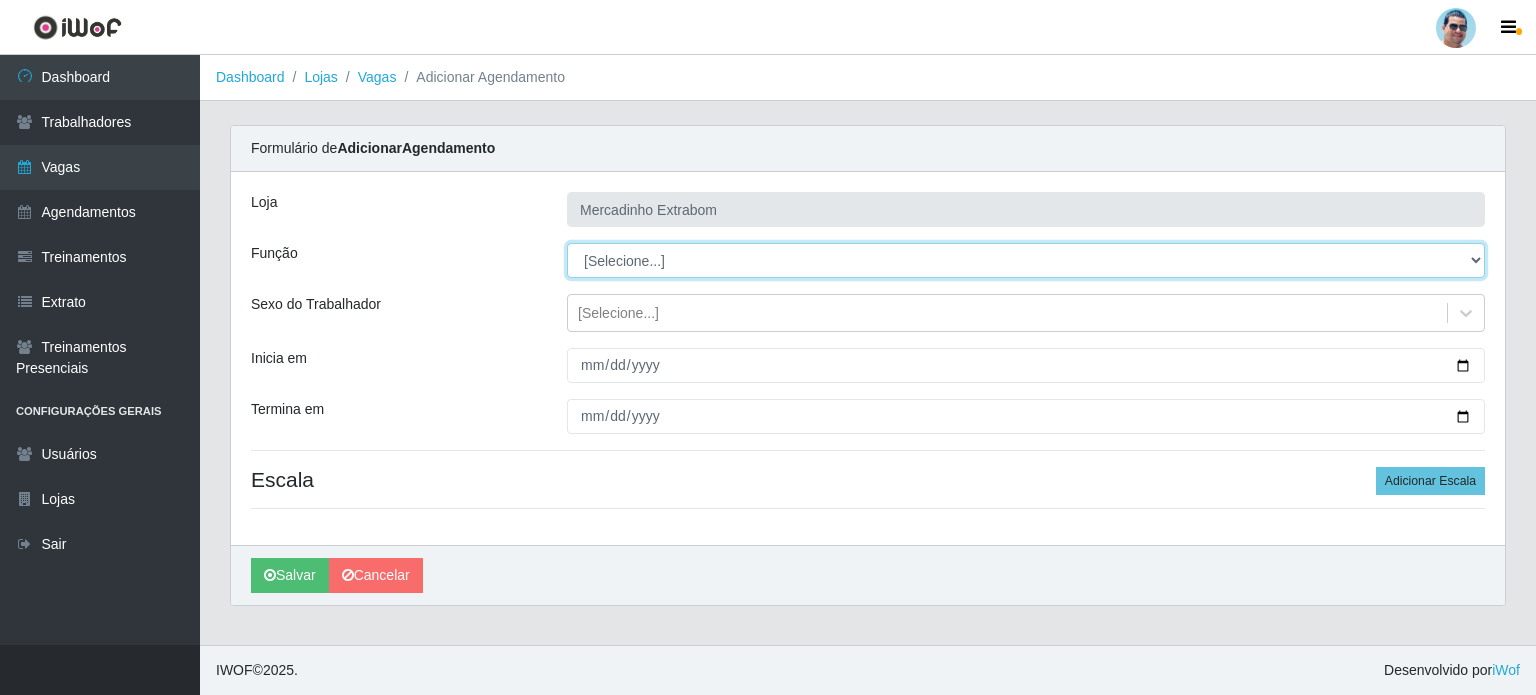 click on "[Selecione...] ASG ASG + ASG ++ Balconista Balconista + Balconista ++ Carregador e Descarregador de Caminhão Carregador e Descarregador de Caminhão + Carregador e Descarregador de Caminhão ++ Embalador Embalador + Embalador ++ Operador de Caixa Operador de Caixa + Operador de Caixa ++ Repositor  Repositor + Repositor ++" at bounding box center (1026, 260) 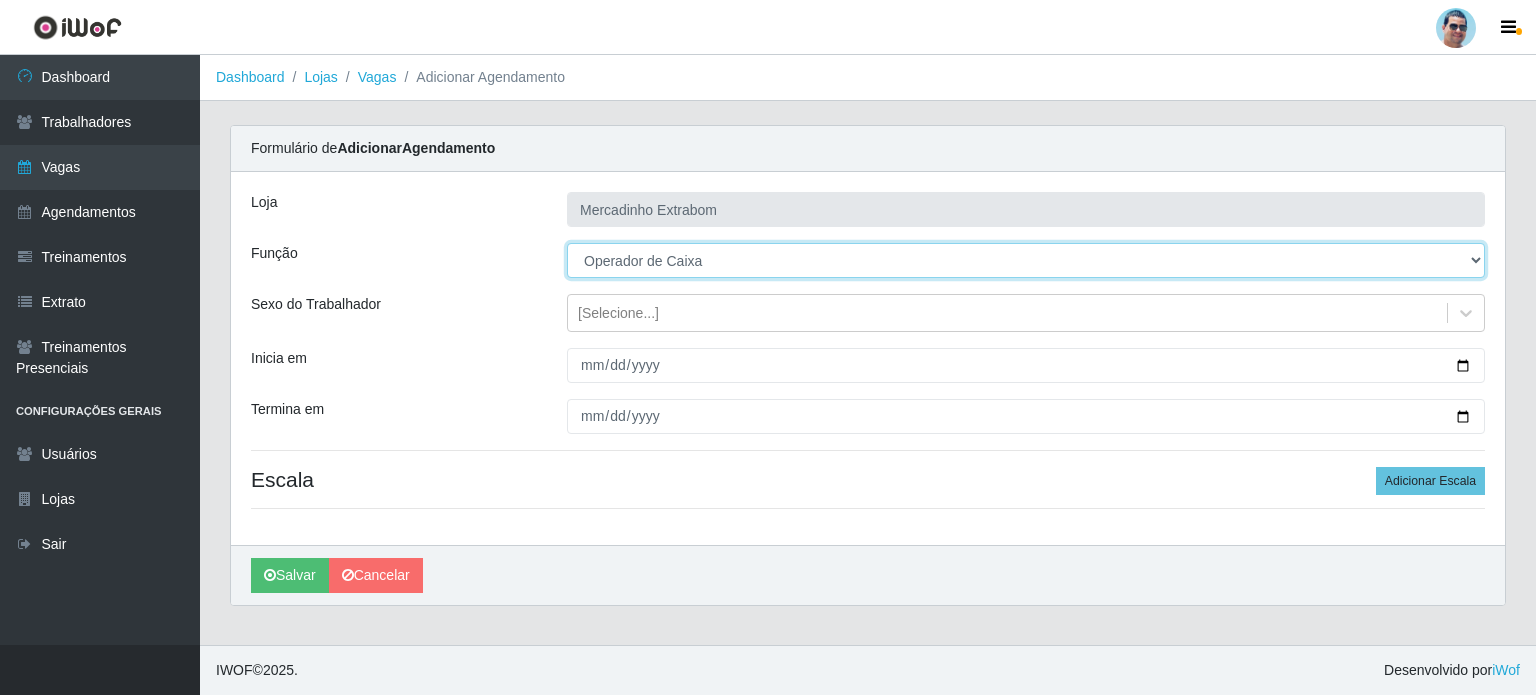 click on "[Selecione...] ASG ASG + ASG ++ Balconista Balconista + Balconista ++ Carregador e Descarregador de Caminhão Carregador e Descarregador de Caminhão + Carregador e Descarregador de Caminhão ++ Embalador Embalador + Embalador ++ Operador de Caixa Operador de Caixa + Operador de Caixa ++ Repositor  Repositor + Repositor ++" at bounding box center (1026, 260) 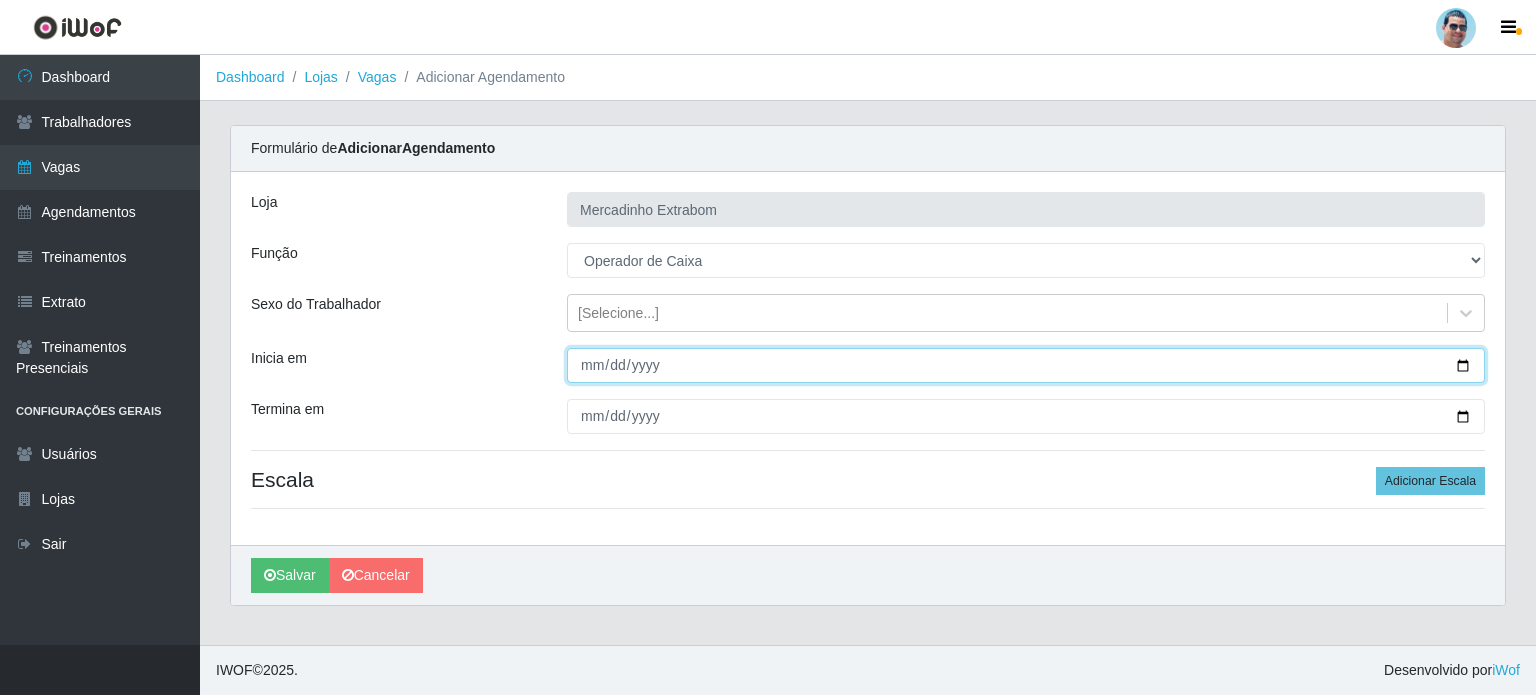 click on "Inicia em" at bounding box center (1026, 365) 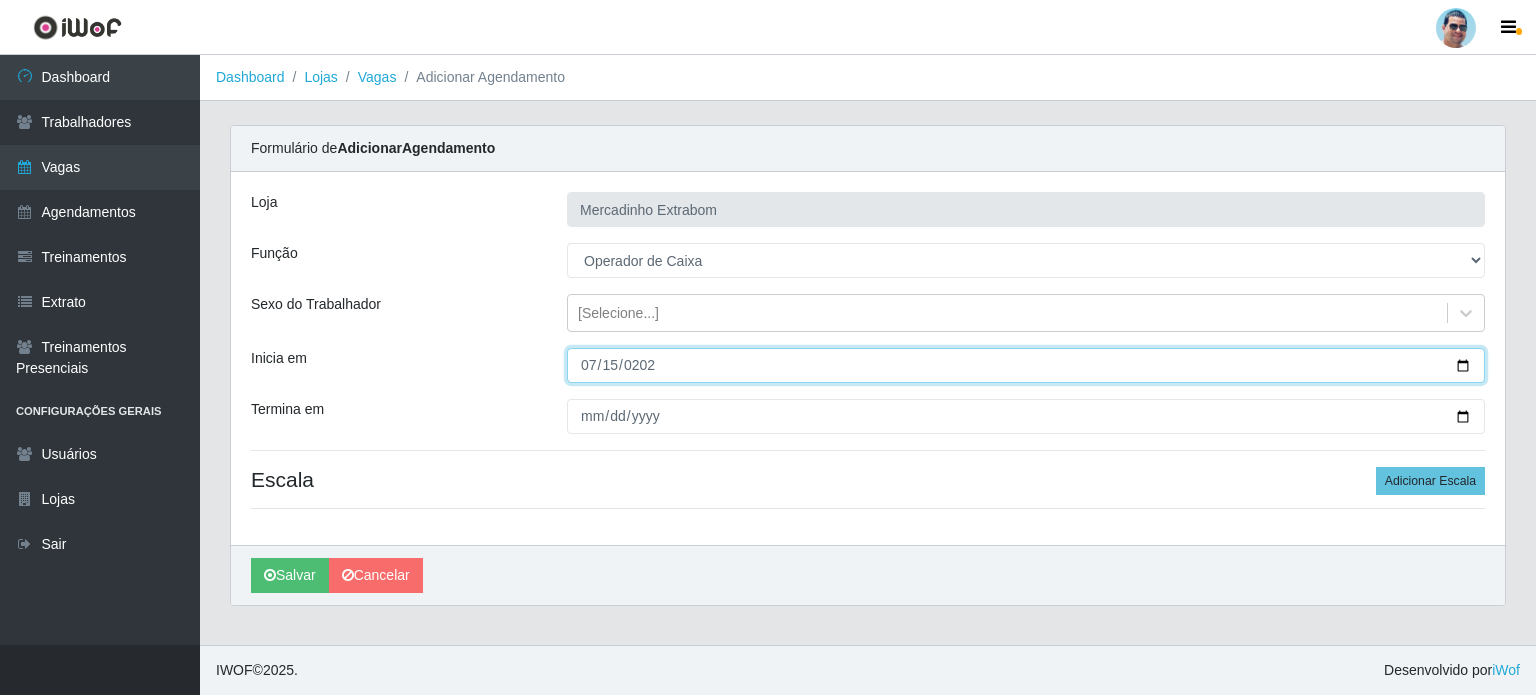 type on "[DATE]" 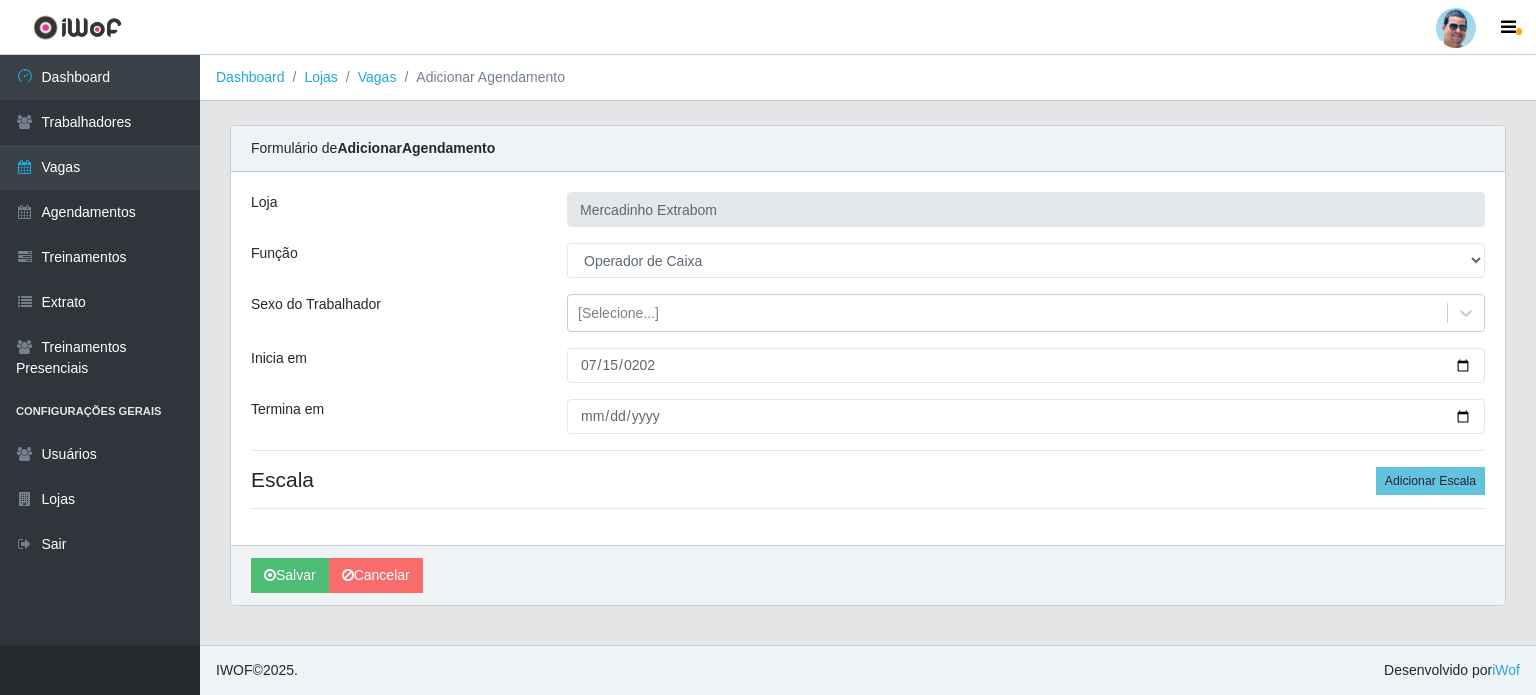 click on "Escala Adicionar Escala" at bounding box center [868, 479] 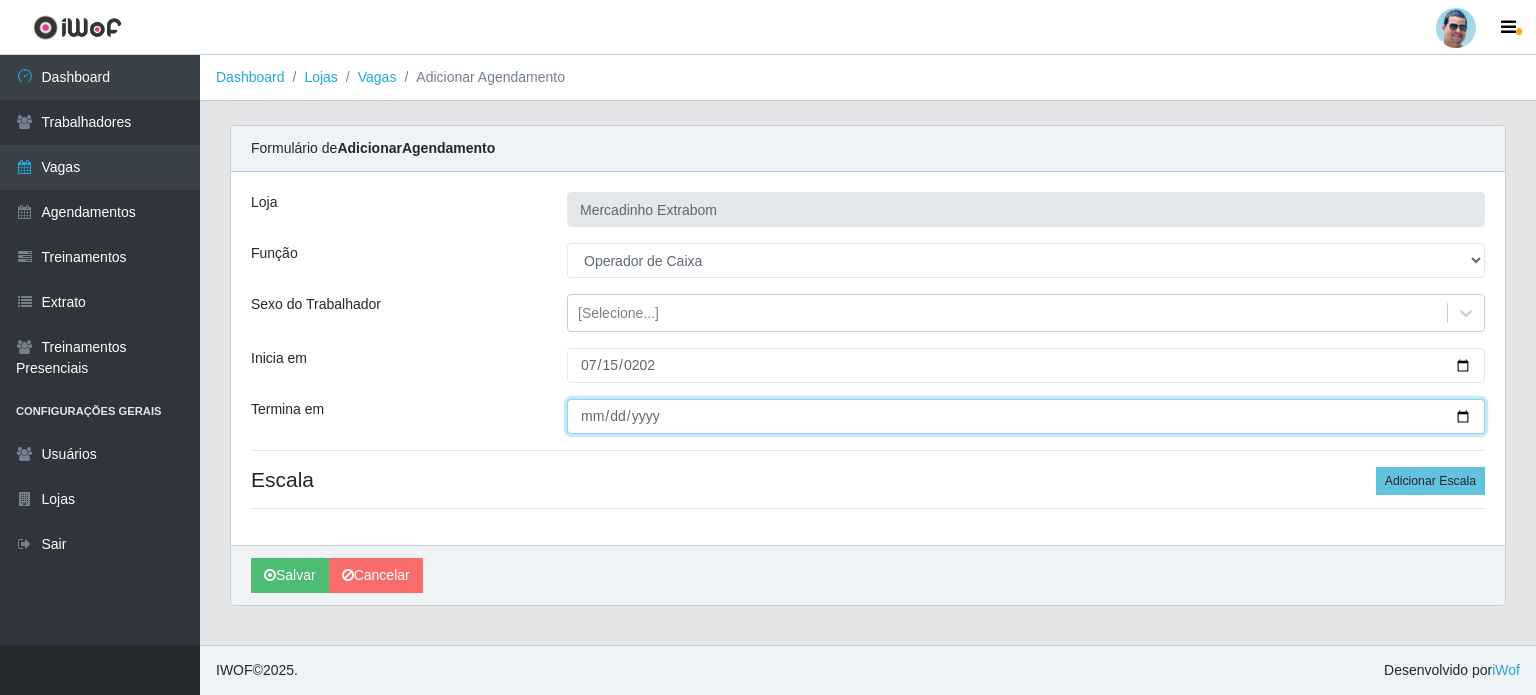 click on "Termina em" at bounding box center [1026, 416] 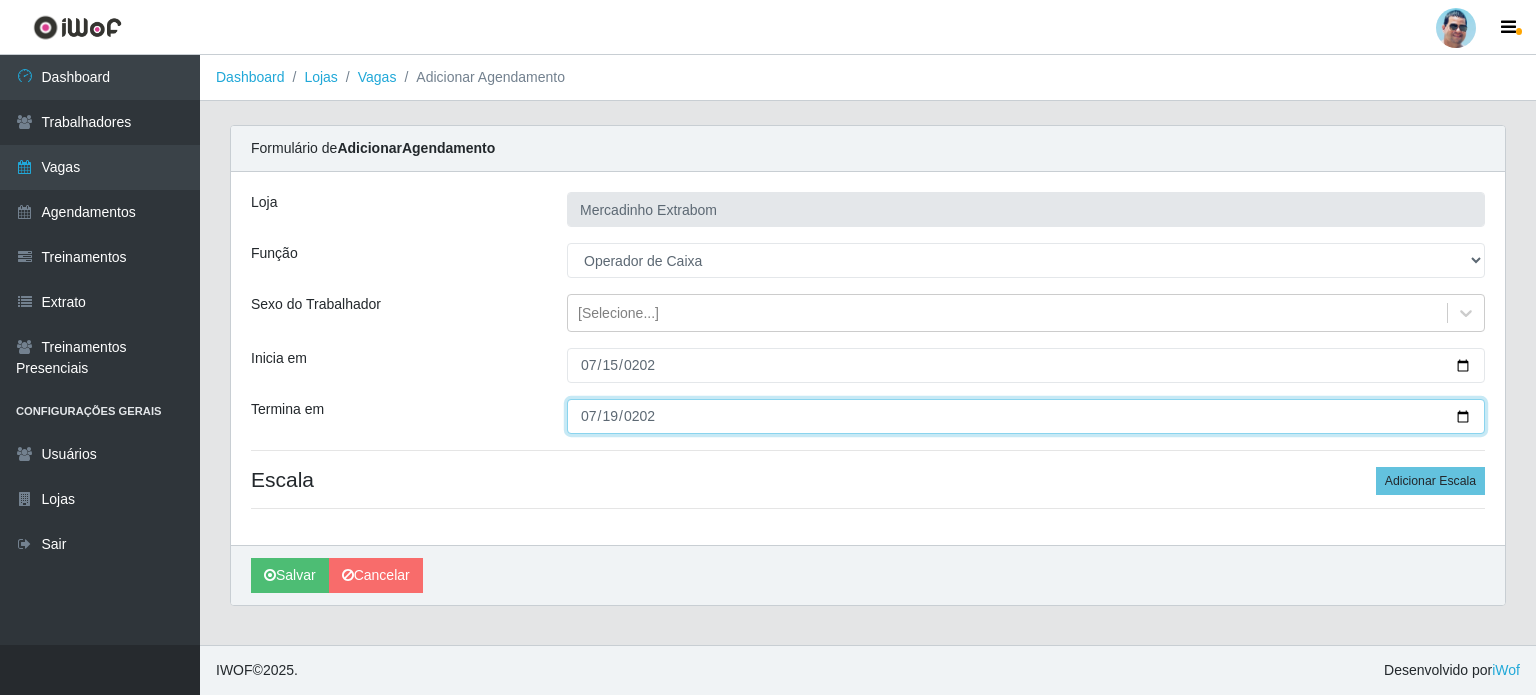 type on "[DATE]" 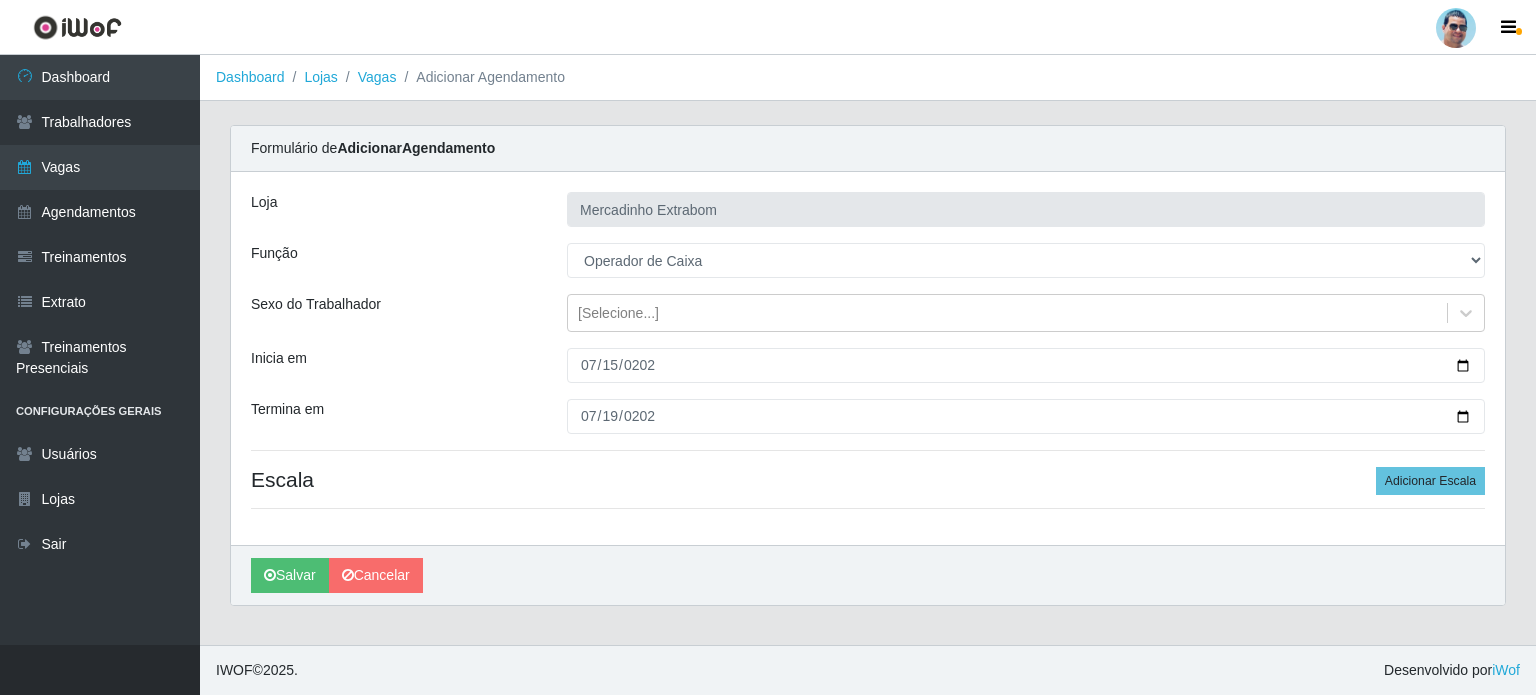 click on "[PERSON_NAME] Extrabom Função [Selecione...] ASG ASG + ASG ++ Balconista Balconista + Balconista ++ Carregador e Descarregador de Caminhão Carregador e Descarregador de Caminhão + Carregador e Descarregador de Caminhão ++ Embalador Embalador + Embalador ++ Operador de Caixa Operador de Caixa + Operador de Caixa ++ Repositor  Repositor + Repositor ++ Sexo do Trabalhador [Selecione...] Inicia em [DATE] Termina em [DATE] Escala Adicionar Escala" at bounding box center (868, 358) 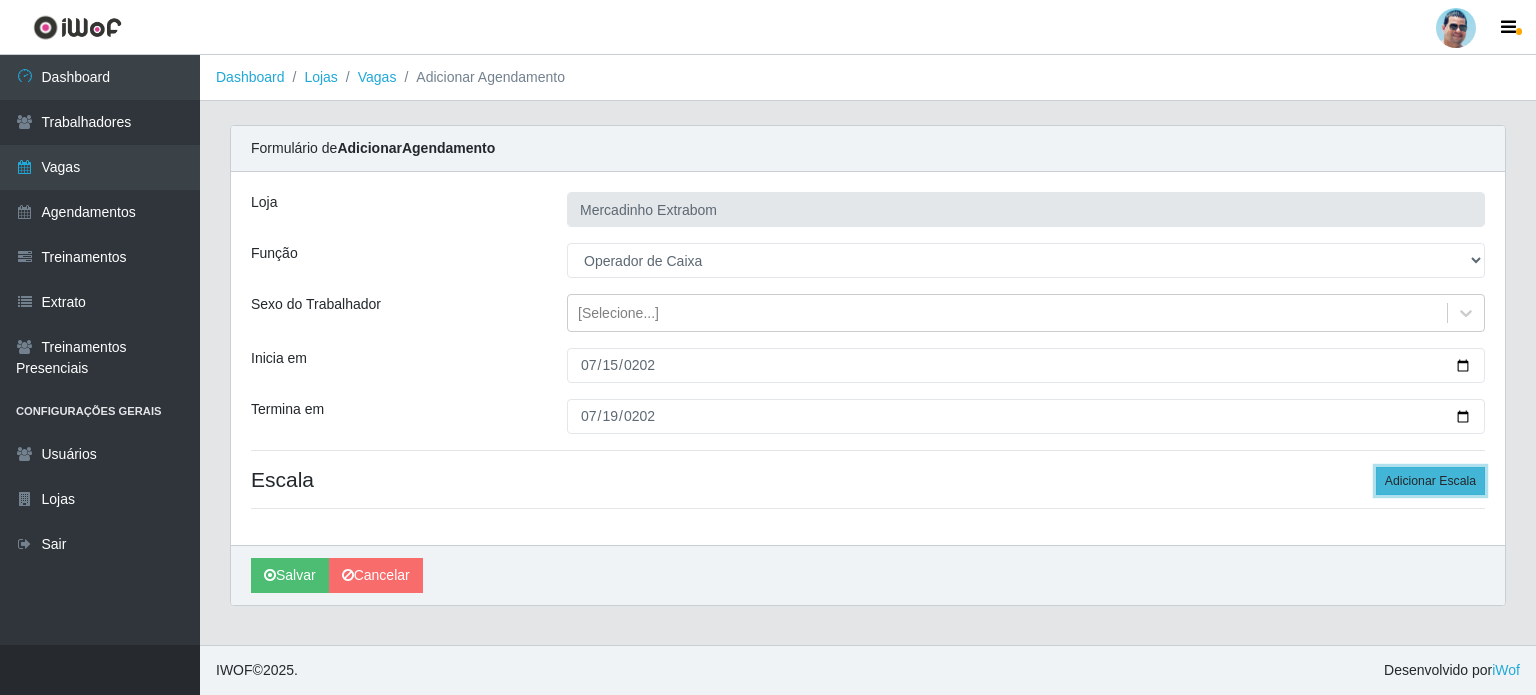 click on "Adicionar Escala" at bounding box center (1430, 481) 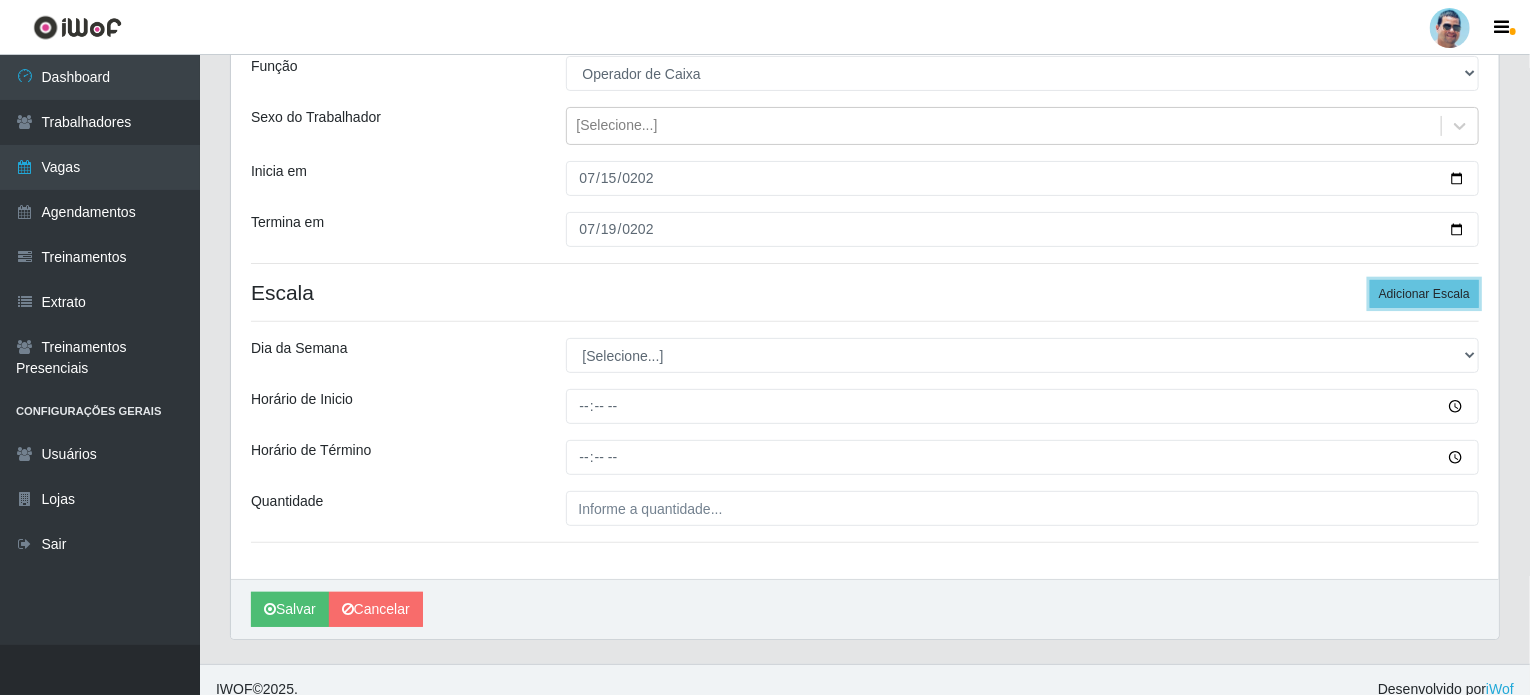scroll, scrollTop: 204, scrollLeft: 0, axis: vertical 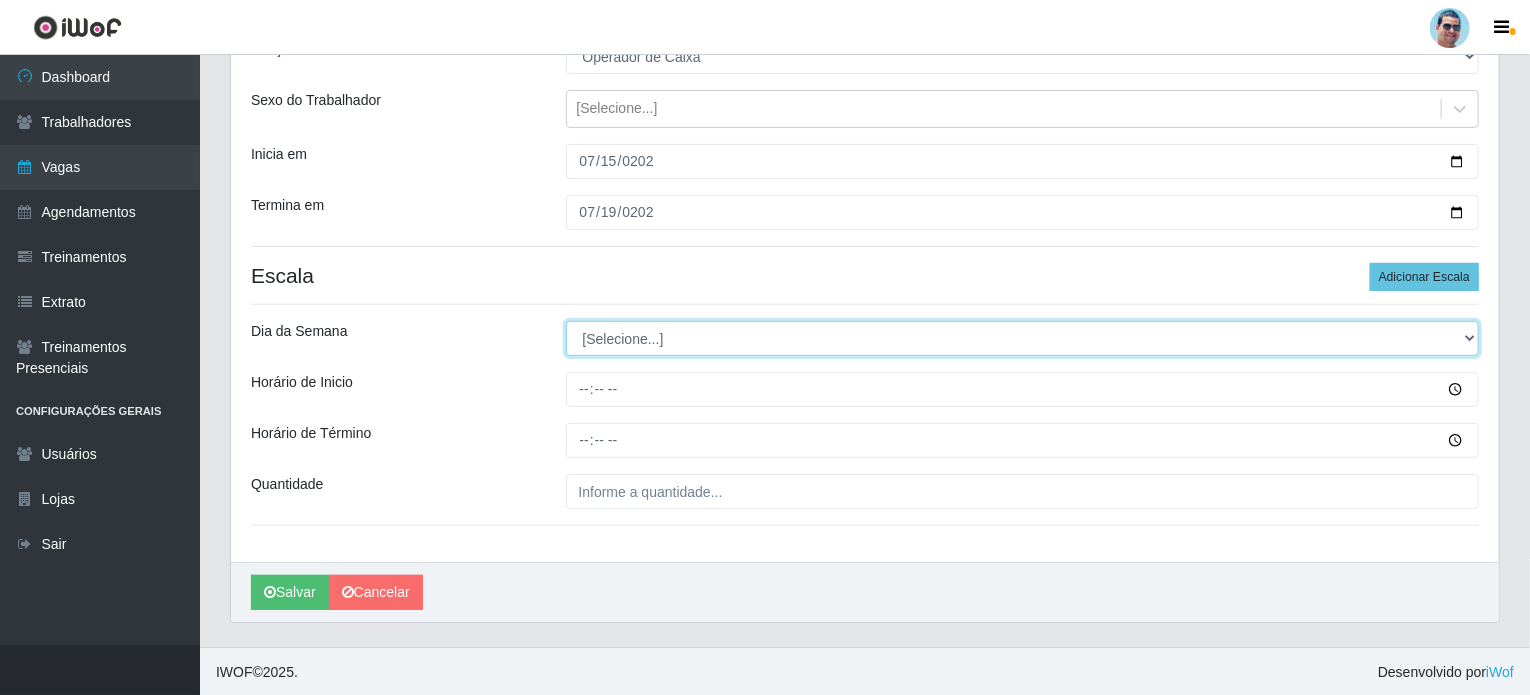 click on "[Selecione...] Segunda Terça Quarta Quinta Sexta Sábado Domingo" at bounding box center [1023, 338] 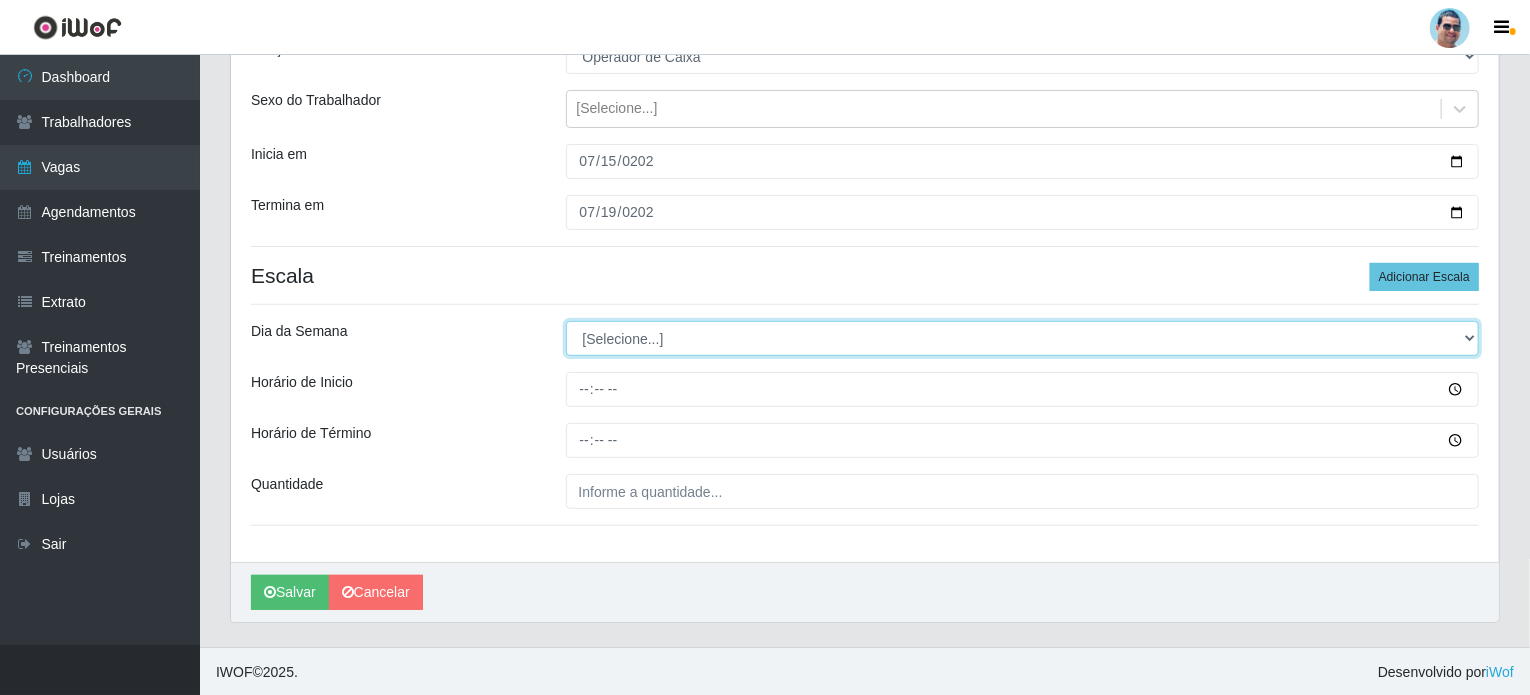 select on "2" 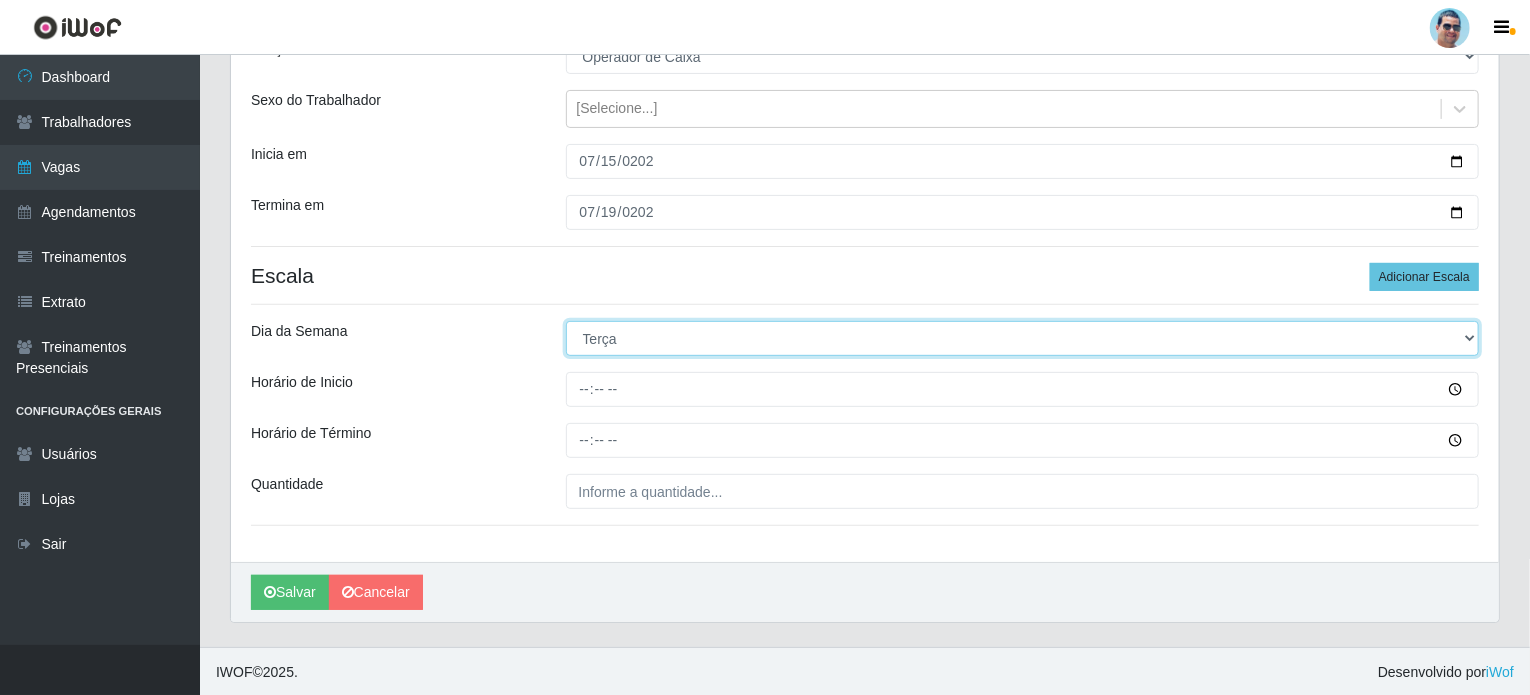click on "[Selecione...] Segunda Terça Quarta Quinta Sexta Sábado Domingo" at bounding box center (1023, 338) 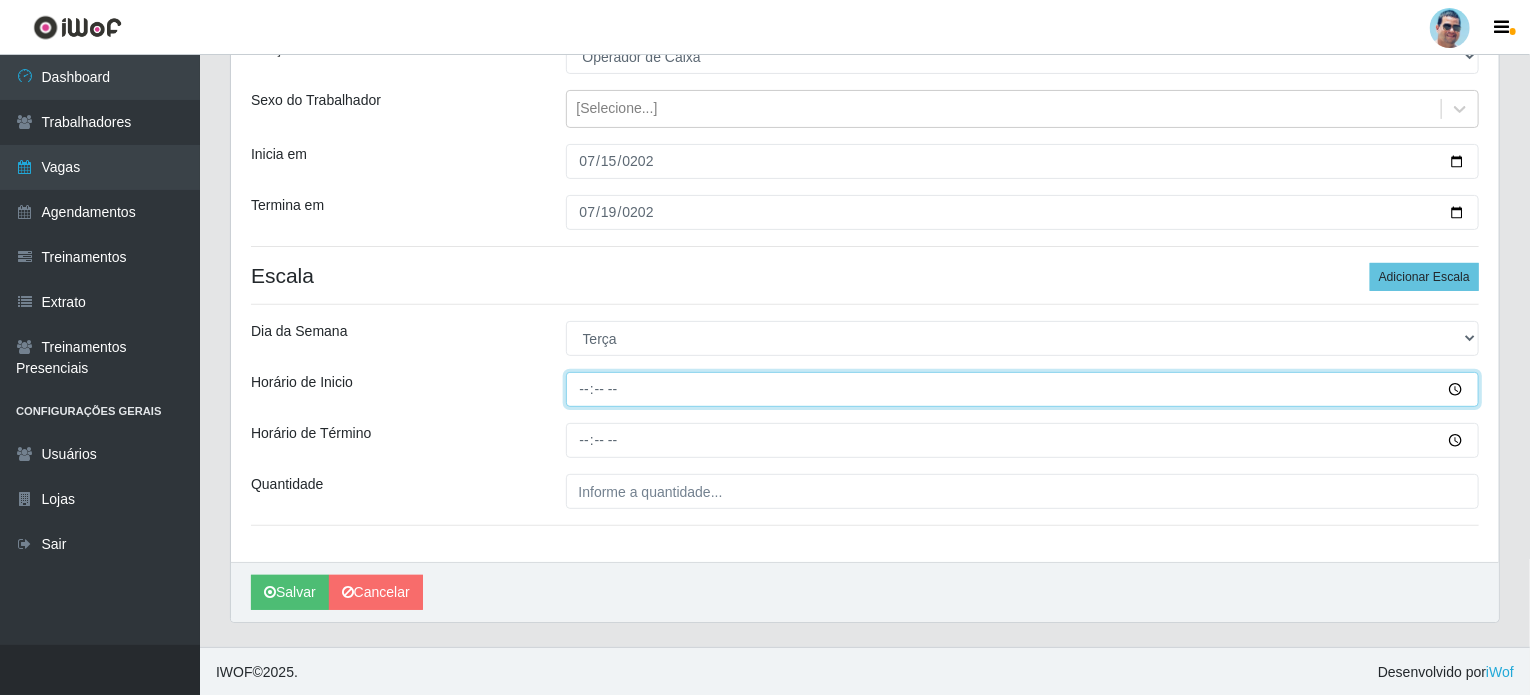 click on "Horário de Inicio" at bounding box center (1023, 389) 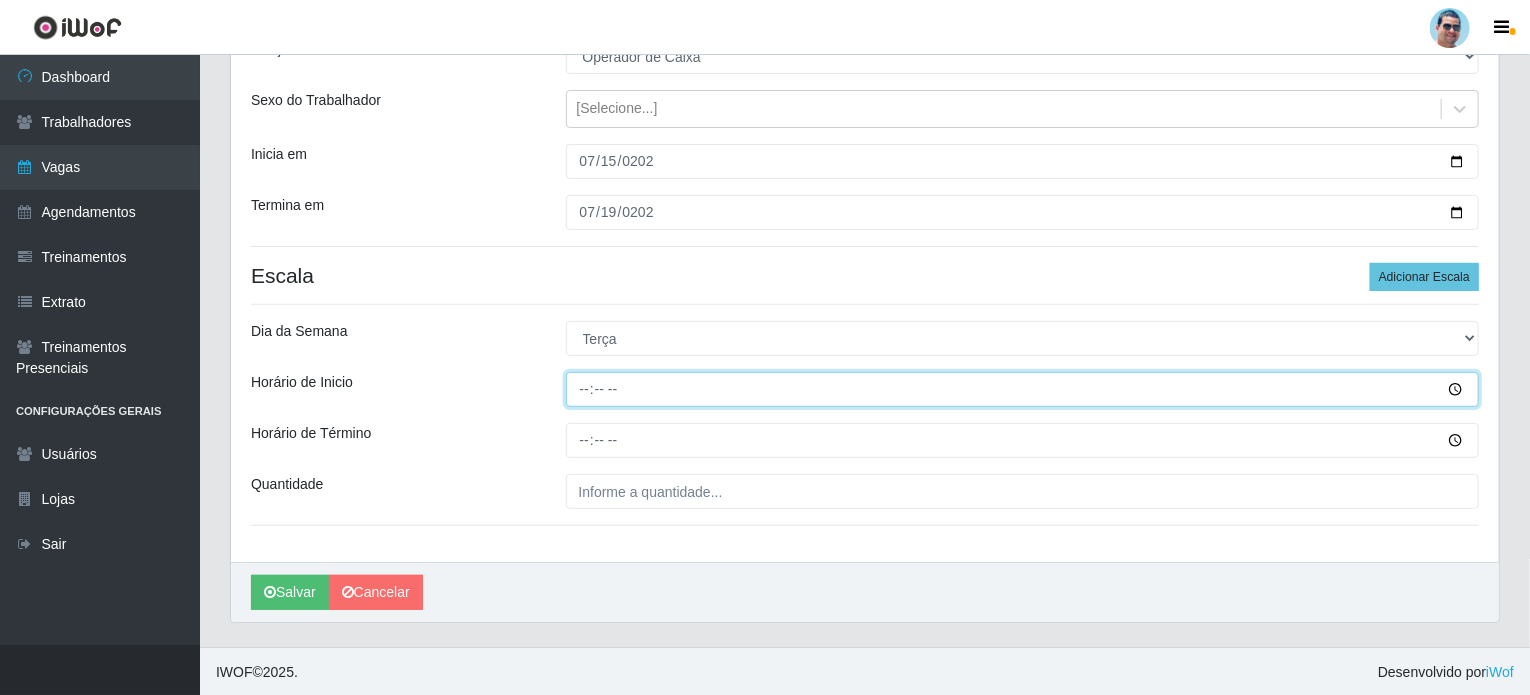 type on "09:00" 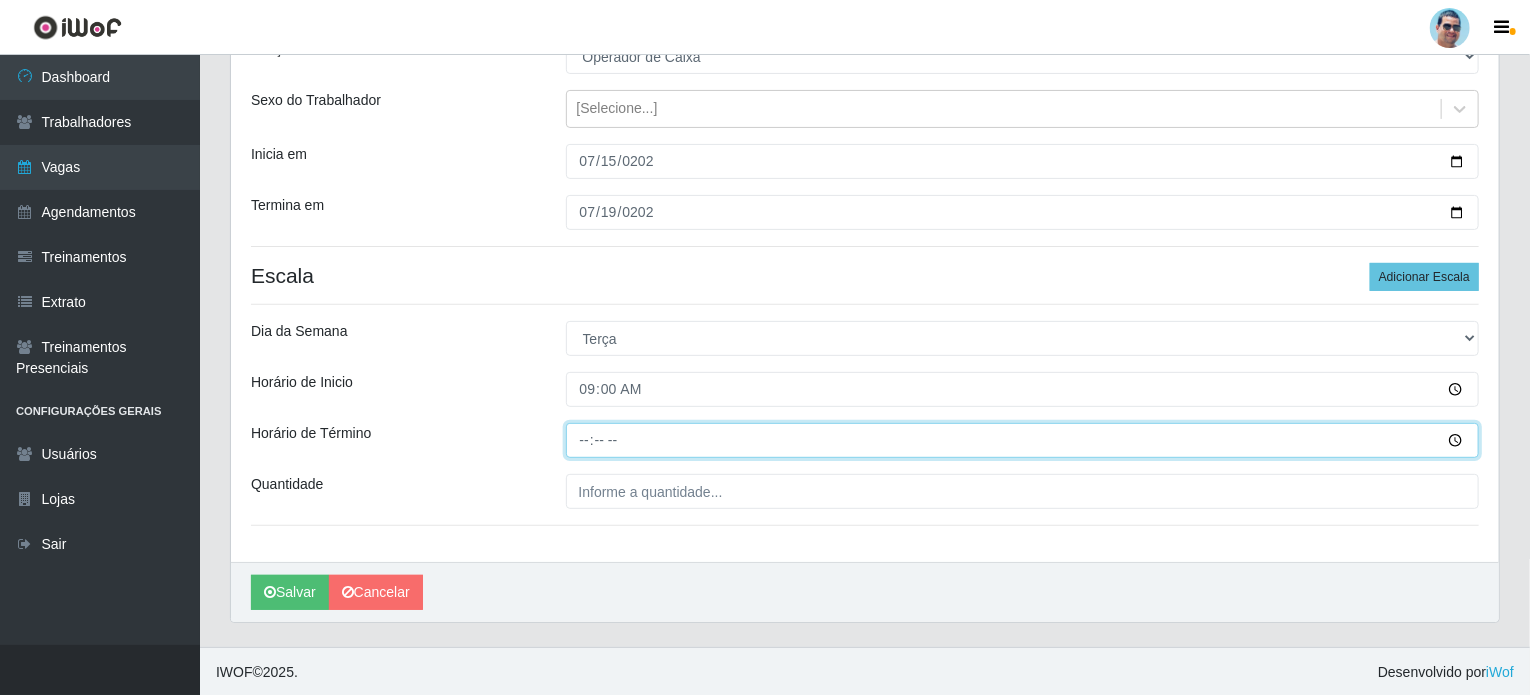 click on "Horário de Término" at bounding box center (1023, 440) 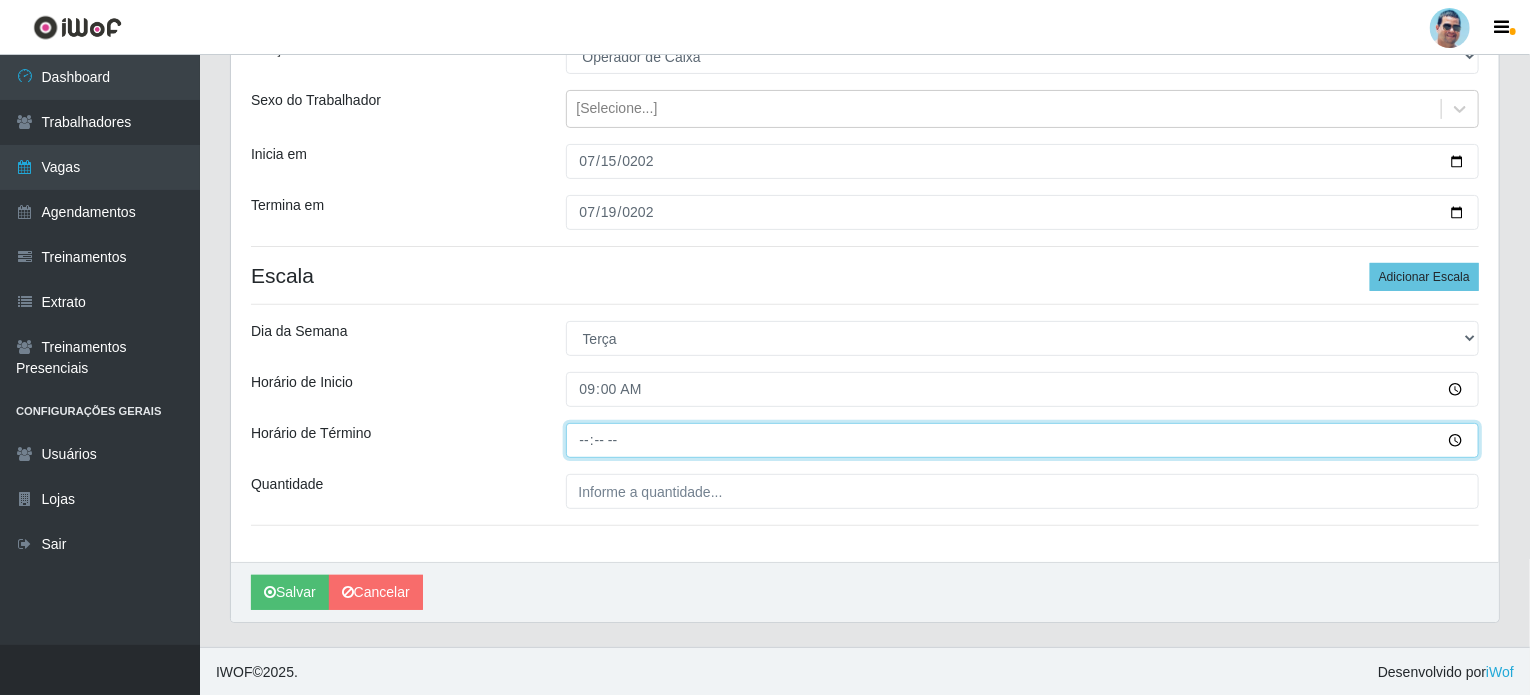 type on "13:00" 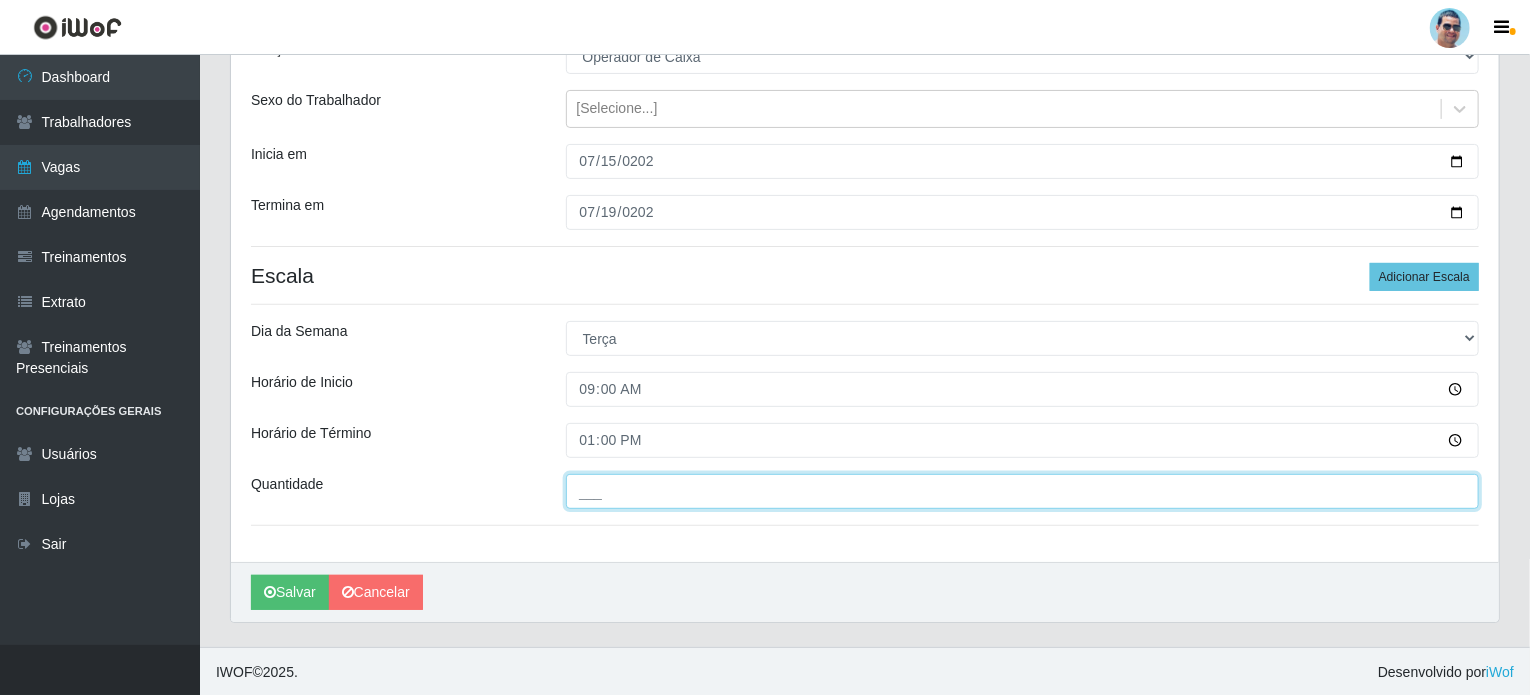 click on "___" at bounding box center [1023, 491] 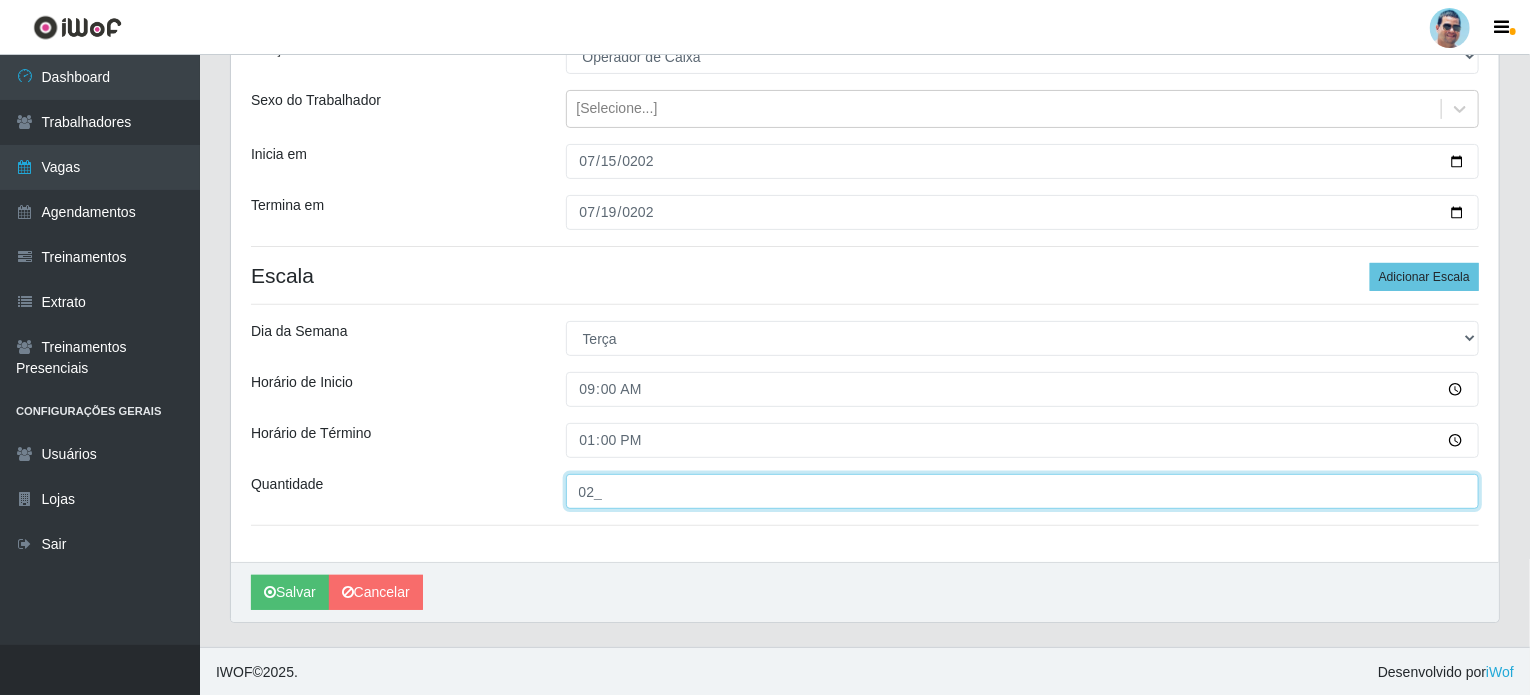 type on "02_" 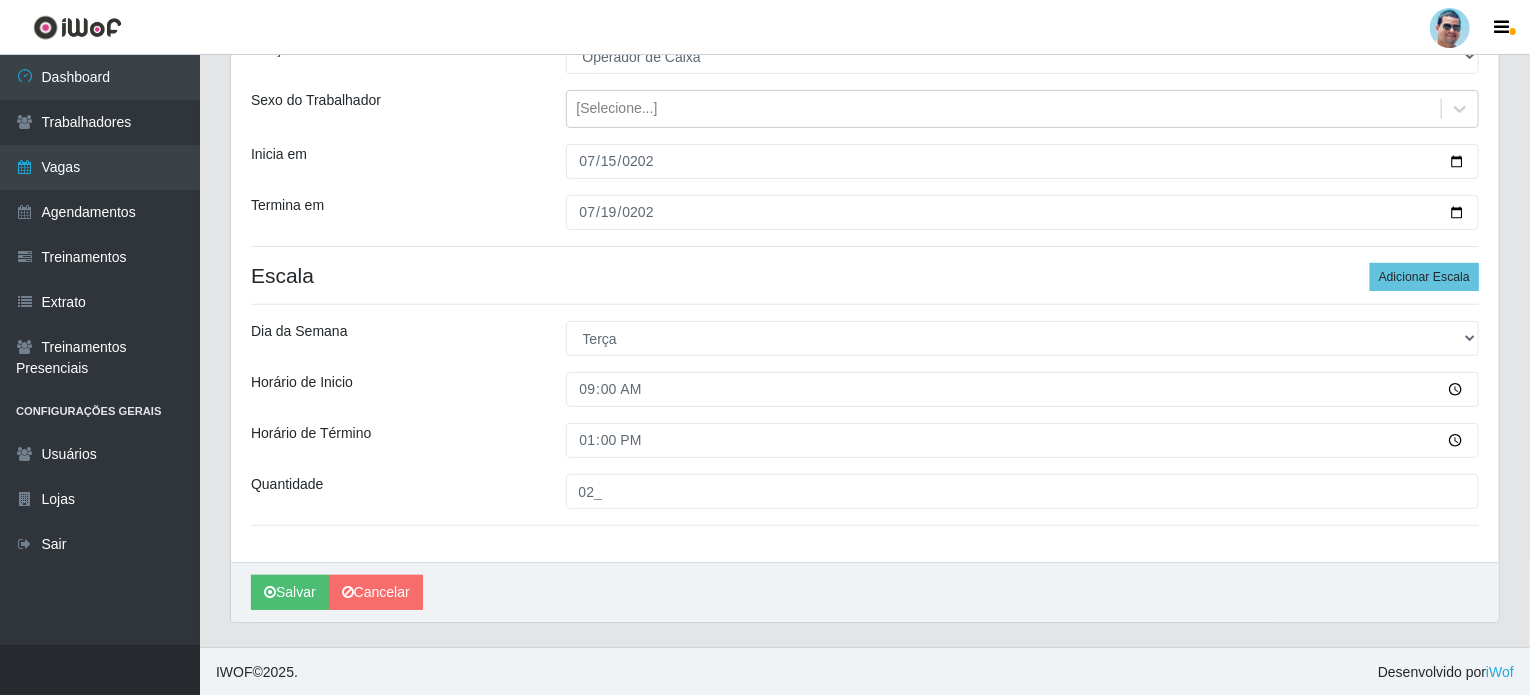 click on "[PERSON_NAME] Extrabom Função [Selecione...] ASG ASG + ASG ++ Balconista Balconista + Balconista ++ Carregador e Descarregador de Caminhão Carregador e Descarregador de Caminhão + Carregador e Descarregador de Caminhão ++ Embalador Embalador + Embalador ++ Operador de Caixa Operador de Caixa + Operador de Caixa ++ Repositor  Repositor + Repositor ++ Sexo do Trabalhador [Selecione...] Inicia em [DATE] Termina em [DATE] Escala Adicionar Escala Dia da Semana [Selecione...] Segunda Terça Quarta Quinta Sexta Sábado [PERSON_NAME] de Inicio 09:00 Horário de Término 13:00 Quantidade 02_" at bounding box center (865, 265) 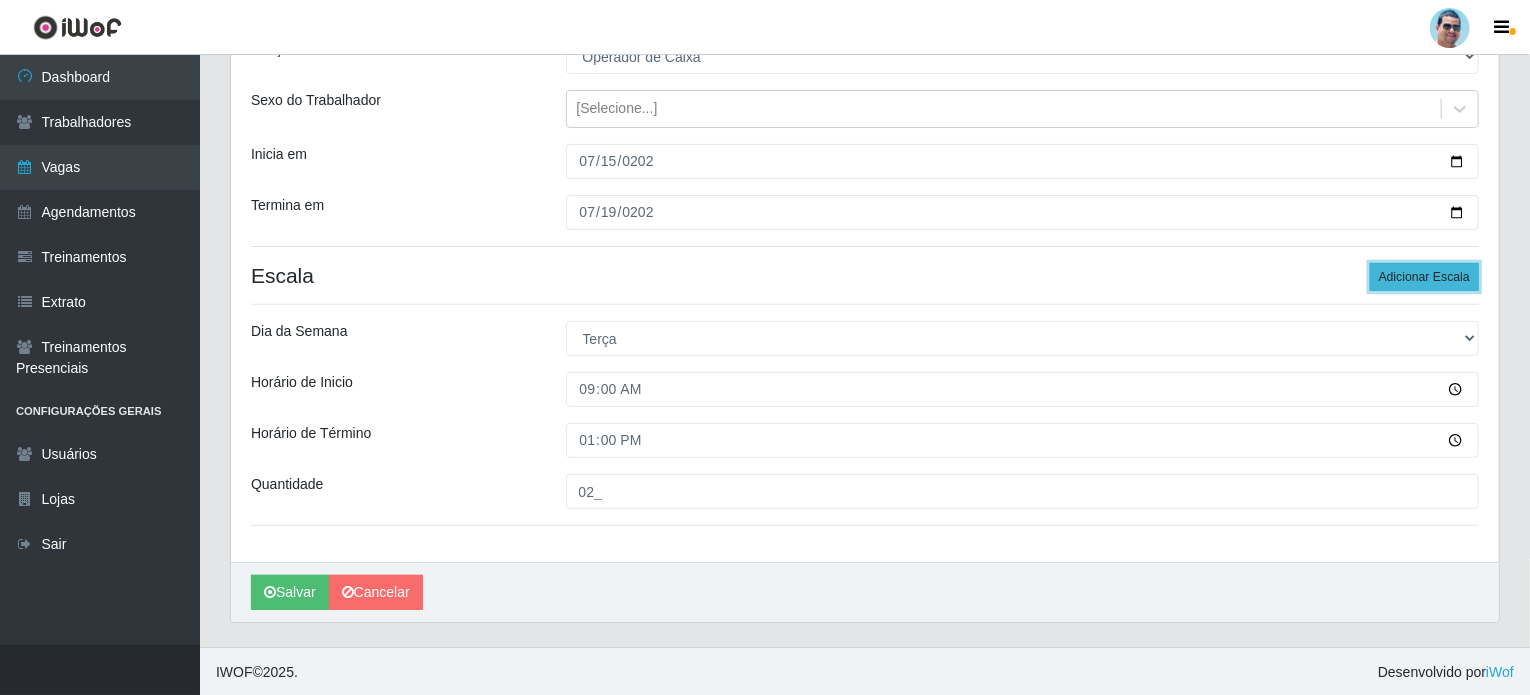 click on "Adicionar Escala" at bounding box center [1424, 277] 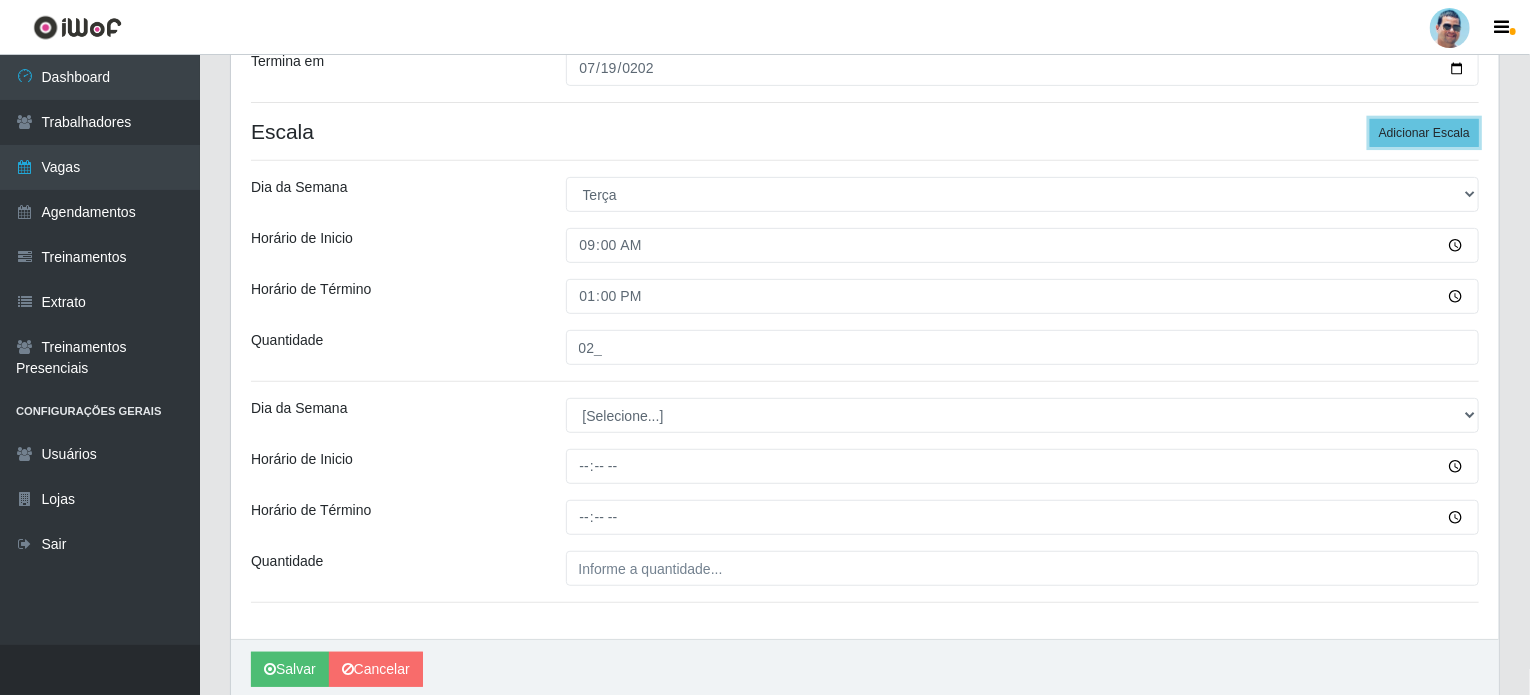 scroll, scrollTop: 424, scrollLeft: 0, axis: vertical 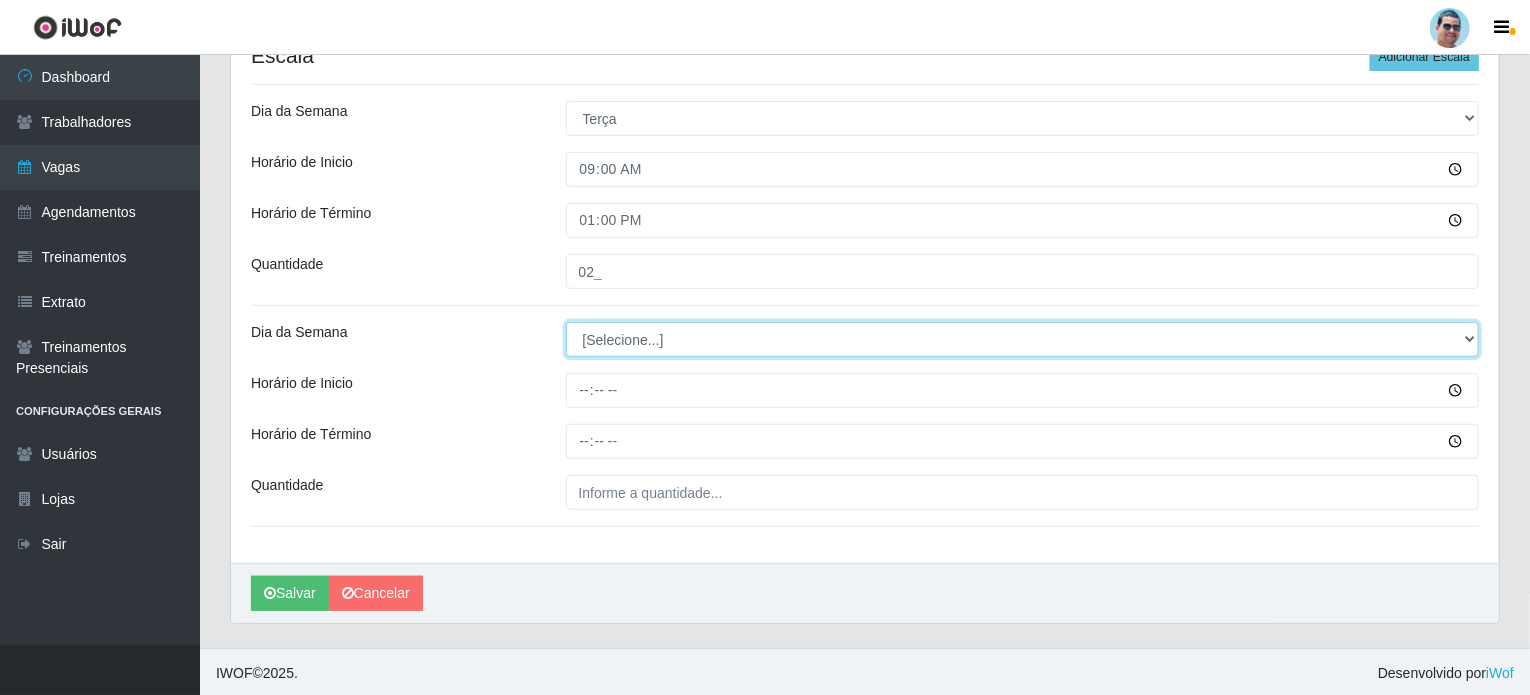 click on "[Selecione...] Segunda Terça Quarta Quinta Sexta Sábado Domingo" at bounding box center (1023, 339) 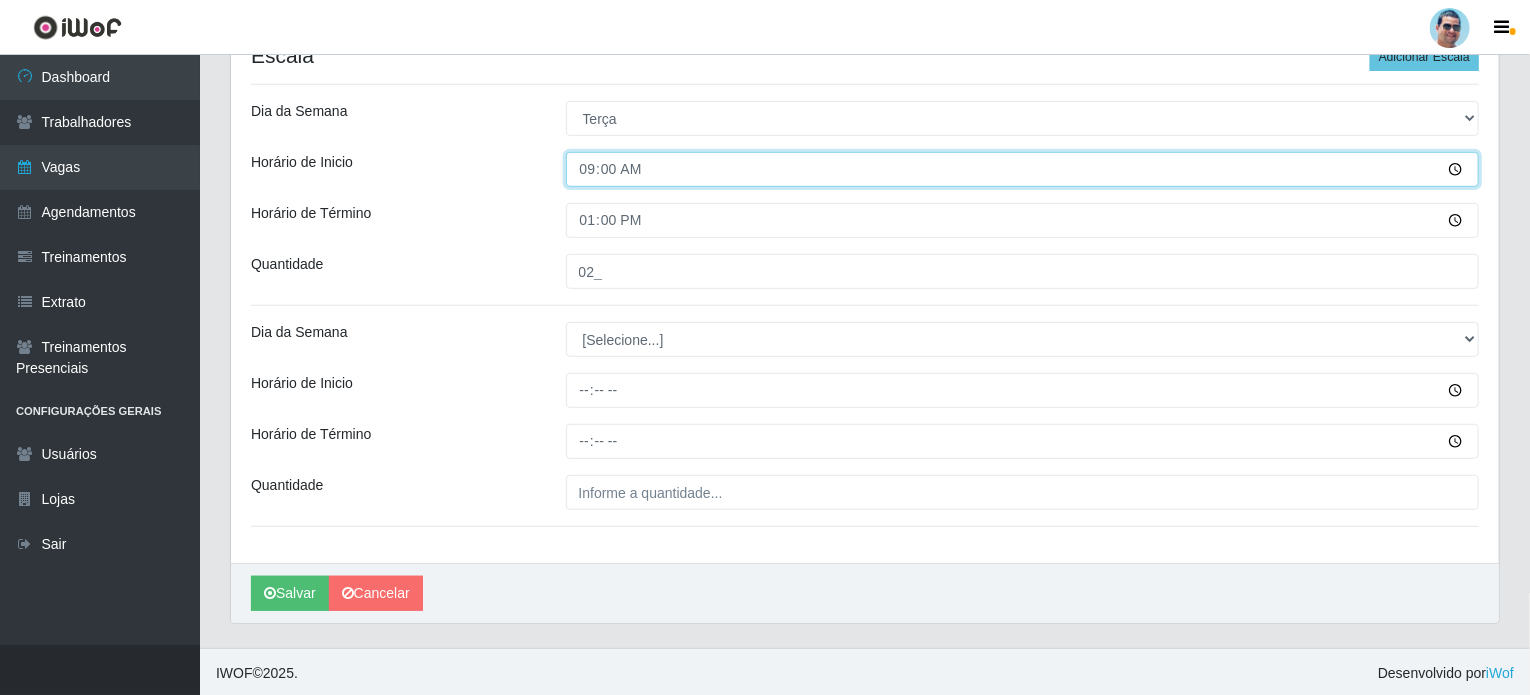 click on "09:00" at bounding box center [1023, 169] 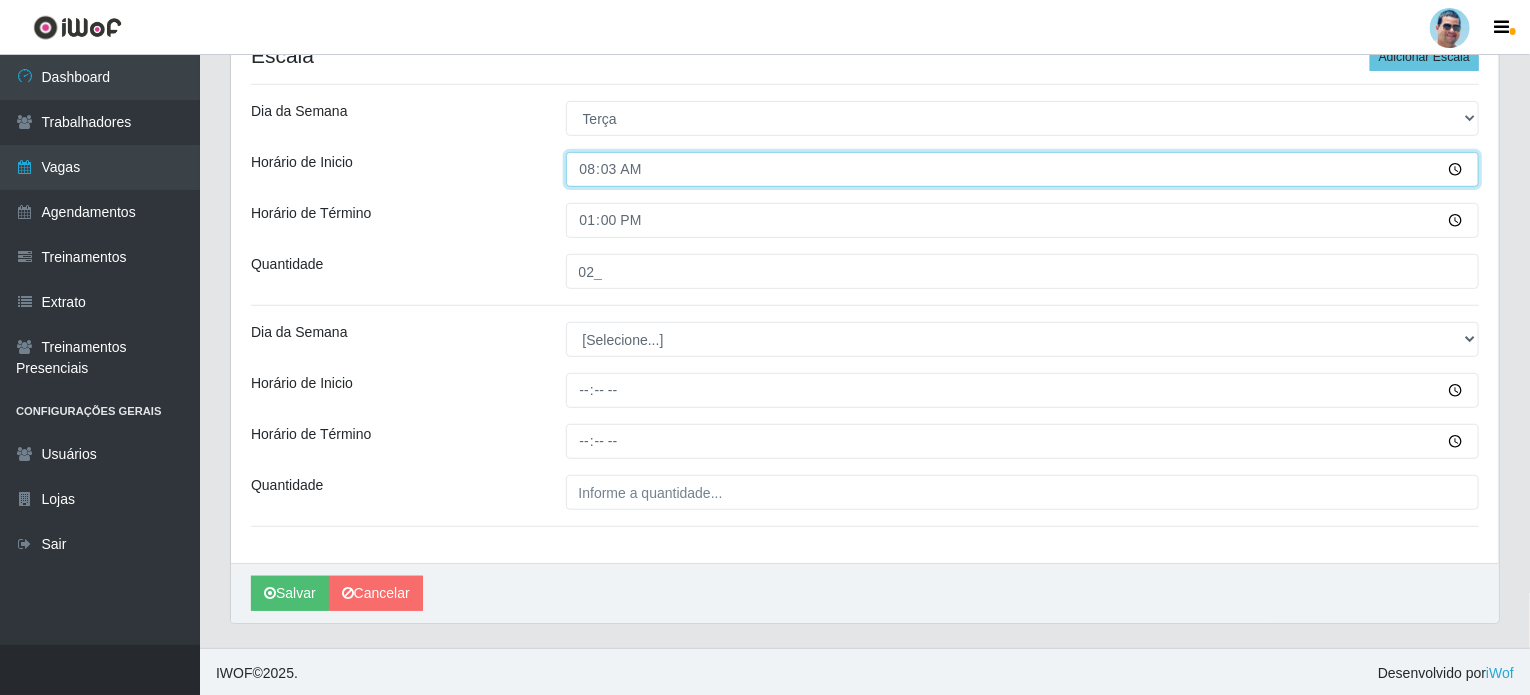 type on "08:30" 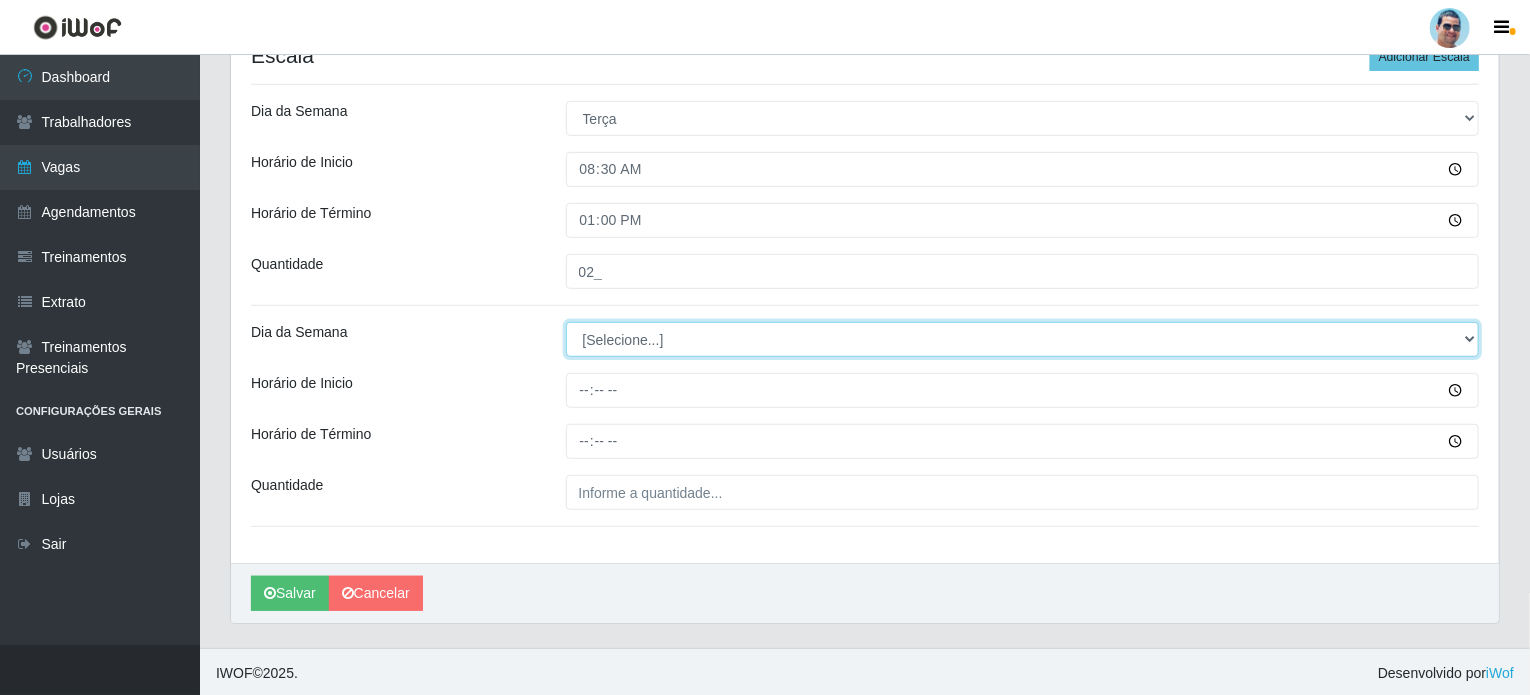 click on "[Selecione...] Segunda Terça Quarta Quinta Sexta Sábado Domingo" at bounding box center (1023, 339) 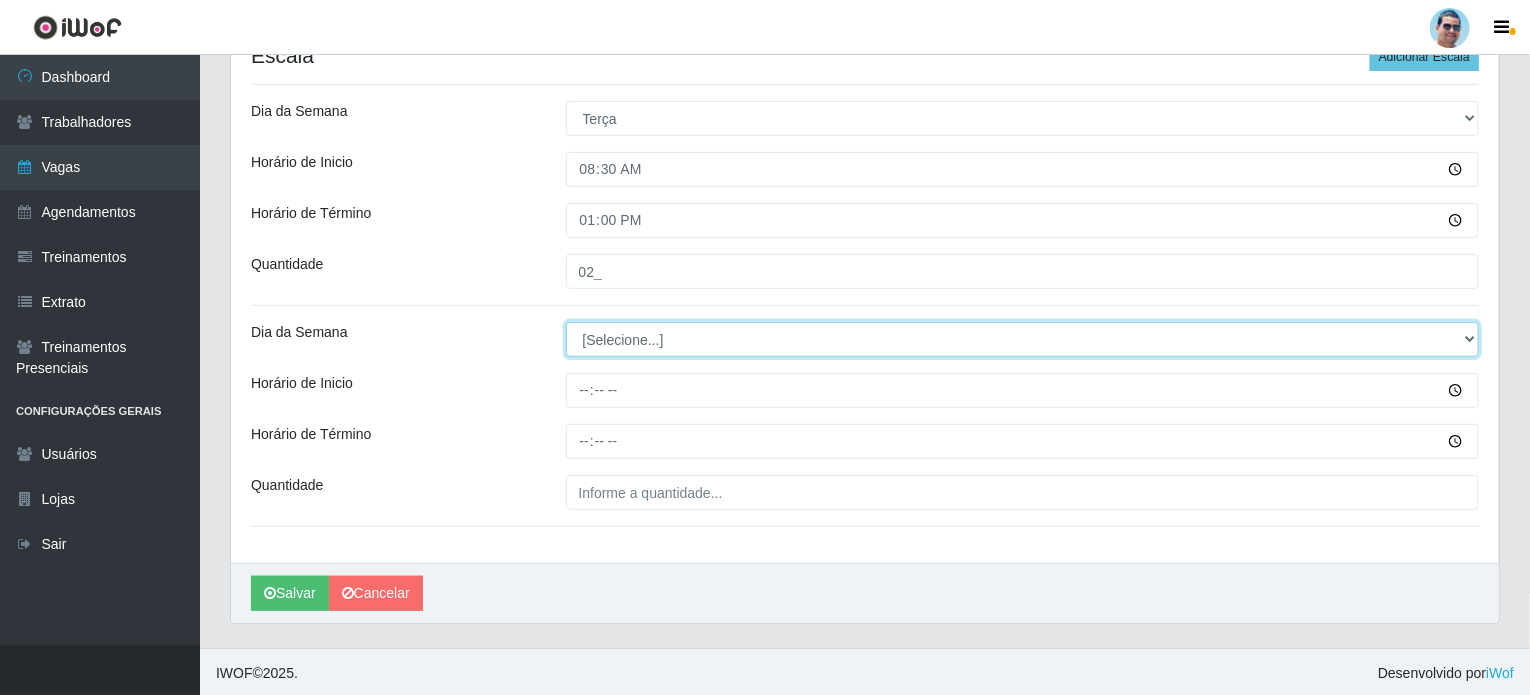 select on "2" 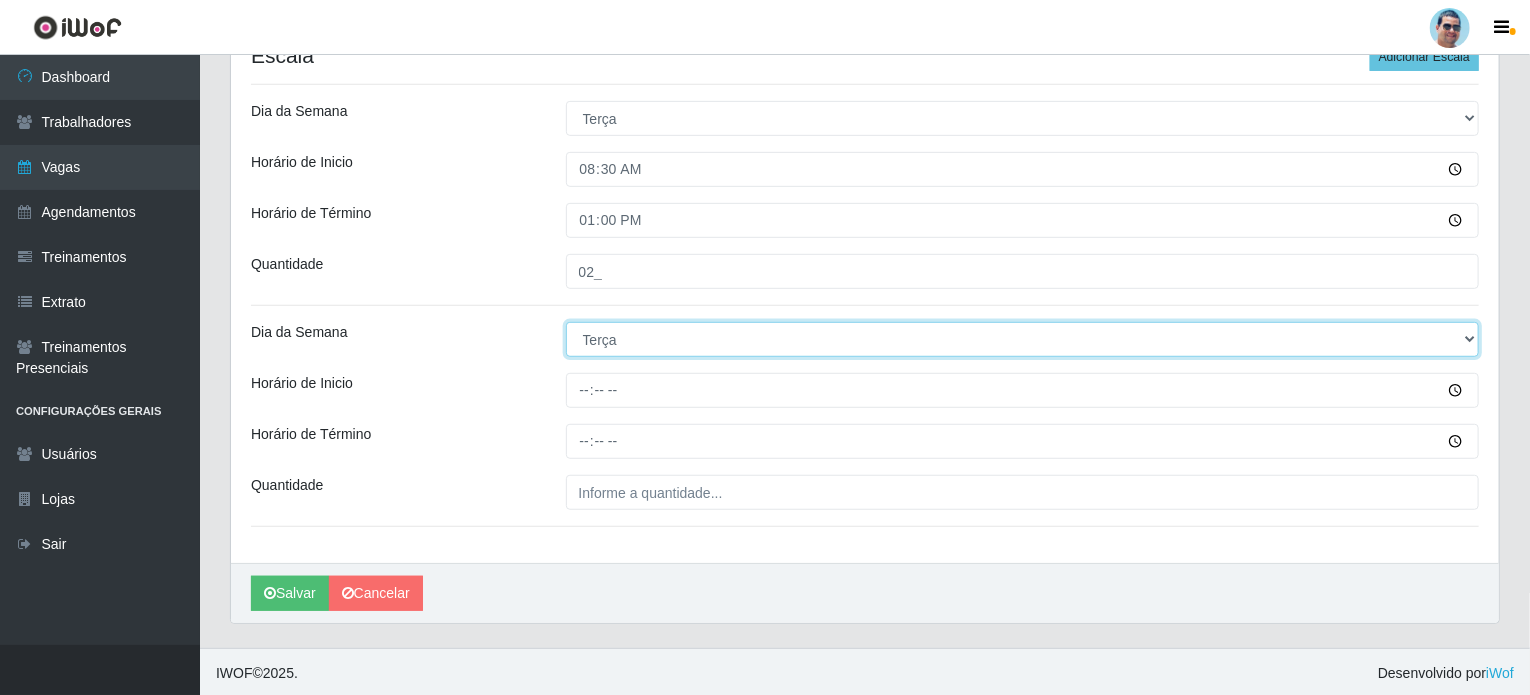 click on "[Selecione...] Segunda Terça Quarta Quinta Sexta Sábado Domingo" at bounding box center (1023, 339) 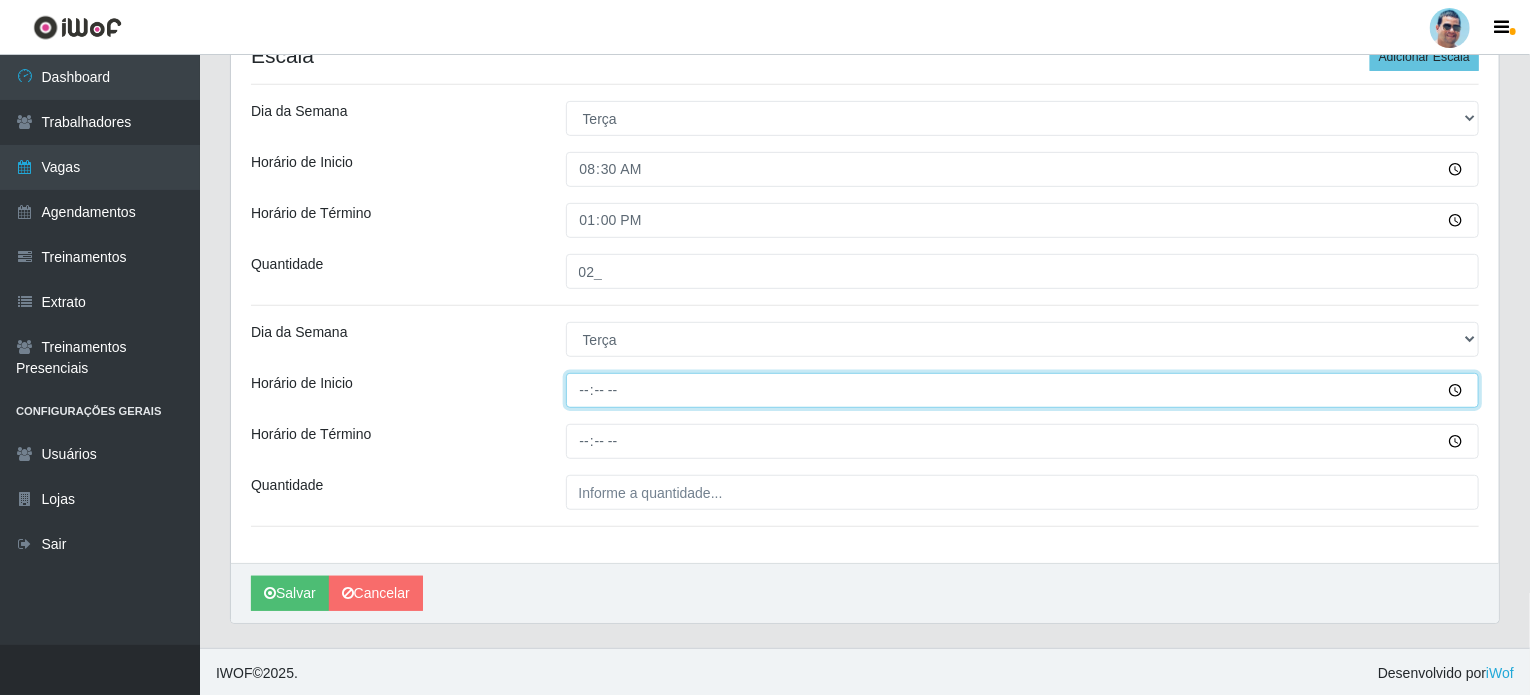 drag, startPoint x: 577, startPoint y: 389, endPoint x: 577, endPoint y: 402, distance: 13 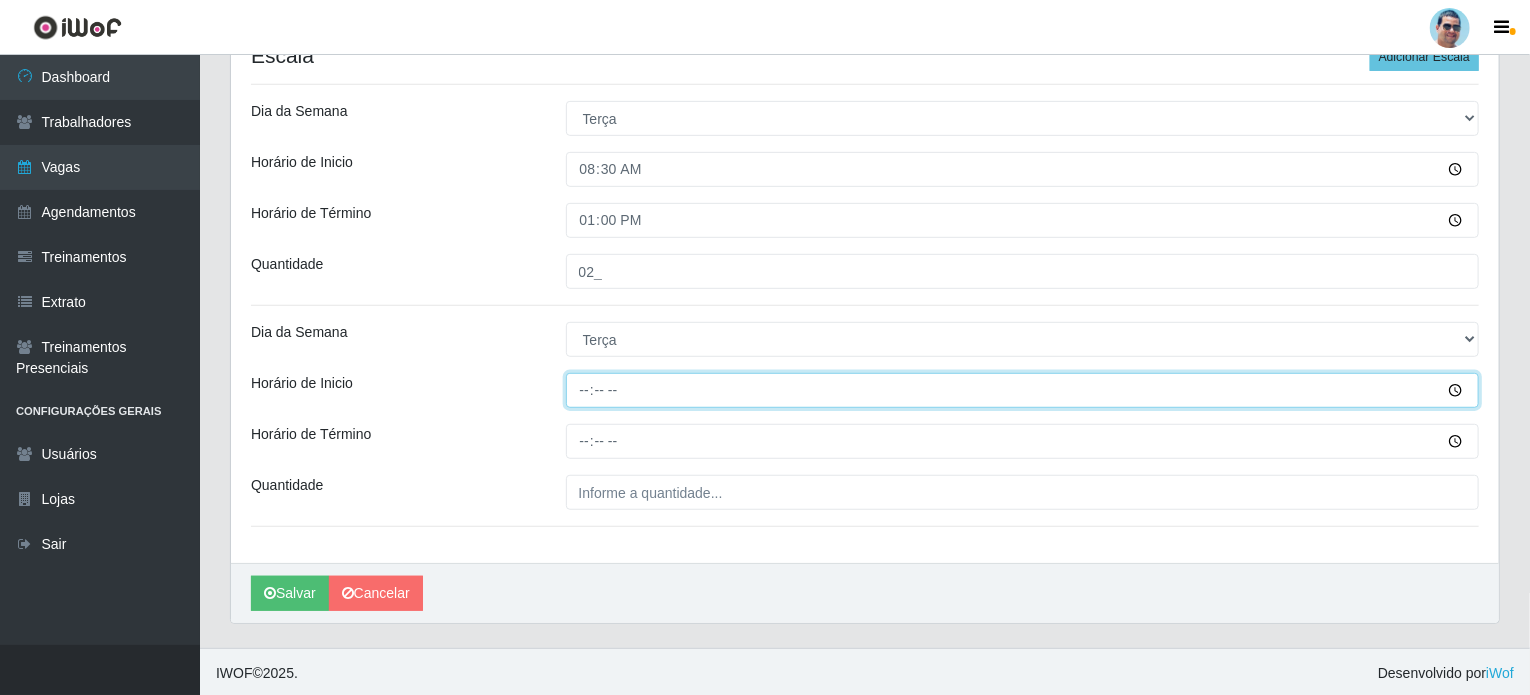 type on "14:00" 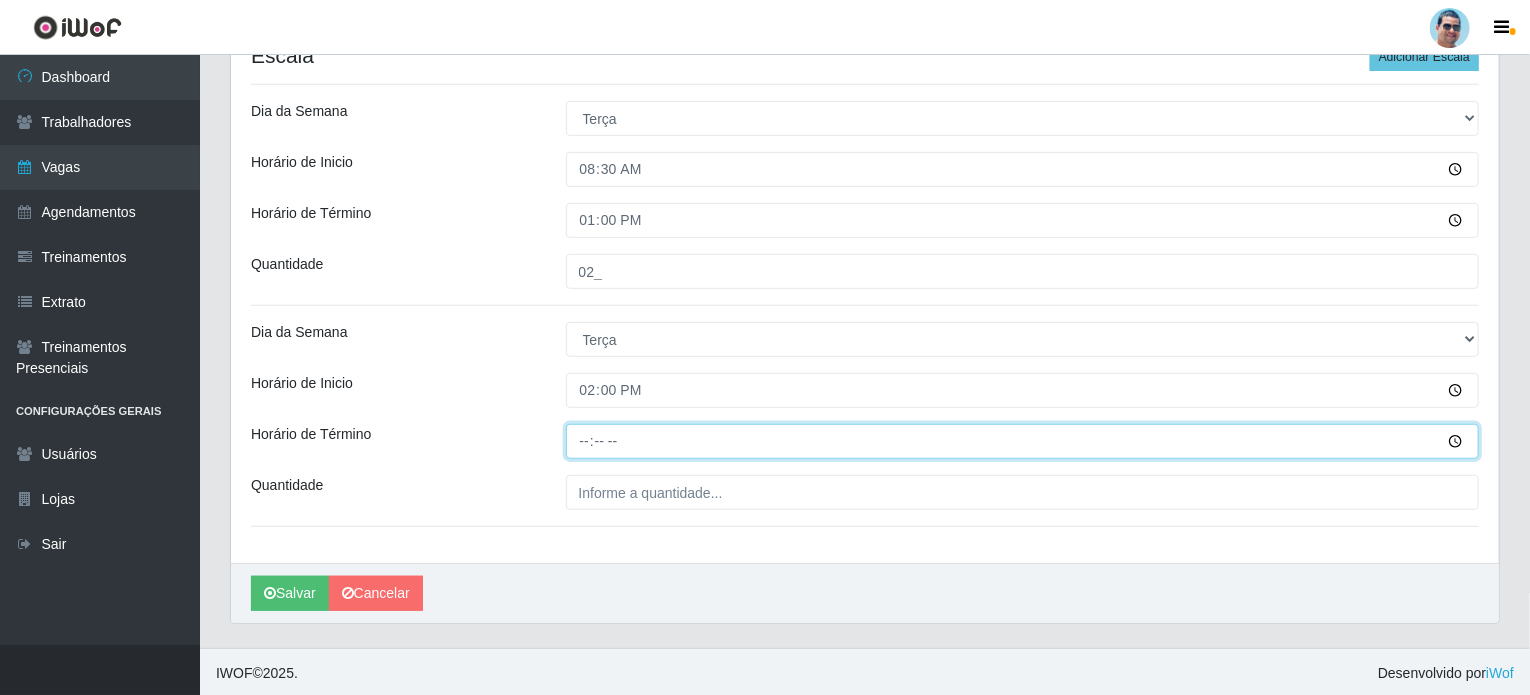 click on "Horário de Término" at bounding box center [1023, 441] 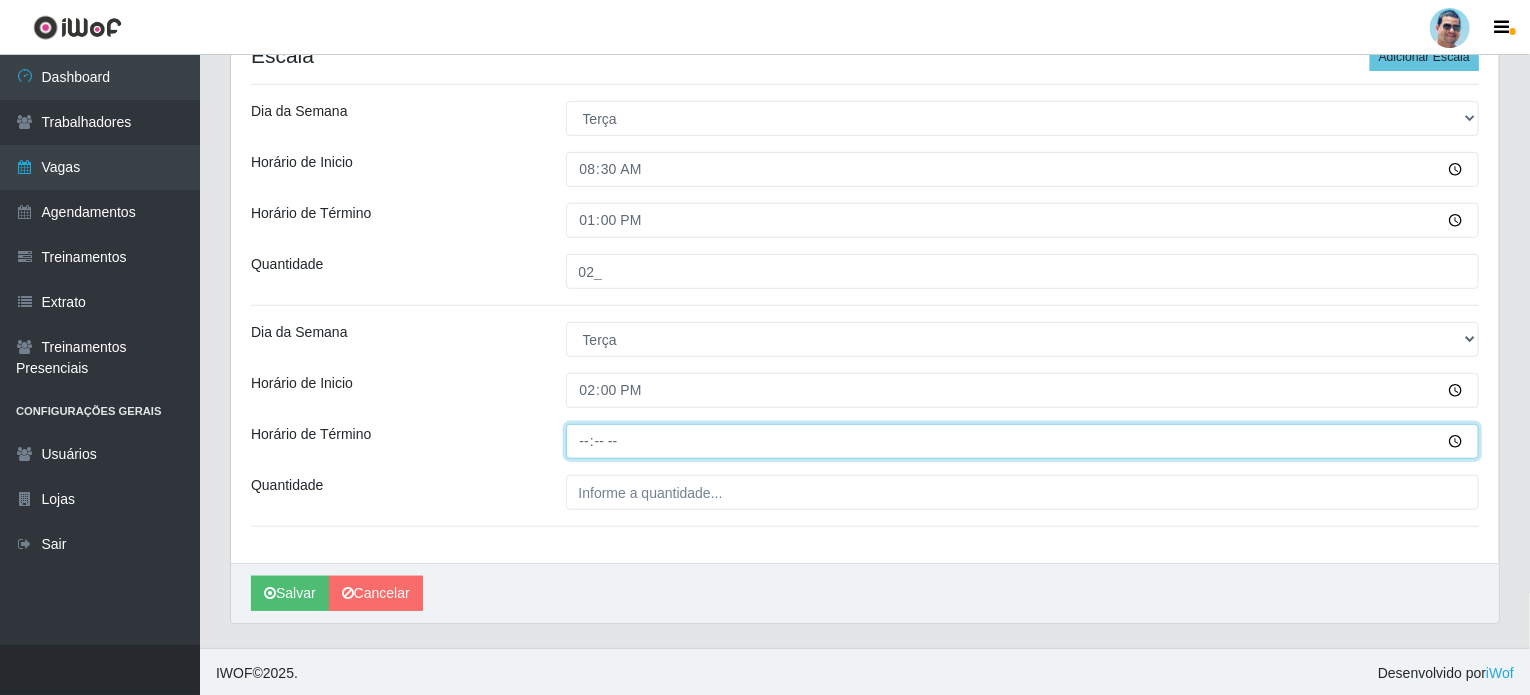 type on "19:00" 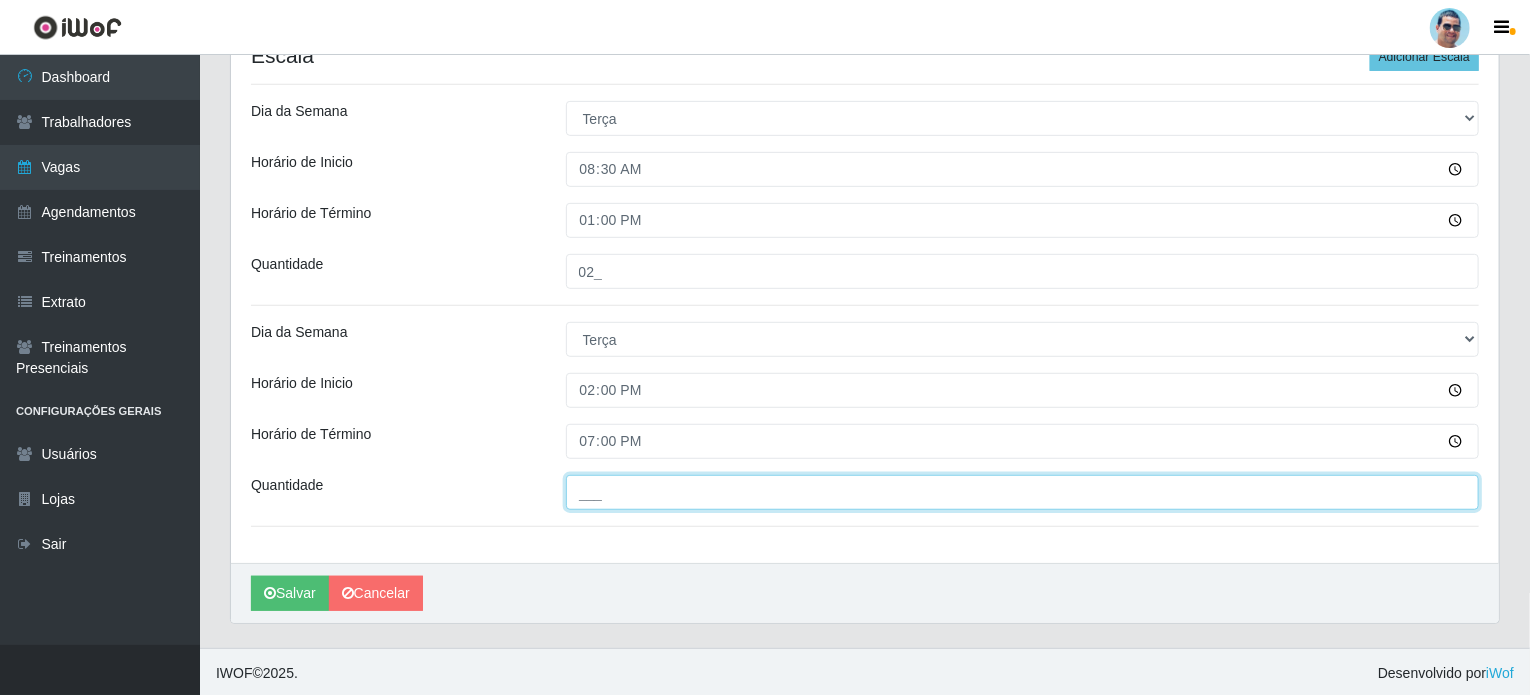 click on "___" at bounding box center [1023, 492] 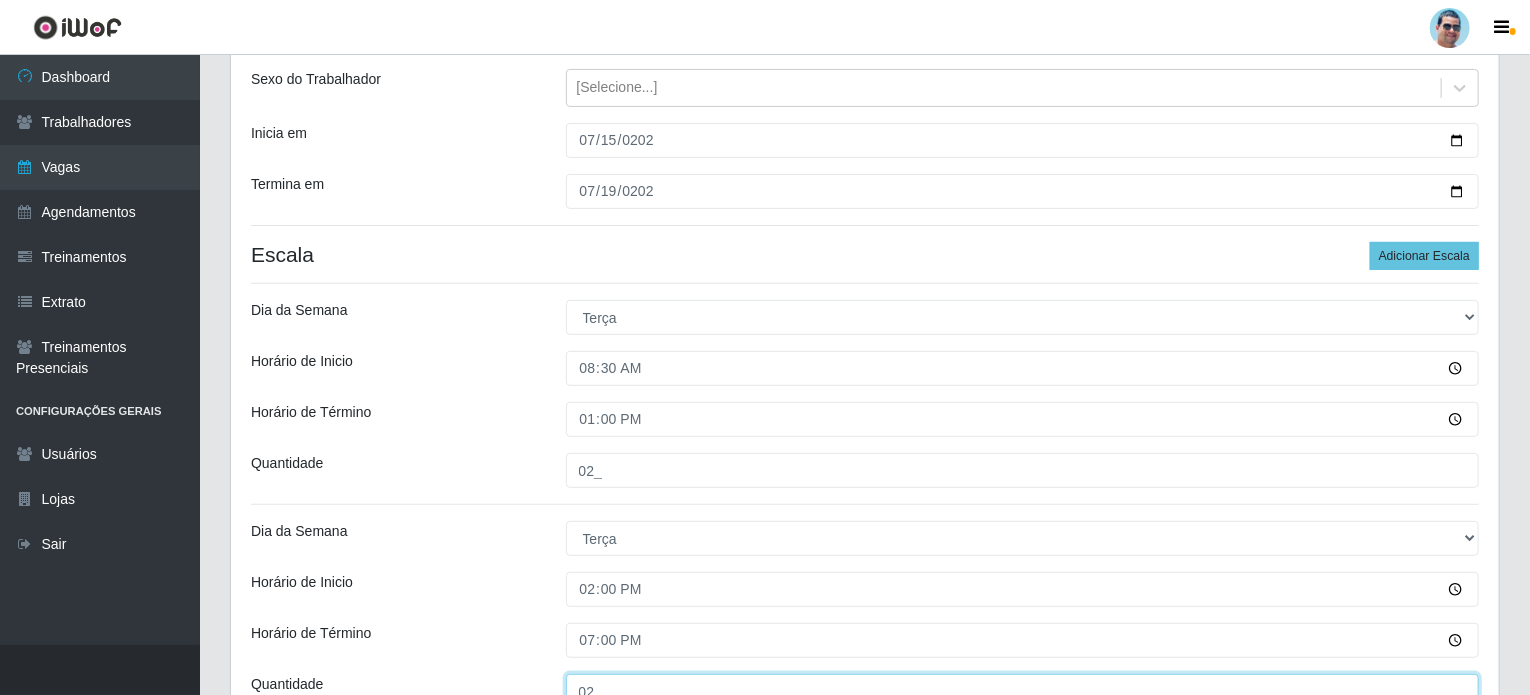 scroll, scrollTop: 224, scrollLeft: 0, axis: vertical 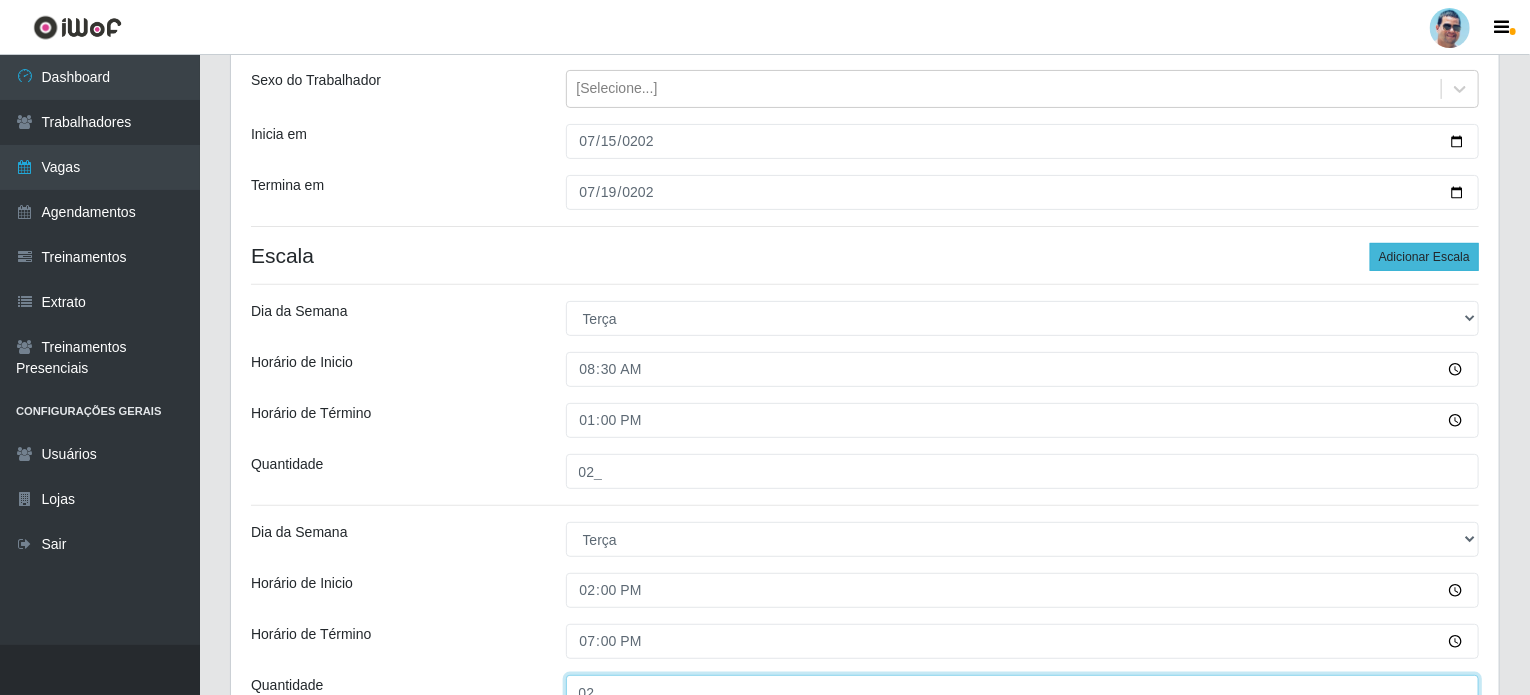 type on "02_" 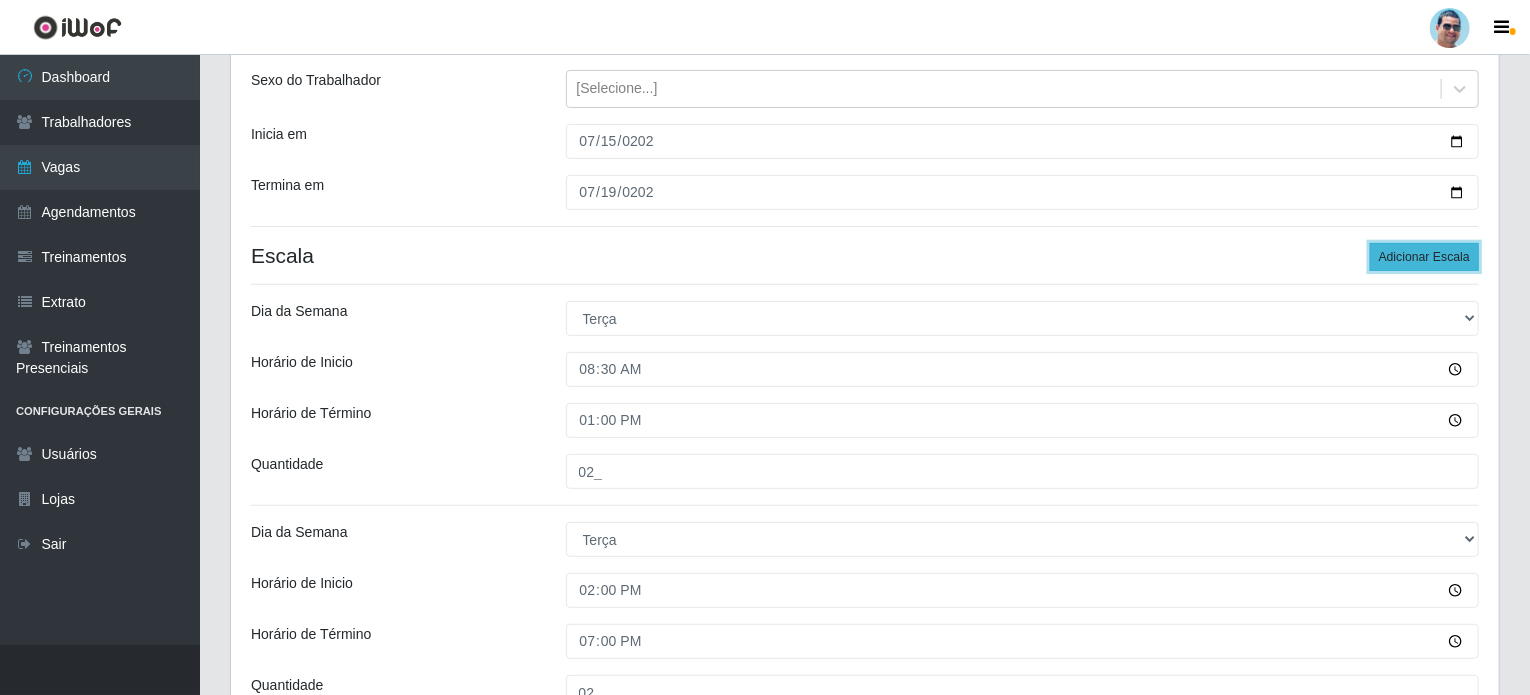 click on "Adicionar Escala" at bounding box center (1424, 257) 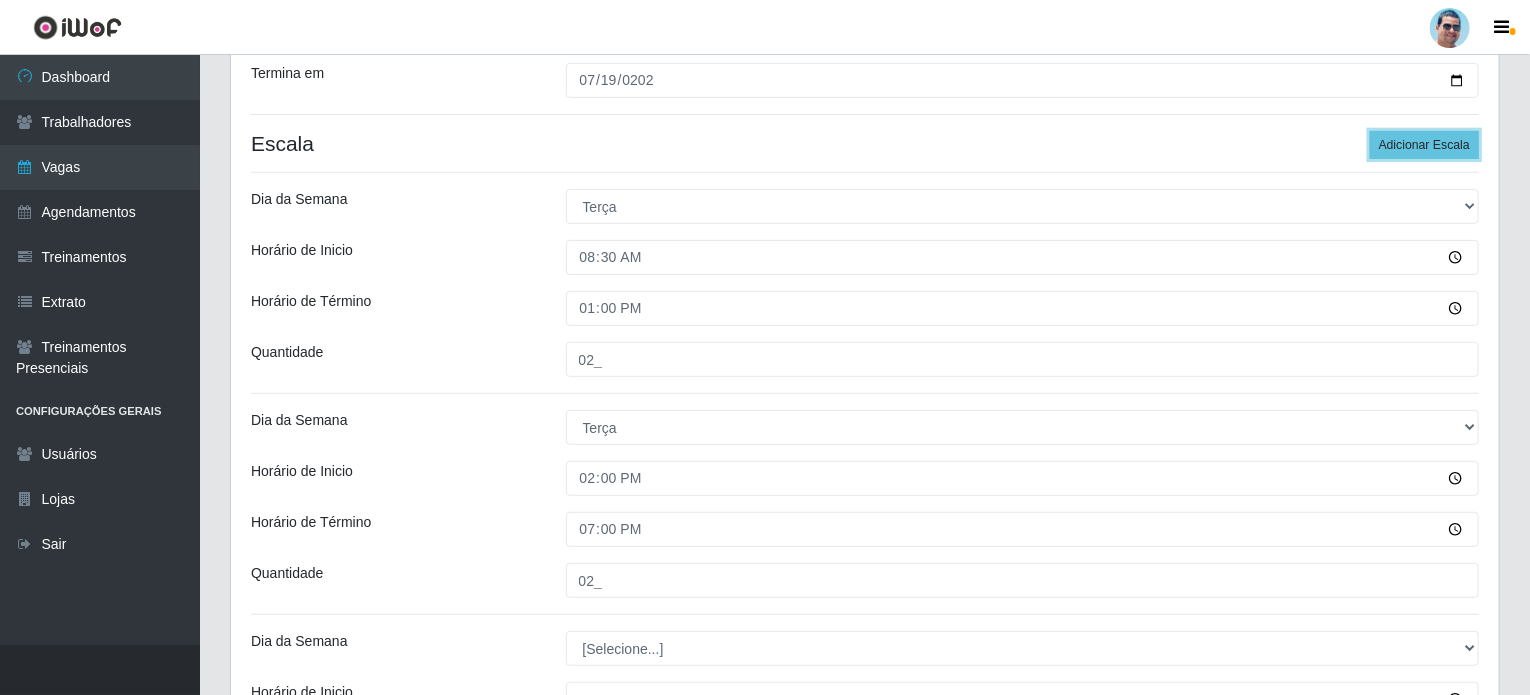 scroll, scrollTop: 645, scrollLeft: 0, axis: vertical 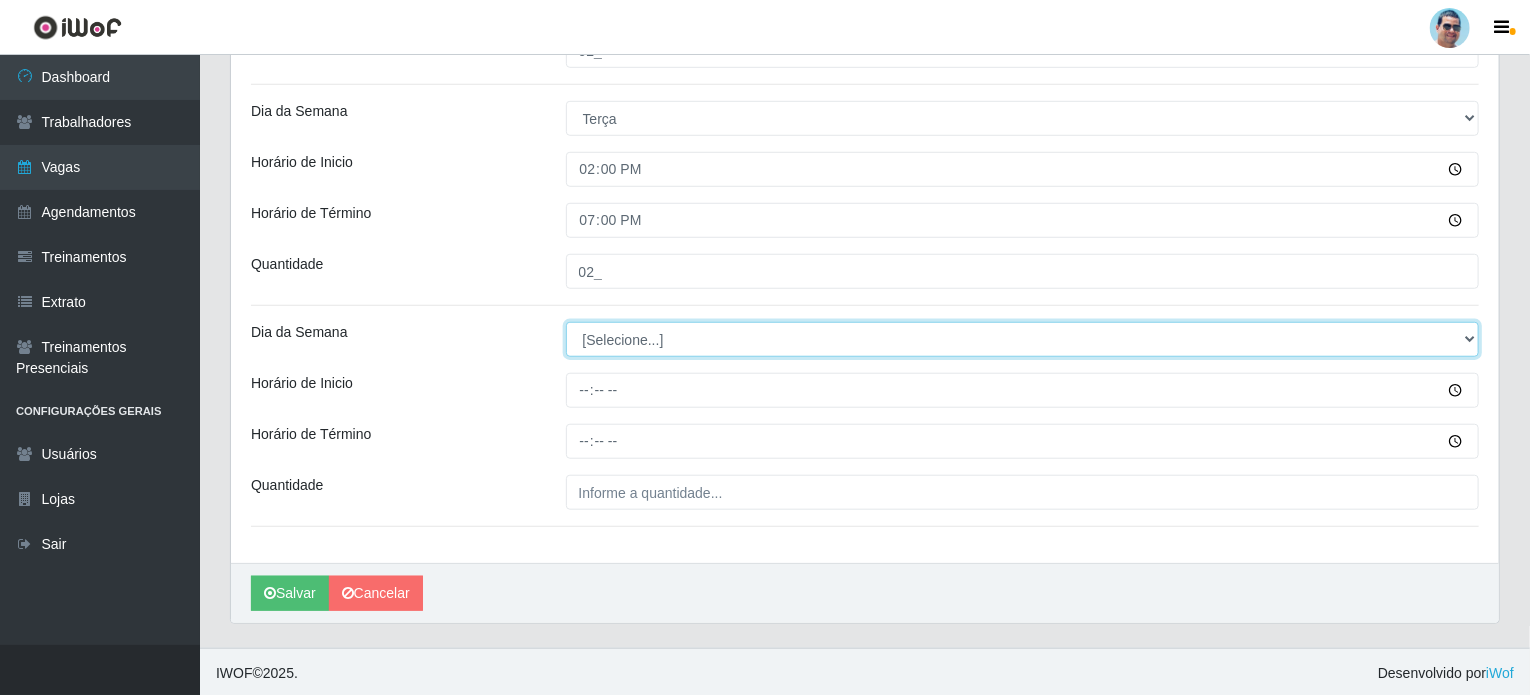 click on "[Selecione...] Segunda Terça Quarta Quinta Sexta Sábado Domingo" at bounding box center (1023, 339) 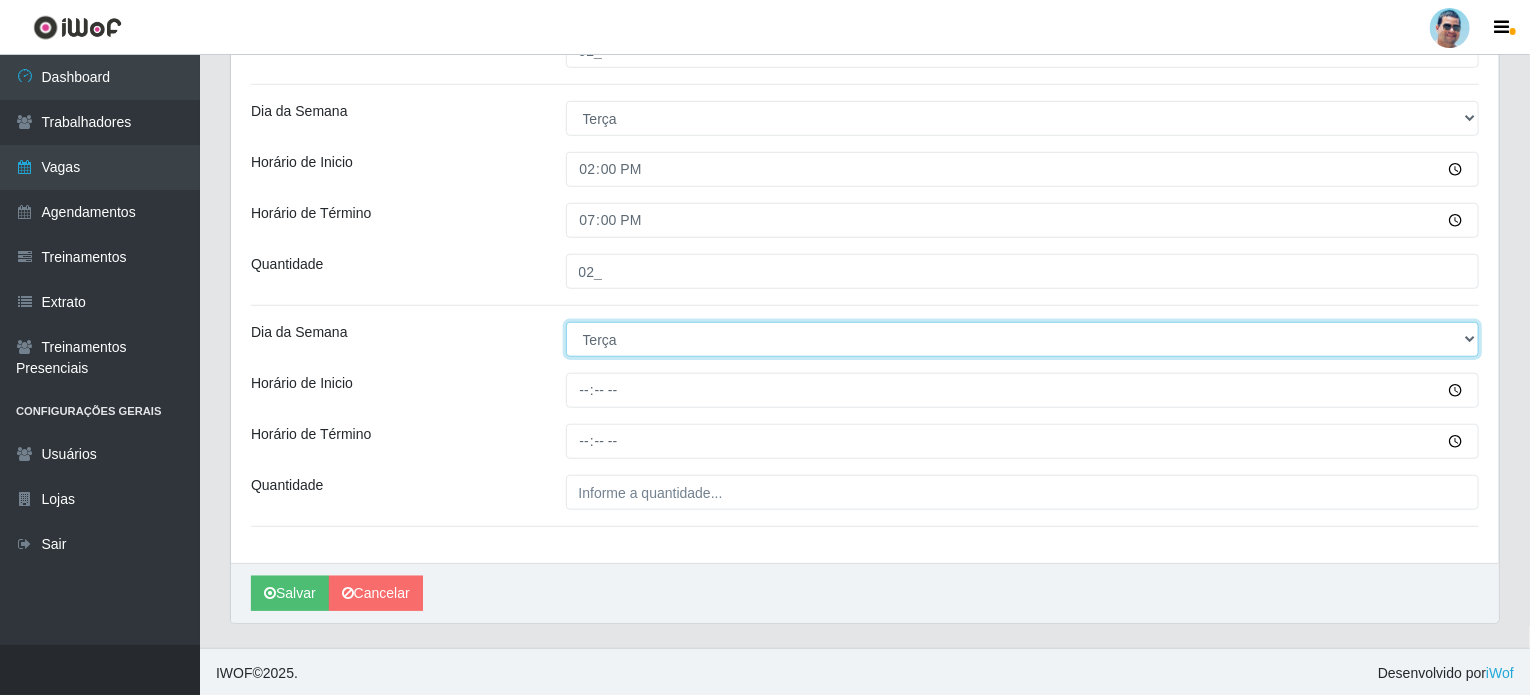 click on "[Selecione...] Segunda Terça Quarta Quinta Sexta Sábado Domingo" at bounding box center (1023, 339) 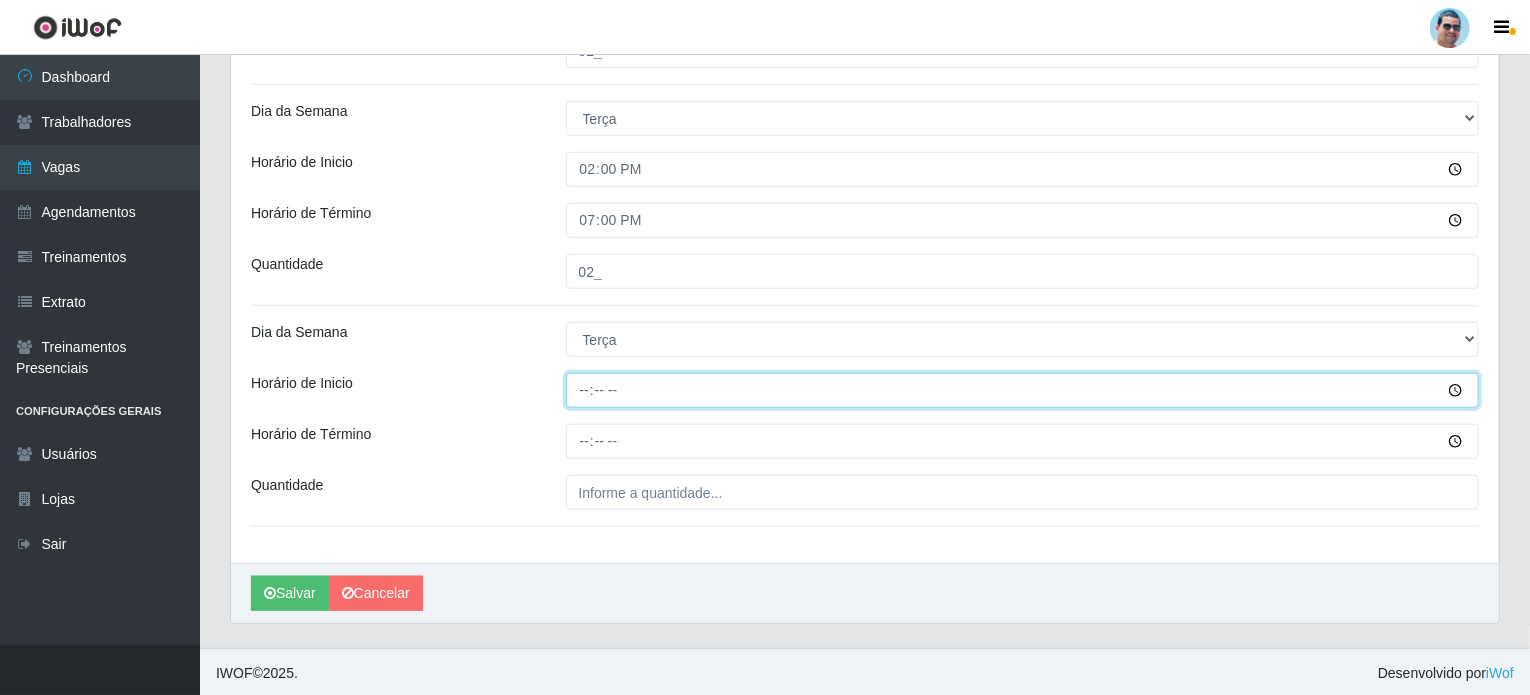 click on "Horário de Inicio" at bounding box center (1023, 390) 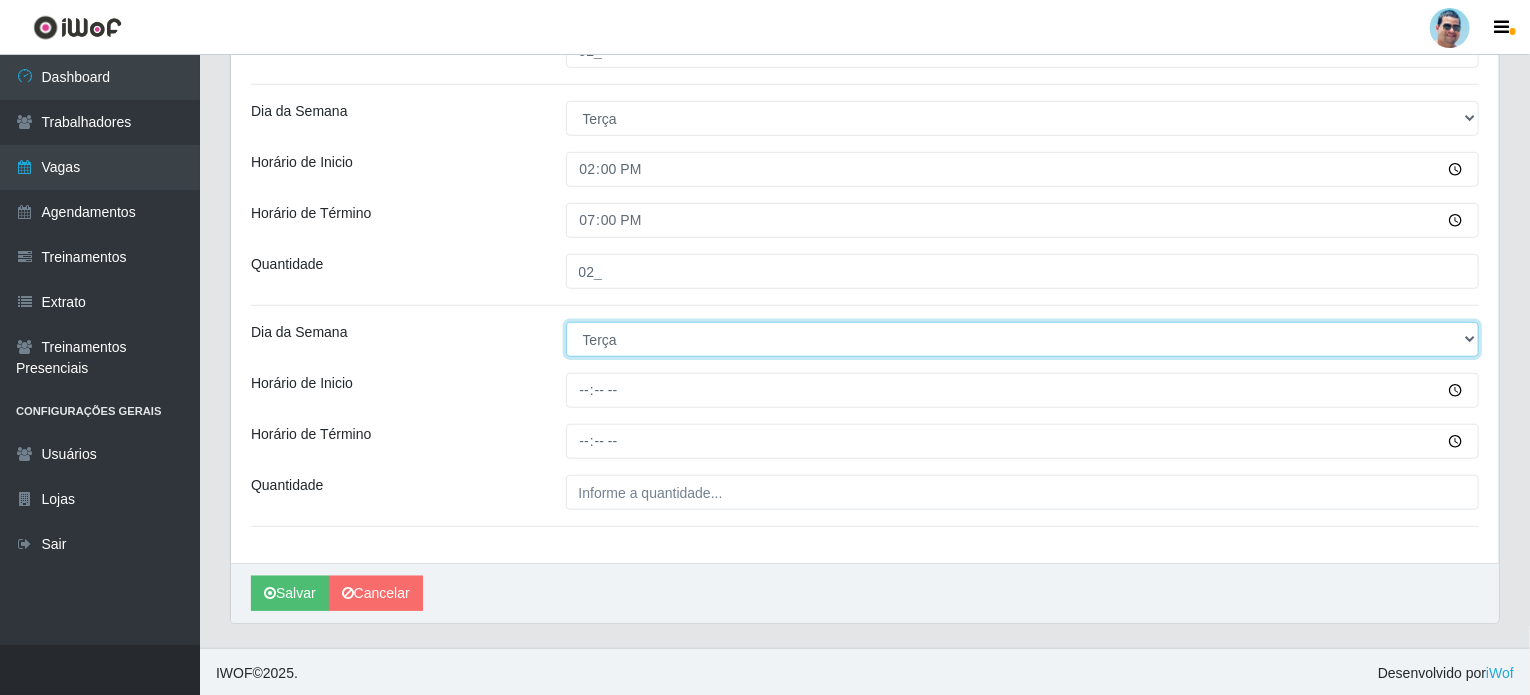 click on "[Selecione...] Segunda Terça Quarta Quinta Sexta Sábado Domingo" at bounding box center [1023, 339] 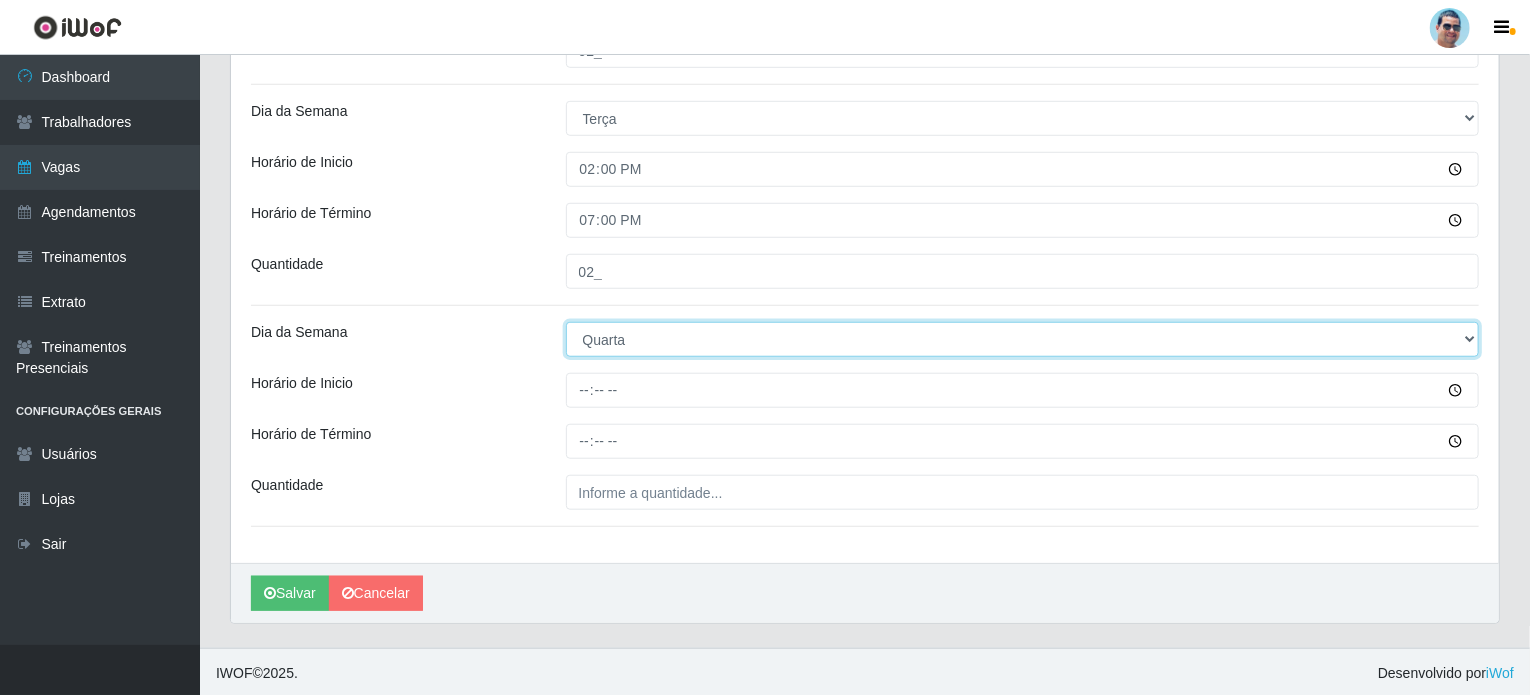 click on "[Selecione...] Segunda Terça Quarta Quinta Sexta Sábado Domingo" at bounding box center (1023, 339) 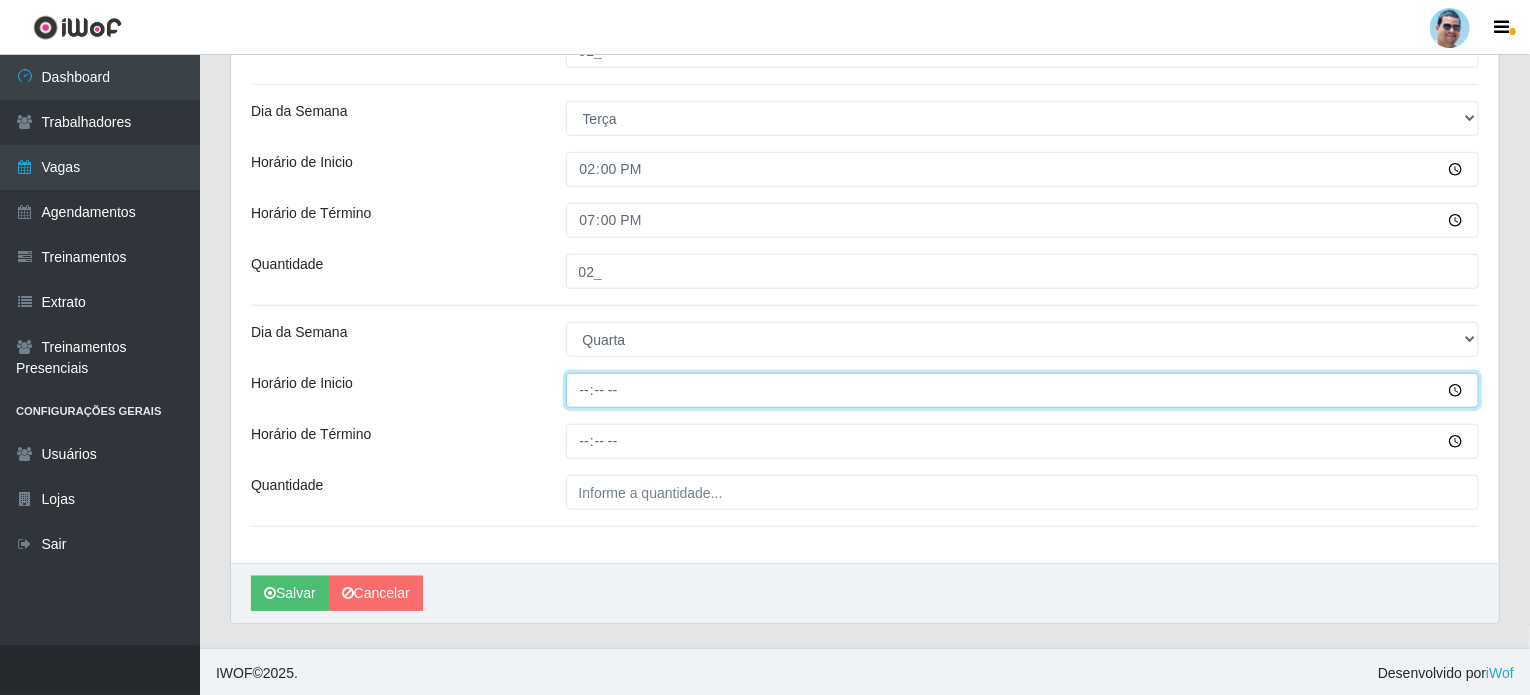 click on "Horário de Inicio" at bounding box center [1023, 390] 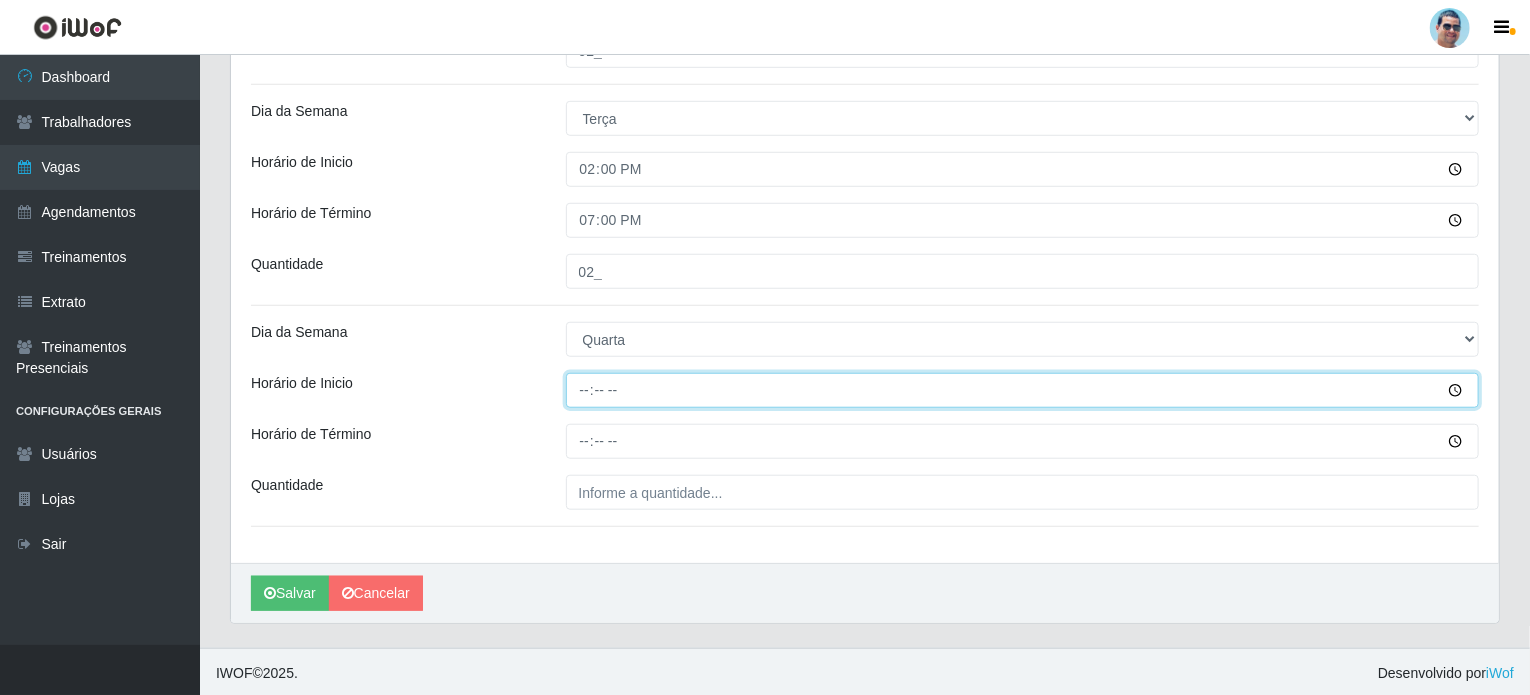 type on "07:00" 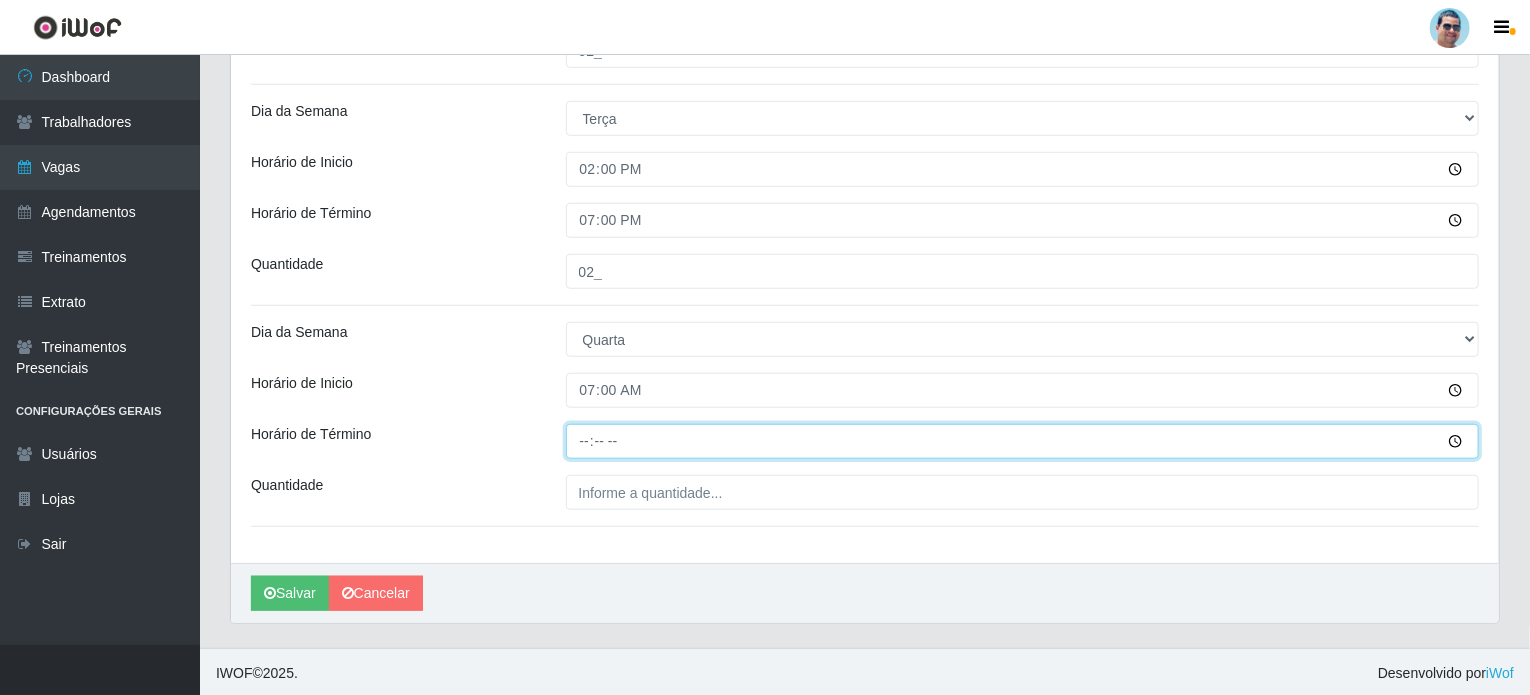 click on "Horário de Término" at bounding box center [1023, 441] 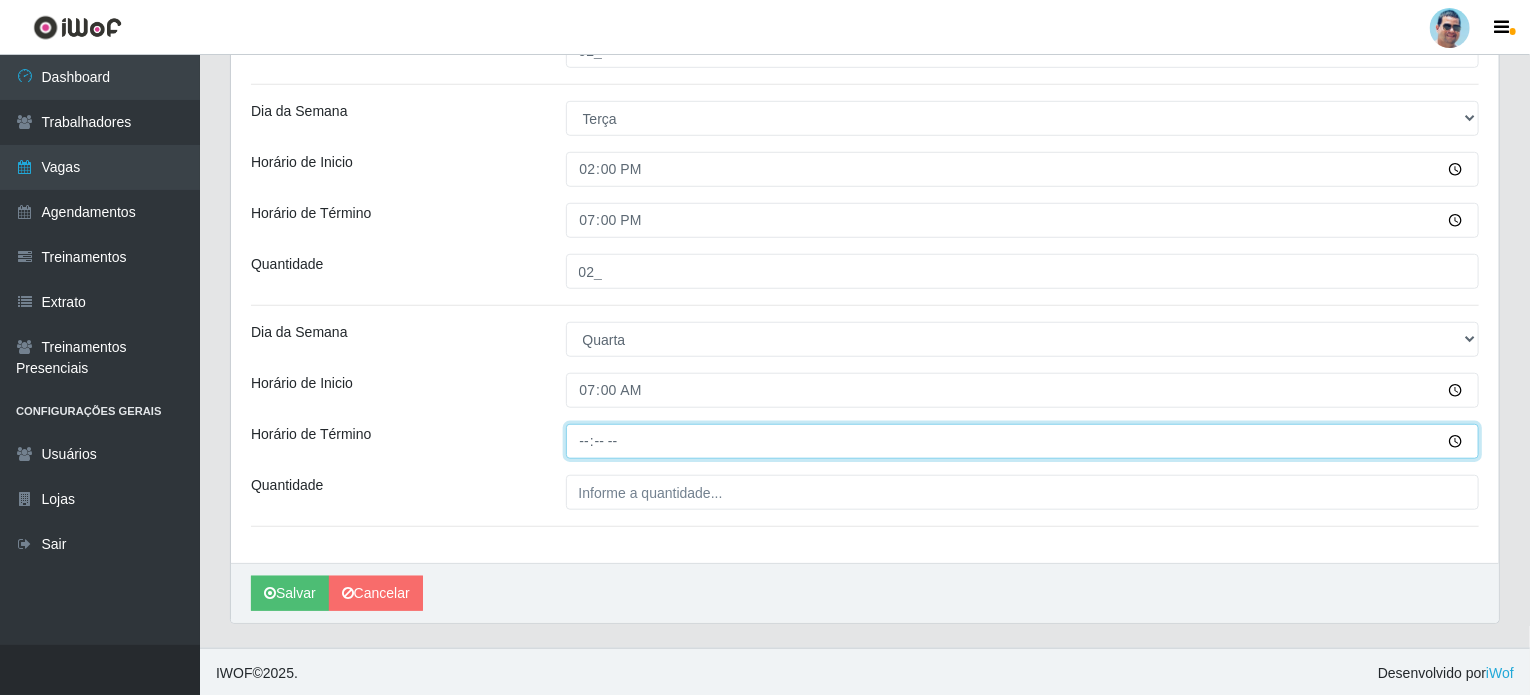 click on "Horário de Término" at bounding box center [1023, 441] 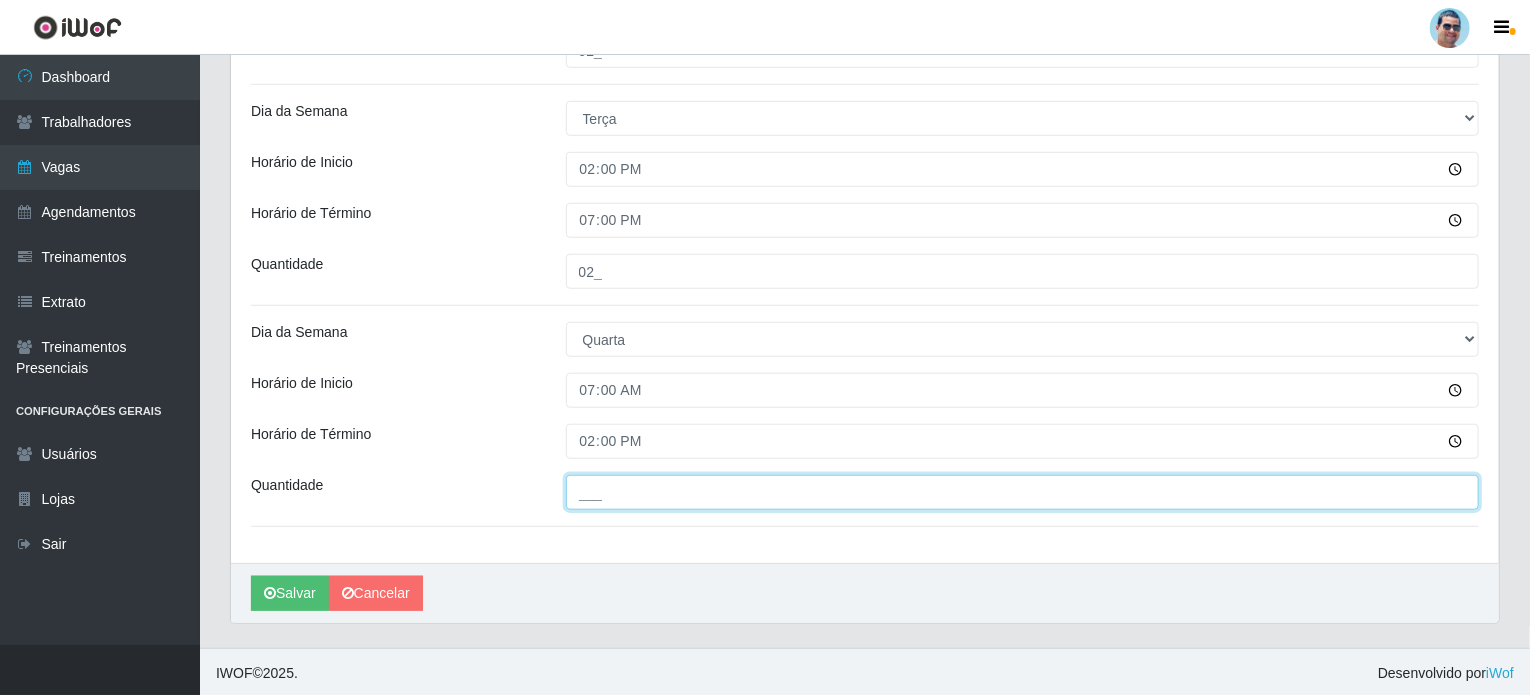 click on "___" at bounding box center [1023, 492] 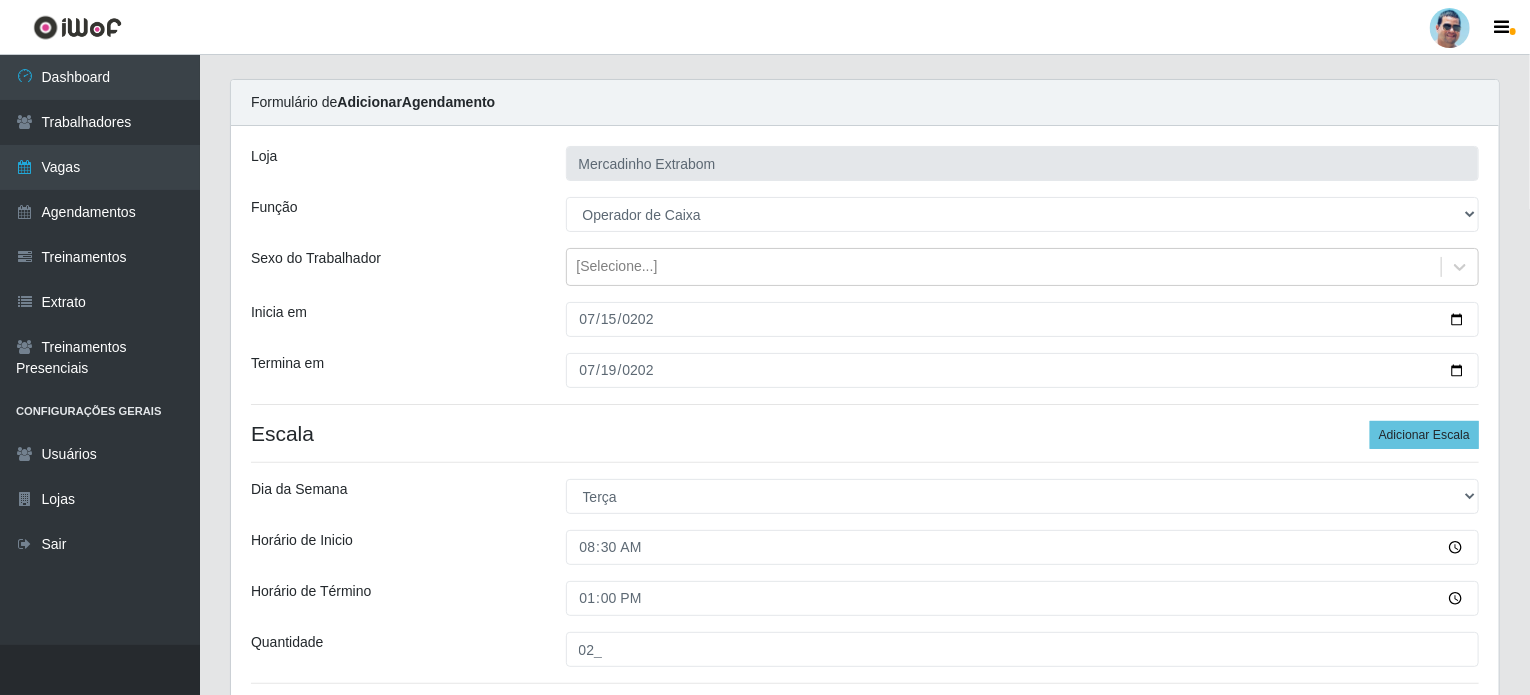 scroll, scrollTop: 45, scrollLeft: 0, axis: vertical 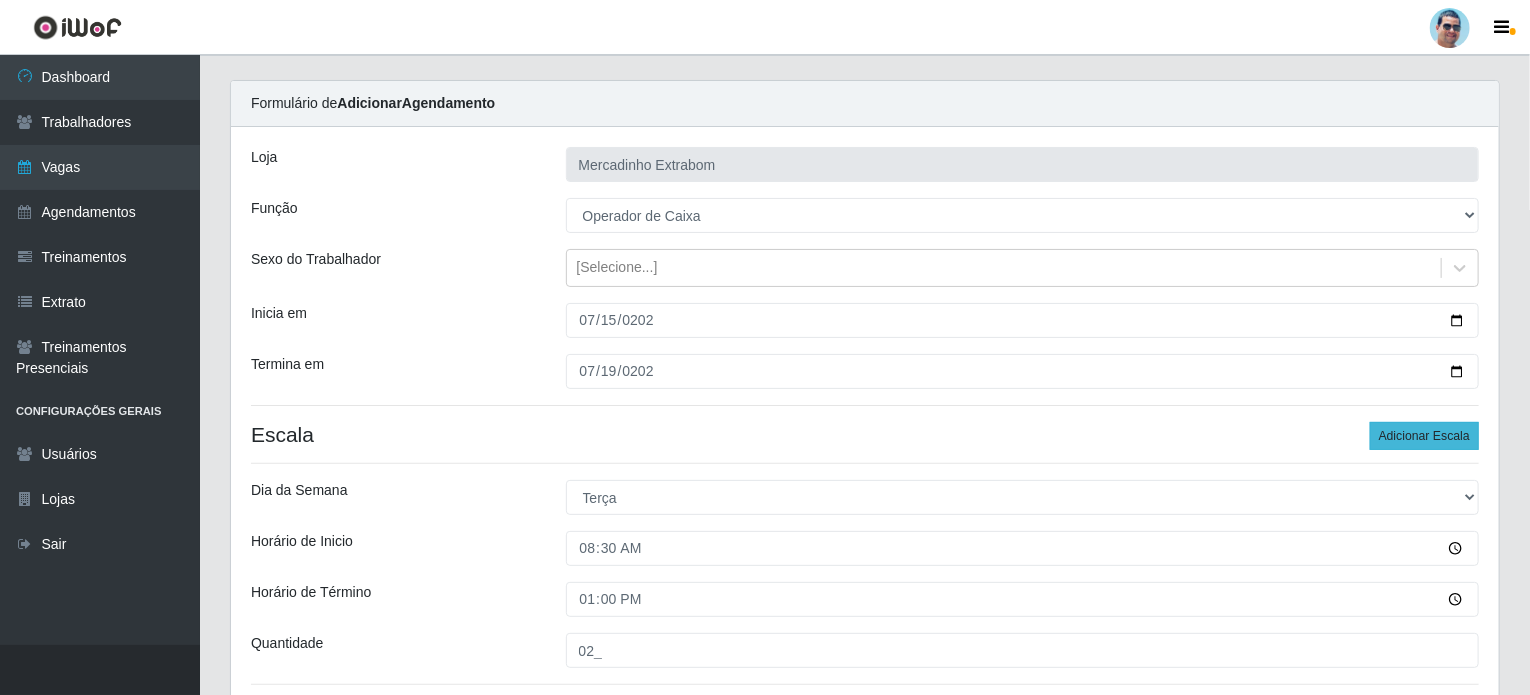 type on "02_" 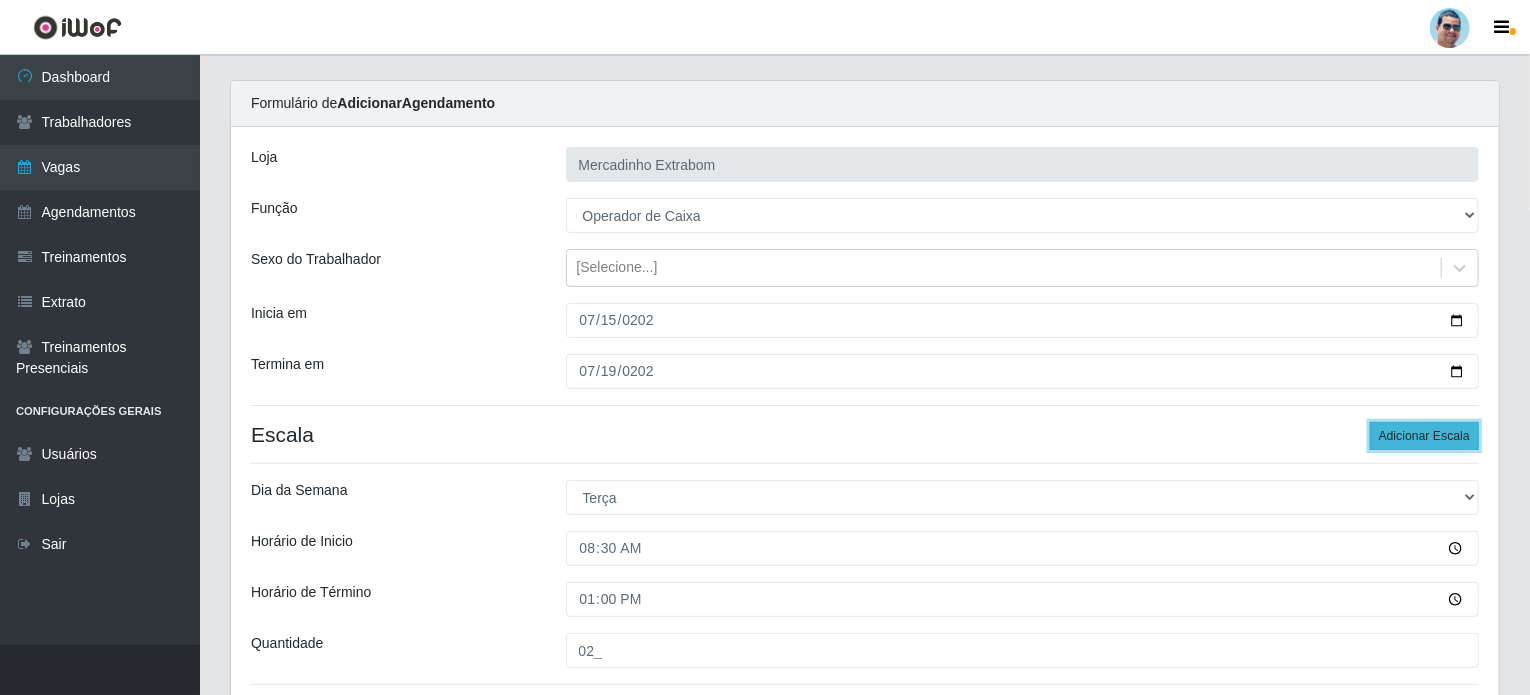 click on "Adicionar Escala" at bounding box center (1424, 436) 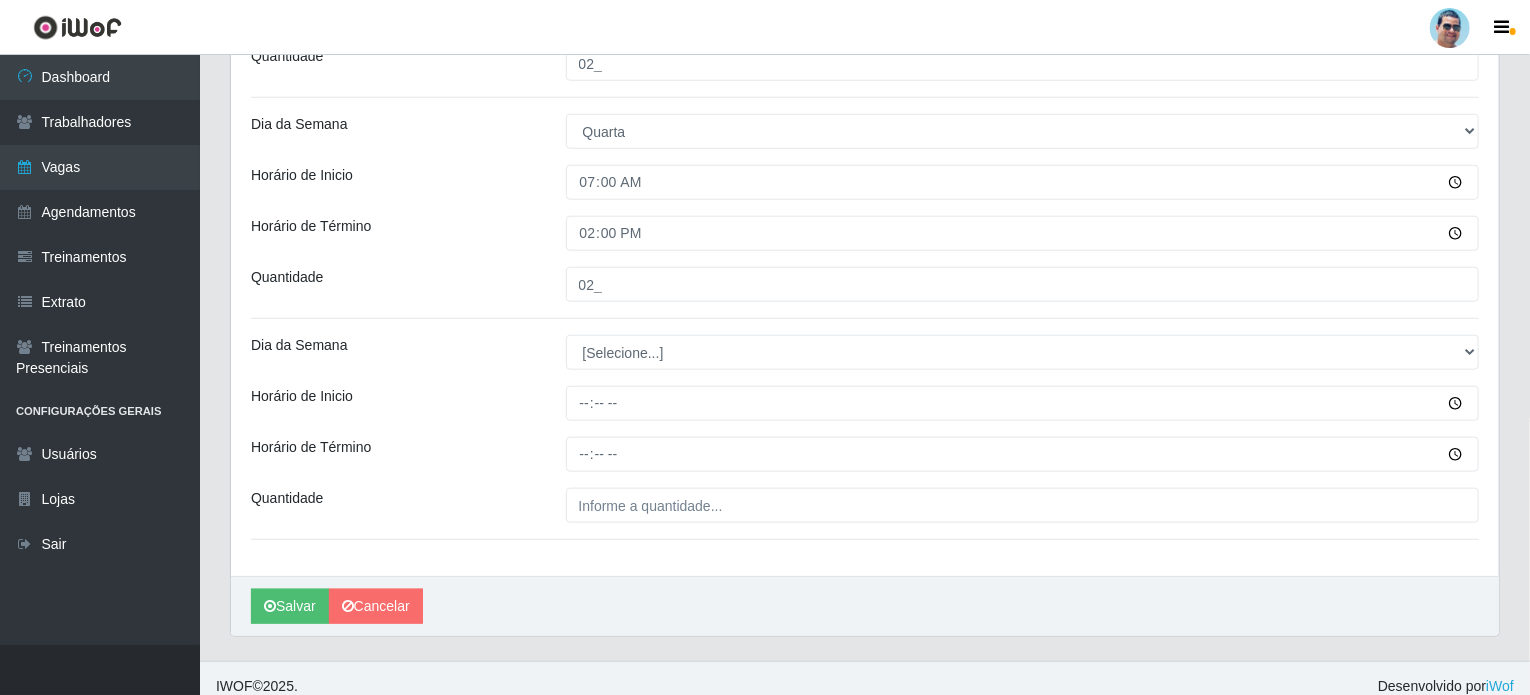 scroll, scrollTop: 866, scrollLeft: 0, axis: vertical 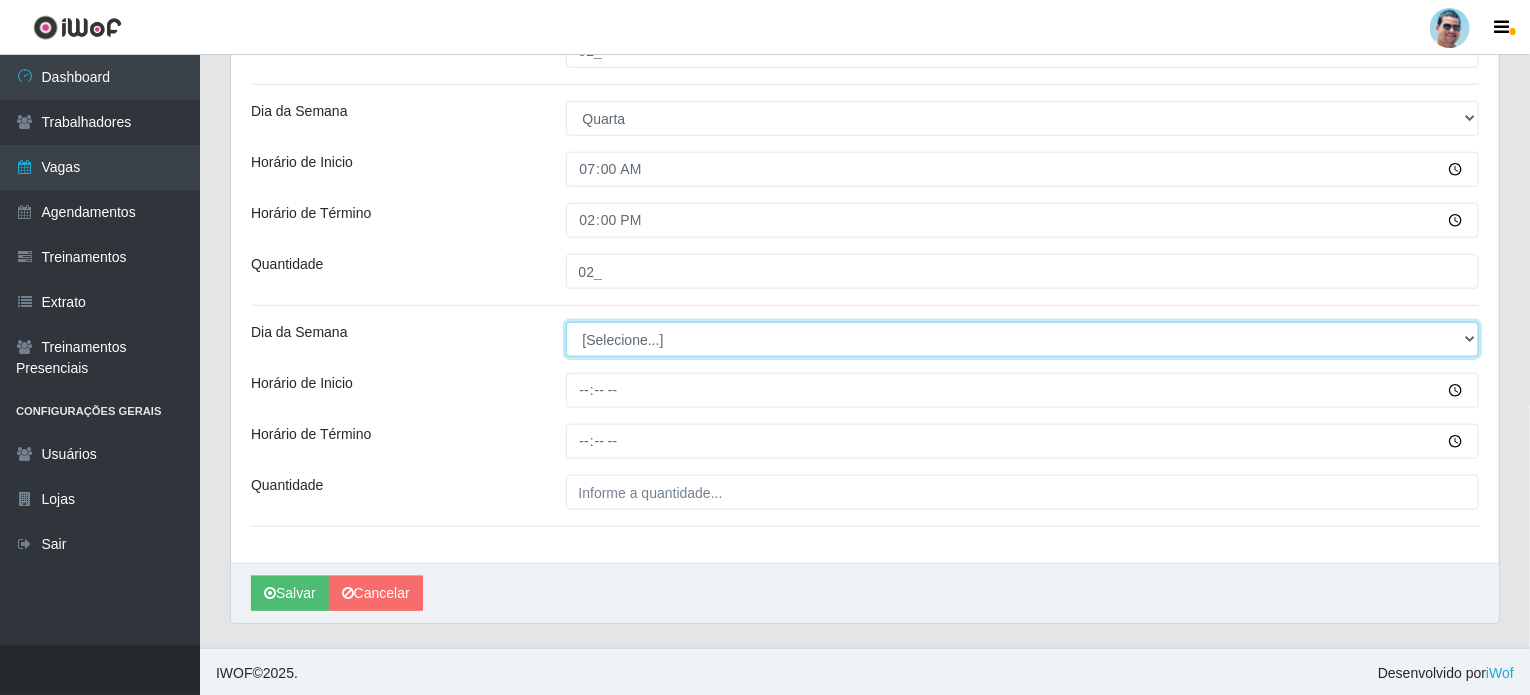 click on "[Selecione...] Segunda Terça Quarta Quinta Sexta Sábado Domingo" at bounding box center (1023, 339) 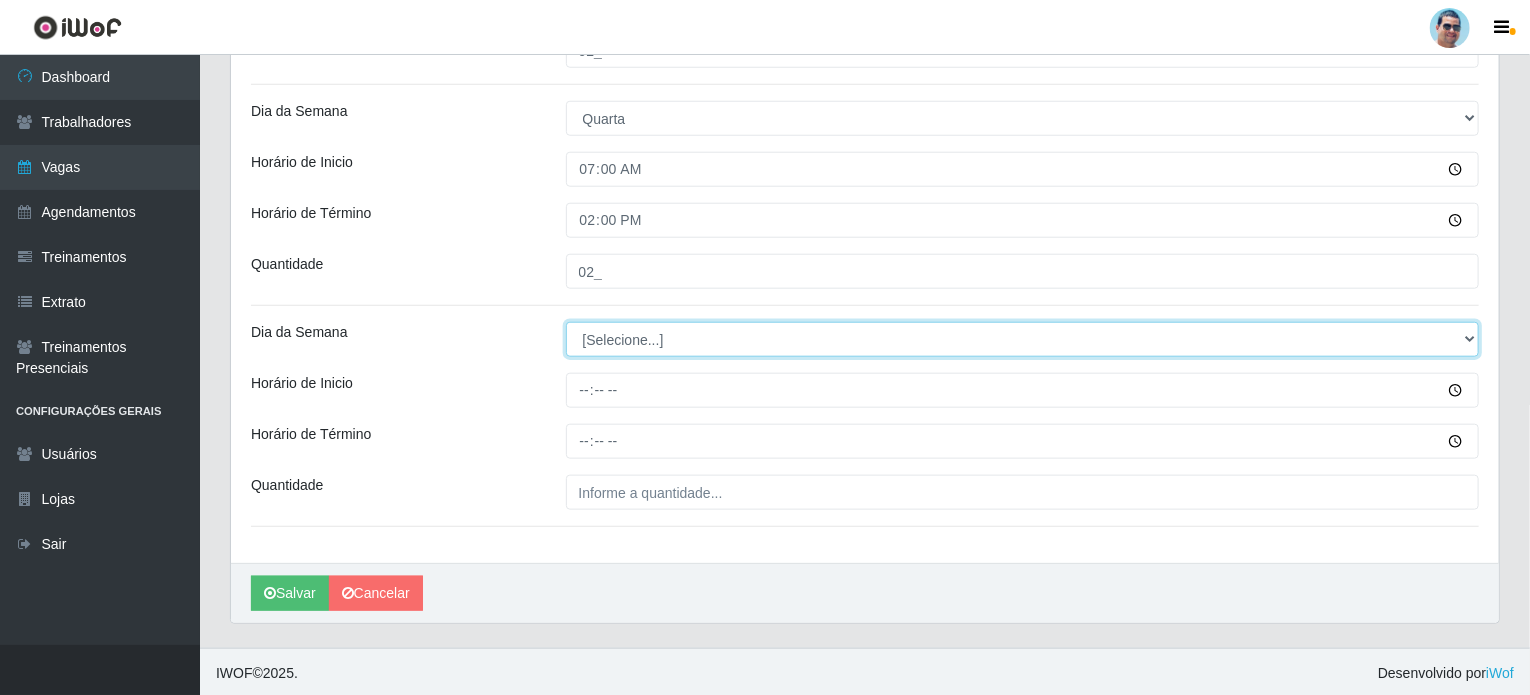 select on "3" 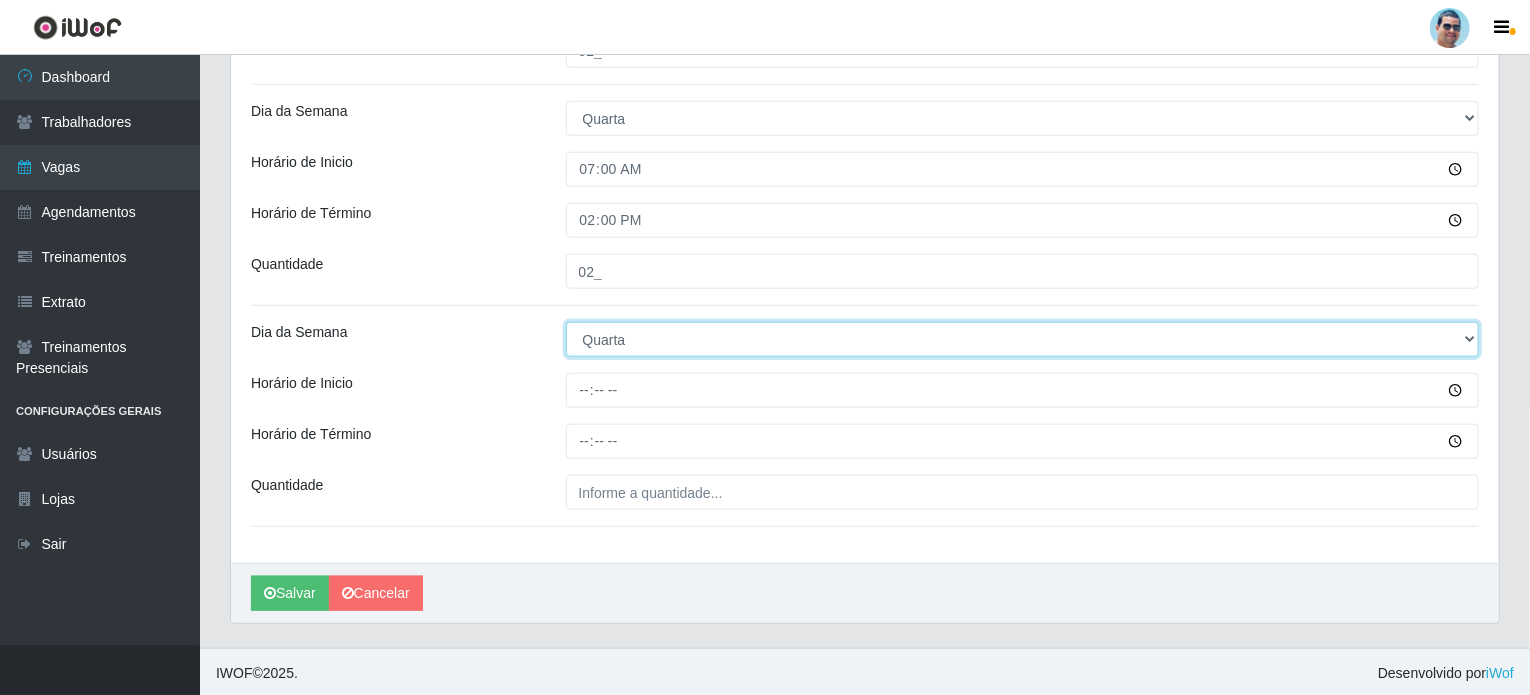 click on "[Selecione...] Segunda Terça Quarta Quinta Sexta Sábado Domingo" at bounding box center (1023, 339) 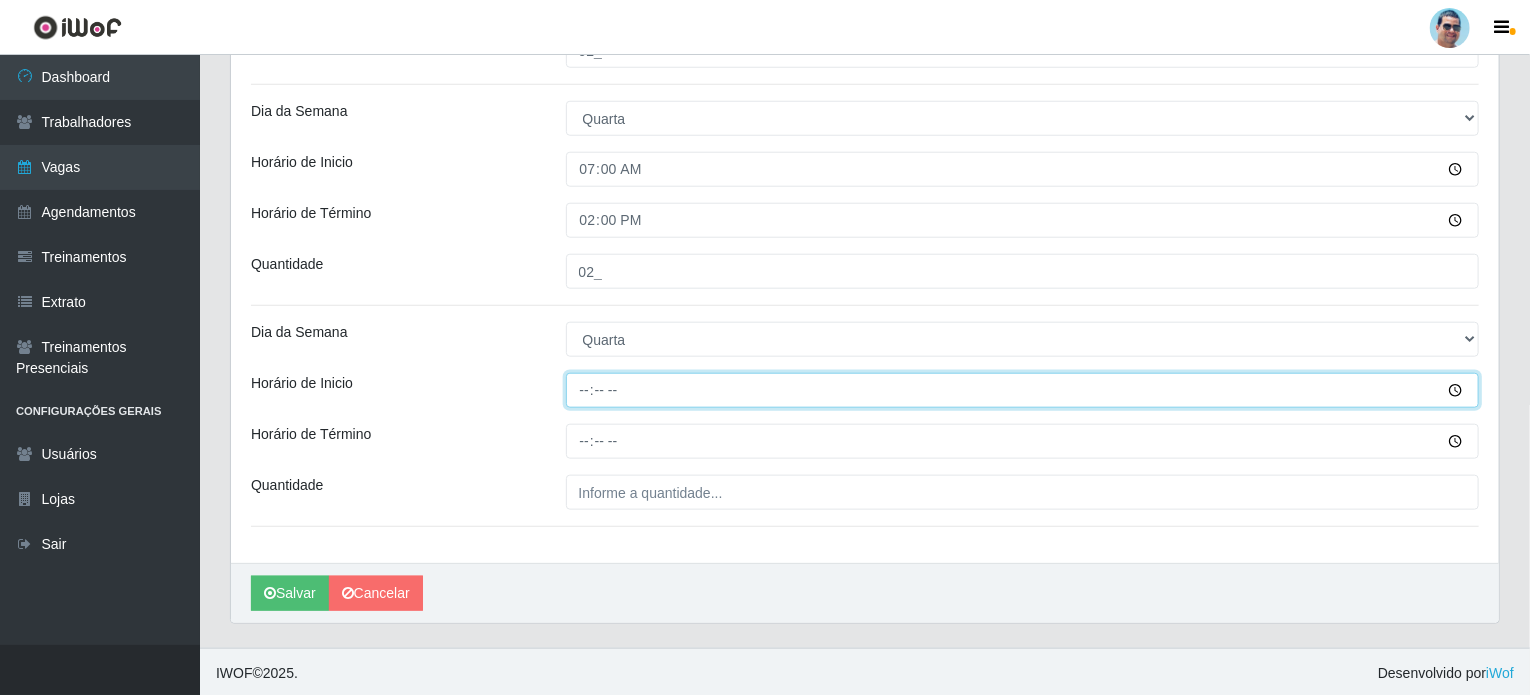 click on "Horário de Inicio" at bounding box center (1023, 390) 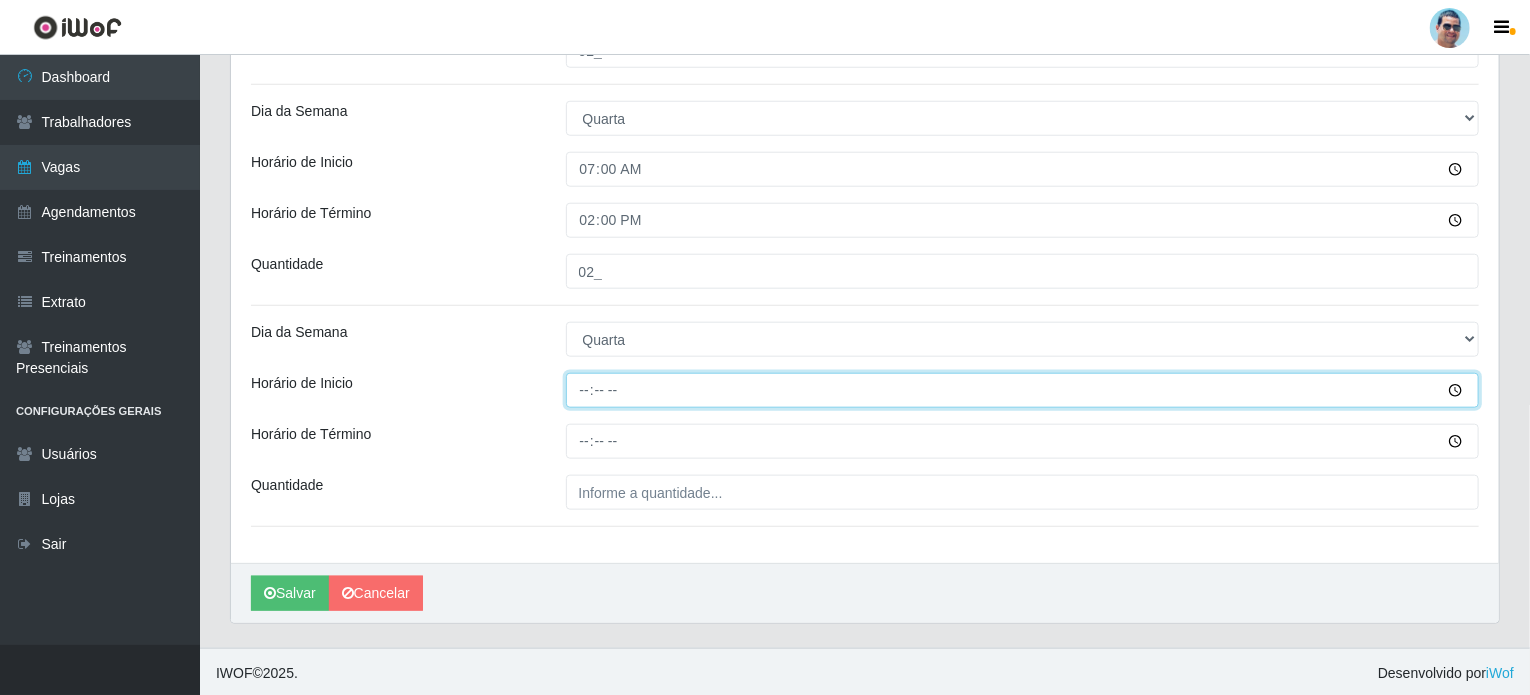 type on "14:00" 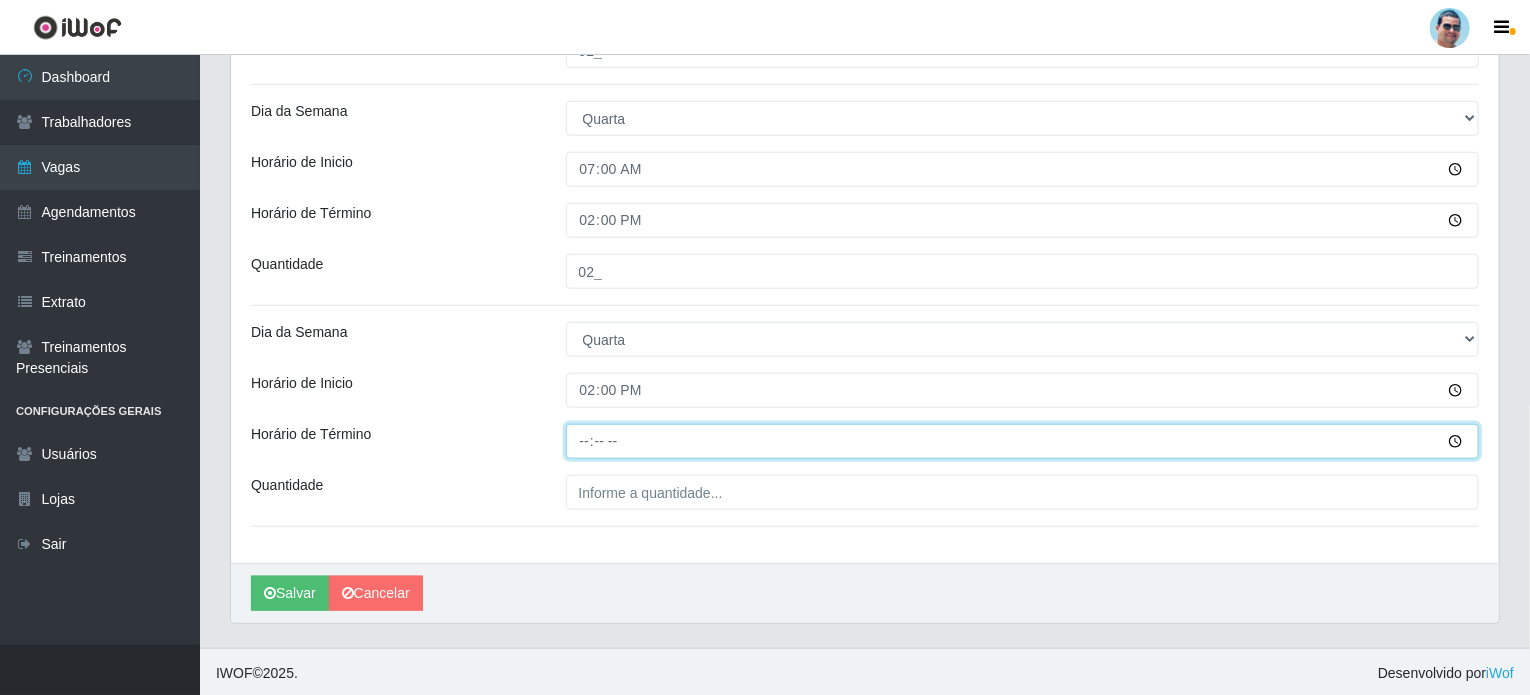 click on "Horário de Término" at bounding box center [1023, 441] 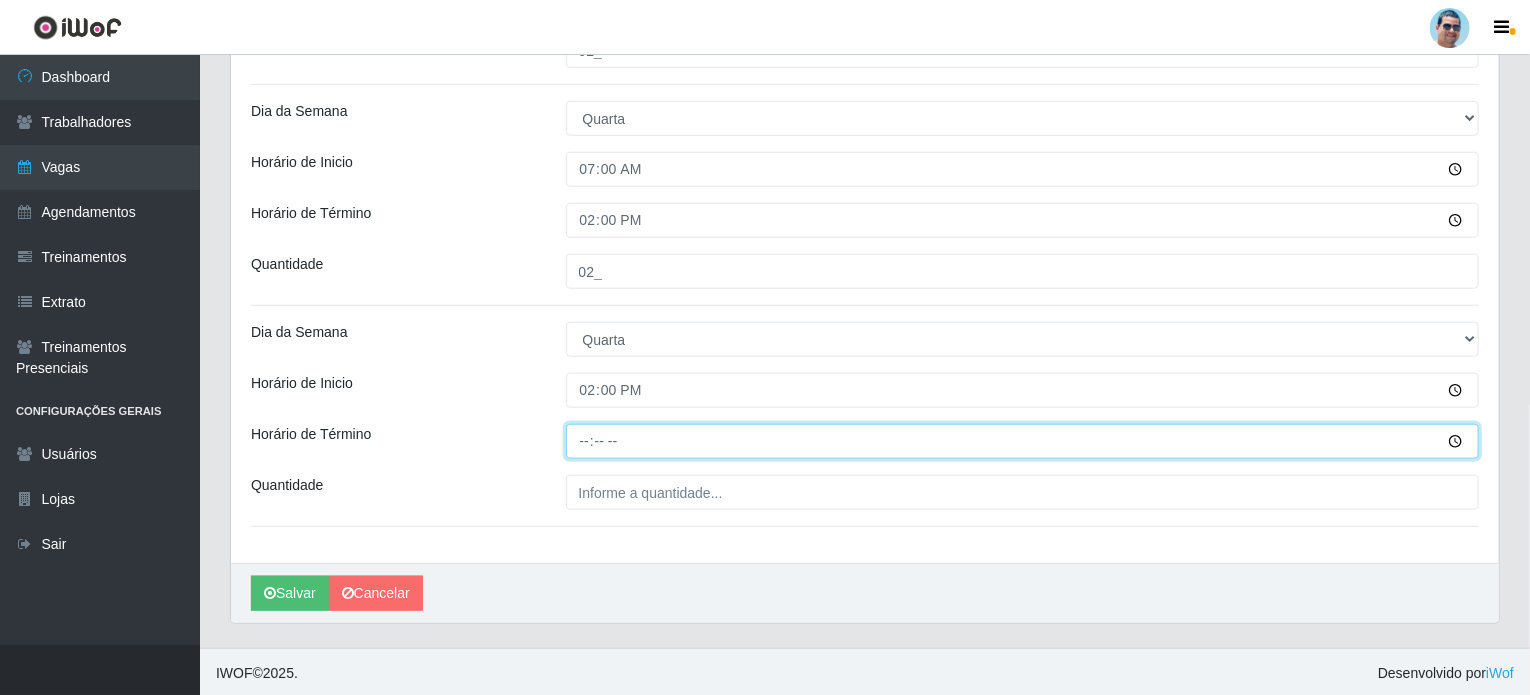 type on "19:00" 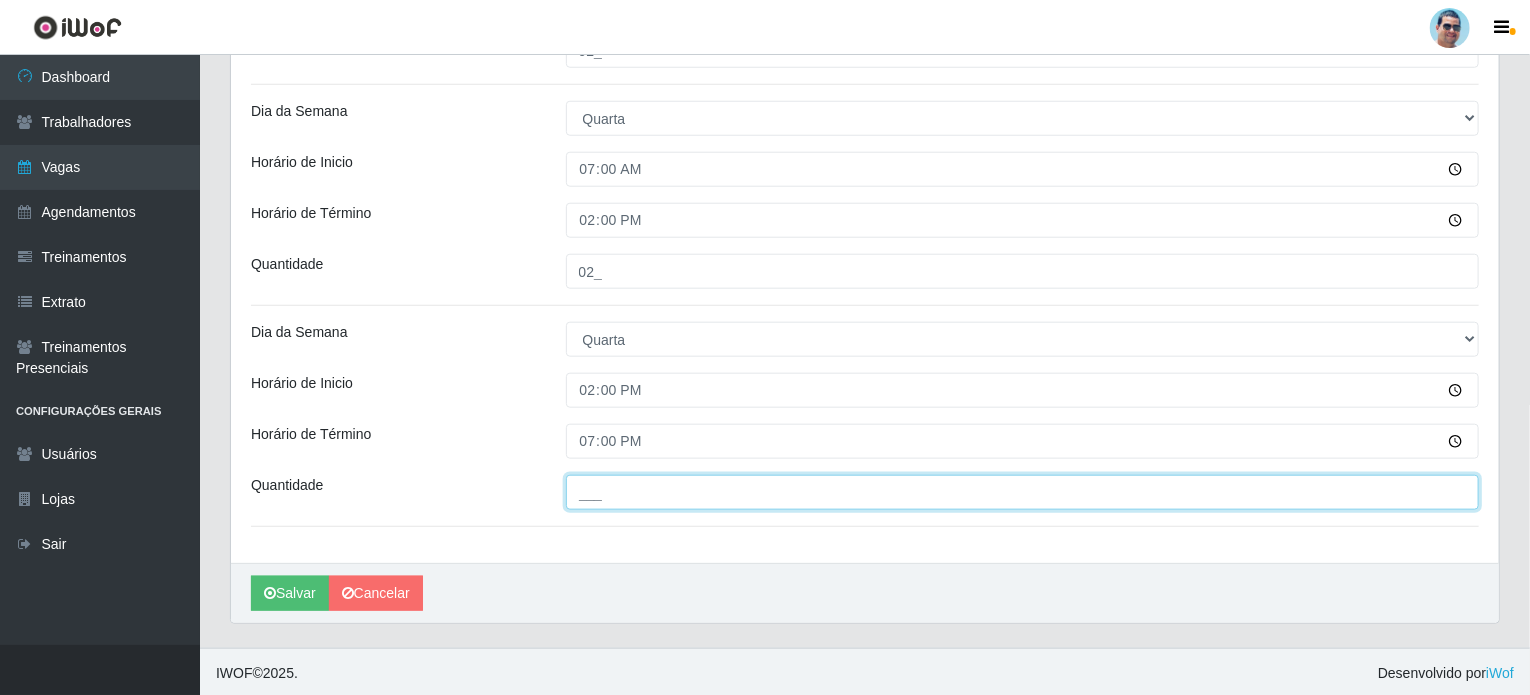 click on "___" at bounding box center [1023, 492] 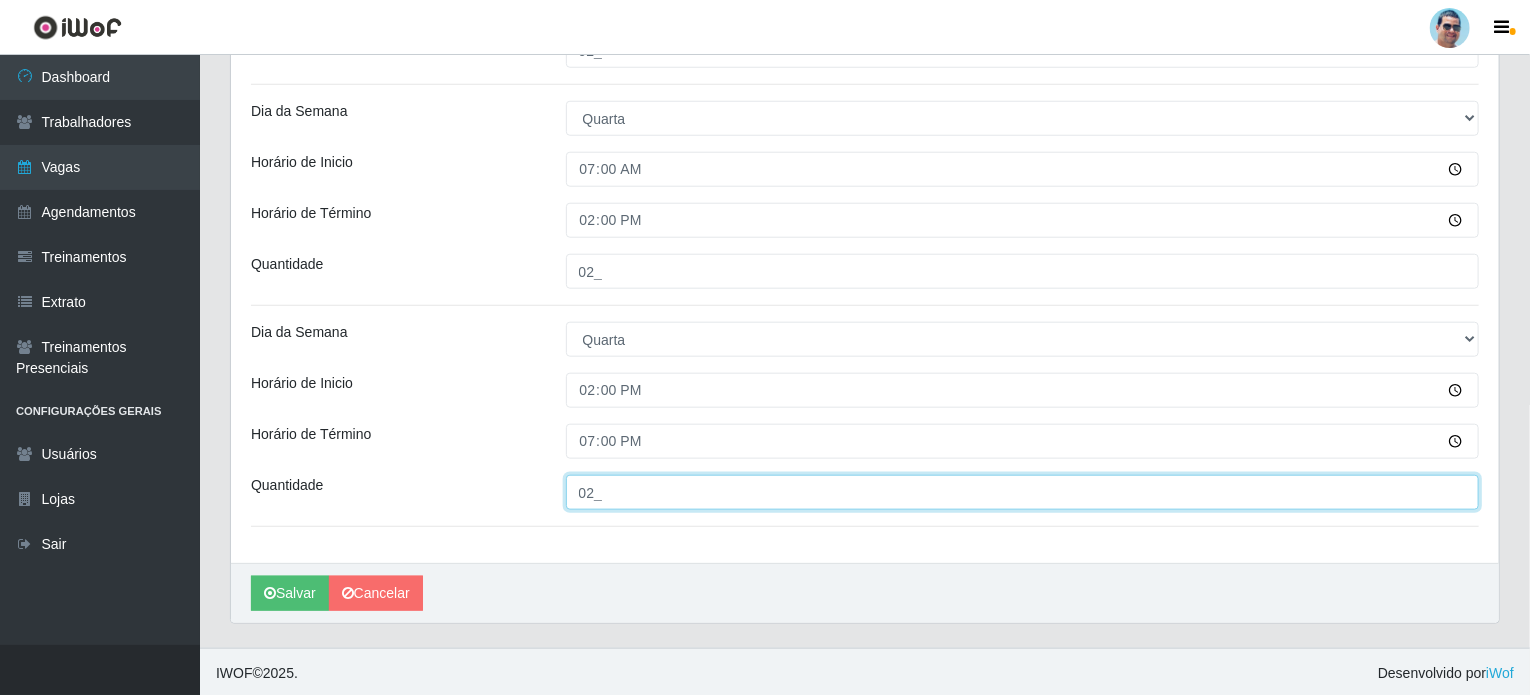 scroll, scrollTop: 366, scrollLeft: 0, axis: vertical 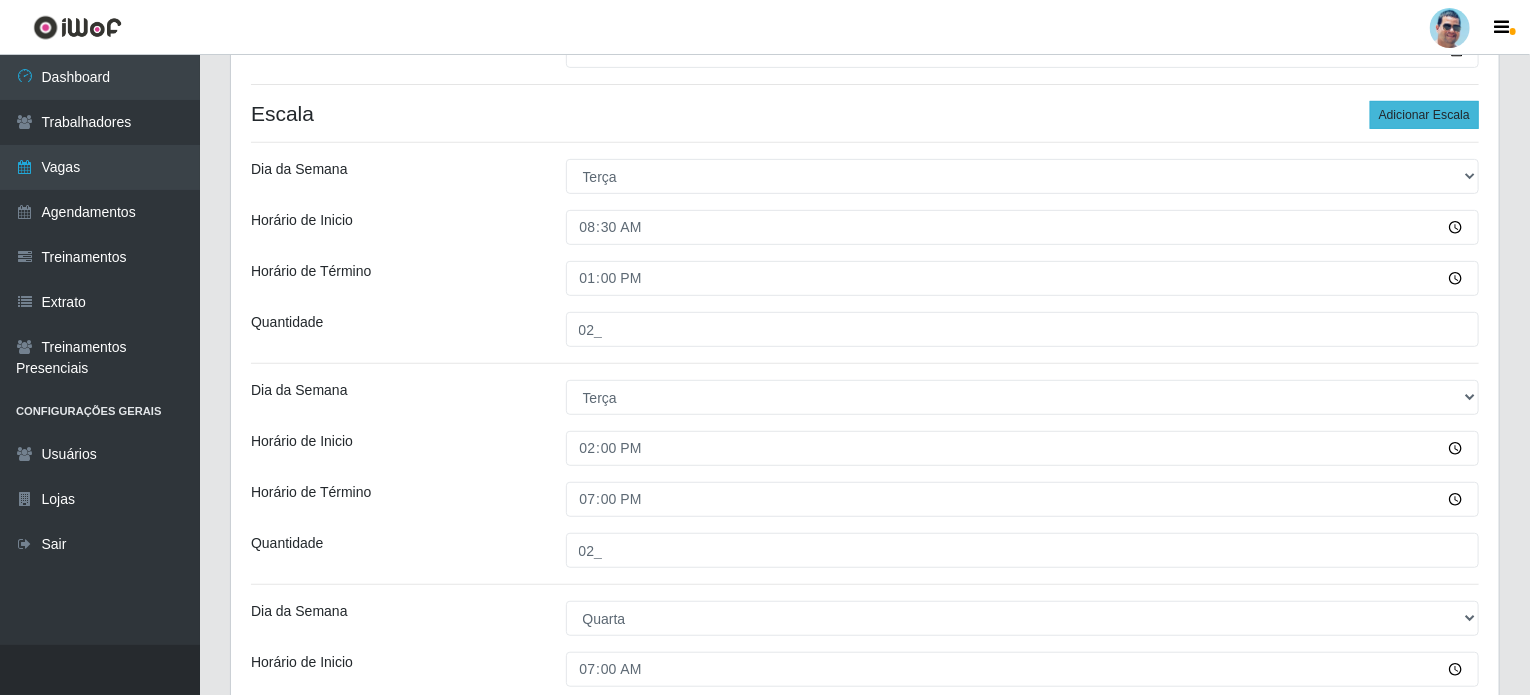 type on "02_" 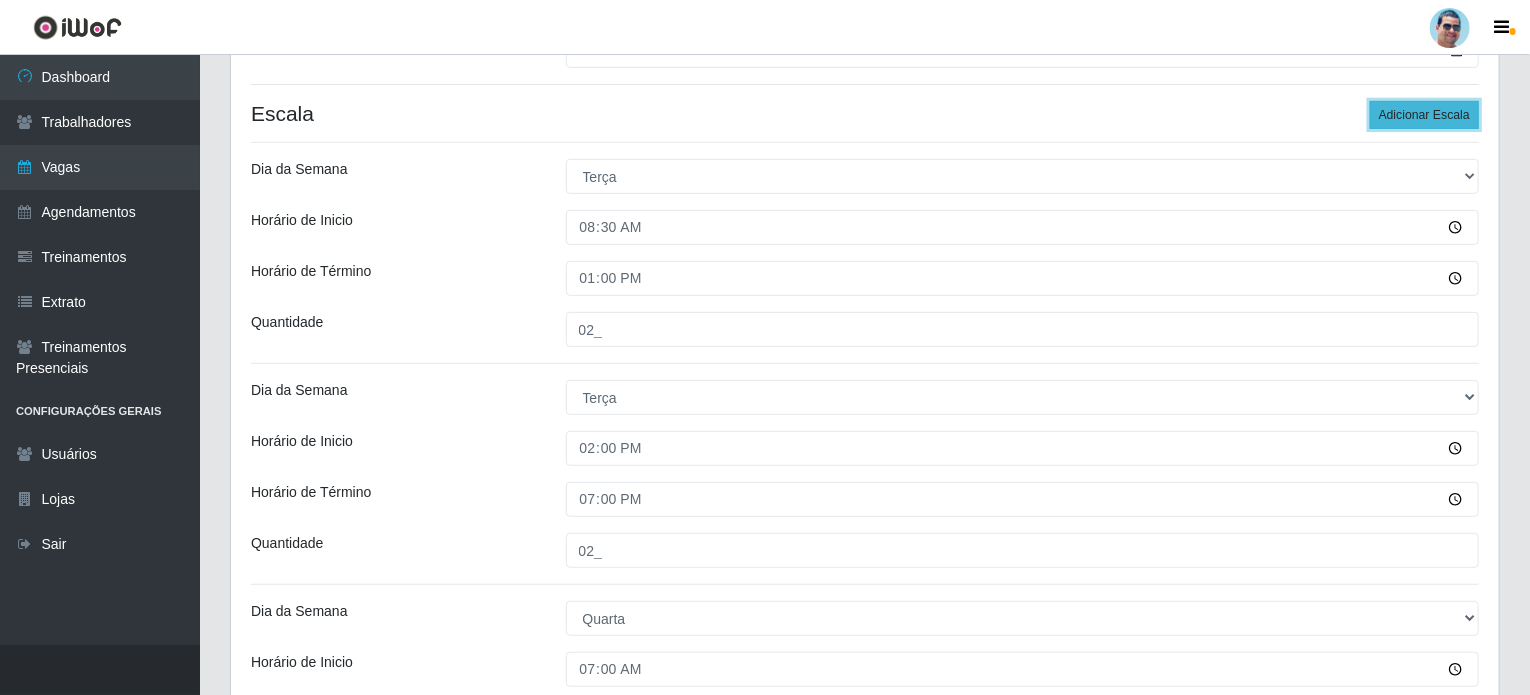 click on "Adicionar Escala" at bounding box center (1424, 115) 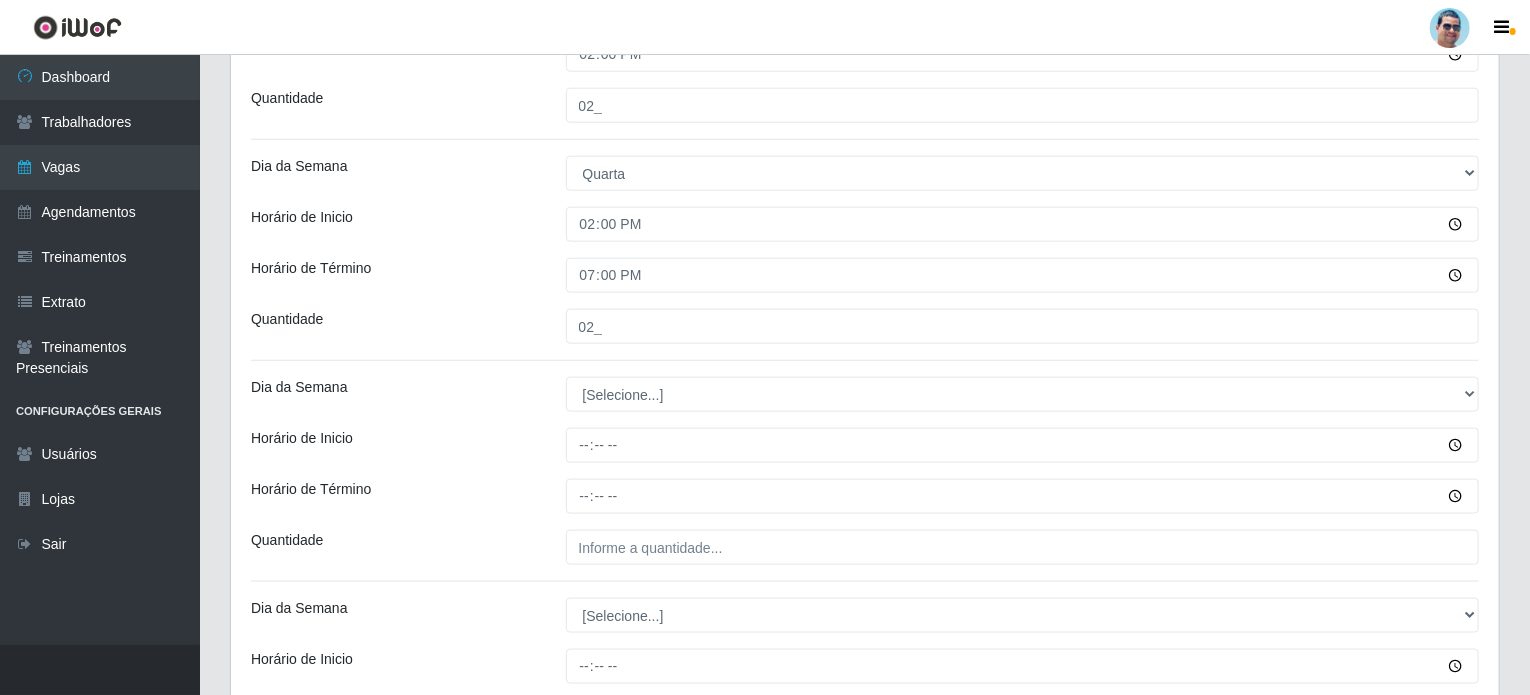 scroll, scrollTop: 1266, scrollLeft: 0, axis: vertical 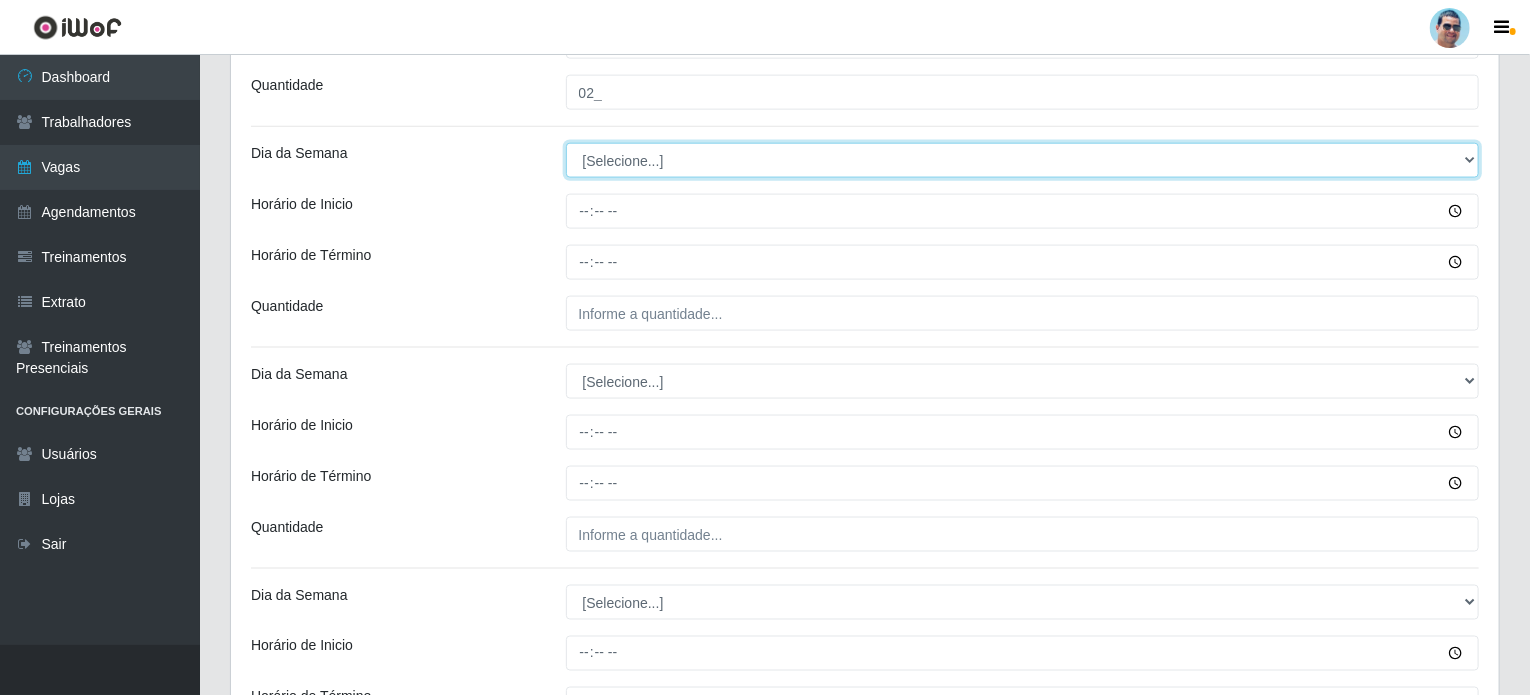 click on "[Selecione...] Segunda Terça Quarta Quinta Sexta Sábado Domingo" at bounding box center [1023, 160] 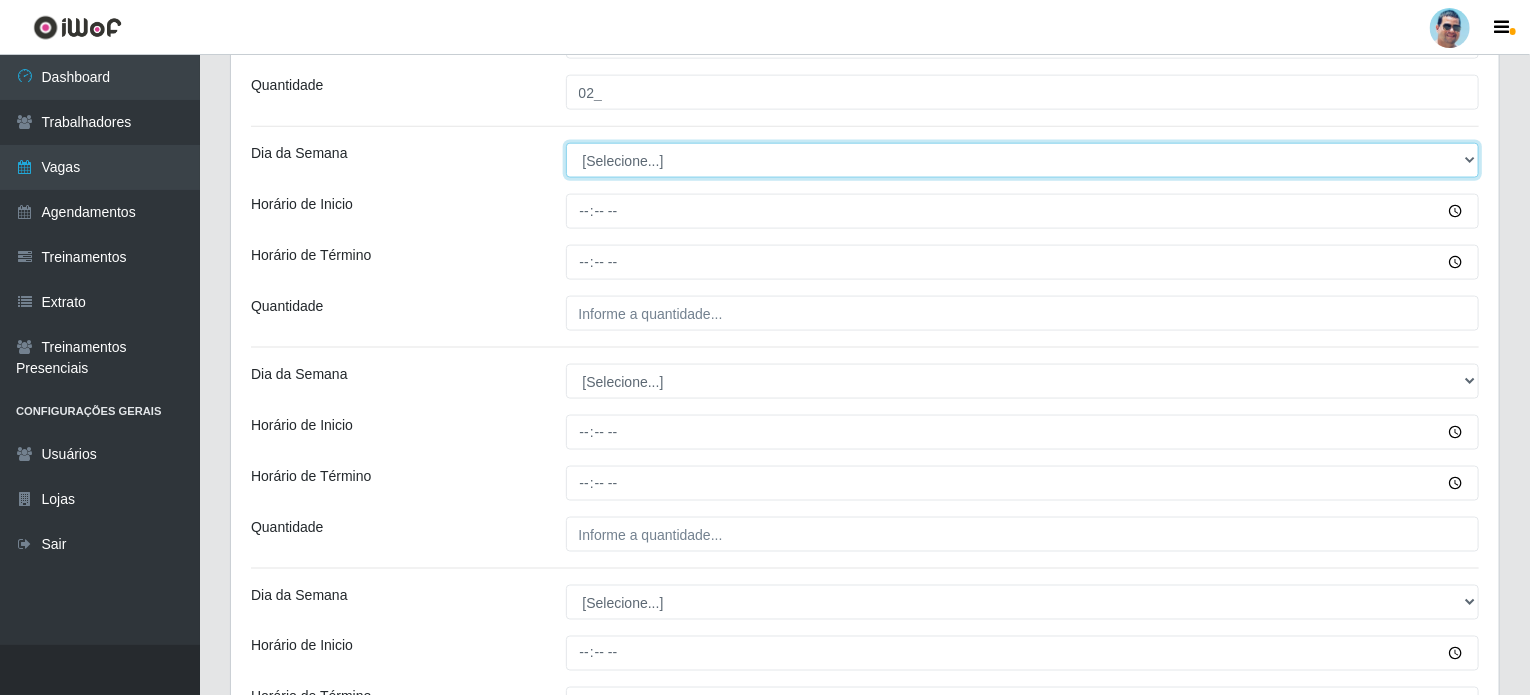 select on "4" 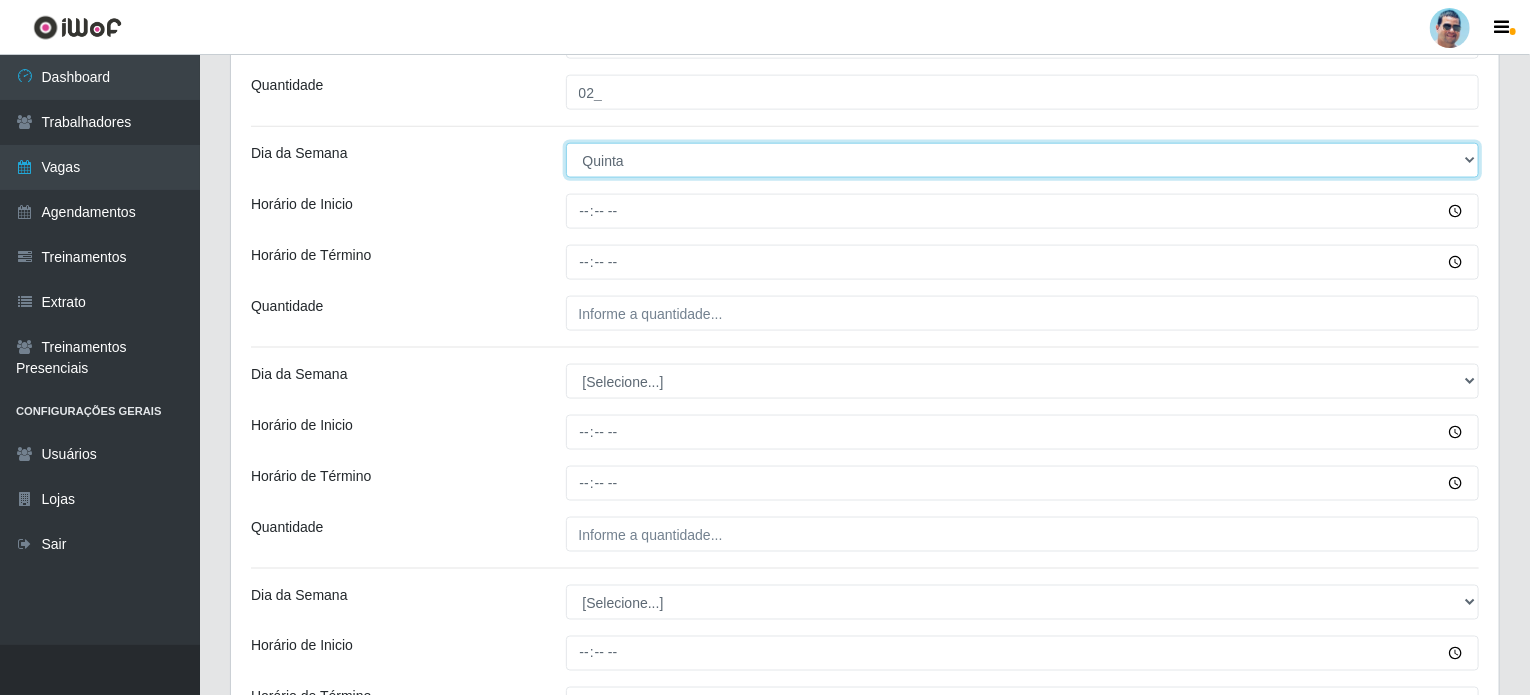 click on "[Selecione...] Segunda Terça Quarta Quinta Sexta Sábado Domingo" at bounding box center [1023, 160] 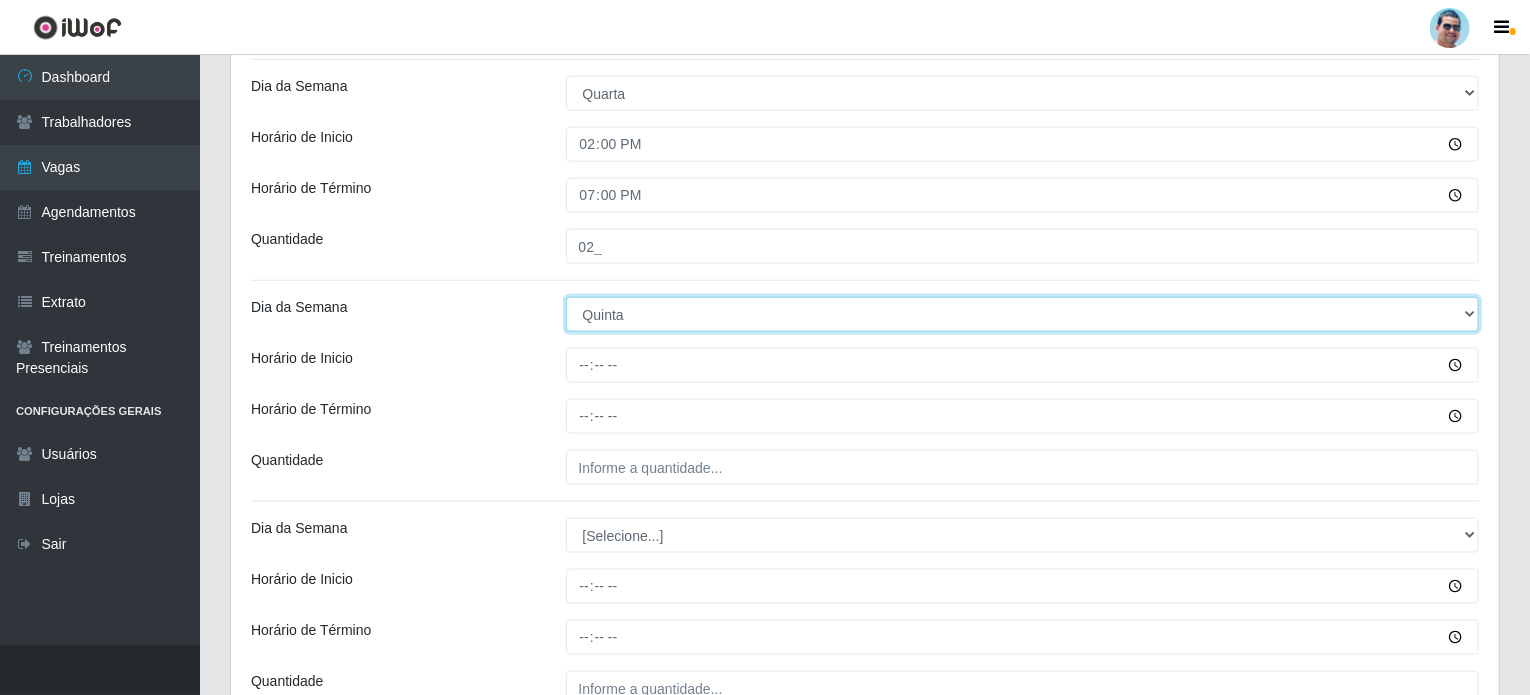 scroll, scrollTop: 1166, scrollLeft: 0, axis: vertical 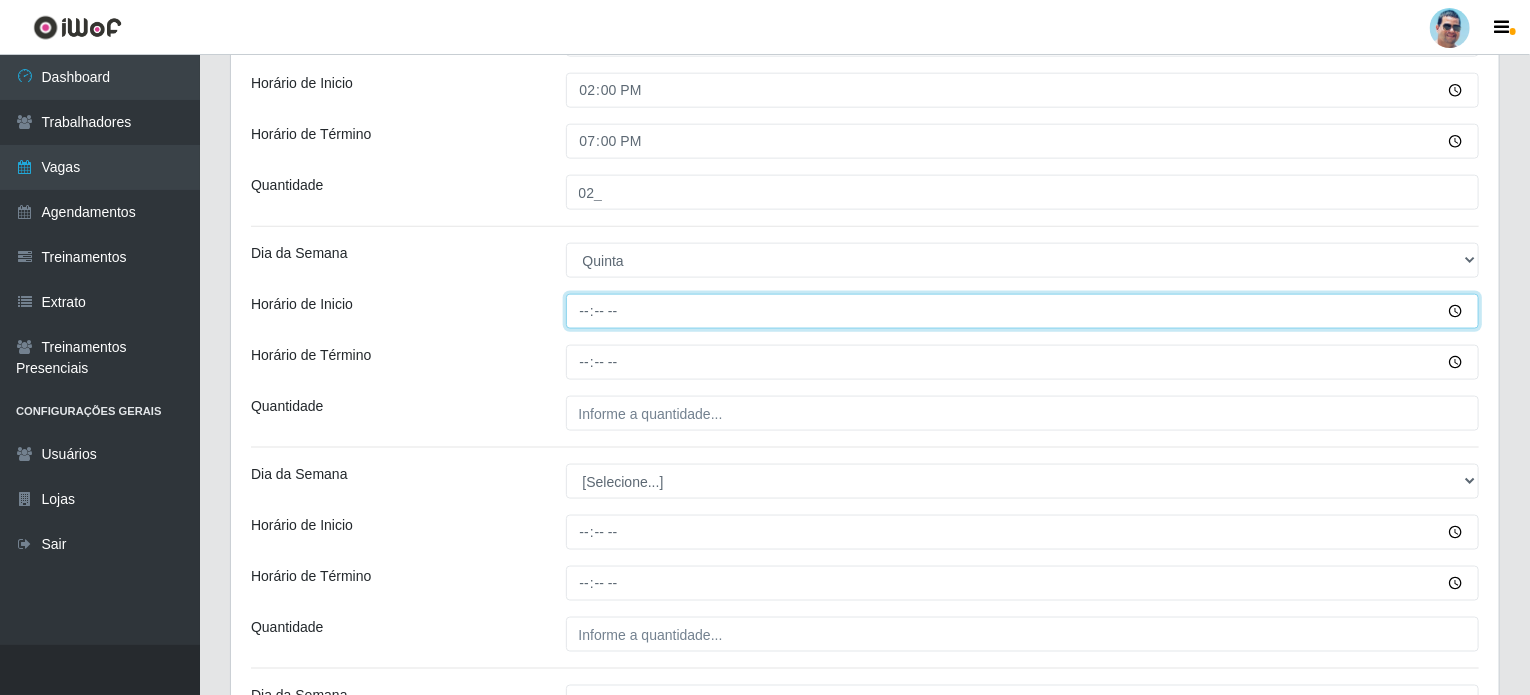 click on "Horário de Inicio" at bounding box center (1023, 311) 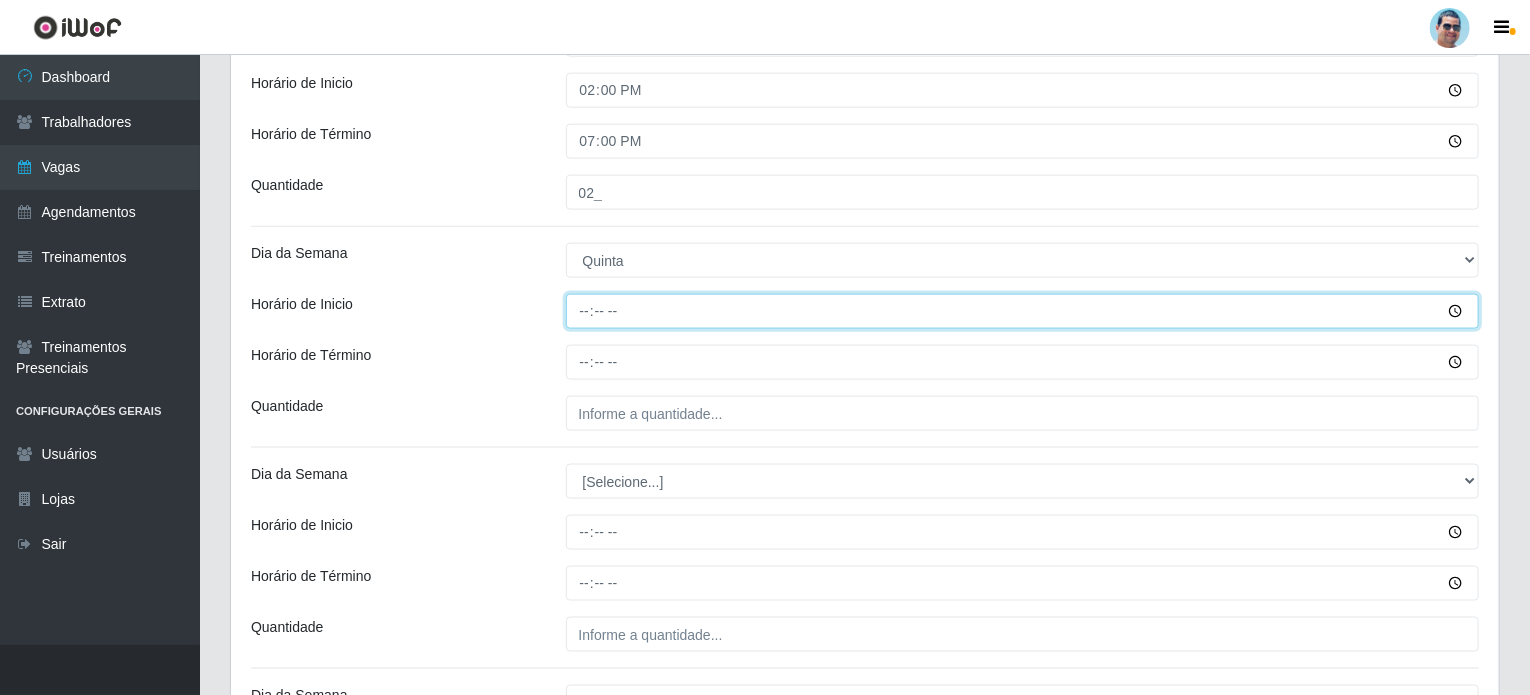 type on "09:00" 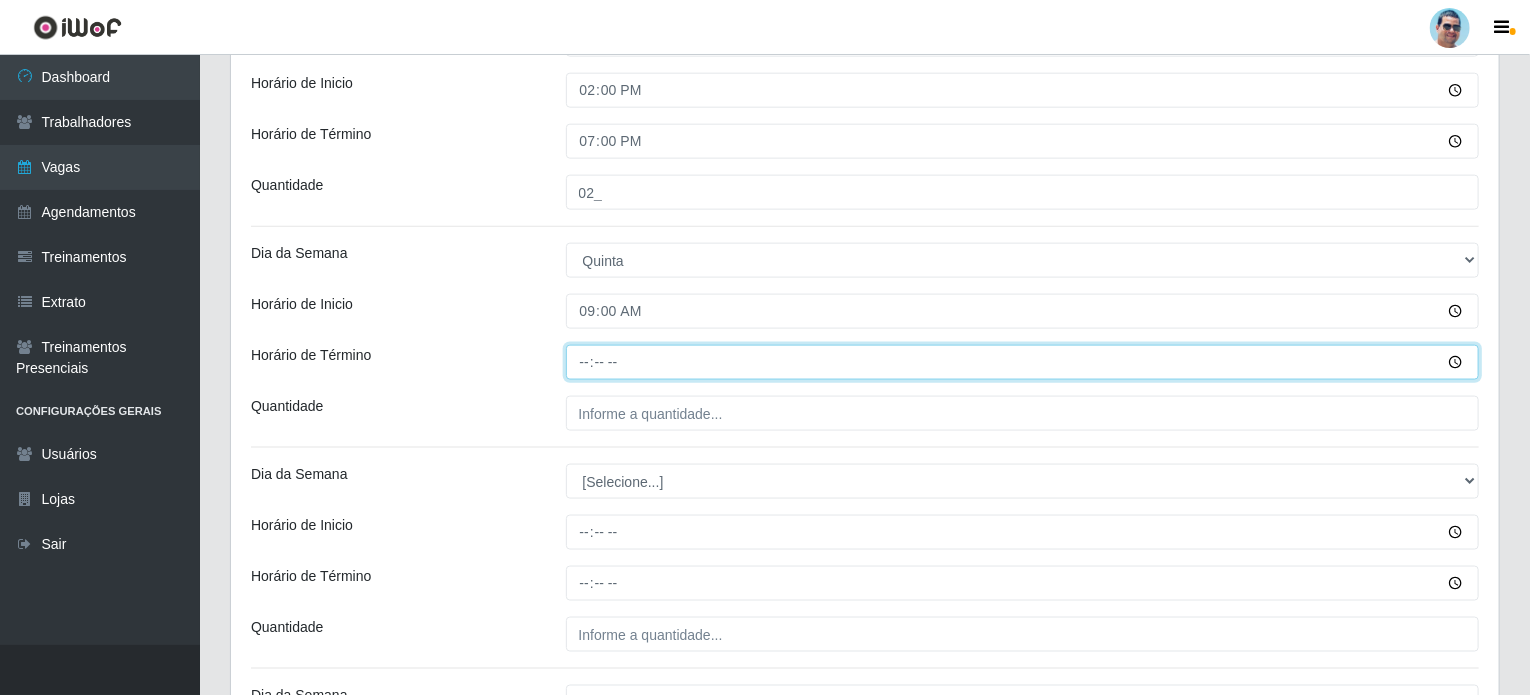 click on "Horário de Término" at bounding box center (1023, 362) 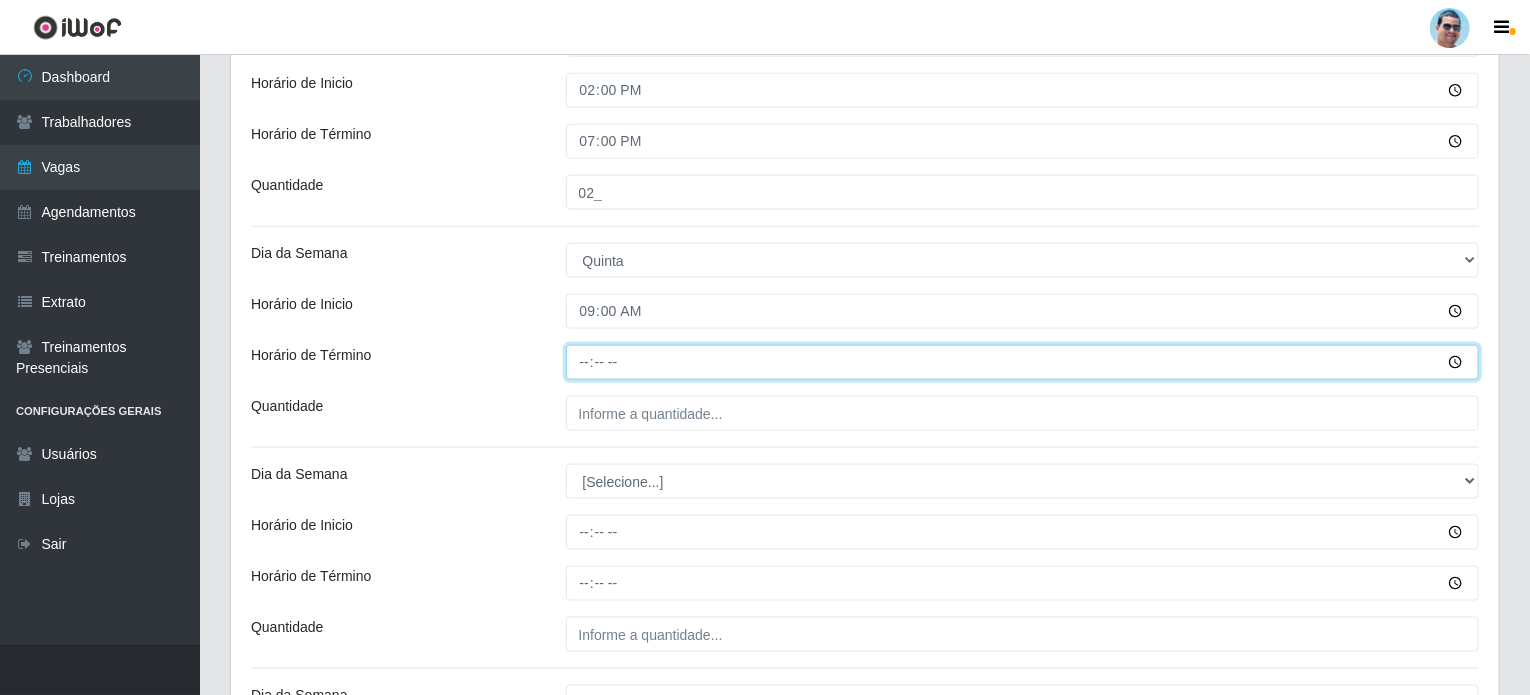type on "13:00" 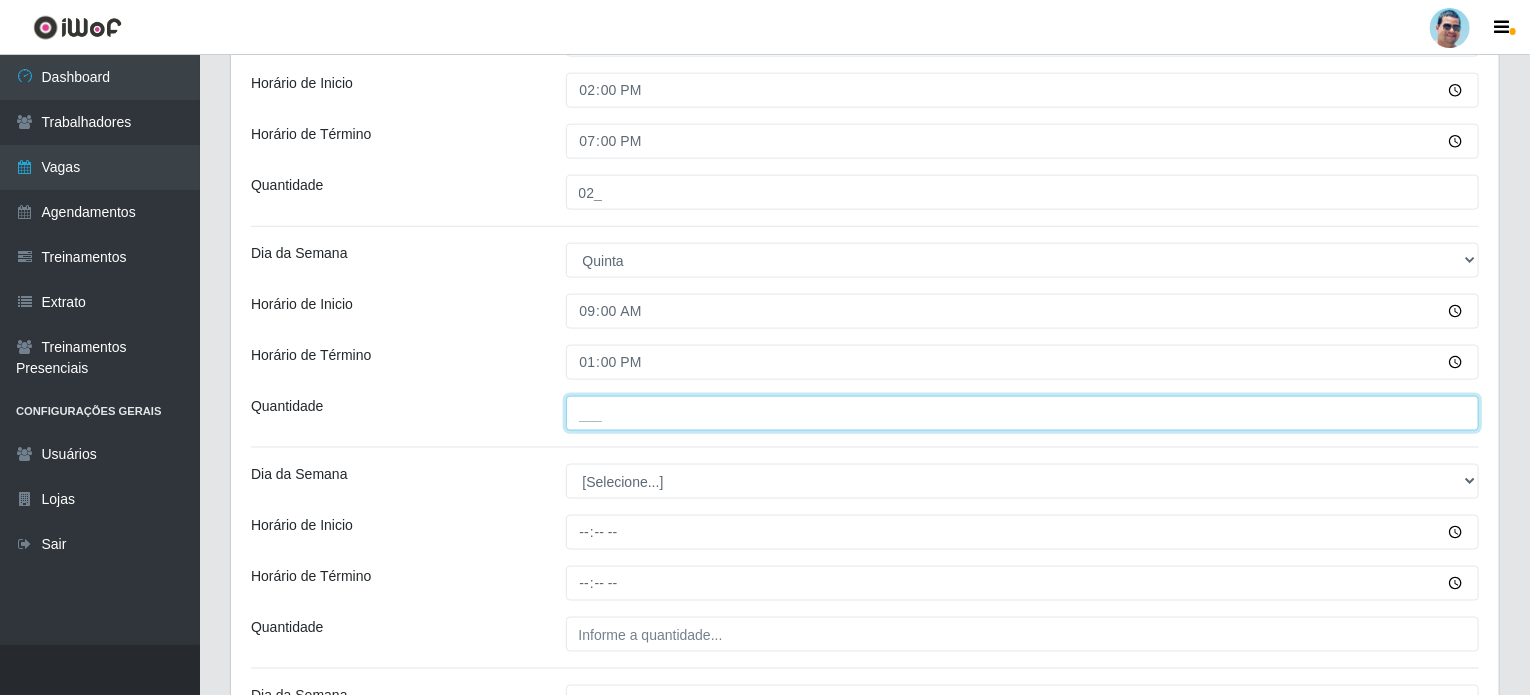 click on "___" at bounding box center [1023, 413] 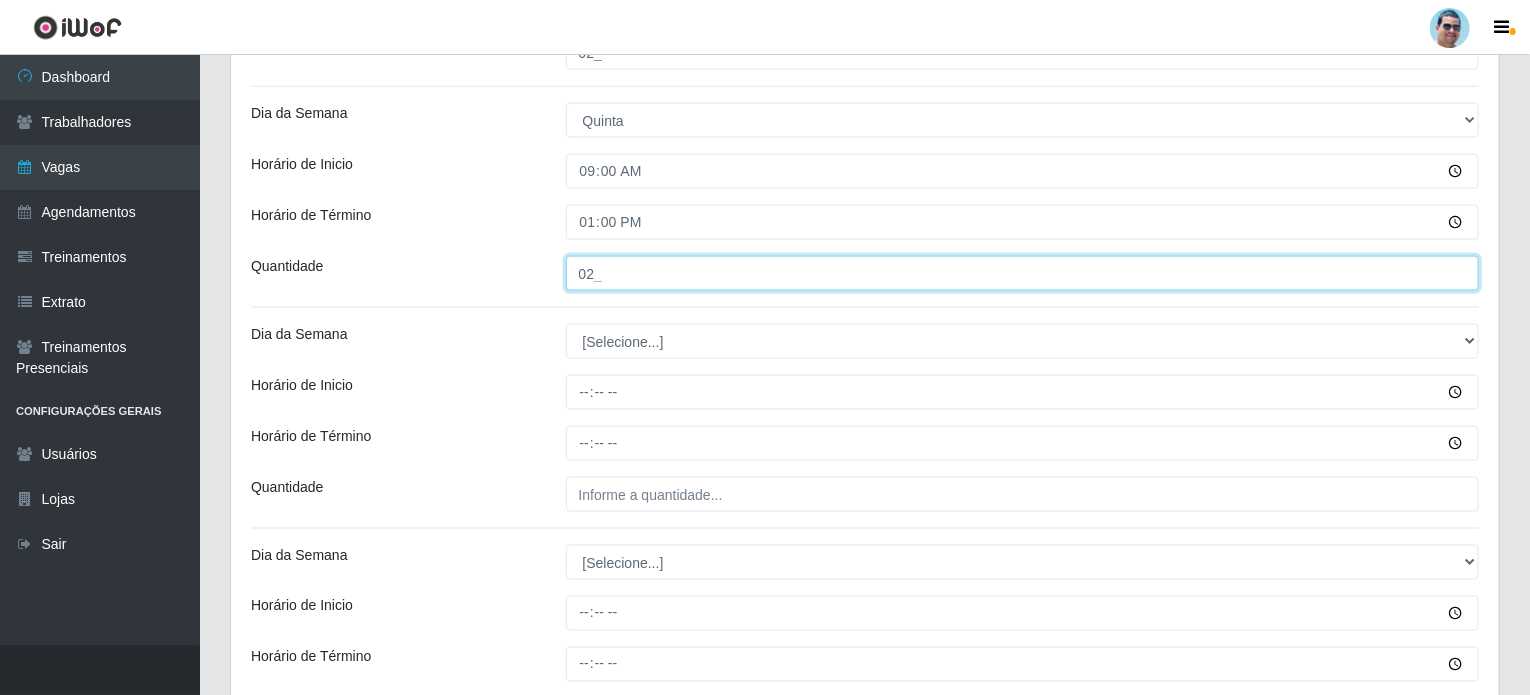 scroll, scrollTop: 1366, scrollLeft: 0, axis: vertical 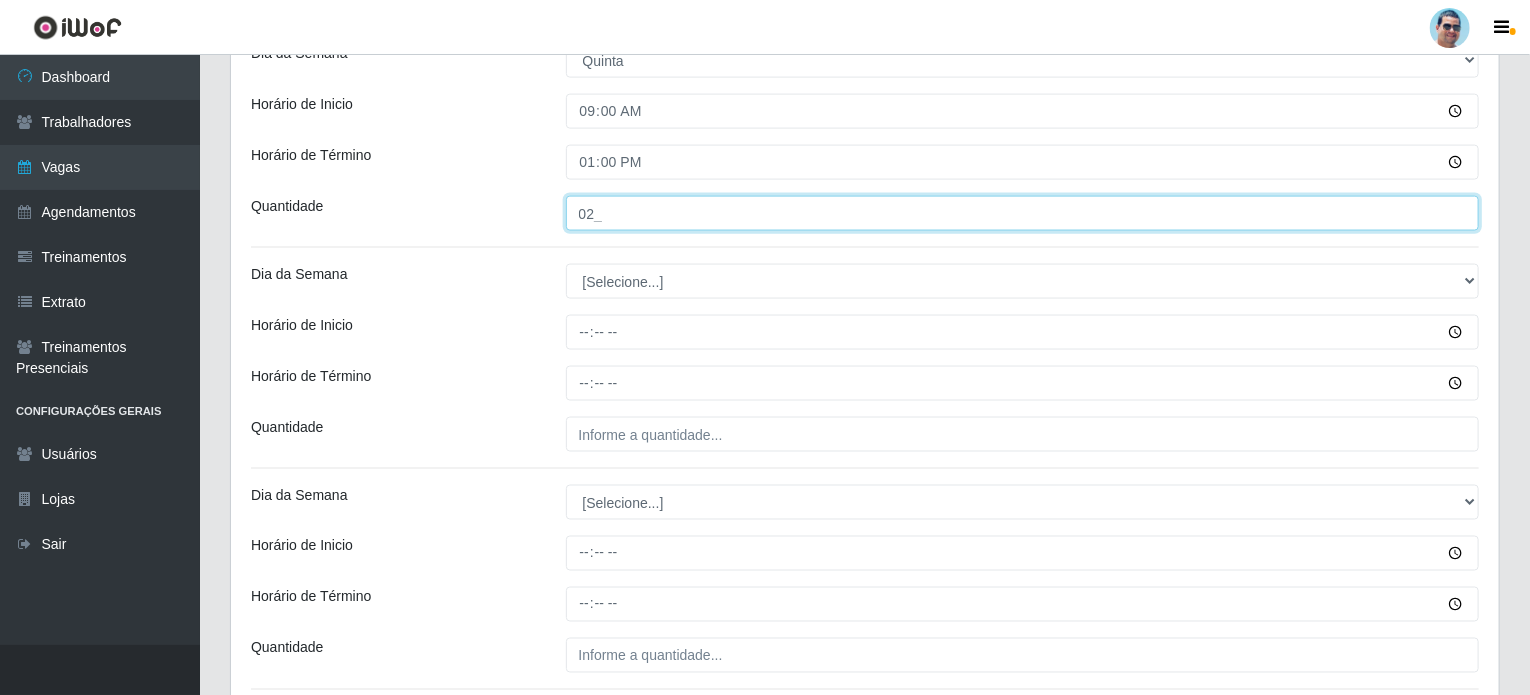 type on "02_" 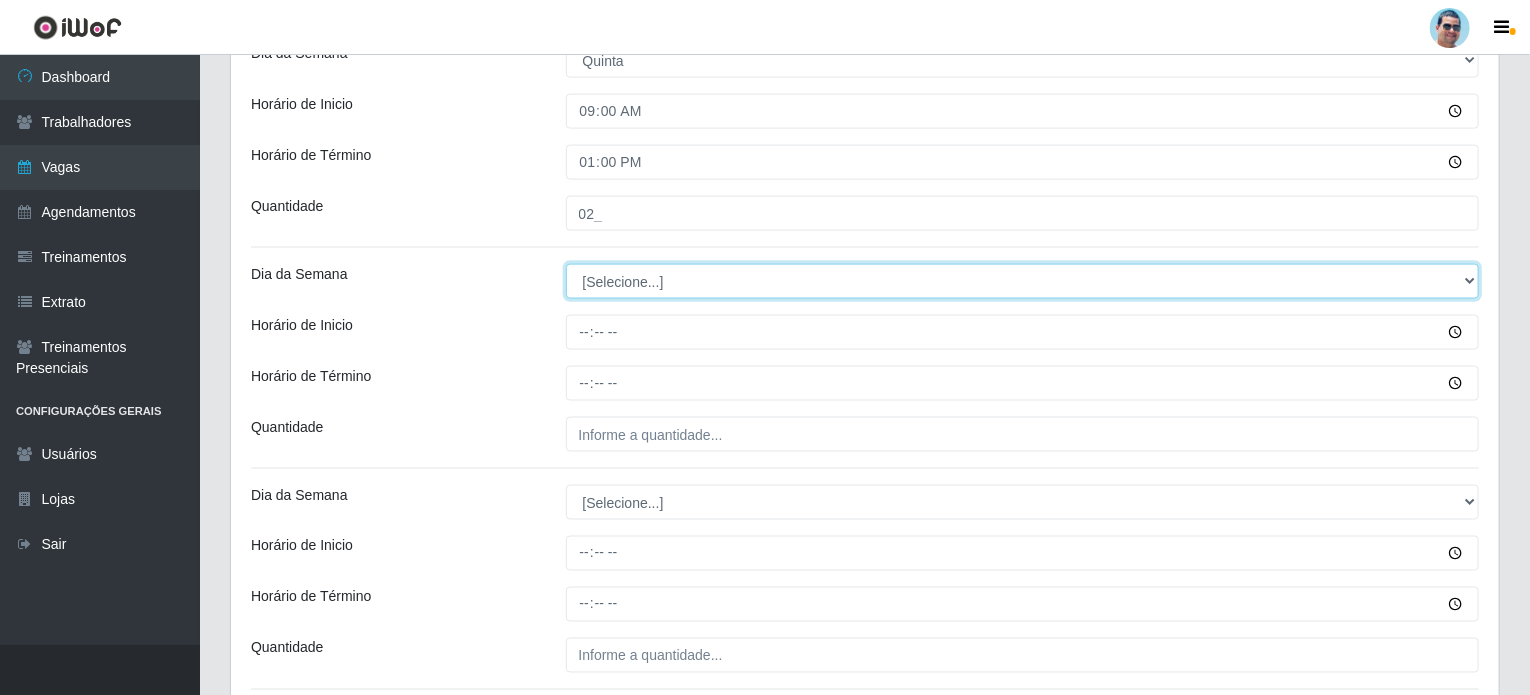 click on "[Selecione...] Segunda Terça Quarta Quinta Sexta Sábado Domingo" at bounding box center [1023, 281] 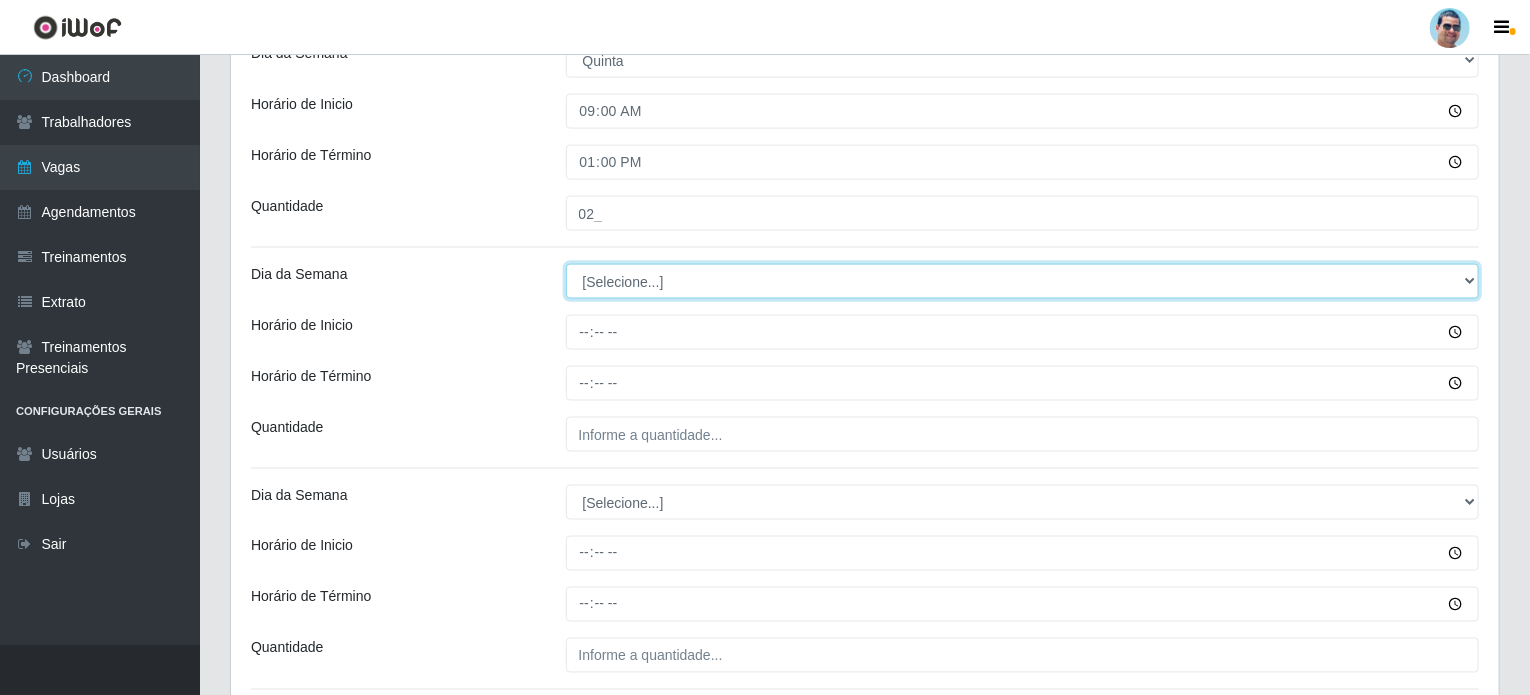 select on "4" 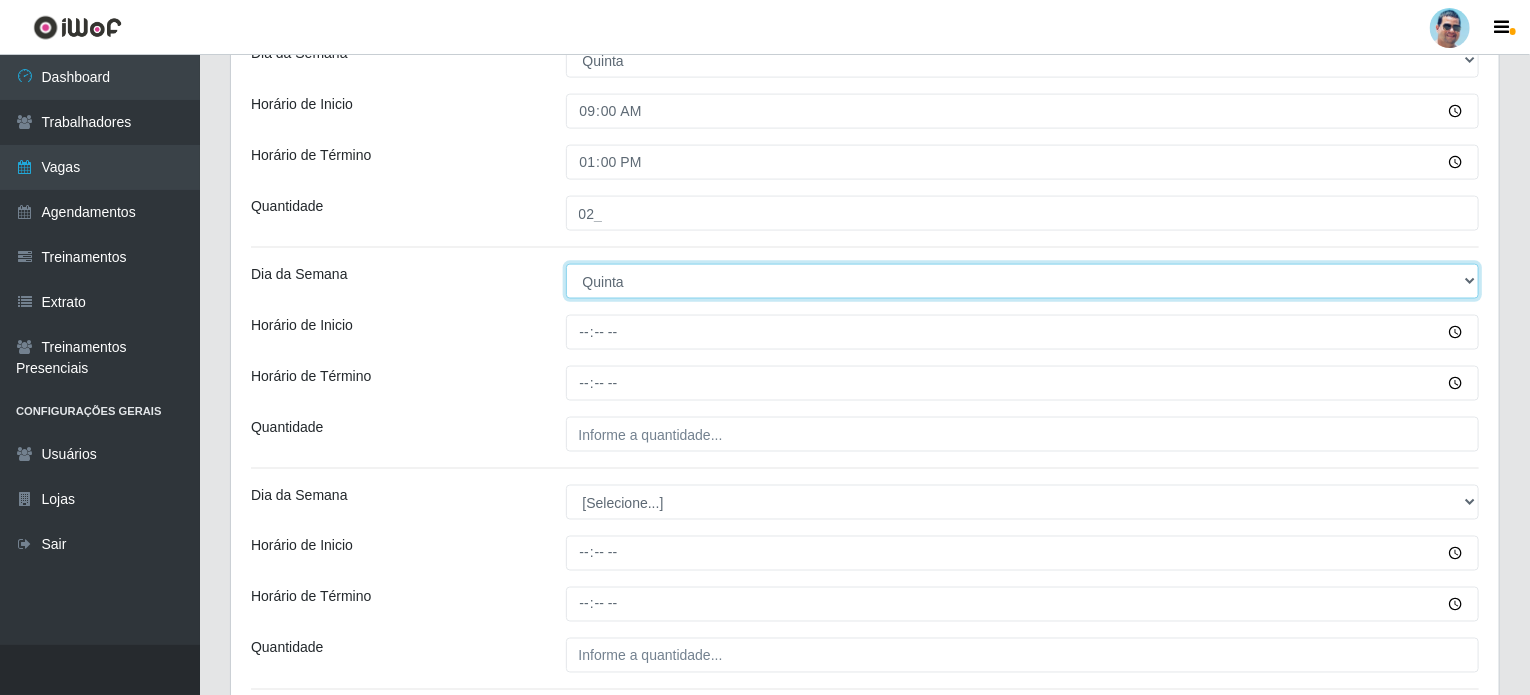 click on "[Selecione...] Segunda Terça Quarta Quinta Sexta Sábado Domingo" at bounding box center (1023, 281) 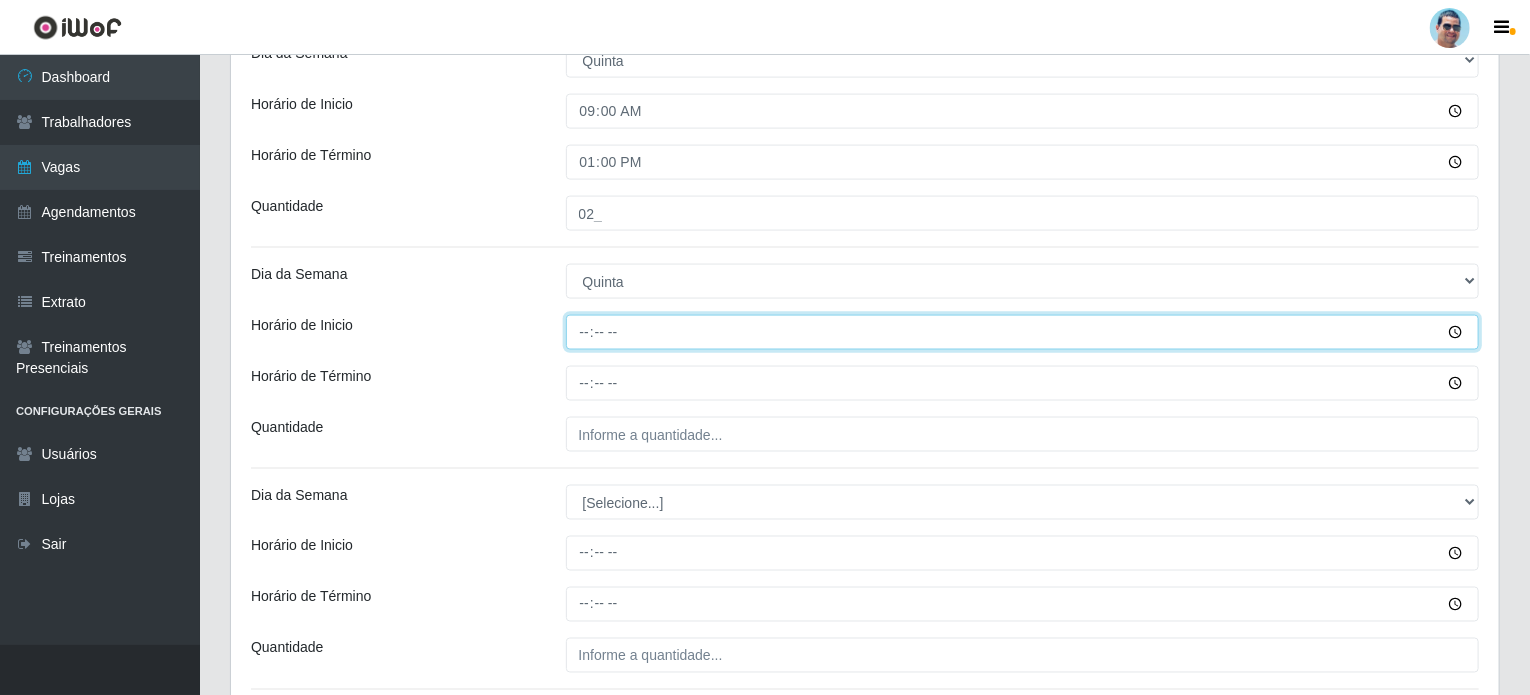 click on "Horário de Inicio" at bounding box center [1023, 332] 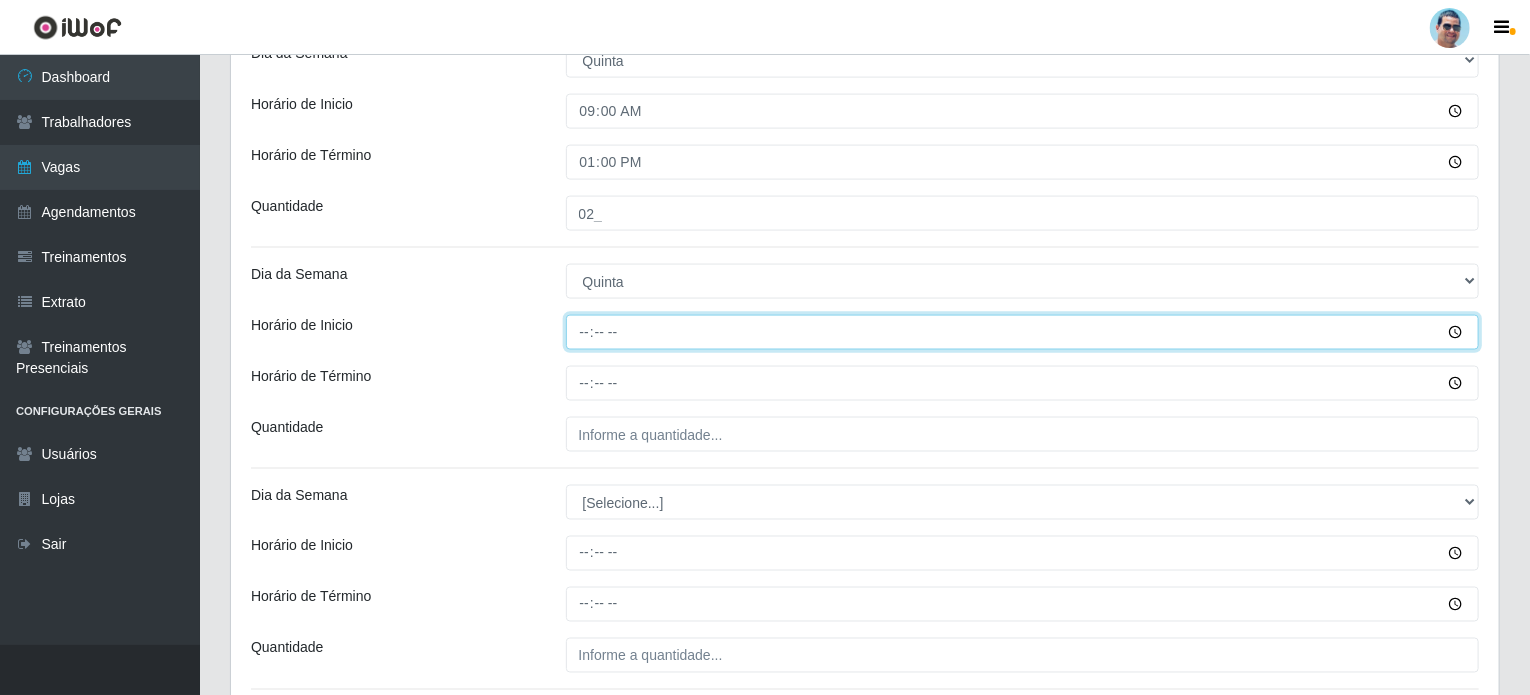 type on "14:00" 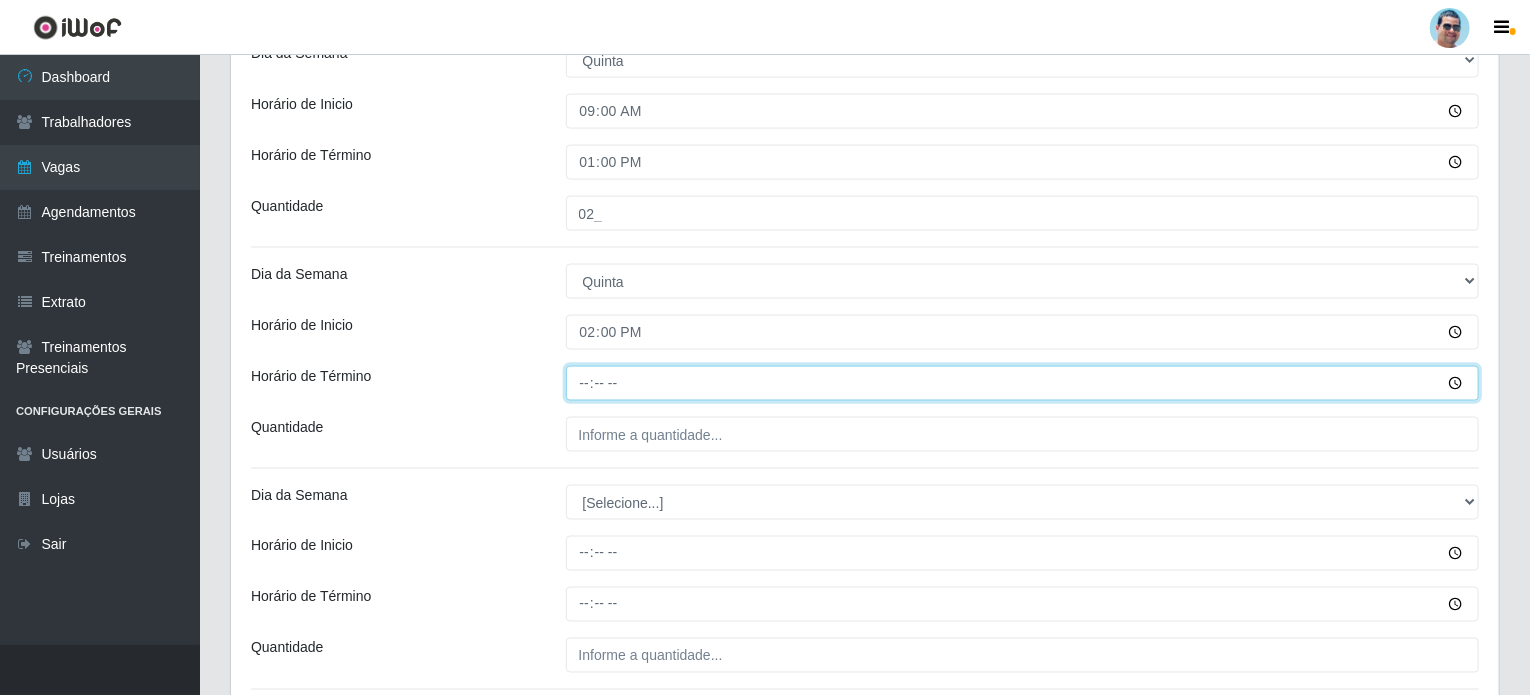 click on "Horário de Término" at bounding box center (1023, 383) 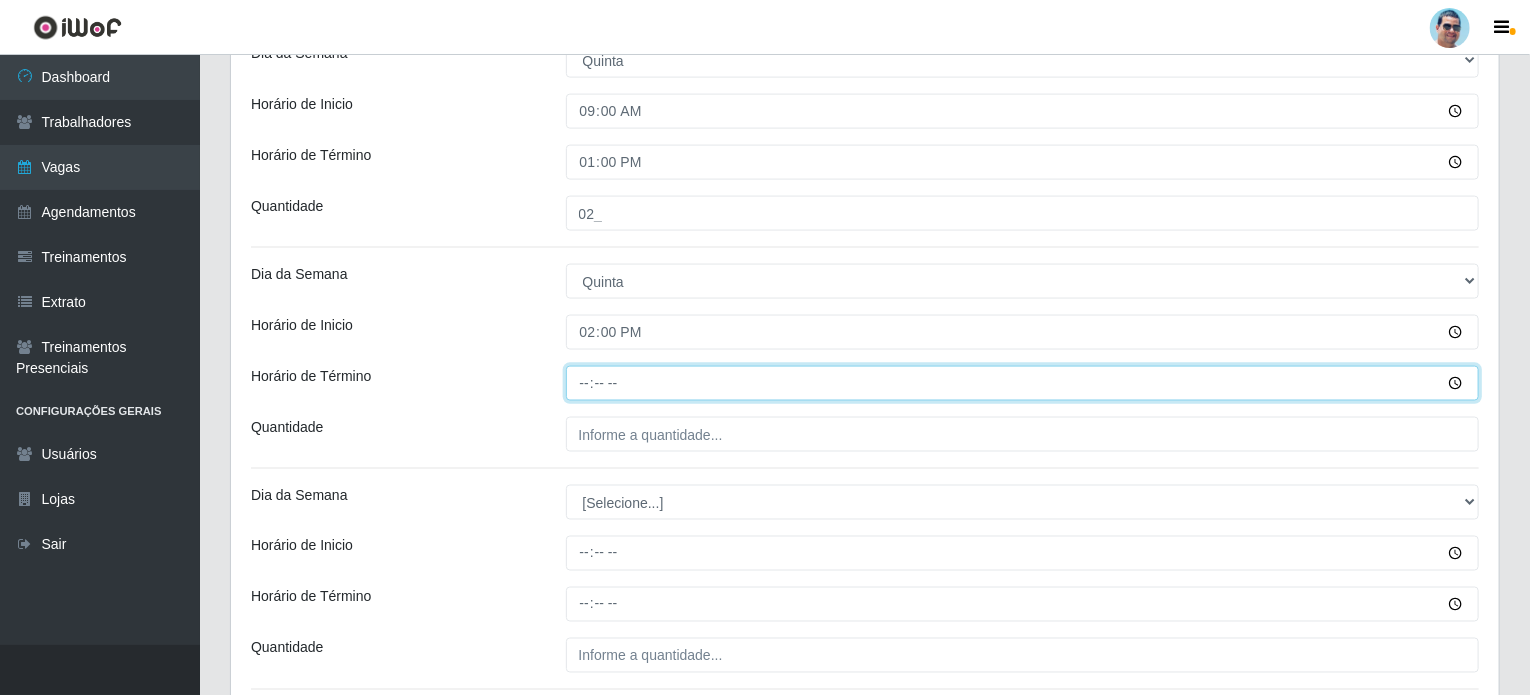 type on "19:00" 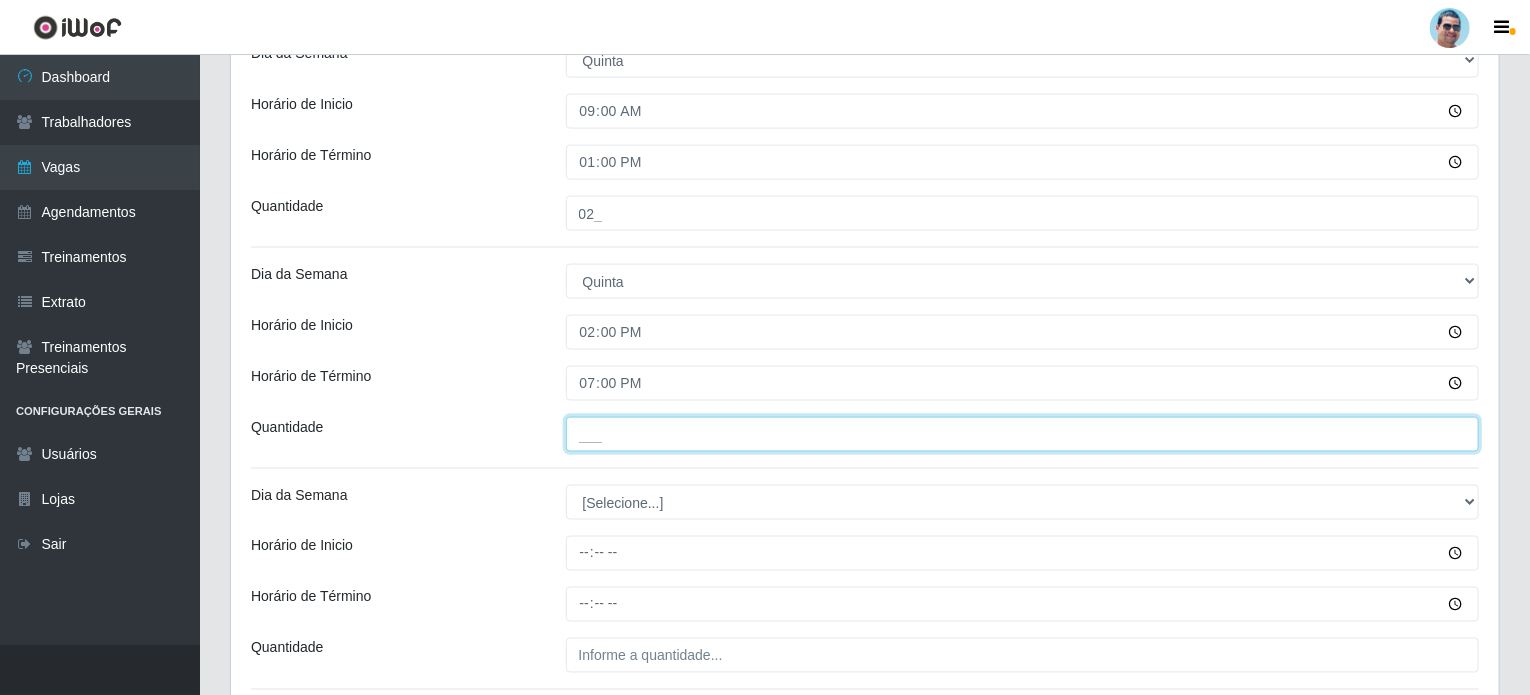 click on "___" at bounding box center [1023, 434] 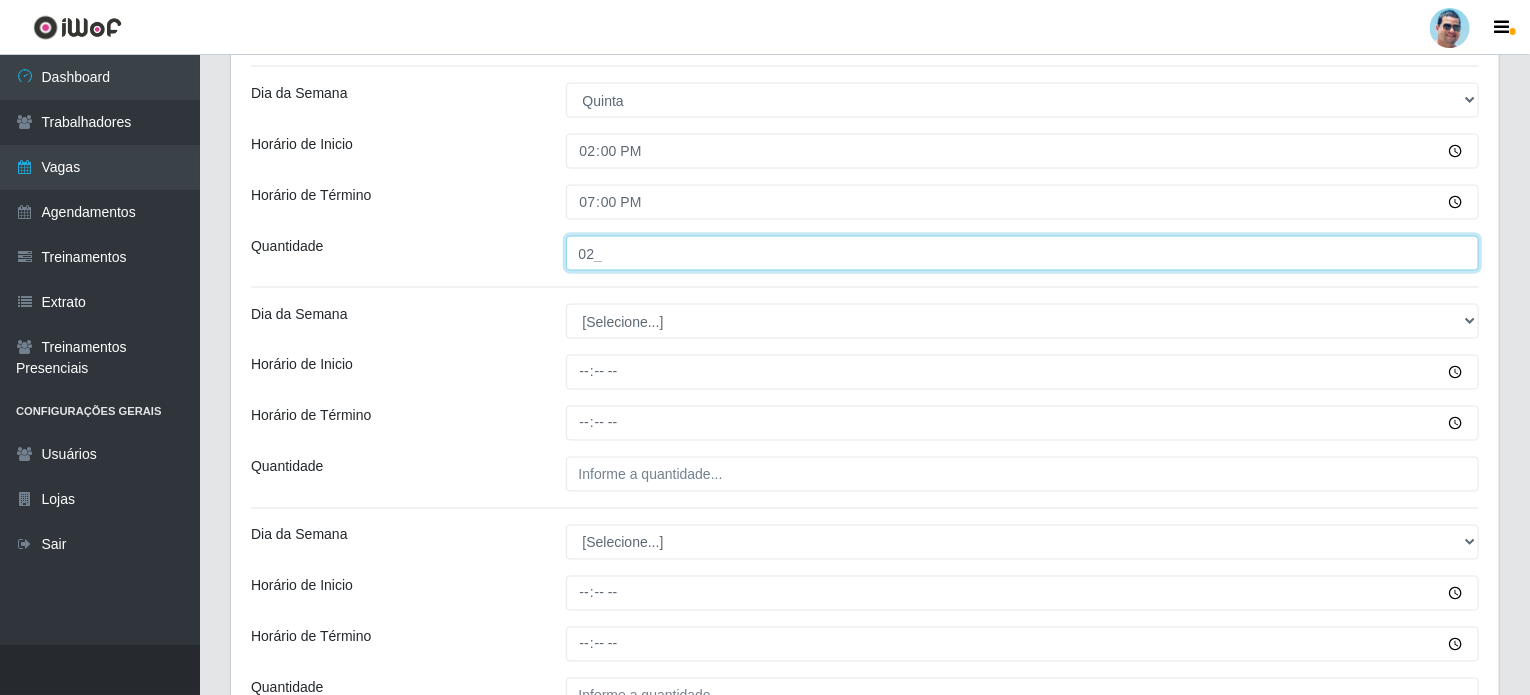 scroll, scrollTop: 1566, scrollLeft: 0, axis: vertical 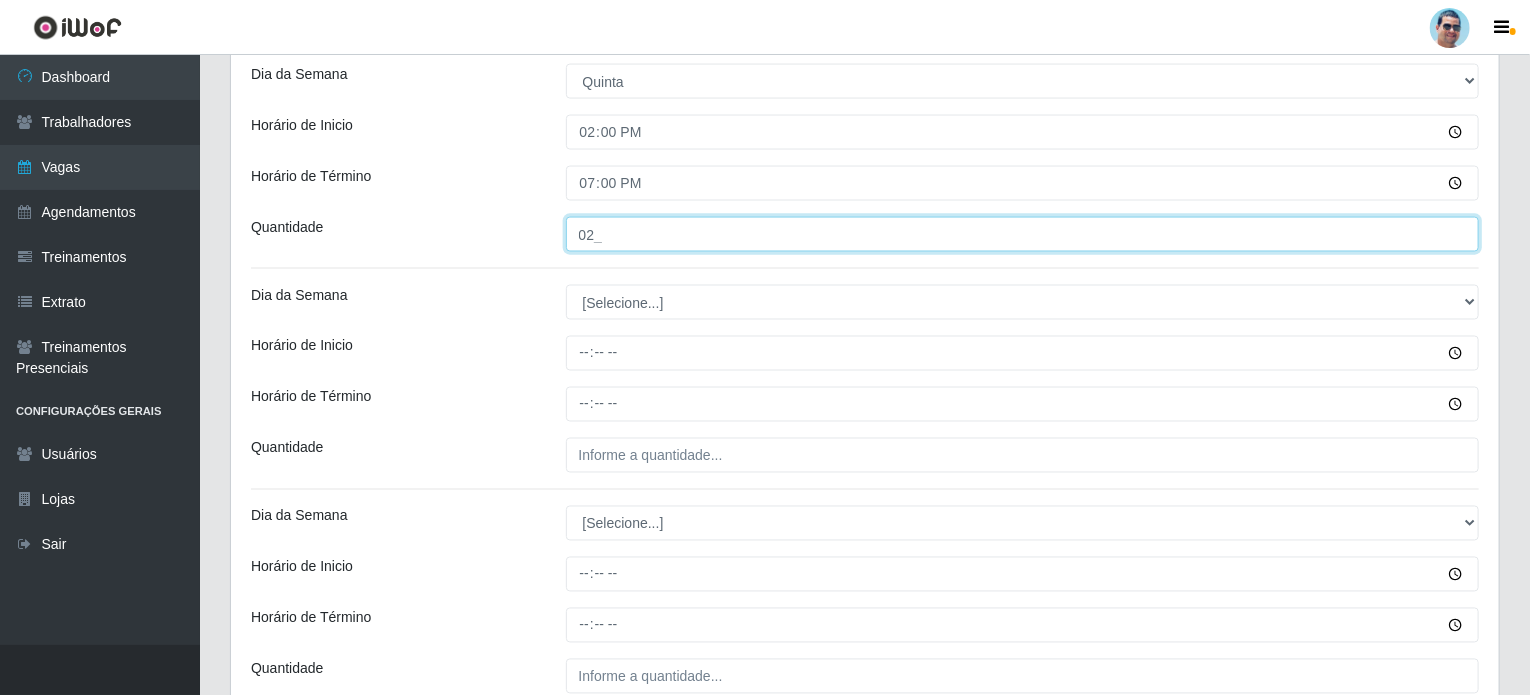 type on "02_" 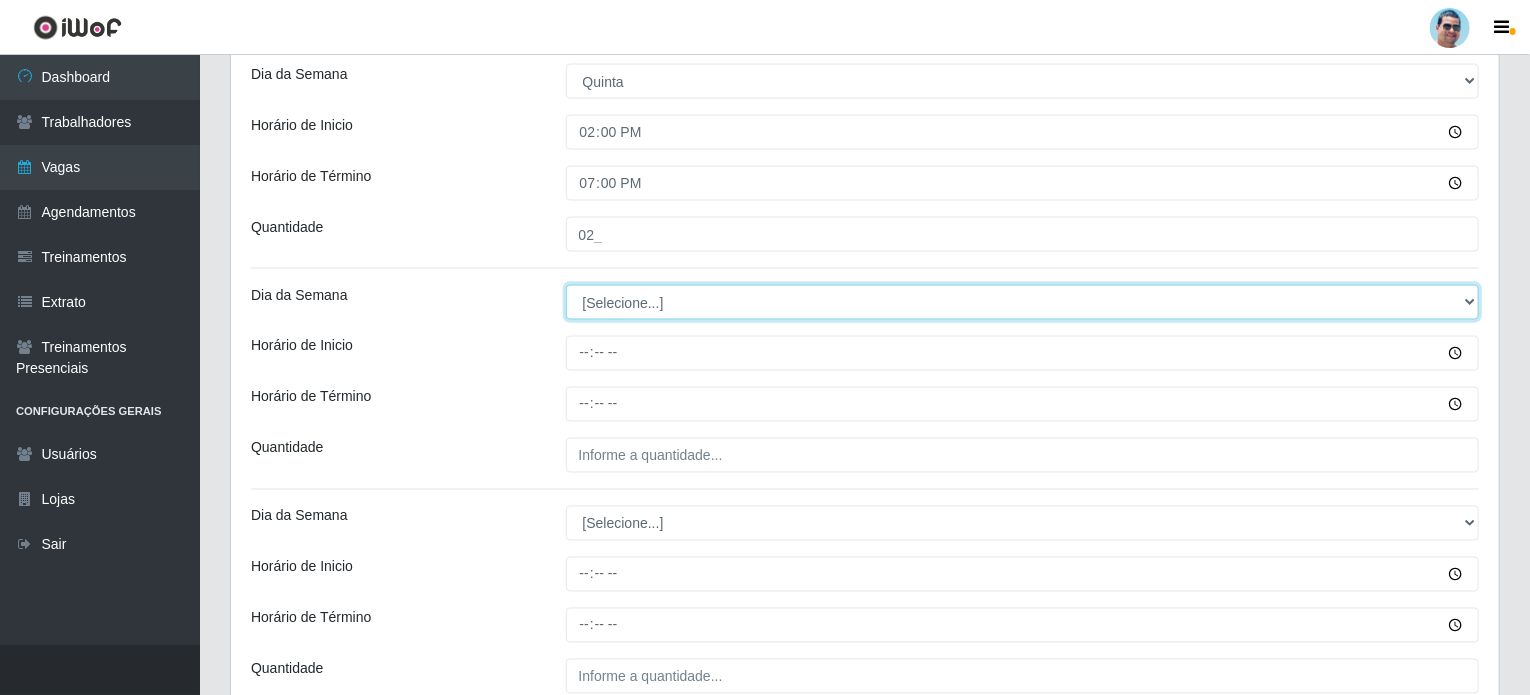 click on "[Selecione...] Segunda Terça Quarta Quinta Sexta Sábado Domingo" at bounding box center [1023, 302] 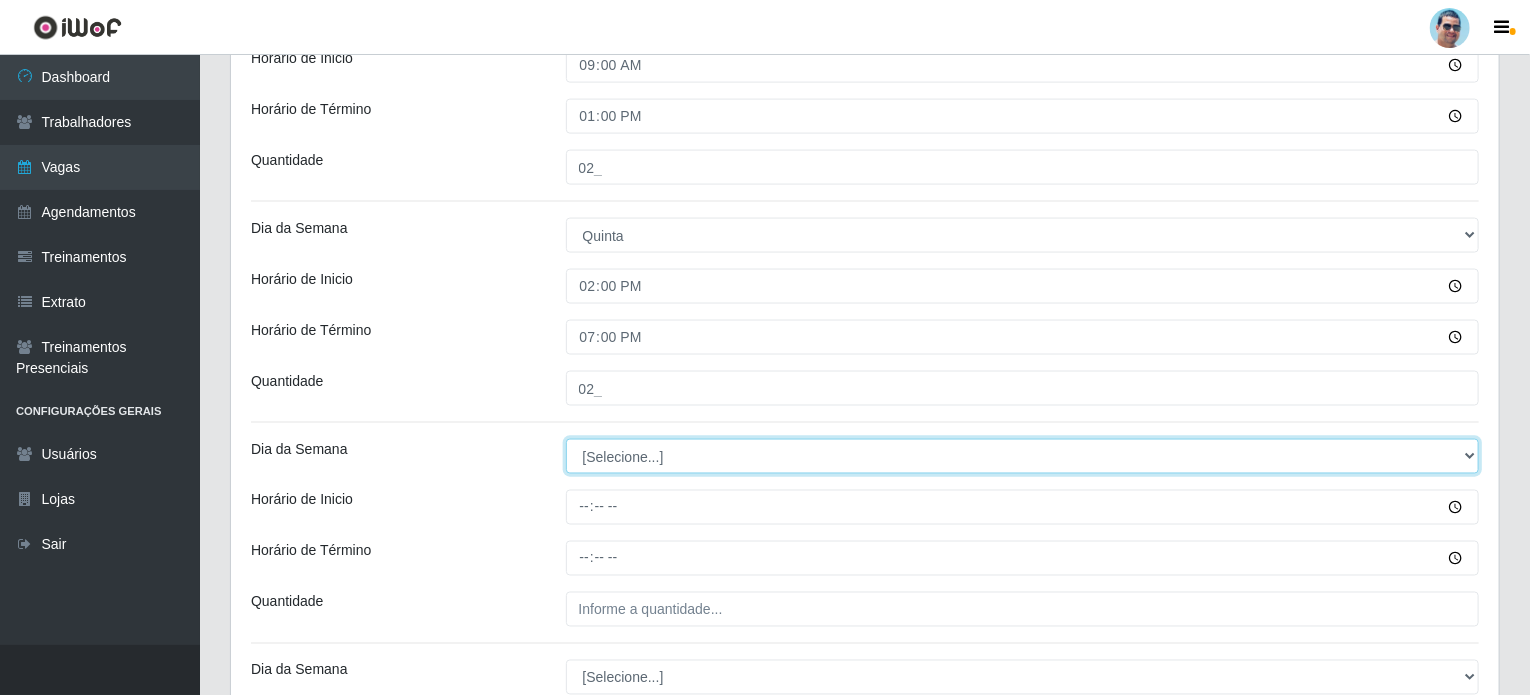 scroll, scrollTop: 1466, scrollLeft: 0, axis: vertical 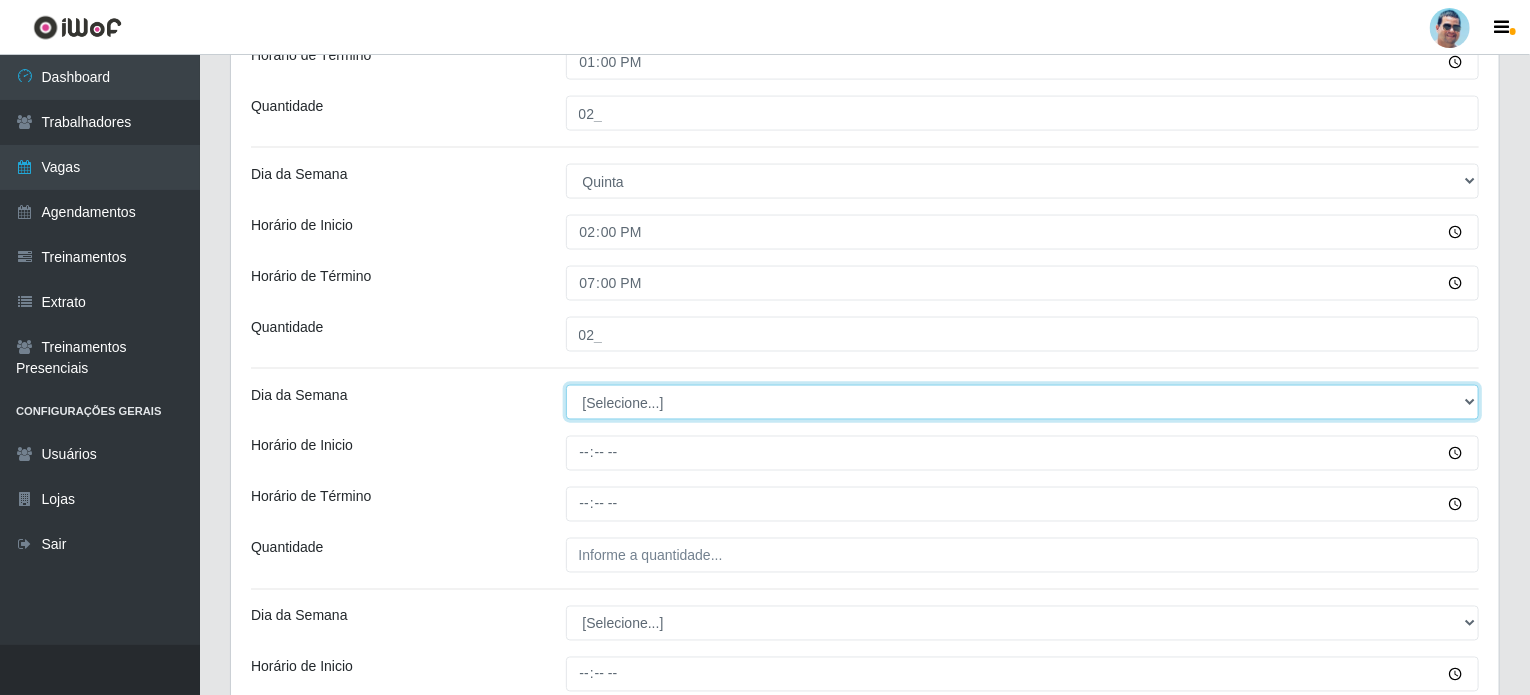 click on "[Selecione...] Segunda Terça Quarta Quinta Sexta Sábado Domingo" at bounding box center (1023, 402) 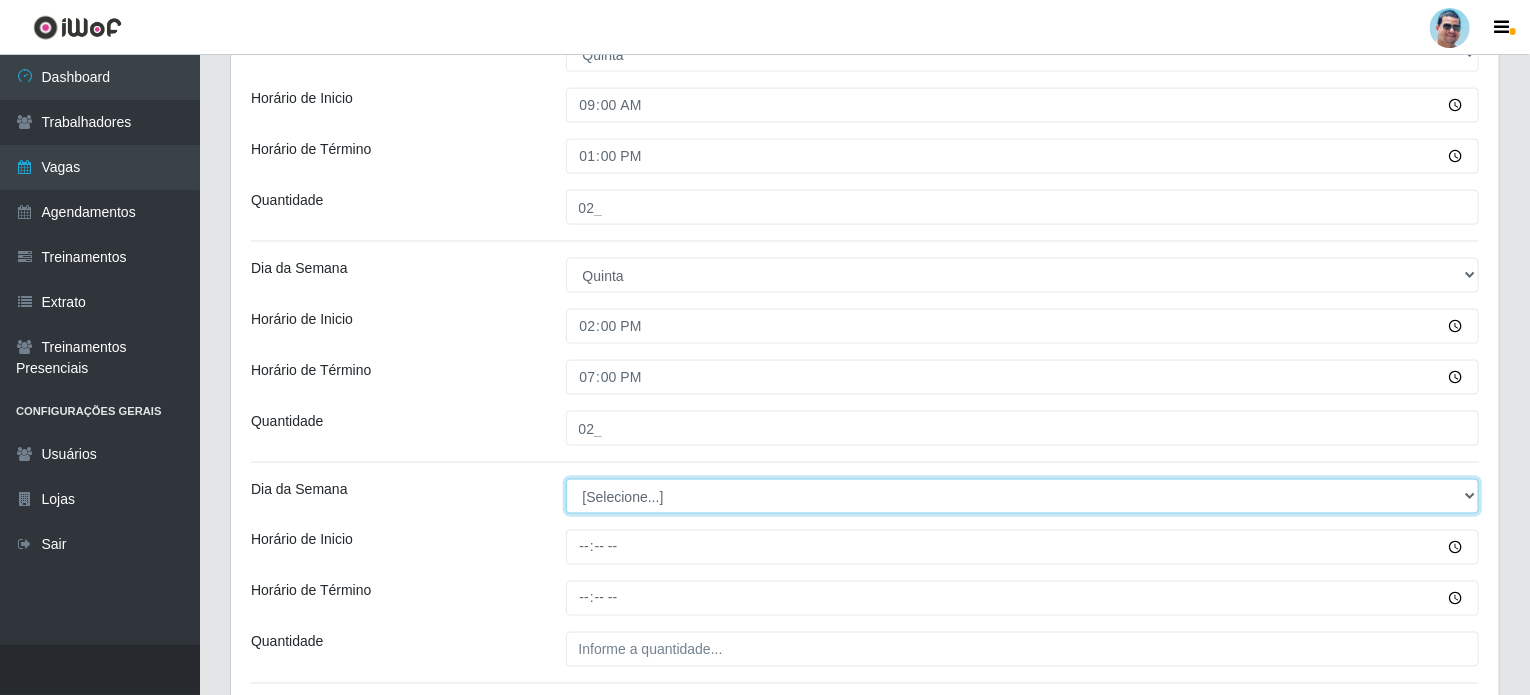 scroll, scrollTop: 1566, scrollLeft: 0, axis: vertical 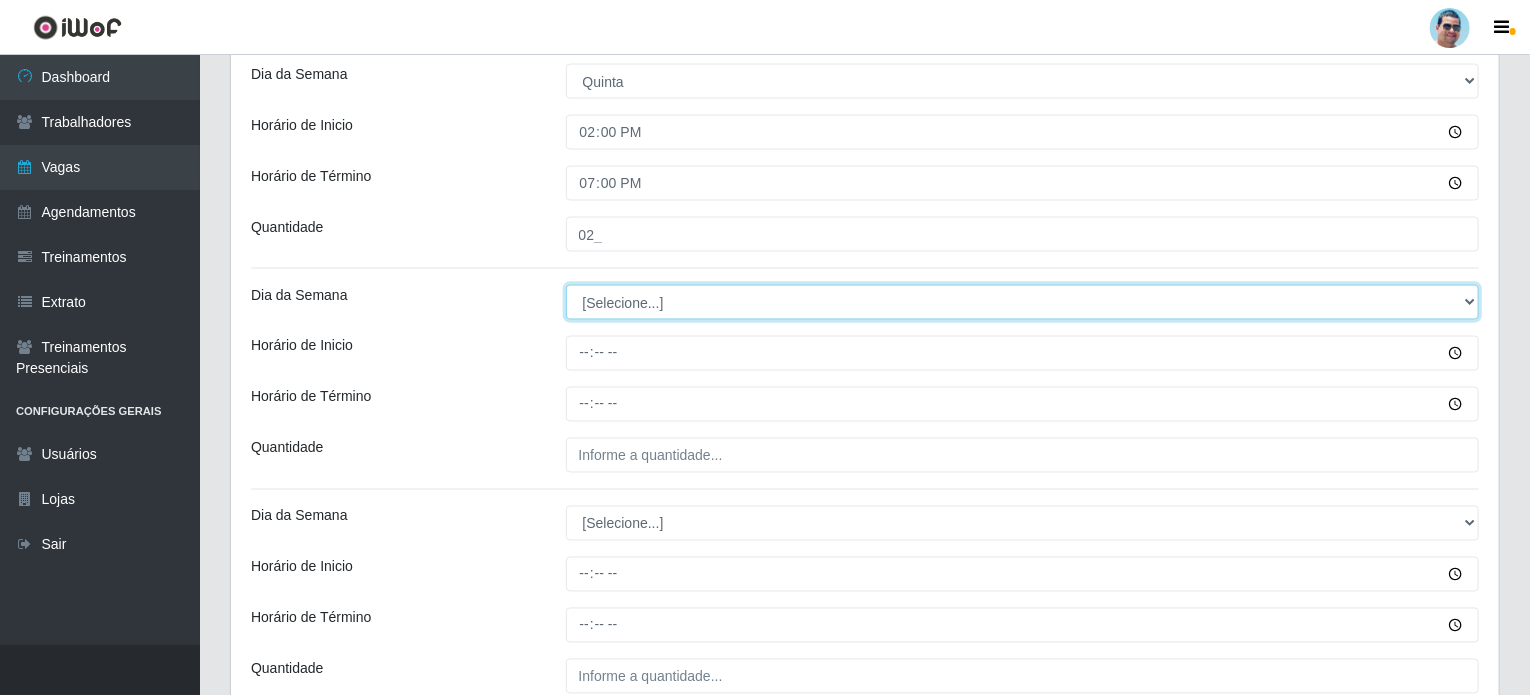 click on "[Selecione...] Segunda Terça Quarta Quinta Sexta Sábado Domingo" at bounding box center (1023, 302) 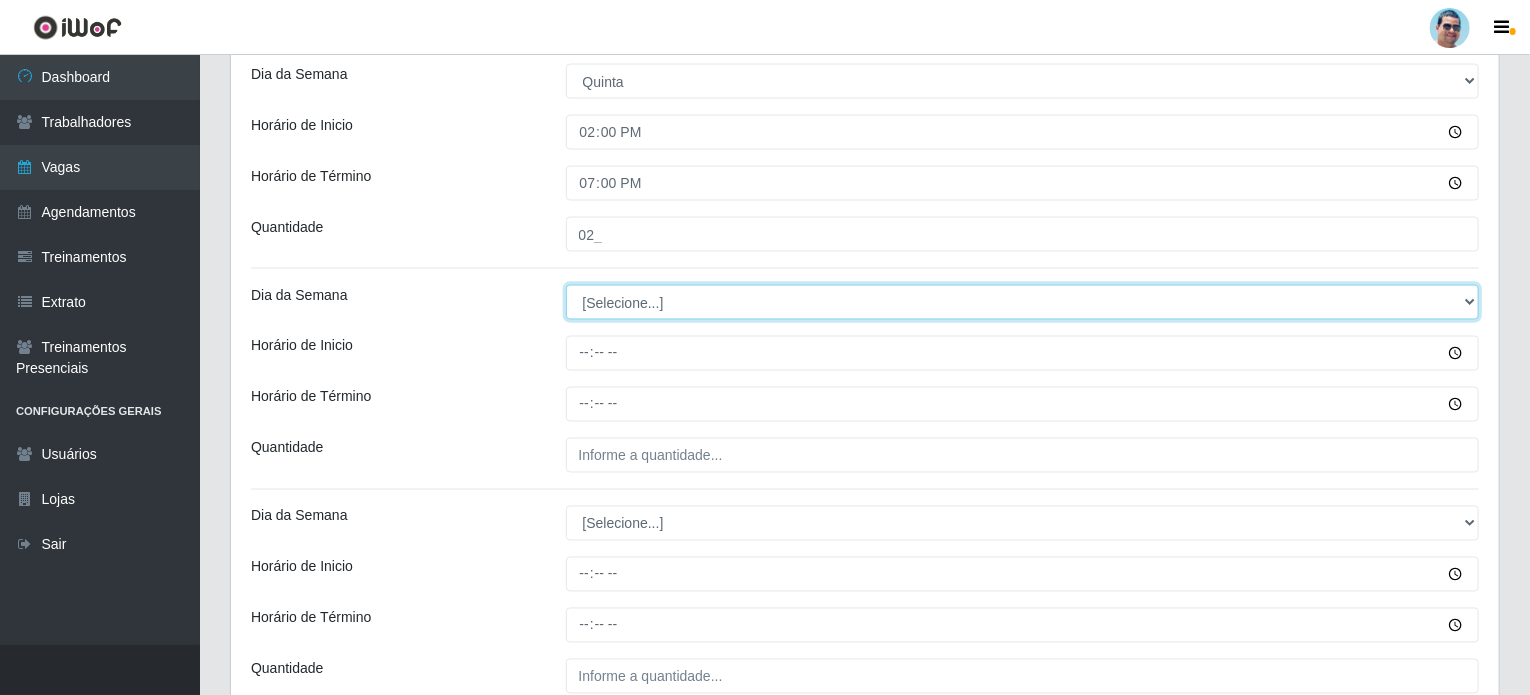 select on "5" 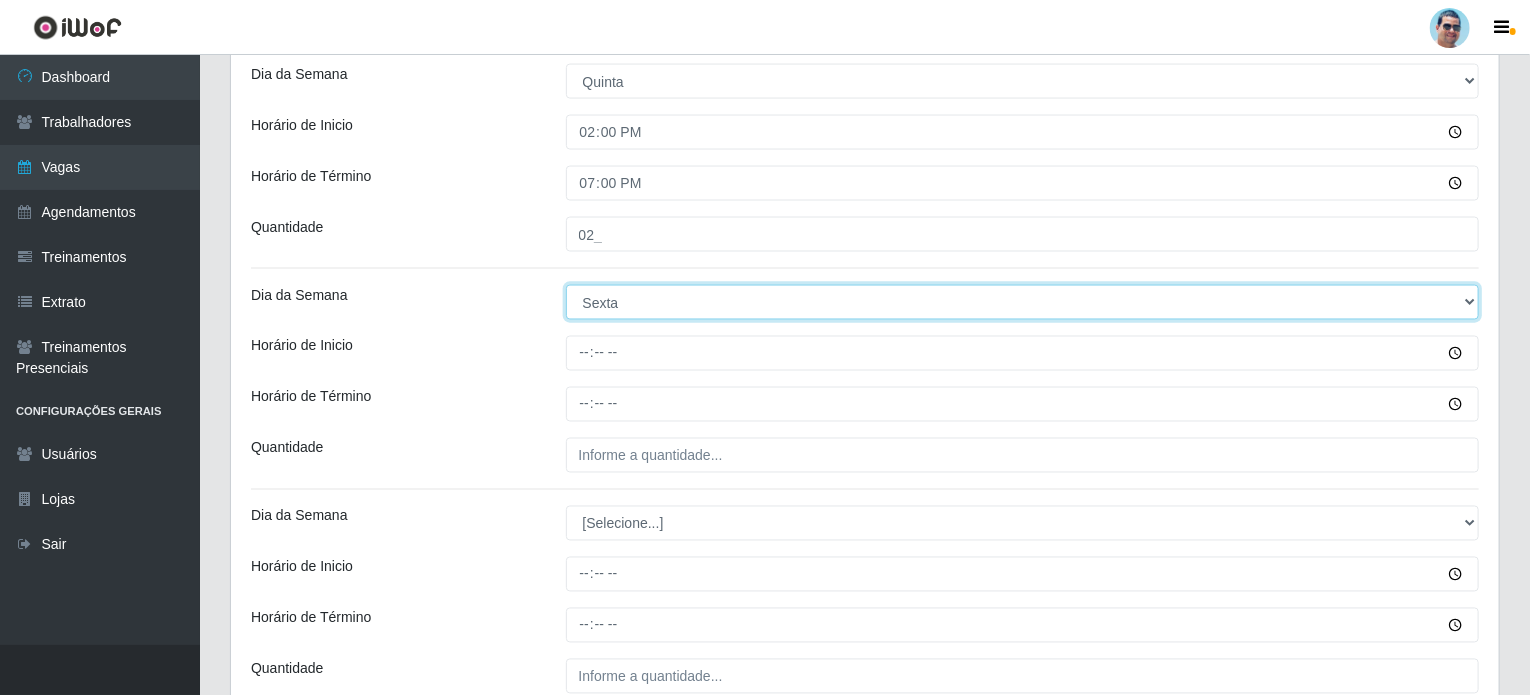 click on "[Selecione...] Segunda Terça Quarta Quinta Sexta Sábado Domingo" at bounding box center [1023, 302] 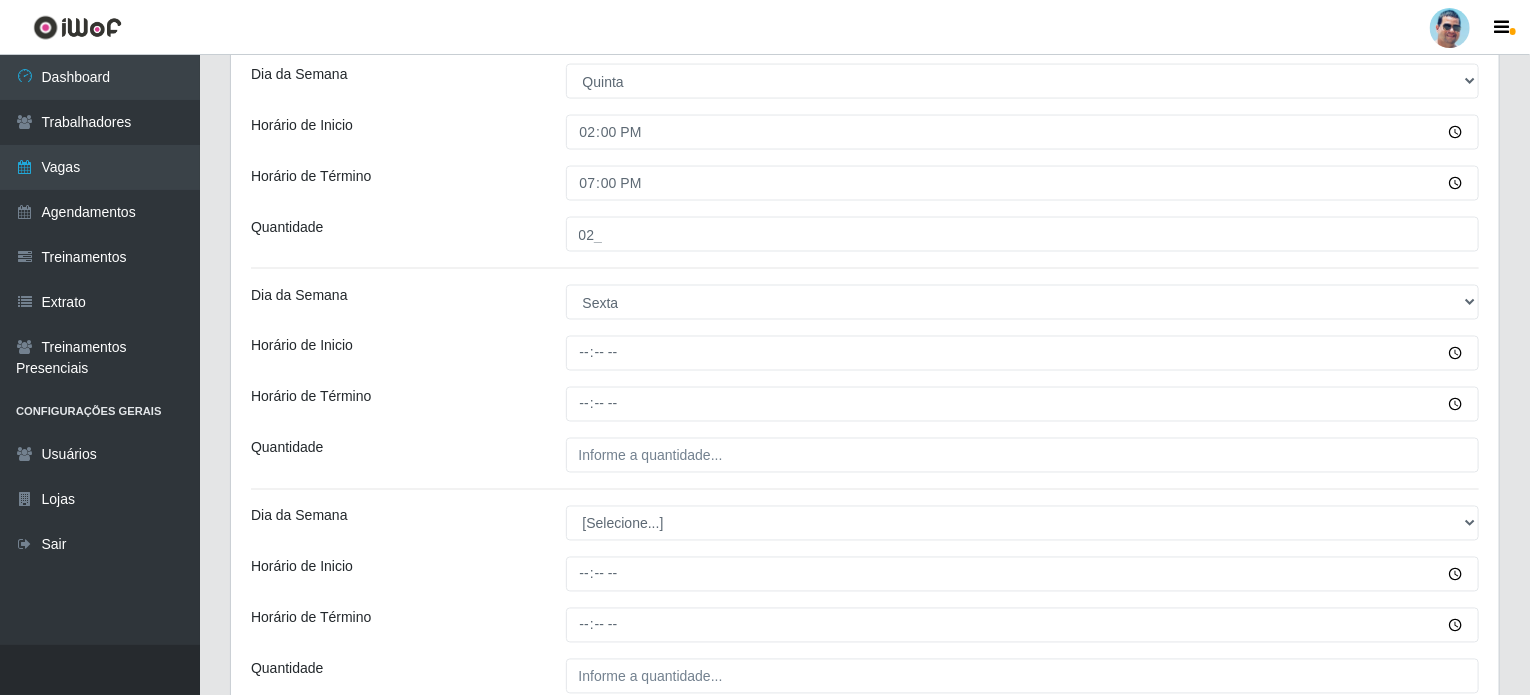 click on "[PERSON_NAME] Extrabom Função [Selecione...] ASG ASG + ASG ++ Balconista Balconista + Balconista ++ Carregador e Descarregador de Caminhão Carregador e Descarregador de Caminhão + Carregador e Descarregador de Caminhão ++ Embalador Embalador + Embalador ++ Operador de Caixa Operador de Caixa + Operador de Caixa ++ Repositor  Repositor + Repositor ++ Sexo do Trabalhador [Selecione...] Inicia em [DATE] Termina em [DATE] Escala Adicionar Escala Dia da Semana [Selecione...] Segunda Terça Quarta Quinta Sexta Sábado Domingo Horário de Inicio 08:30 Horário de Término 13:00 Quantidade 02_ Dia da Semana [Selecione...] Segunda Terça Quarta Quinta Sexta Sábado [PERSON_NAME] de Inicio 14:00 Horário de Término 19:00 Quantidade 02_ Dia da Semana [Selecione...] Segunda Terça Quarta Quinta Sexta Sábado Domingo Horário de Inicio 07:00 Horário de Término 14:00 Quantidade 02_ Dia da Semana [Selecione...] Segunda Terça Quarta Quinta Sexta Sábado [PERSON_NAME] de Inicio 14:00 19:00 Quantidade" at bounding box center (865, -103) 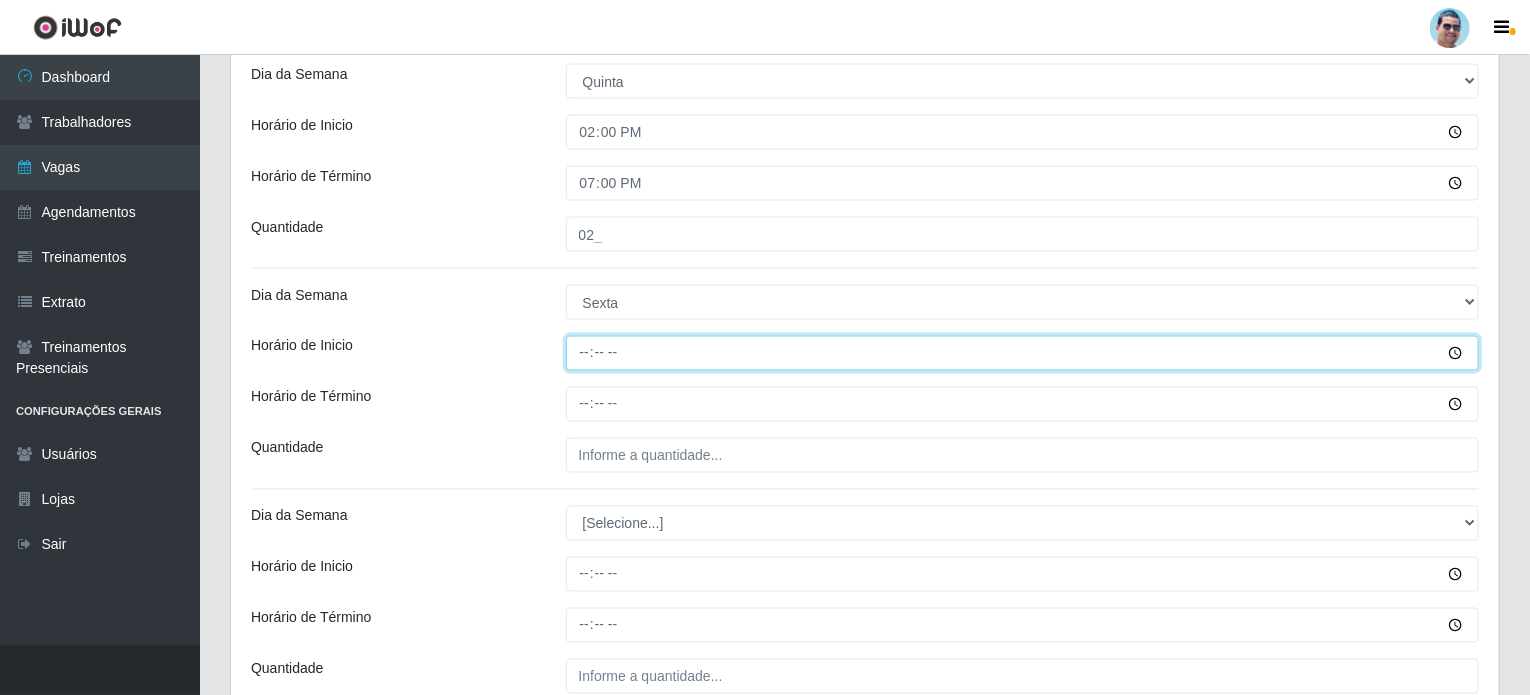 click on "Horário de Inicio" at bounding box center (1023, 353) 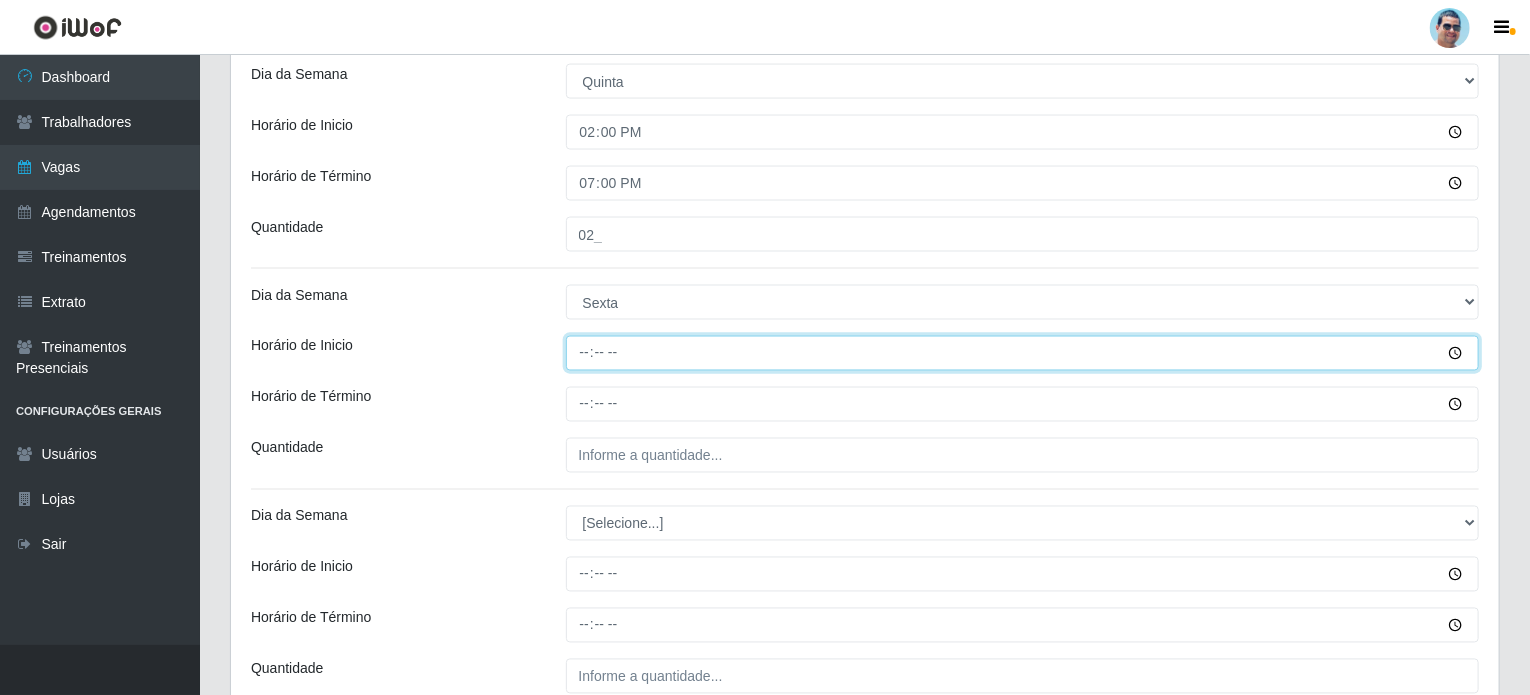 type on "09:00" 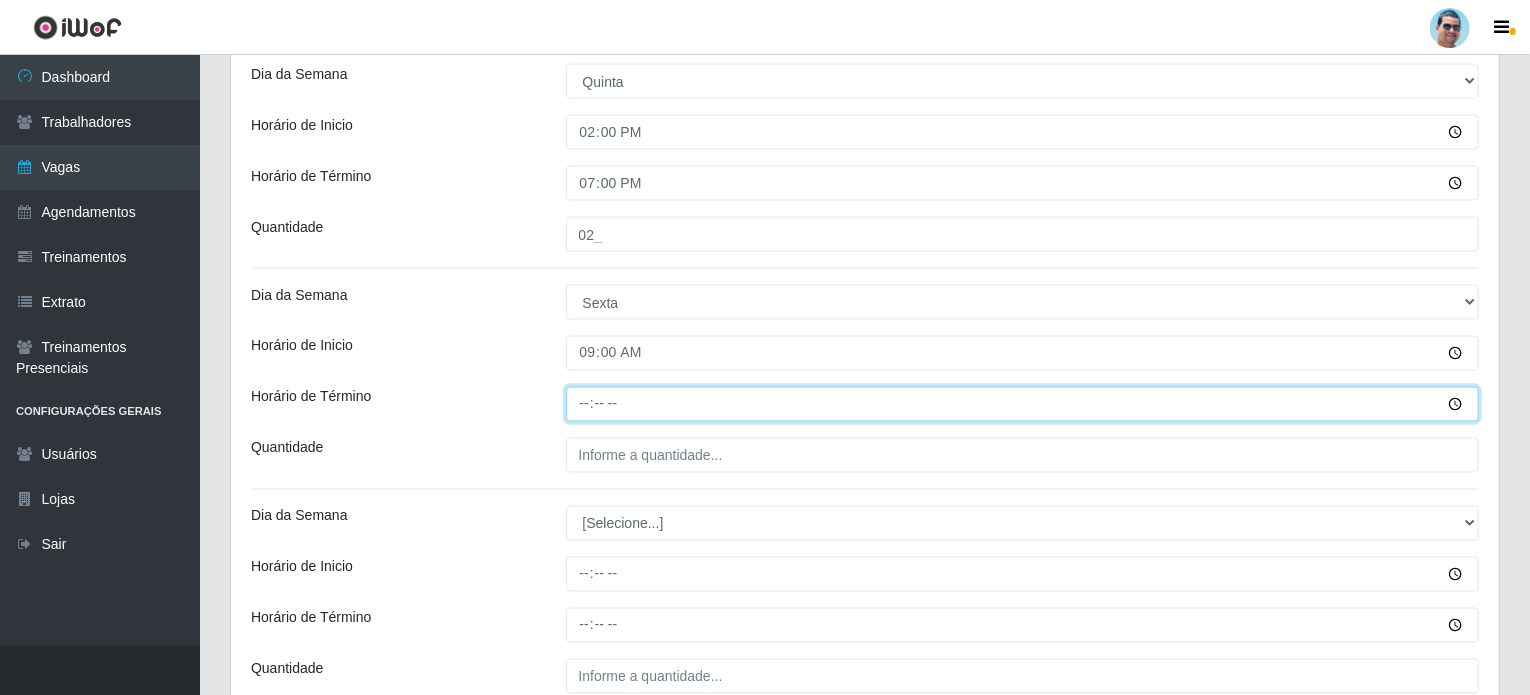 click on "Horário de Término" at bounding box center (1023, 404) 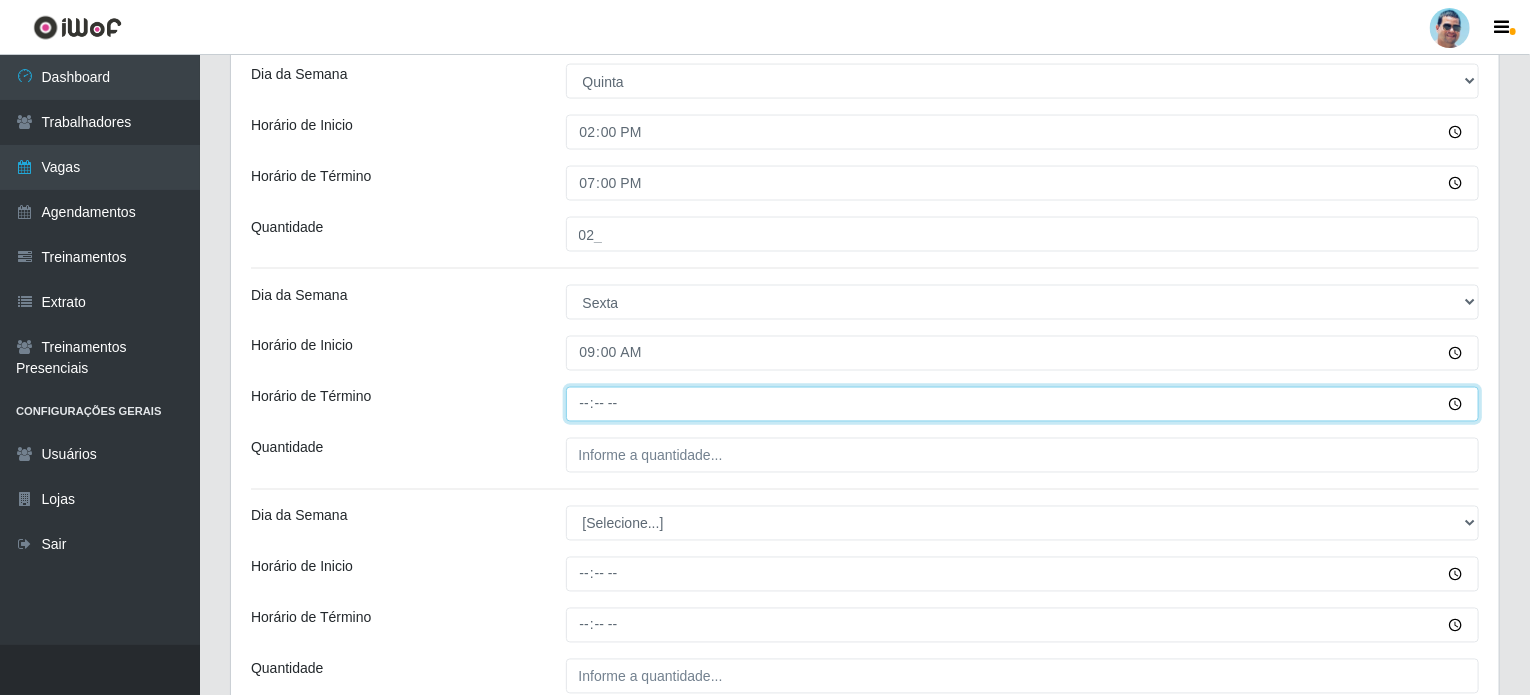 type on "13:00" 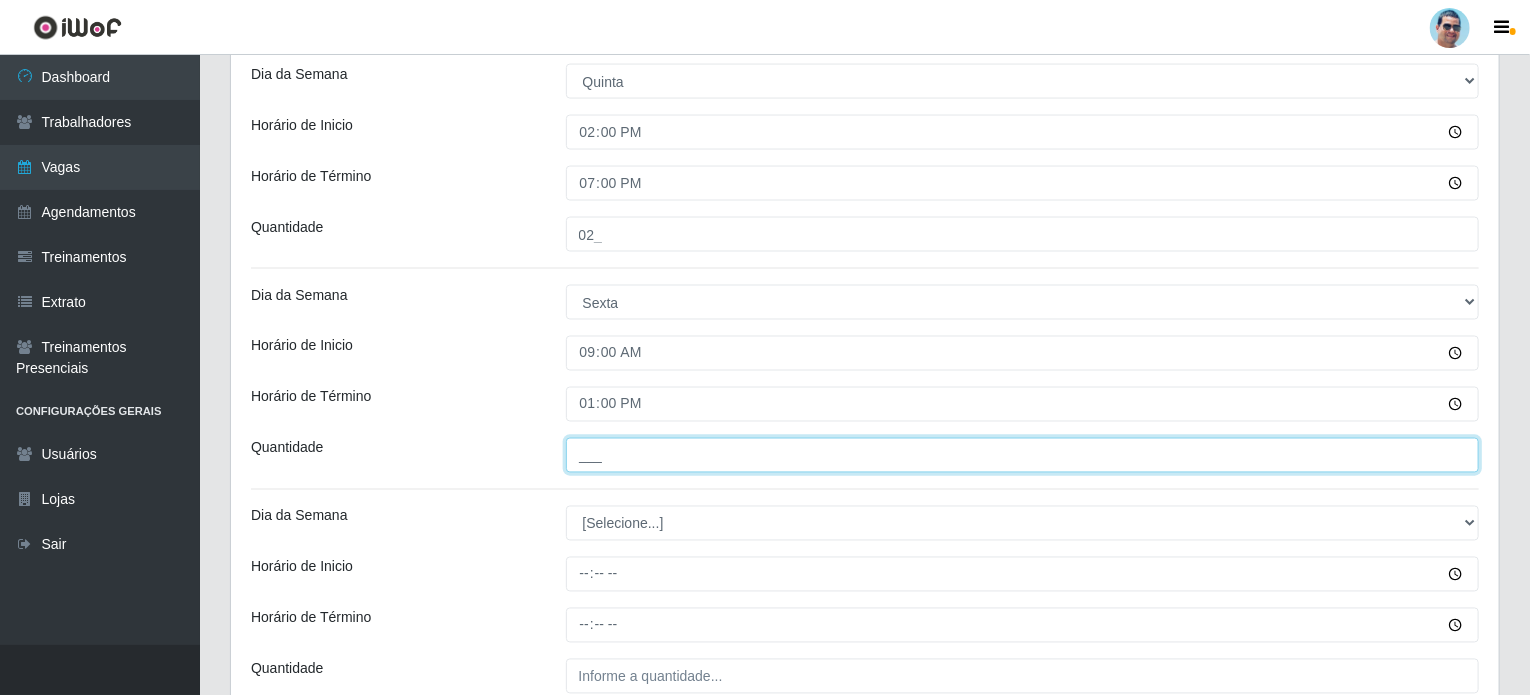 click on "___" at bounding box center [1023, 455] 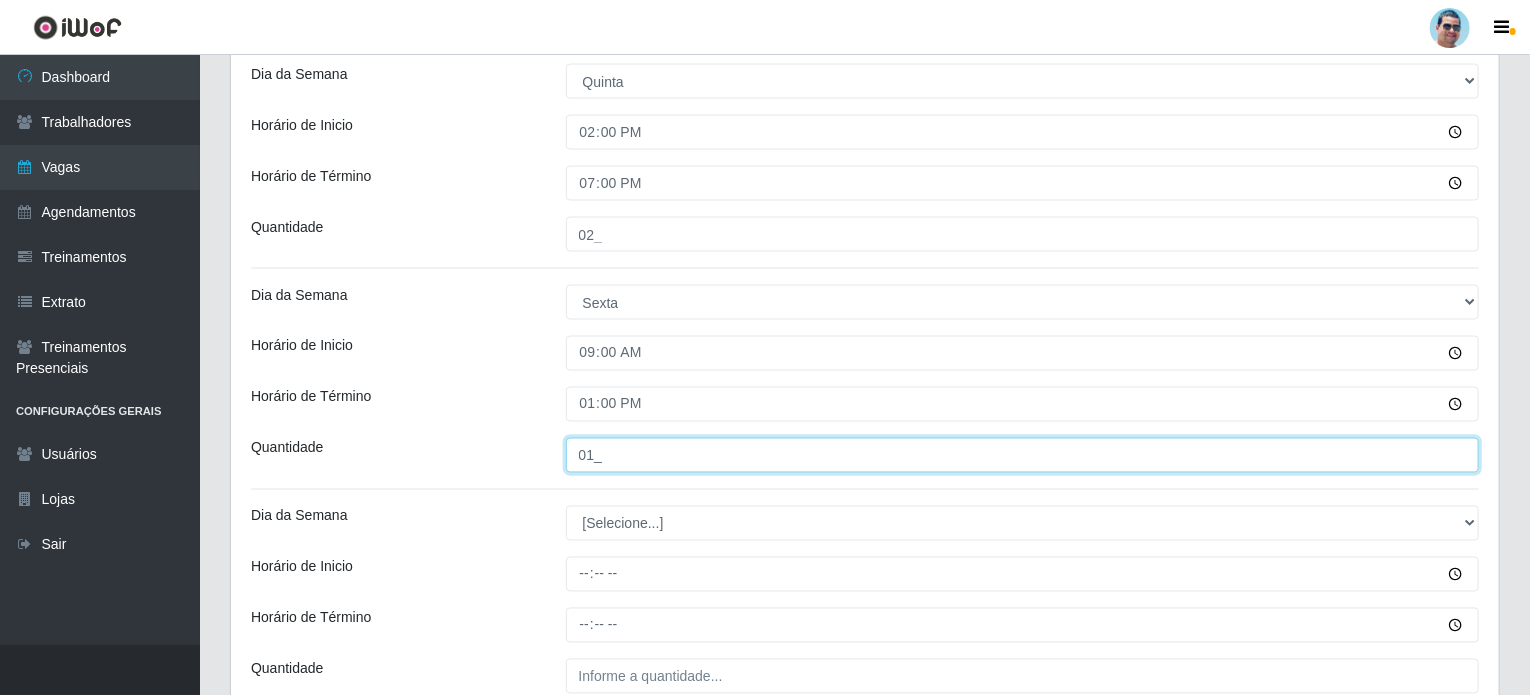 type on "01_" 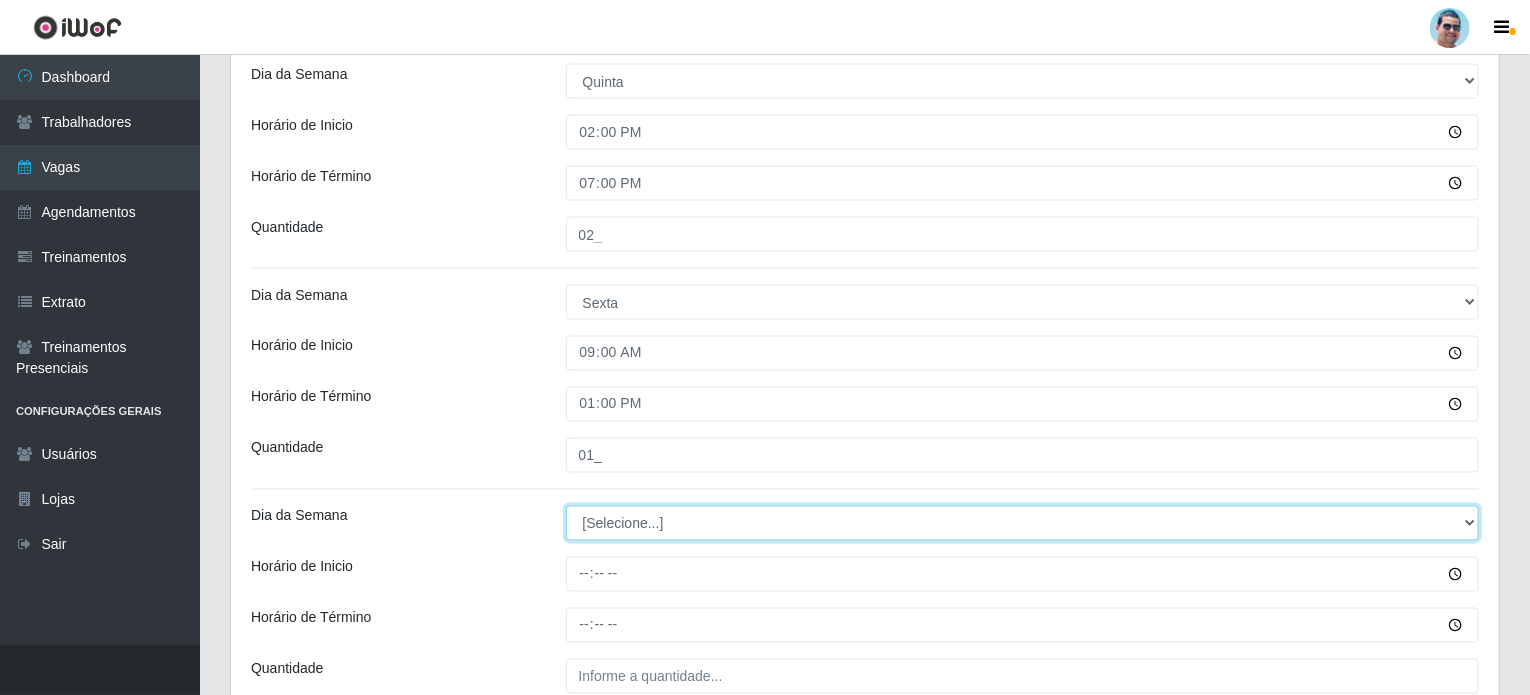 click on "[Selecione...] Segunda Terça Quarta Quinta Sexta Sábado Domingo" at bounding box center [1023, 523] 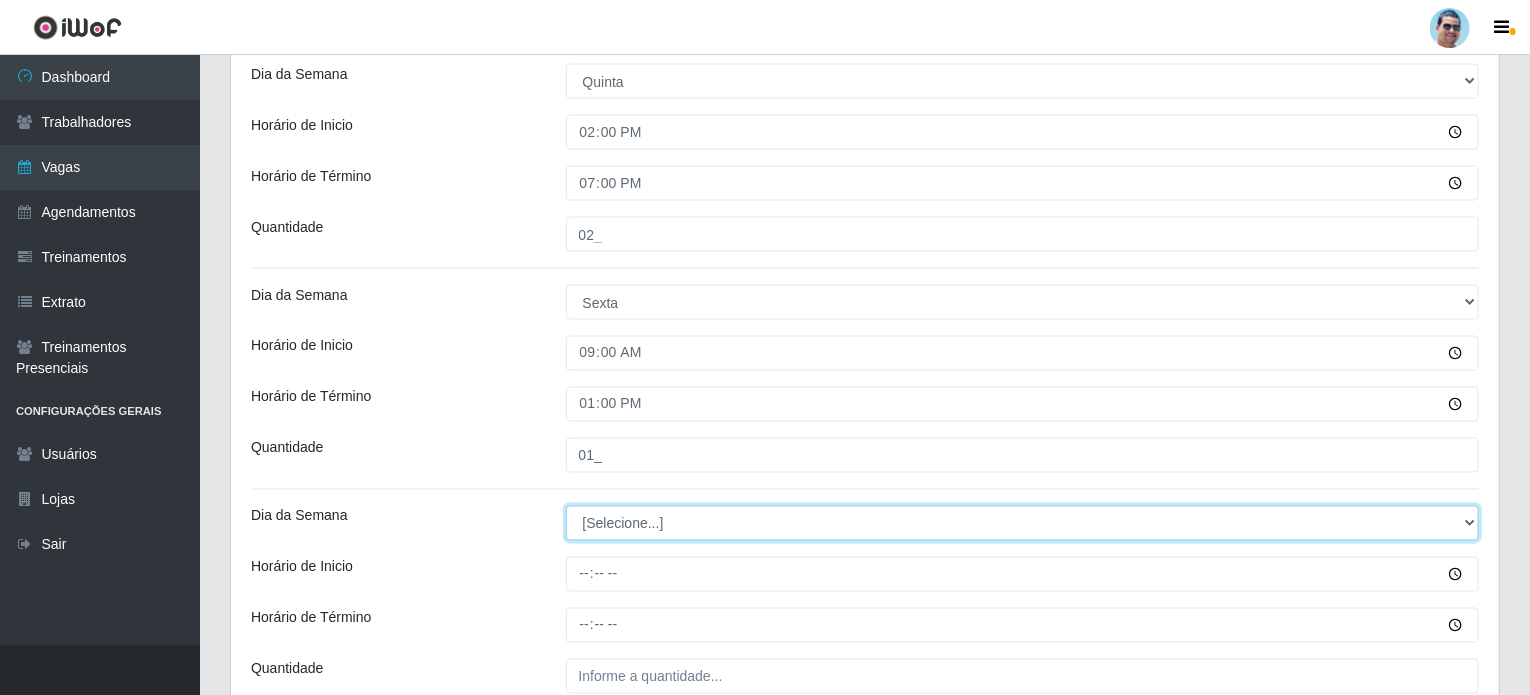 select on "5" 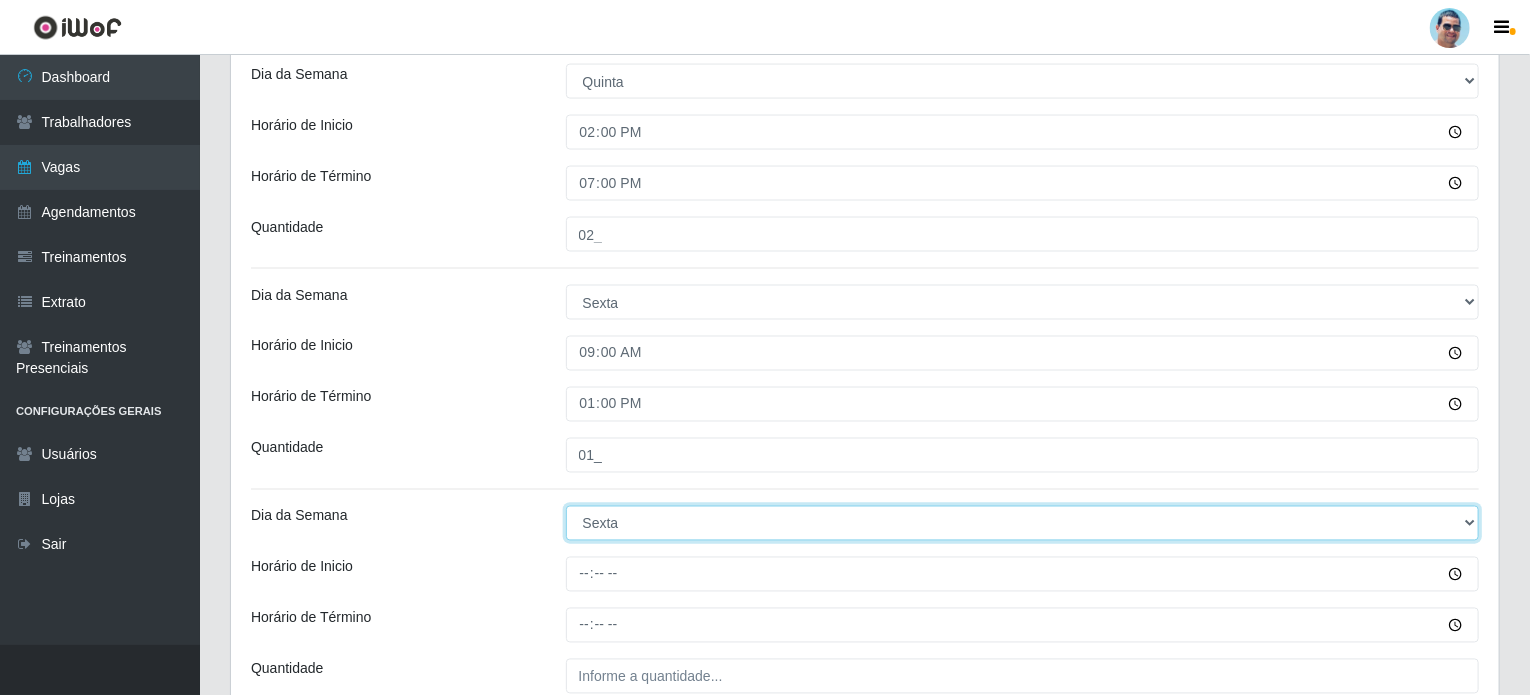 click on "[Selecione...] Segunda Terça Quarta Quinta Sexta Sábado Domingo" at bounding box center (1023, 523) 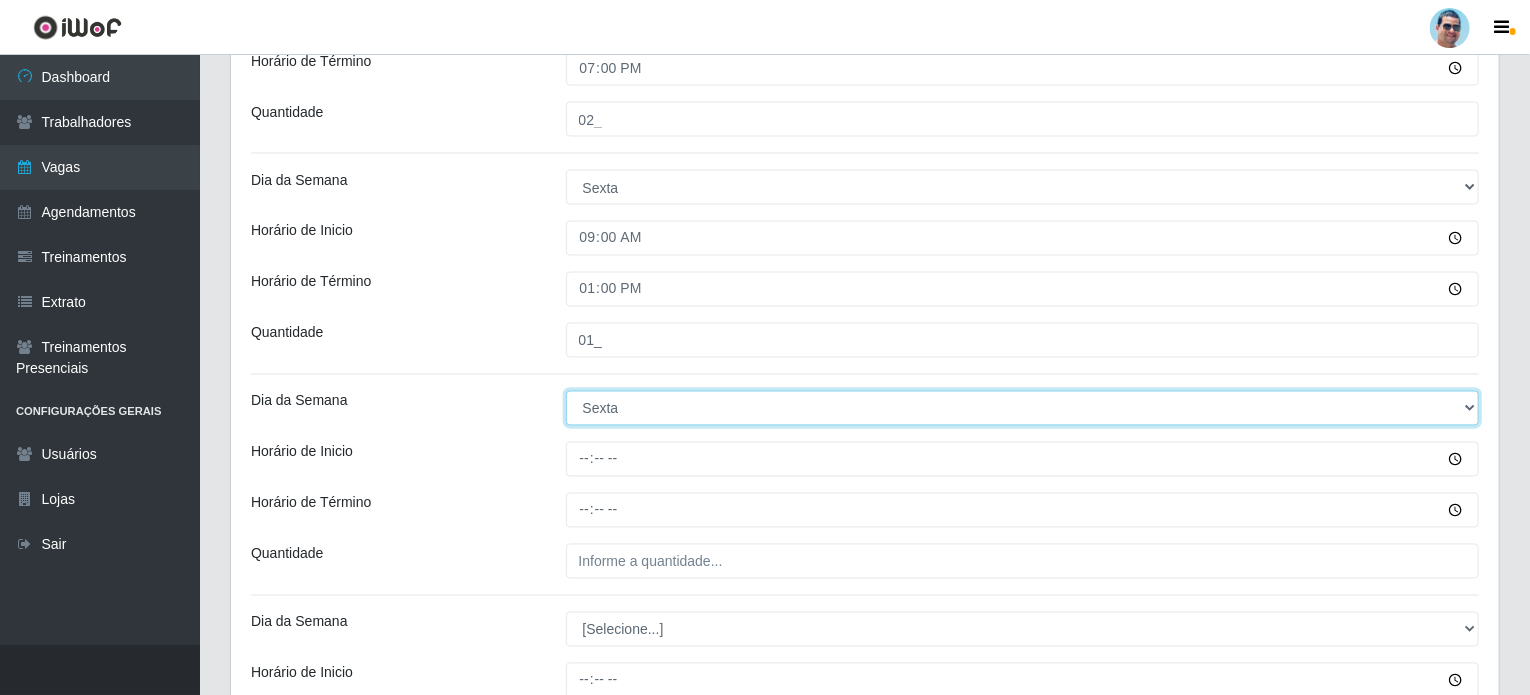 scroll, scrollTop: 1666, scrollLeft: 0, axis: vertical 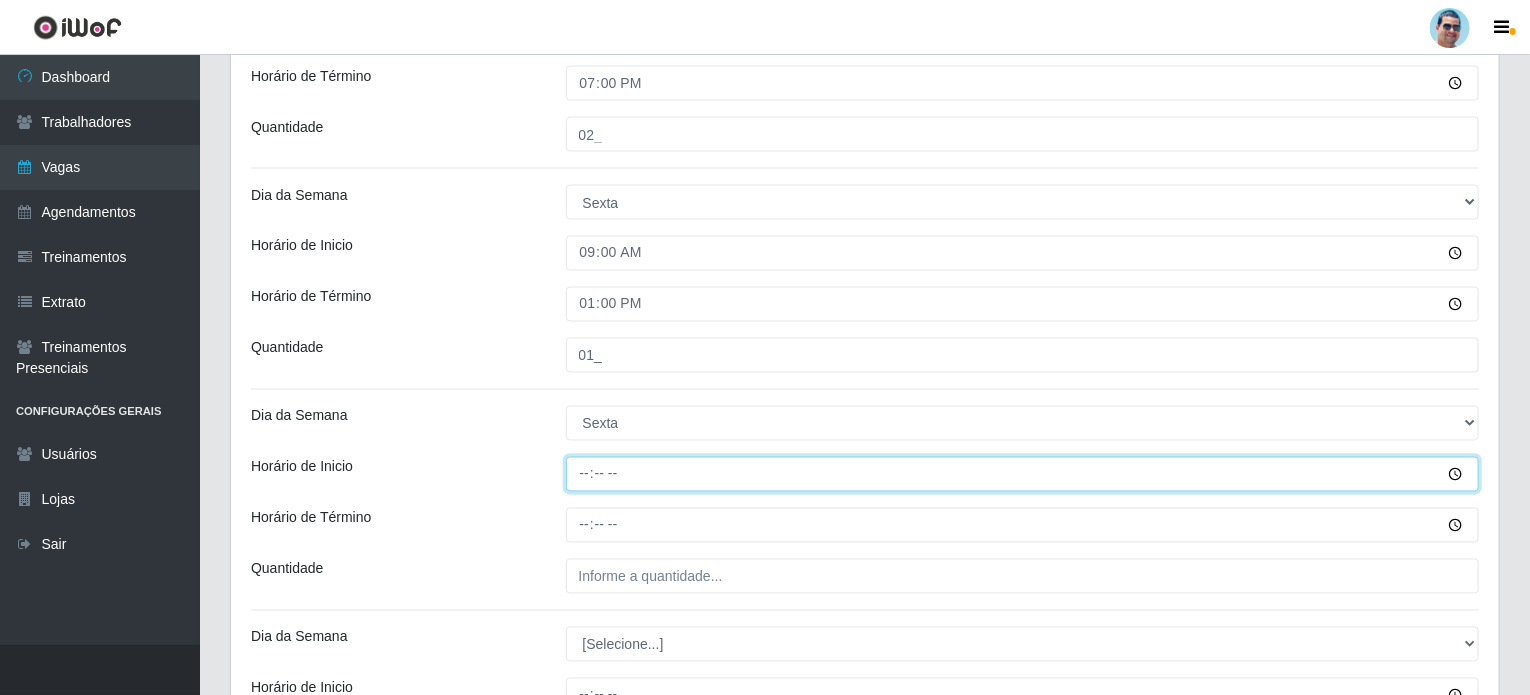 click on "Horário de Inicio" at bounding box center [1023, 474] 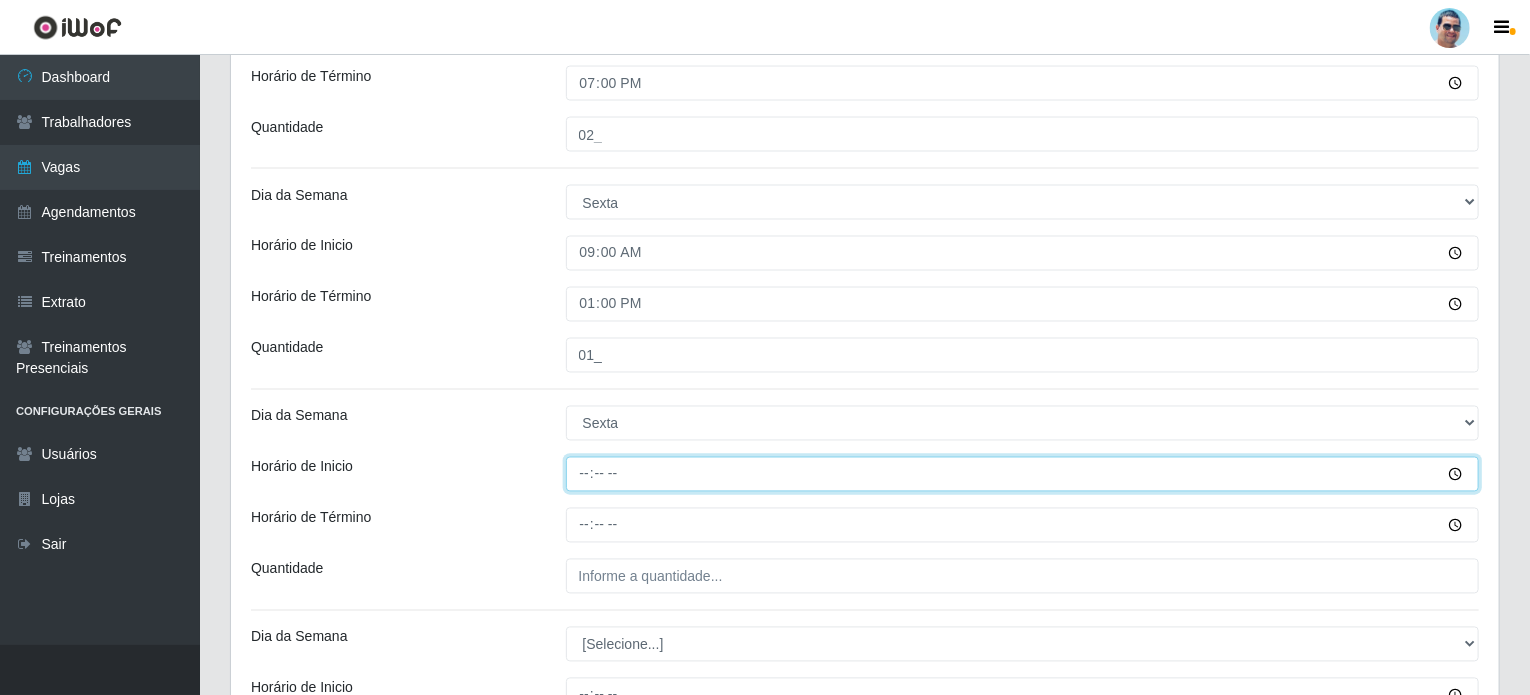 type on "14:00" 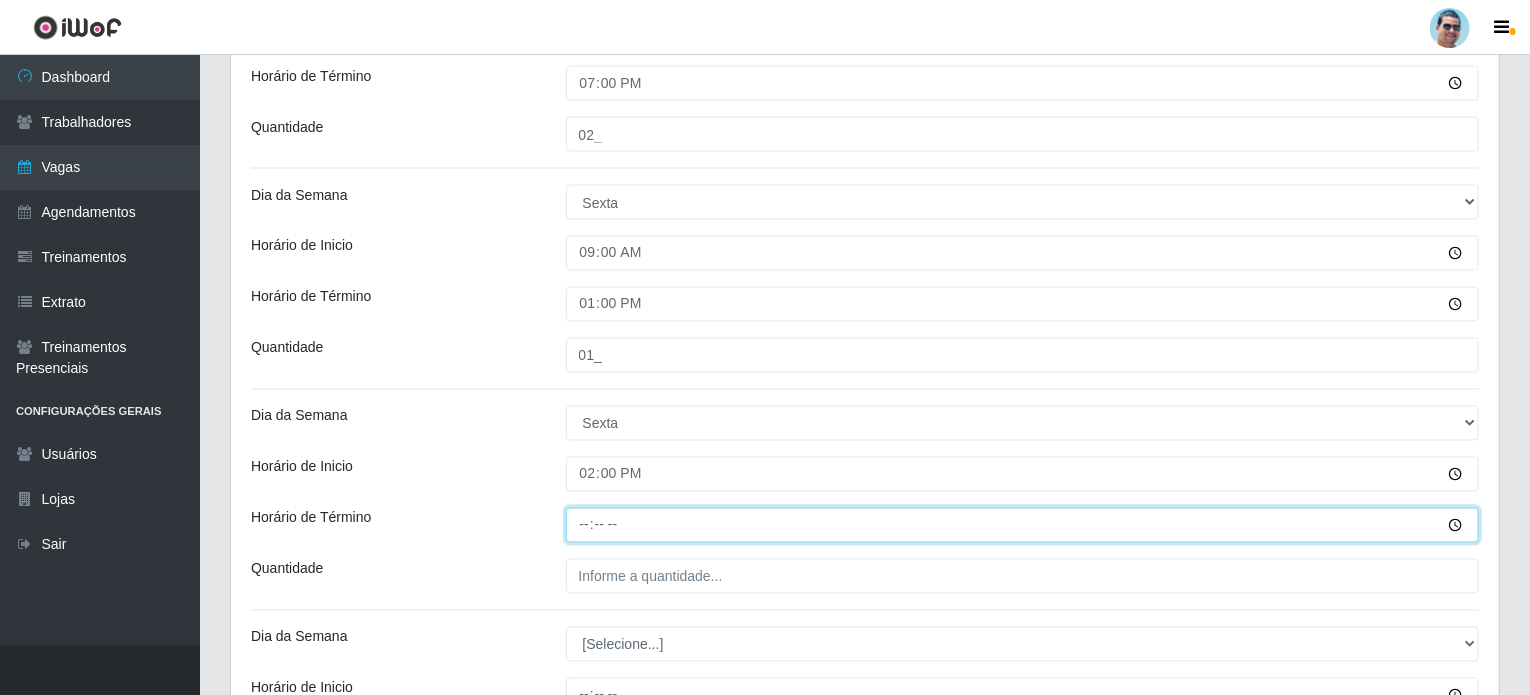 click on "Horário de Término" at bounding box center (1023, 525) 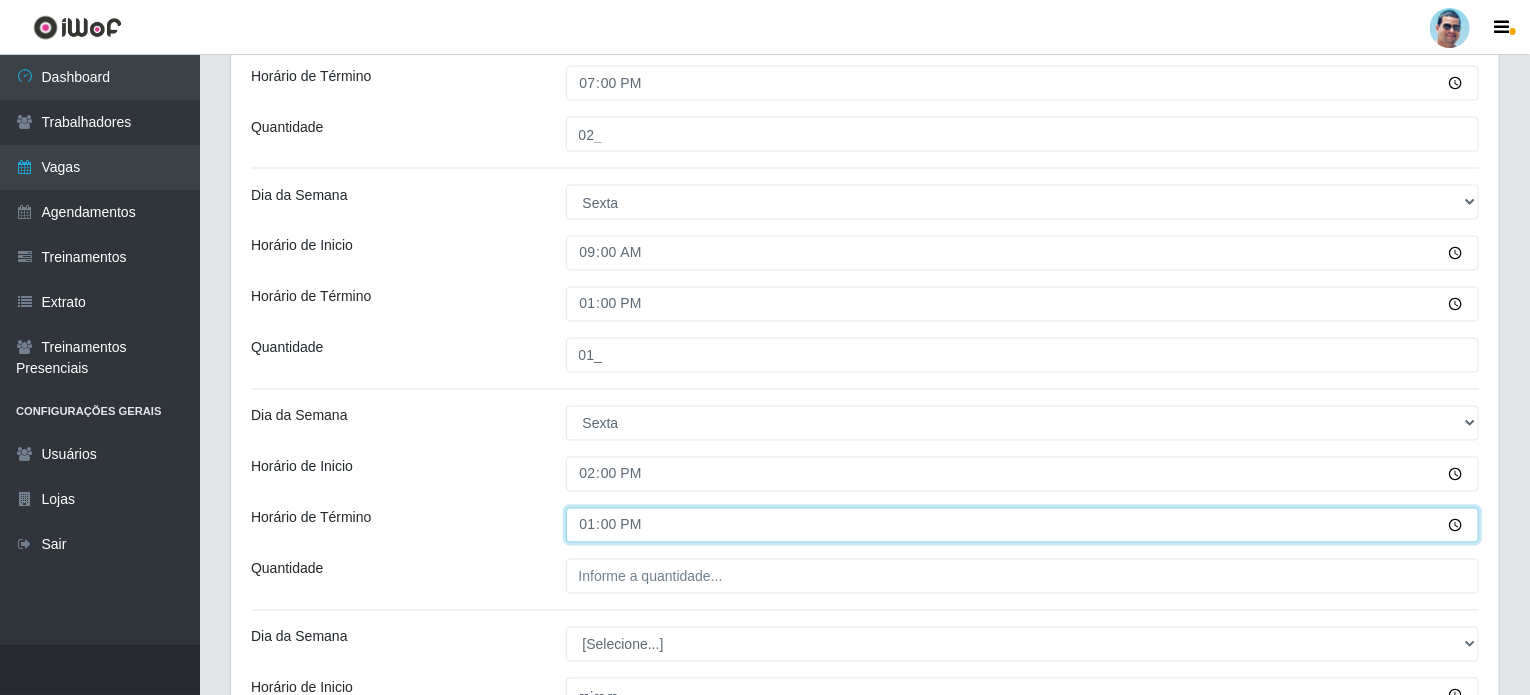 click on "13:00" at bounding box center [1023, 525] 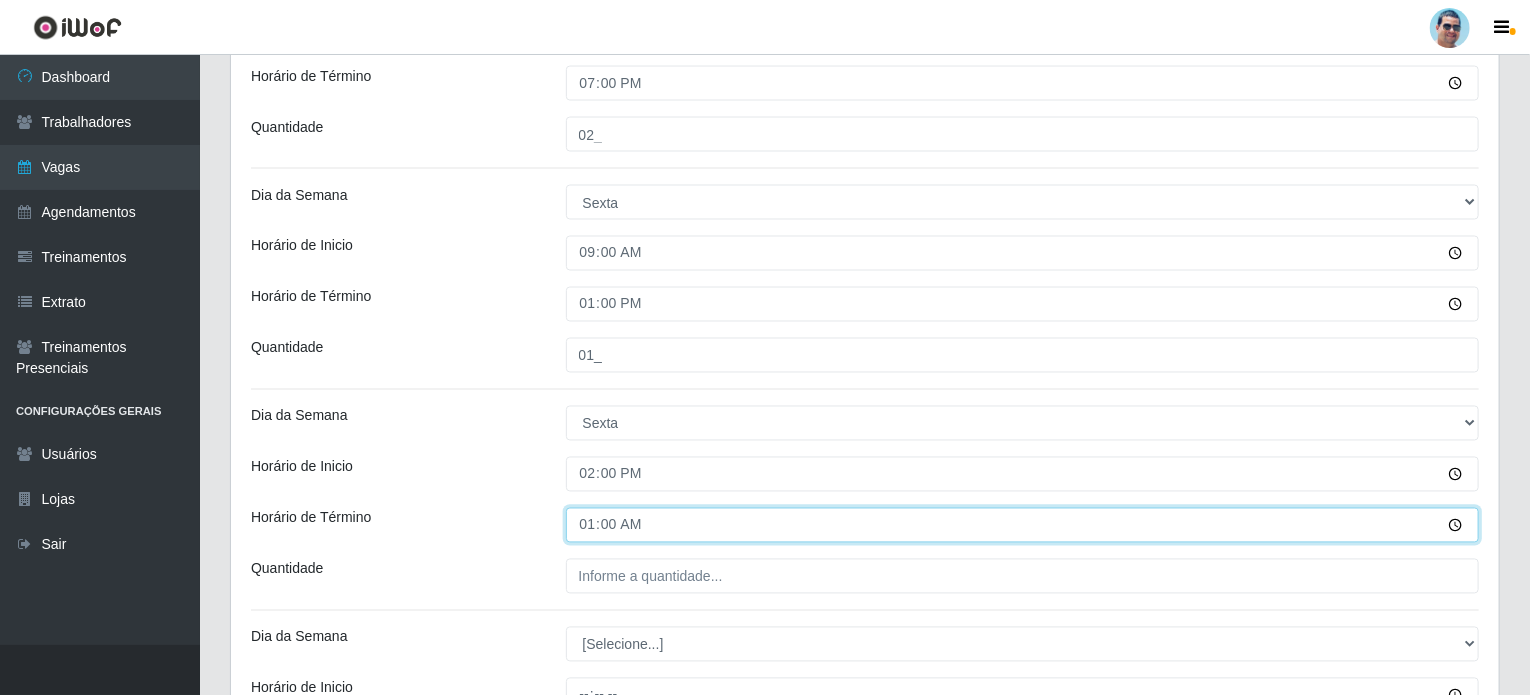 type on "19:00" 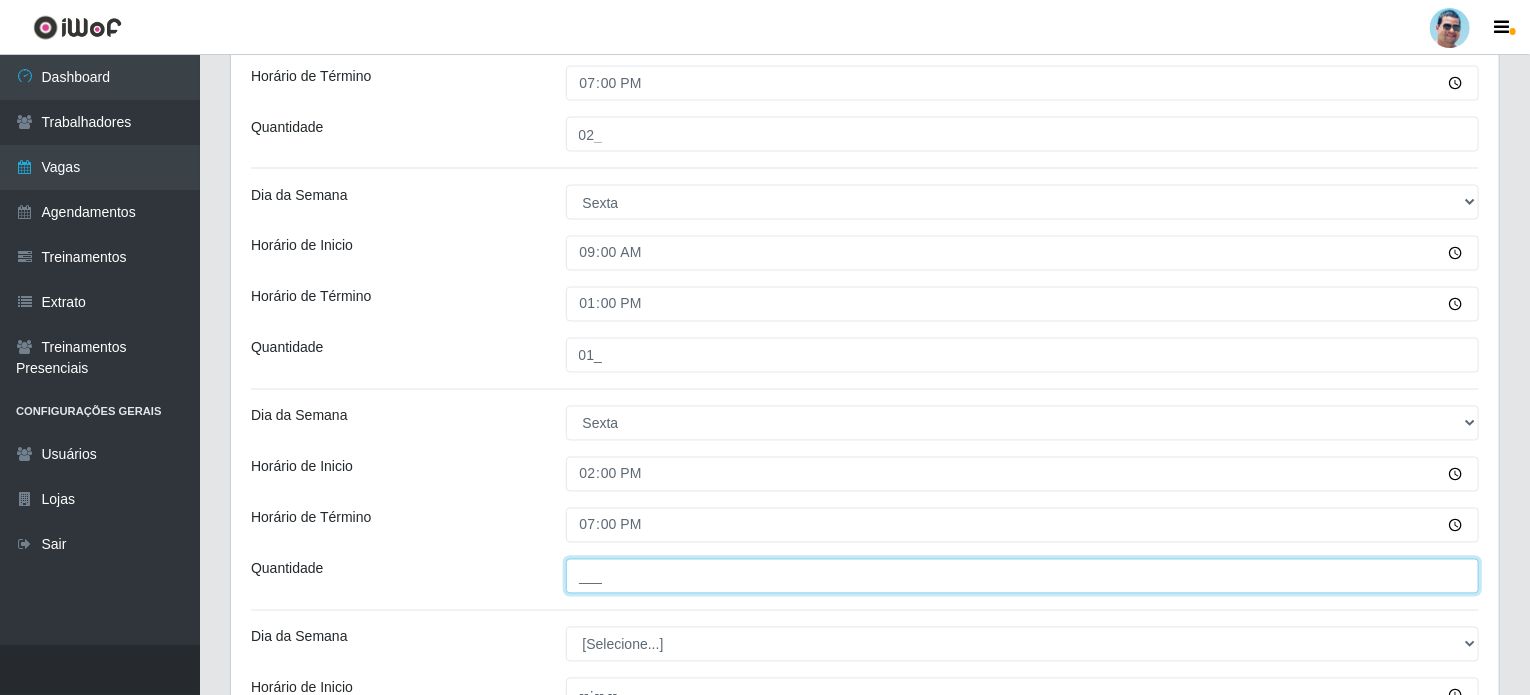 click on "___" at bounding box center [1023, 576] 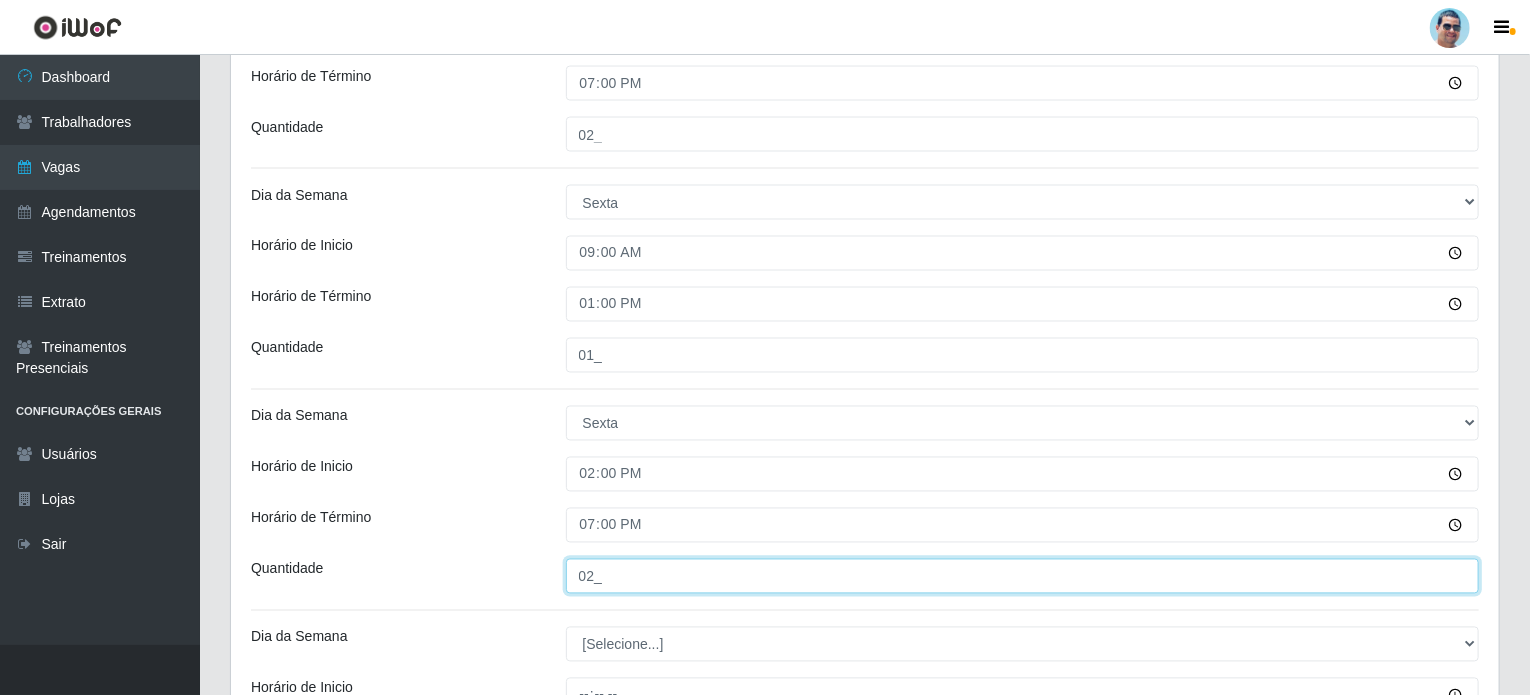 type on "02_" 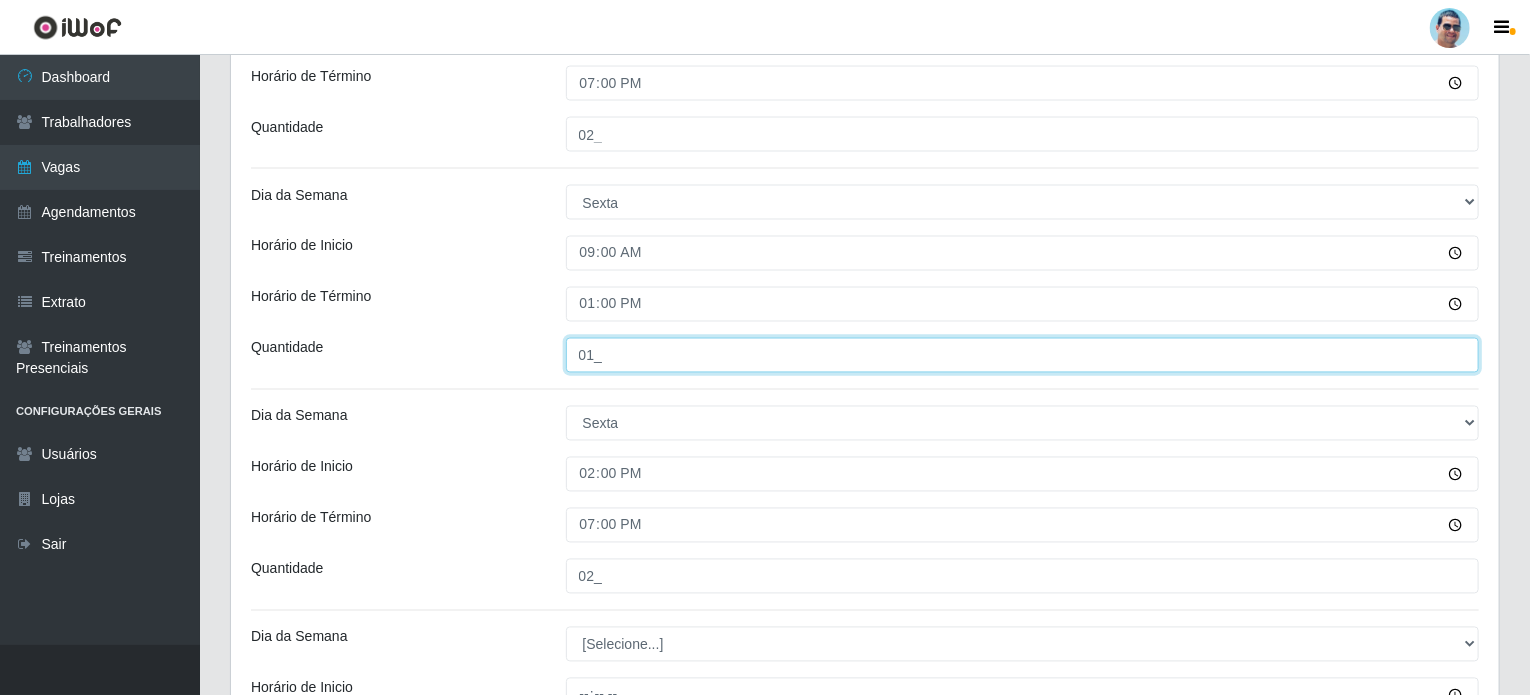 click on "01_" at bounding box center (1023, 355) 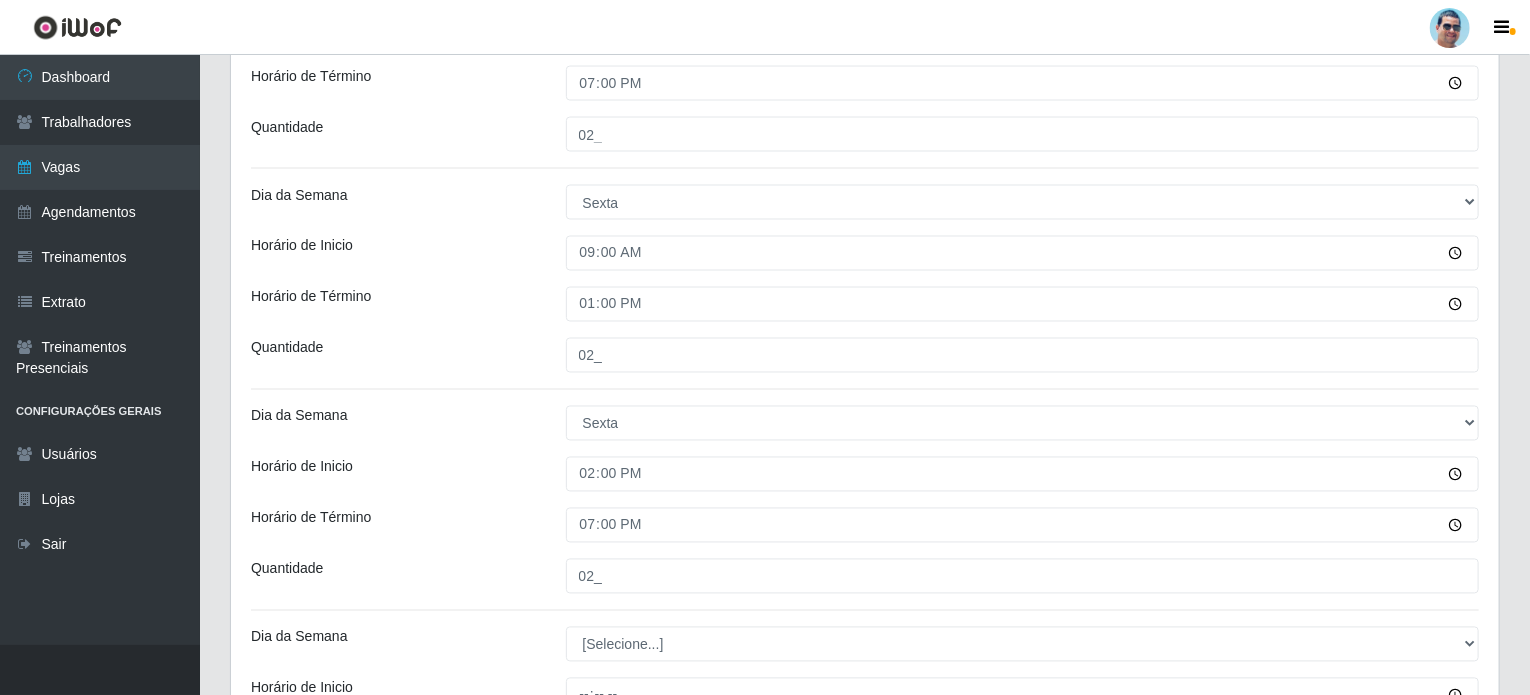 click on "Quantidade" at bounding box center (393, 355) 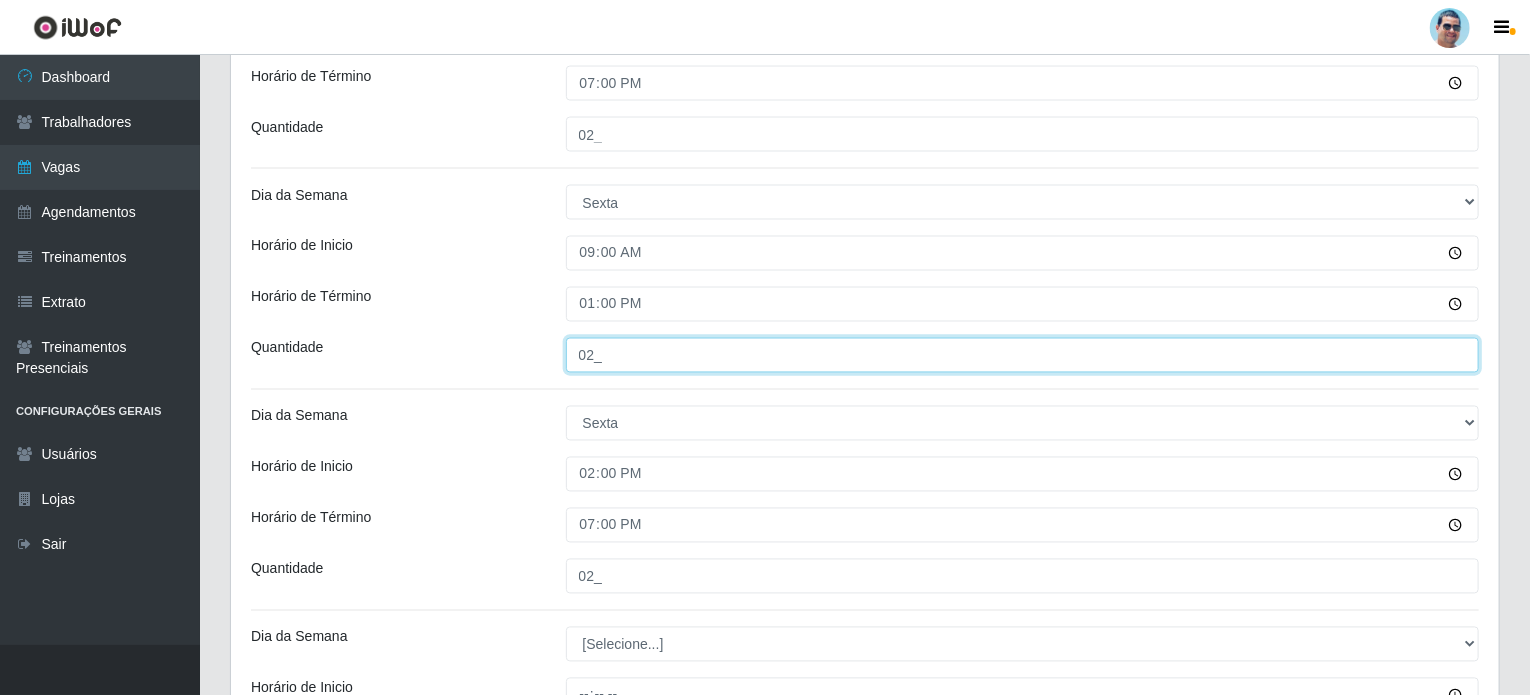 click on "02_" at bounding box center (1023, 355) 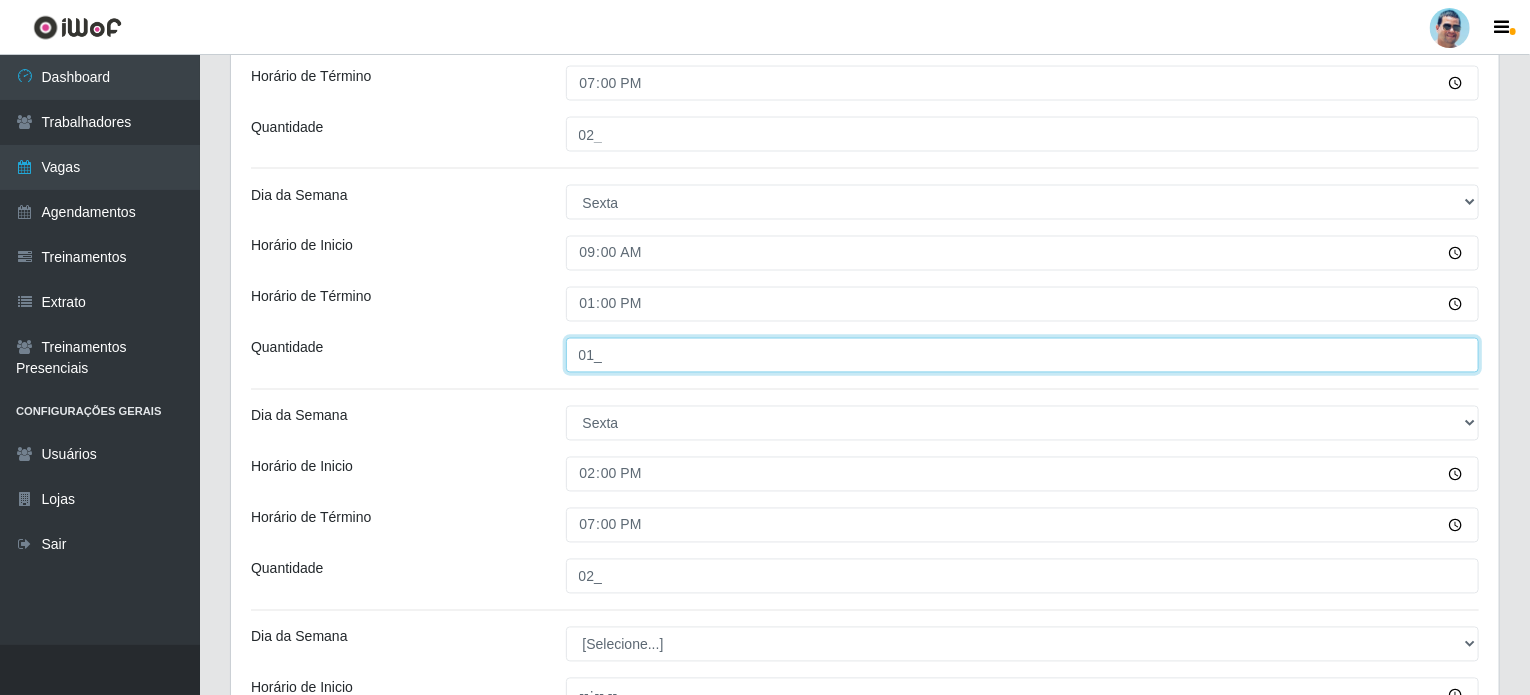 type on "01_" 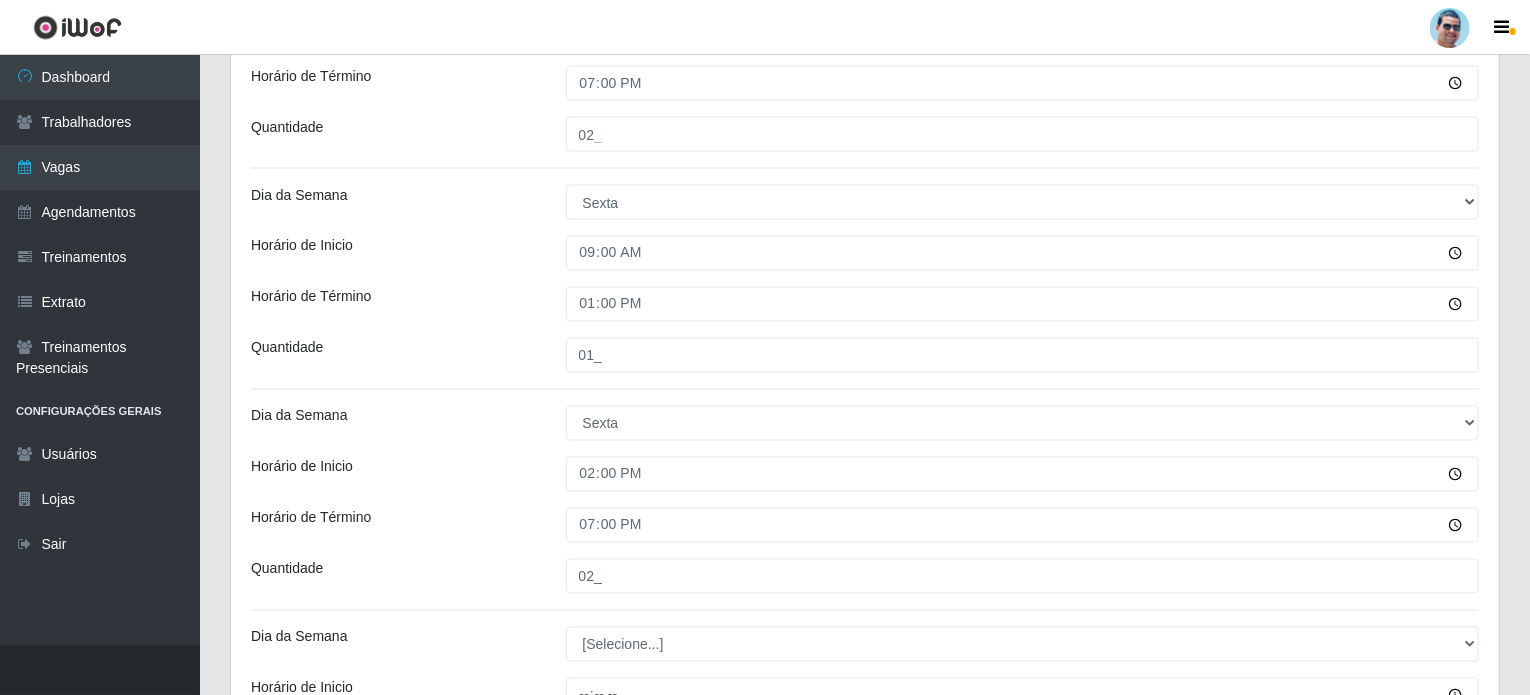 click on "Horário de Término" at bounding box center [393, 304] 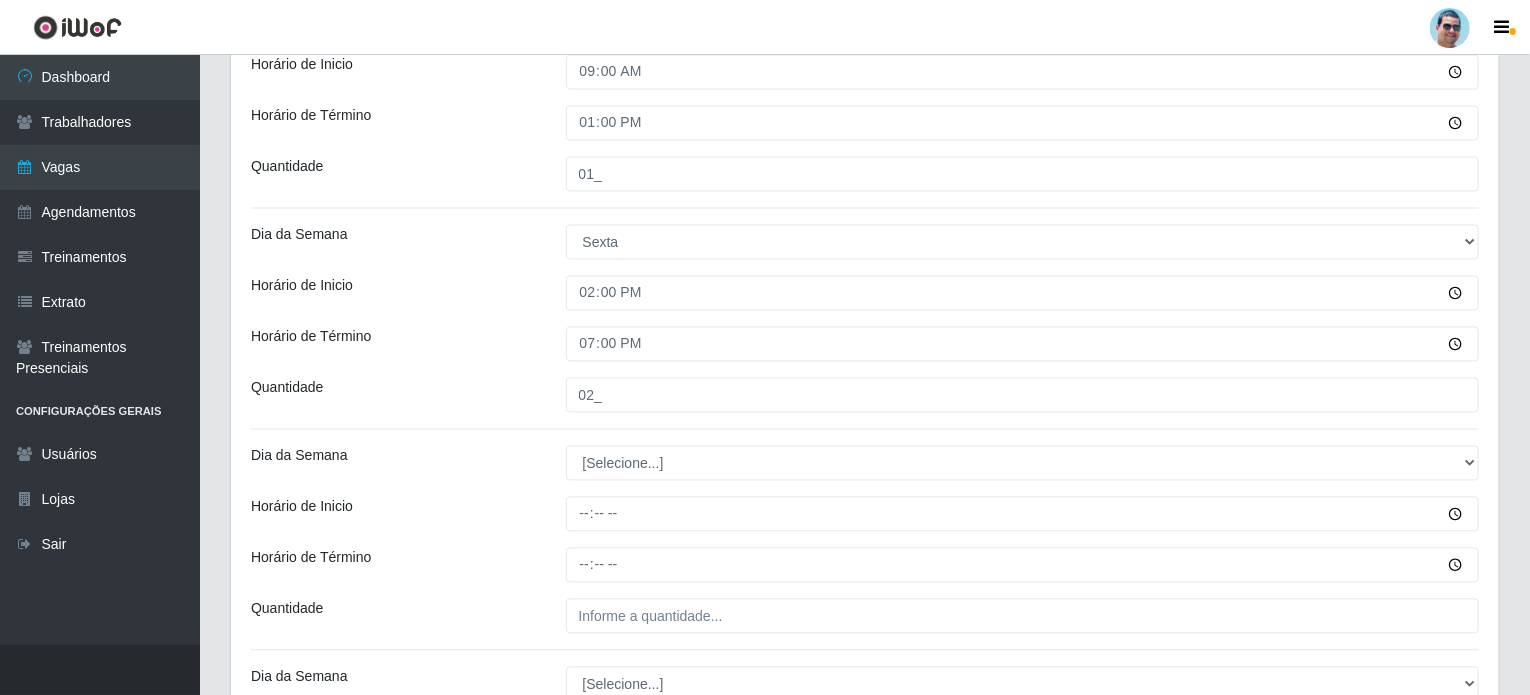 scroll, scrollTop: 1866, scrollLeft: 0, axis: vertical 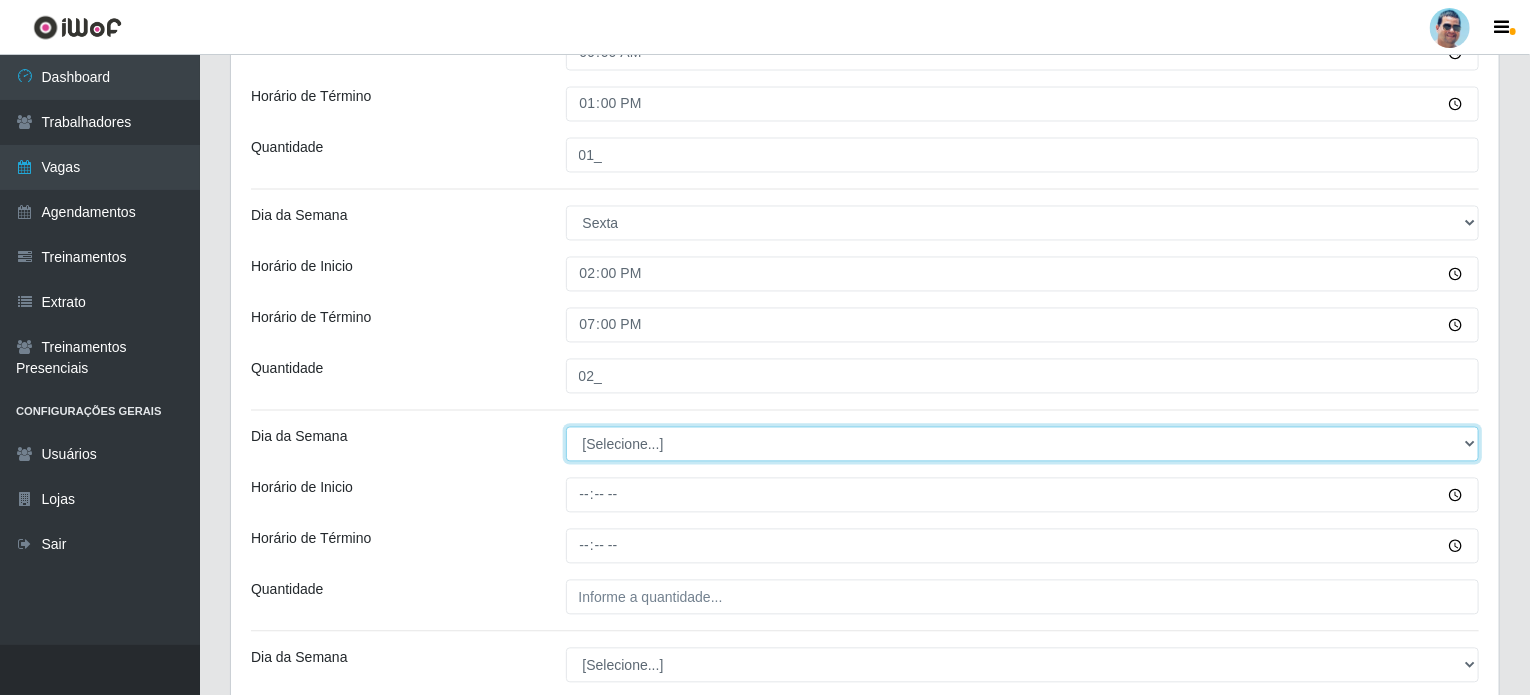 click on "[Selecione...] Segunda Terça Quarta Quinta Sexta Sábado Domingo" at bounding box center [1023, 444] 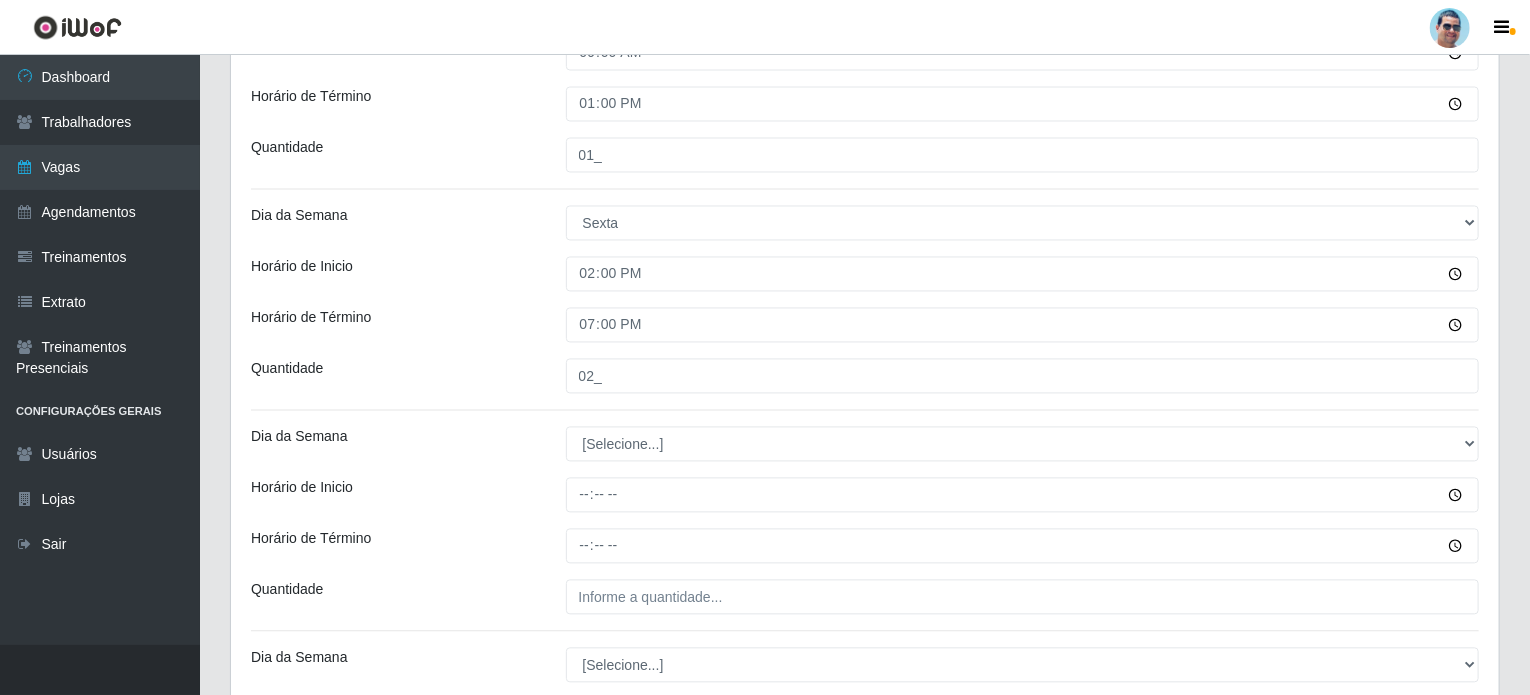 click on "Horário de Inicio" at bounding box center (393, 495) 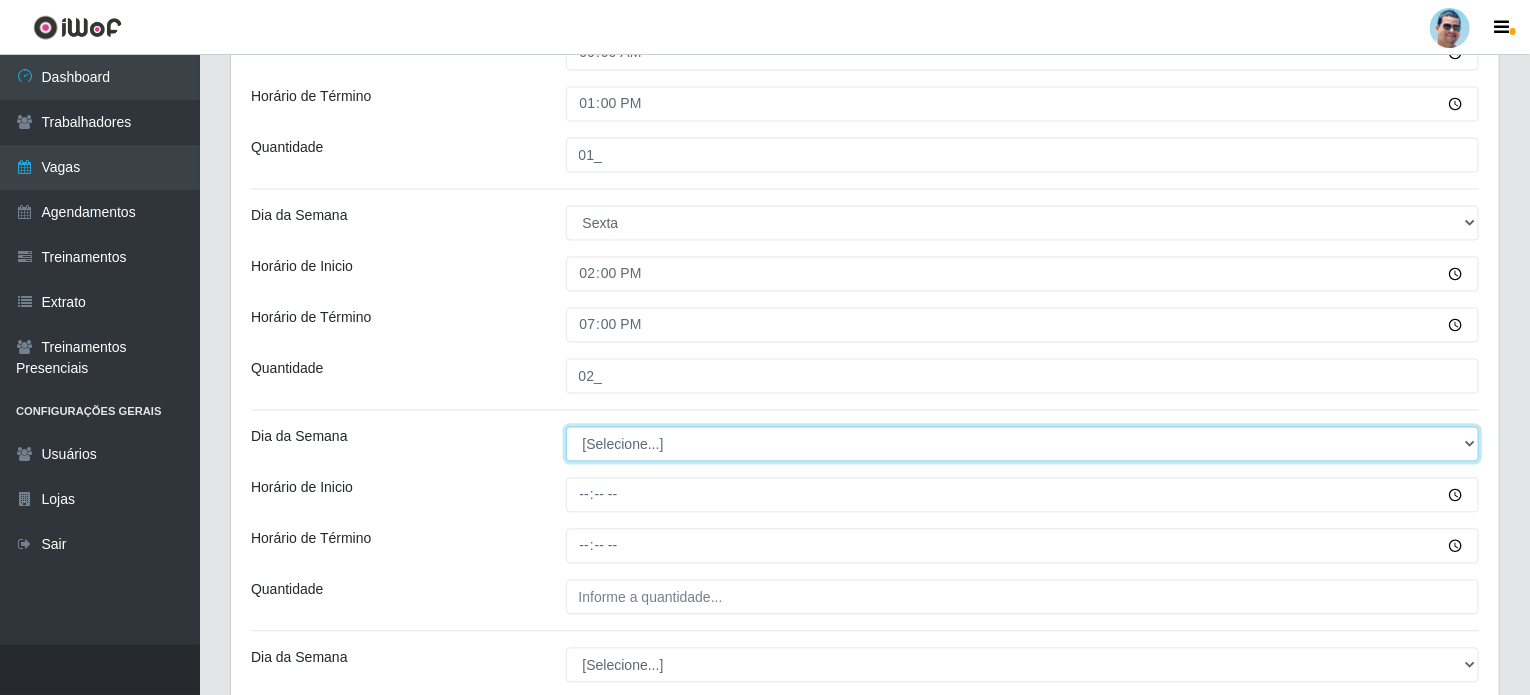 click on "[Selecione...] Segunda Terça Quarta Quinta Sexta Sábado Domingo" at bounding box center (1023, 444) 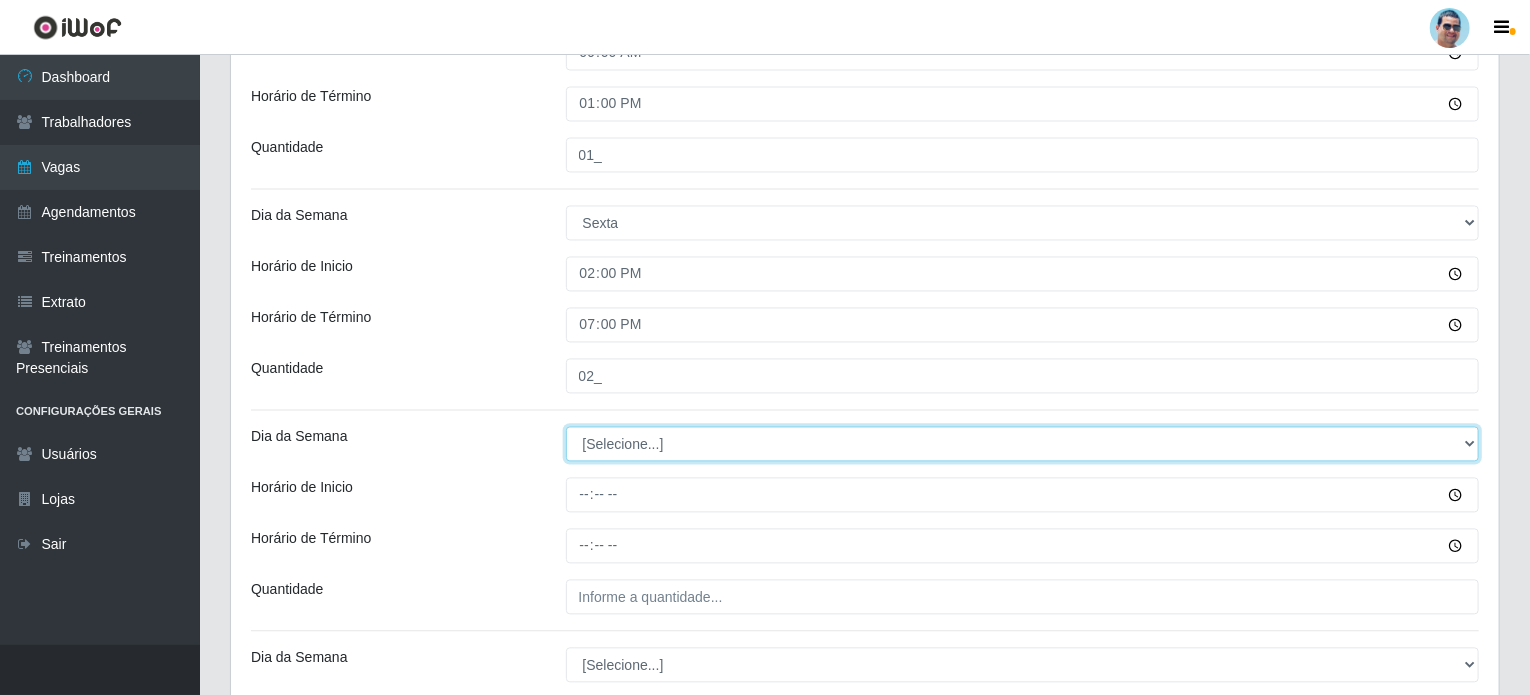 select on "6" 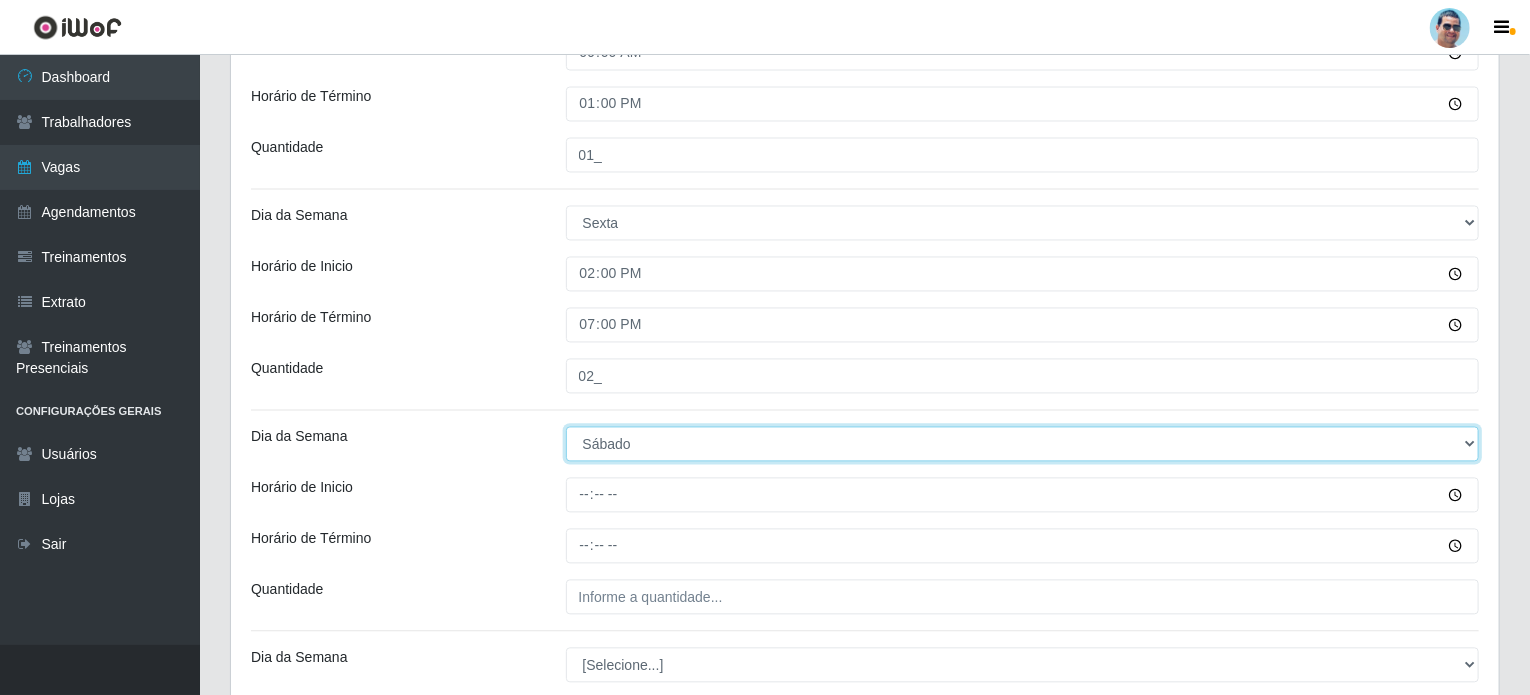 click on "[Selecione...] Segunda Terça Quarta Quinta Sexta Sábado Domingo" at bounding box center [1023, 444] 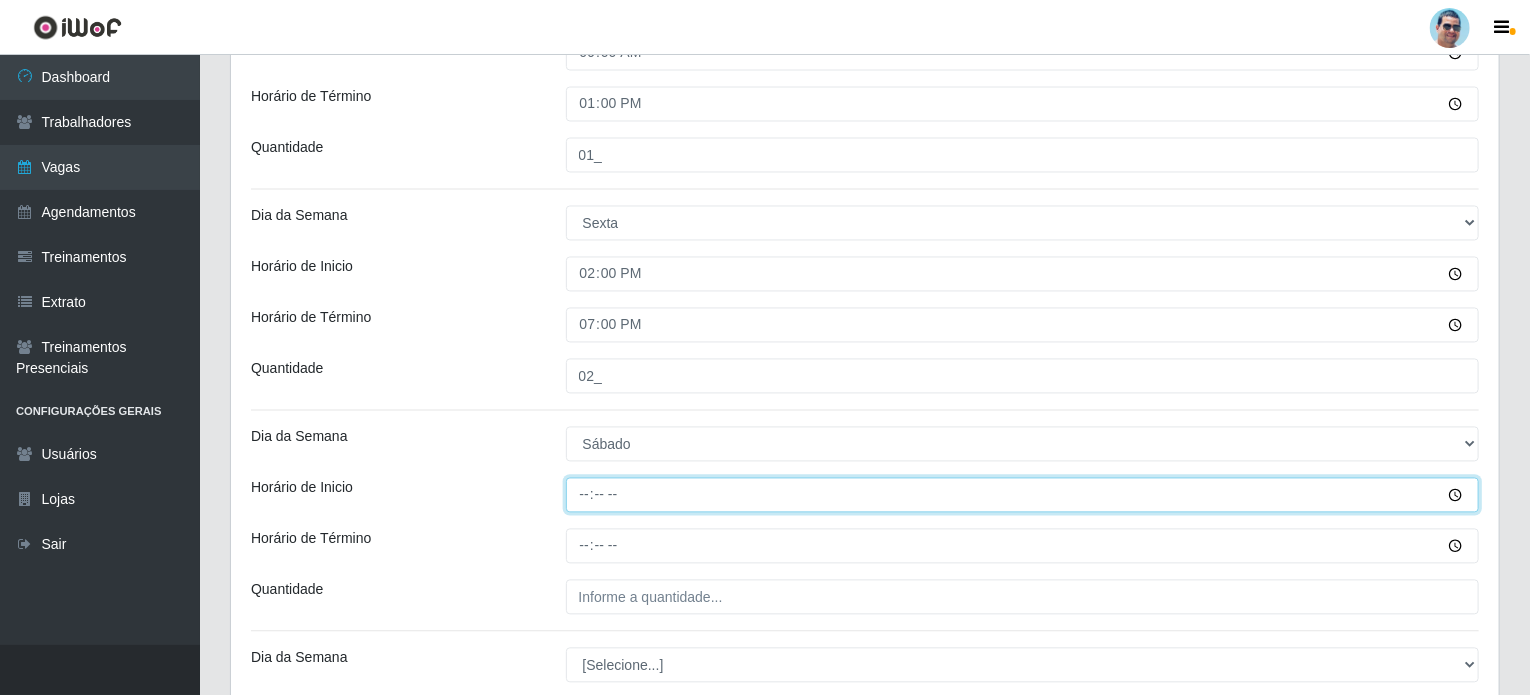 click on "Horário de Inicio" at bounding box center [1023, 495] 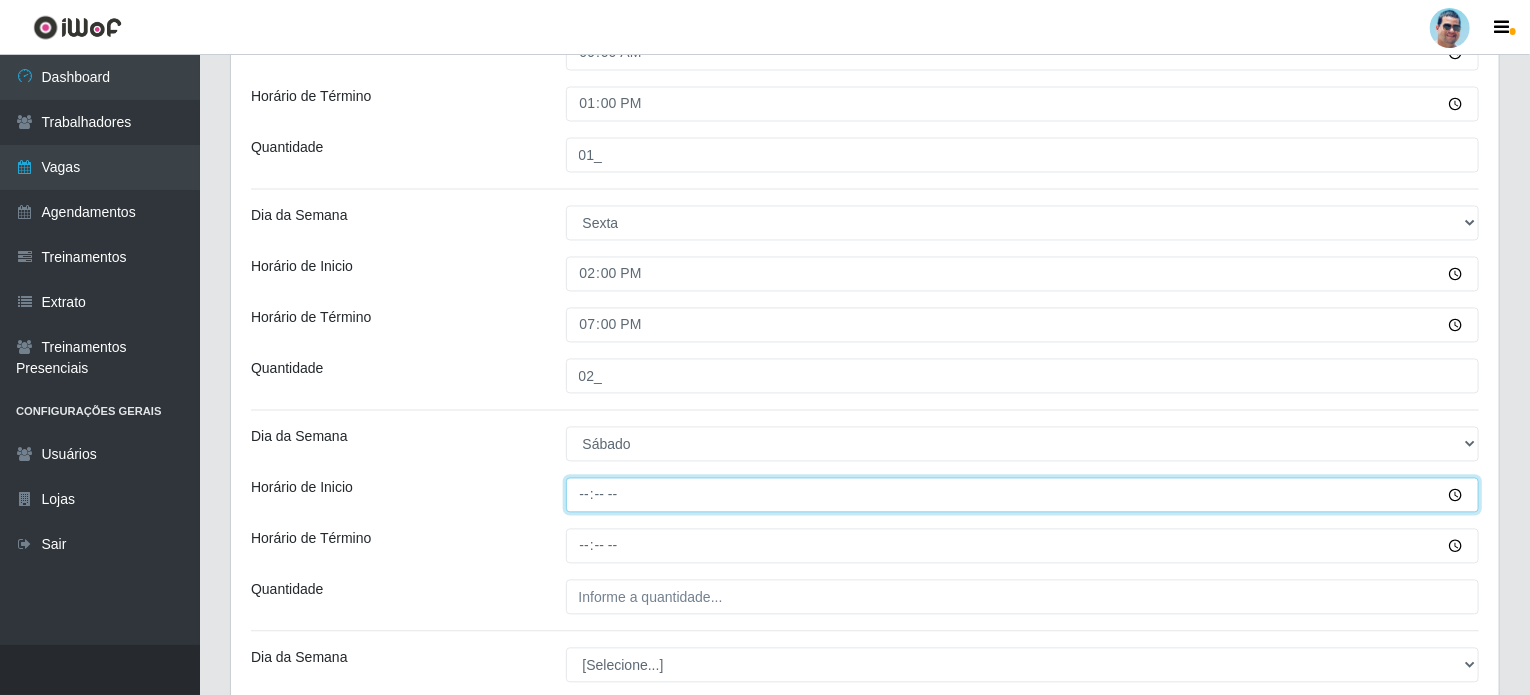 type on "07:00" 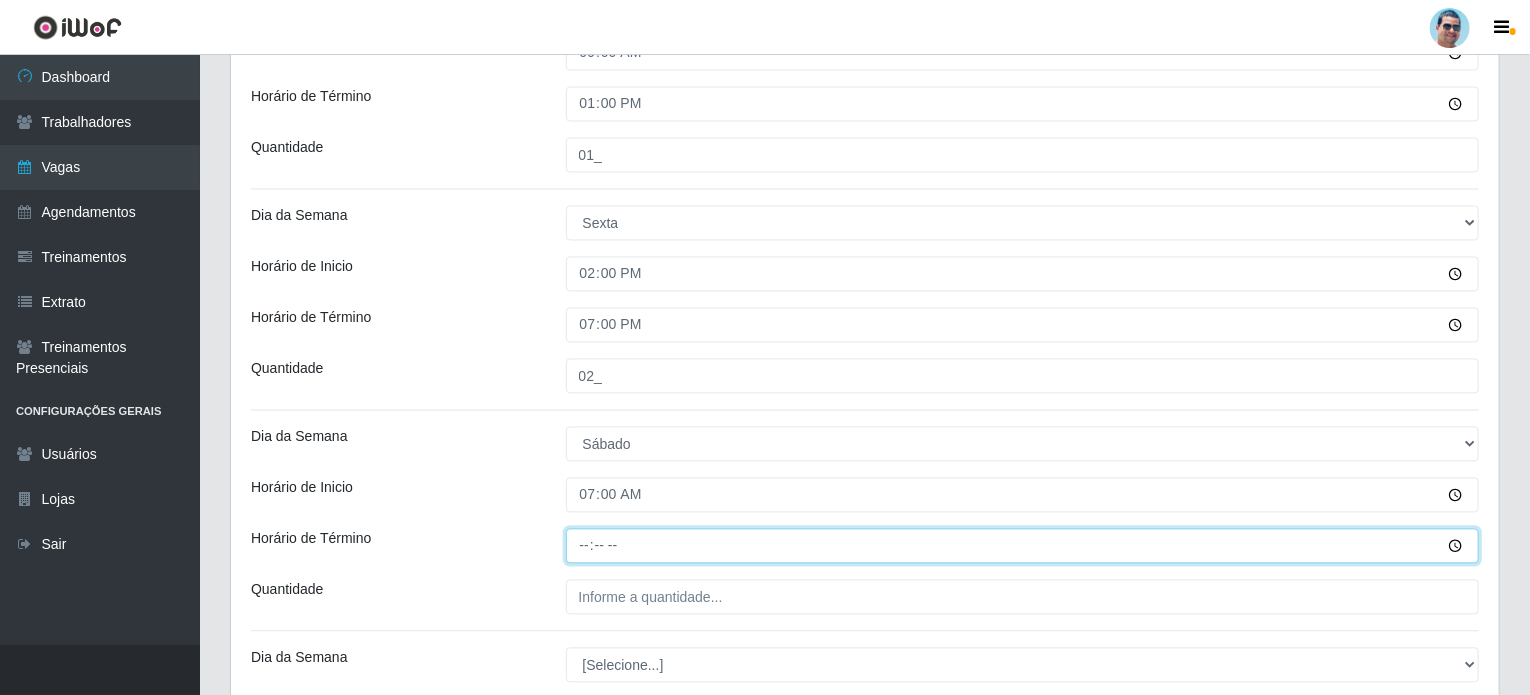click on "Horário de Término" at bounding box center [1023, 546] 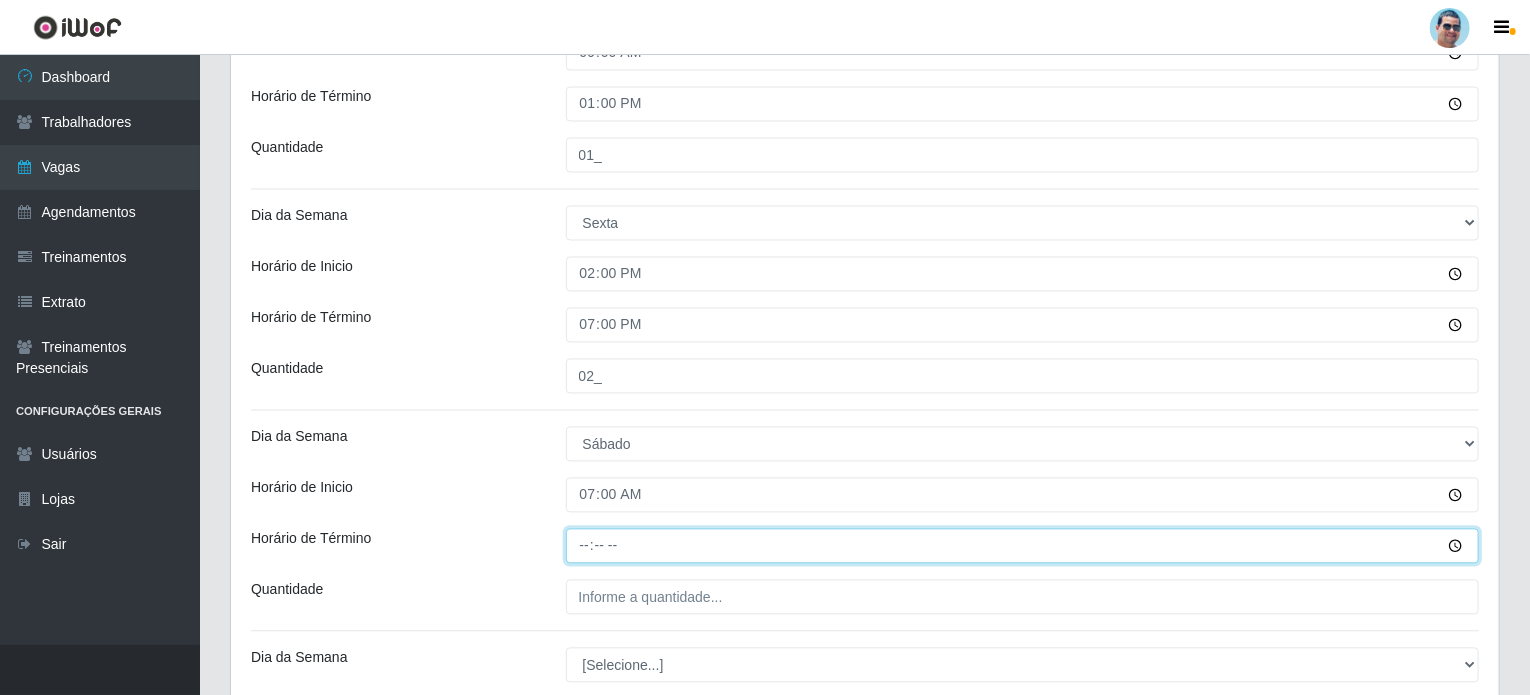click on "Horário de Término" at bounding box center [1023, 546] 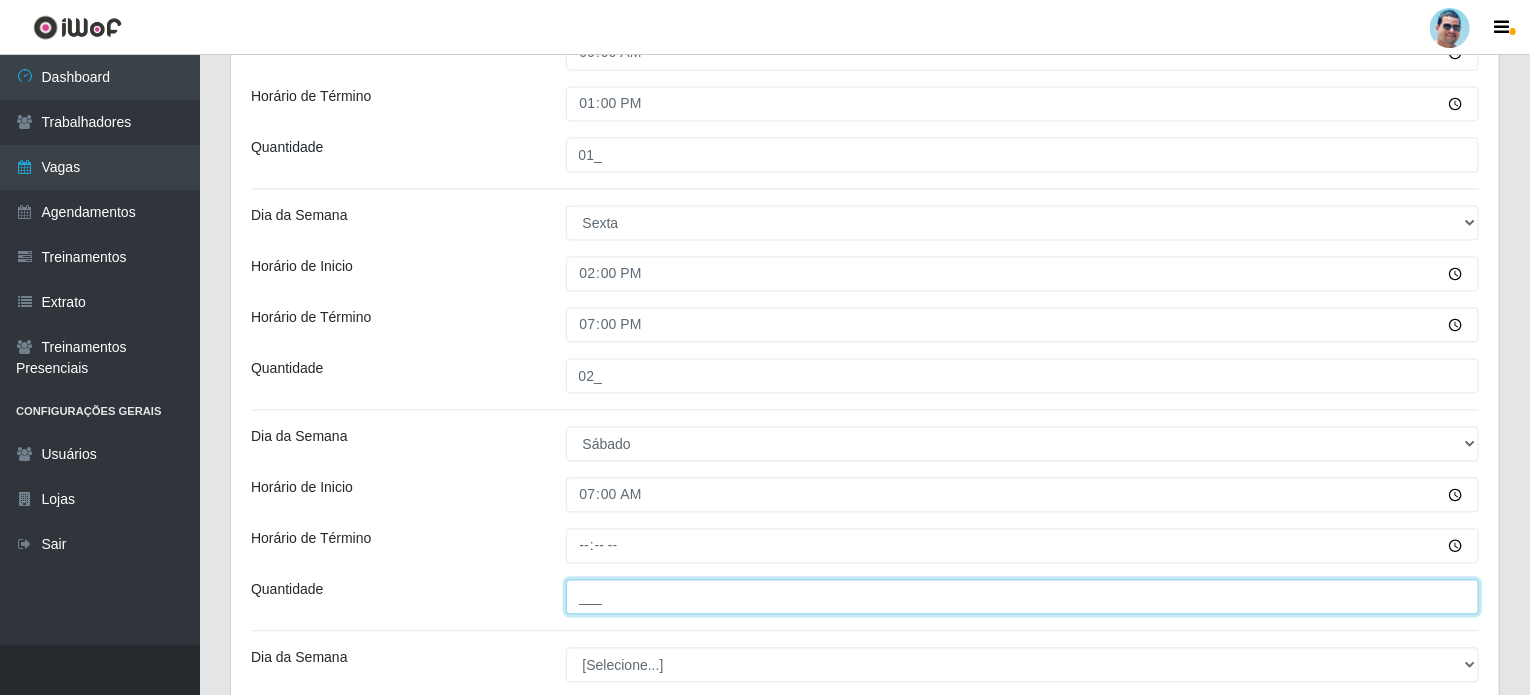 click on "___" at bounding box center [1023, 597] 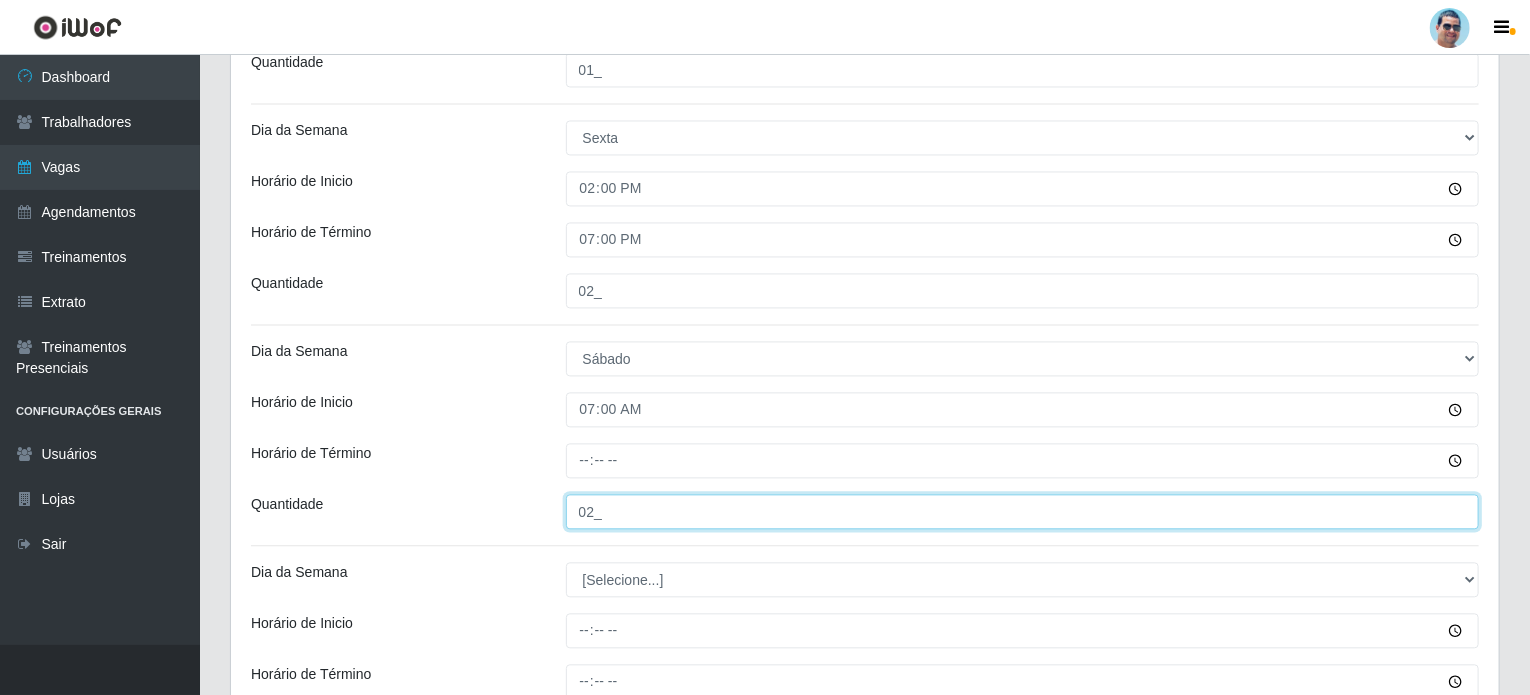 scroll, scrollTop: 2166, scrollLeft: 0, axis: vertical 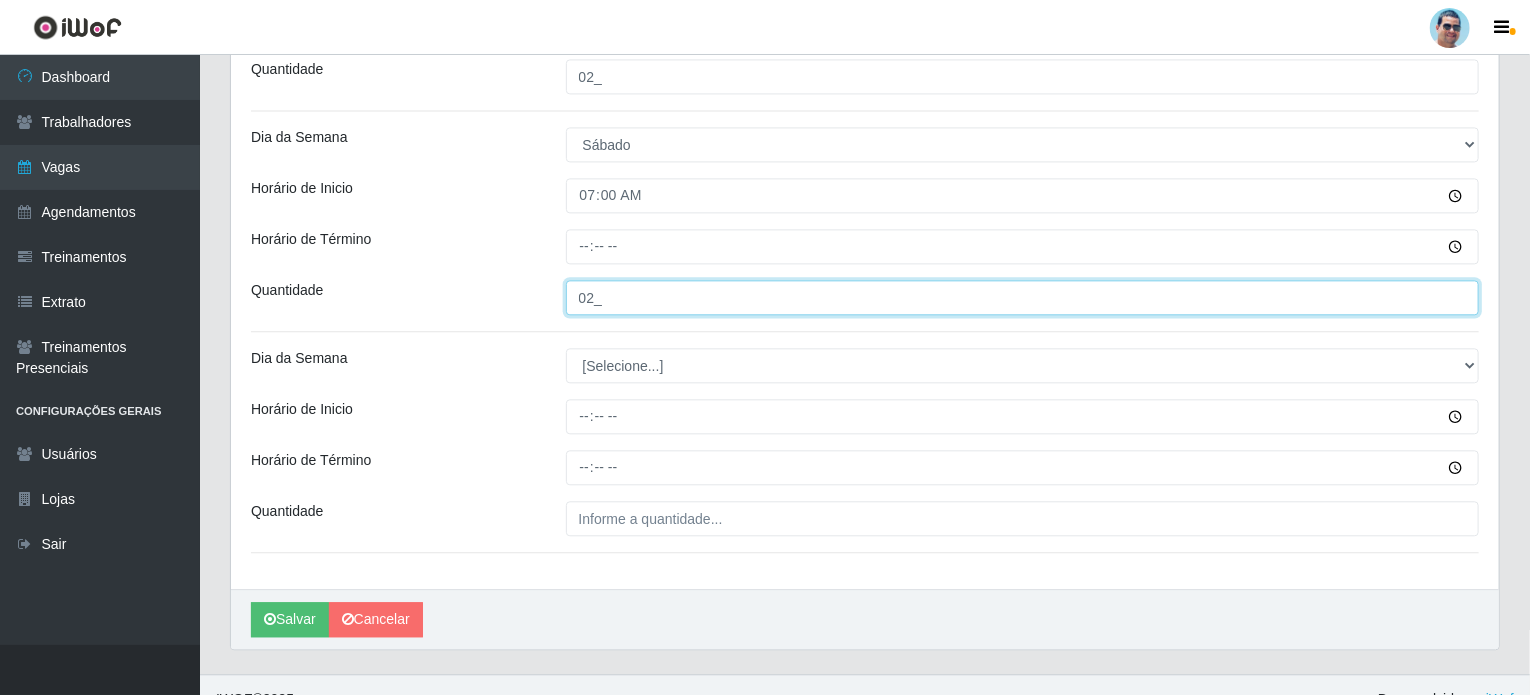 type on "02_" 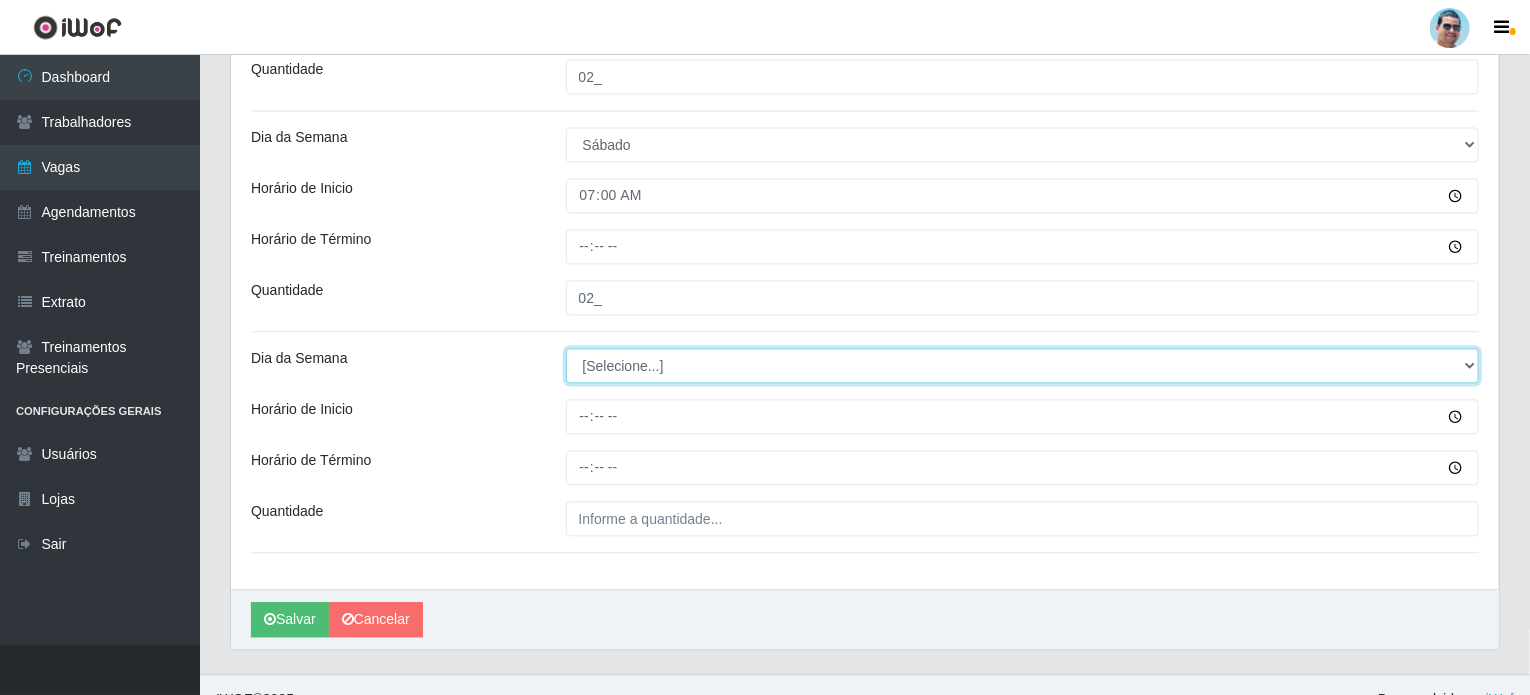 click on "[Selecione...] Segunda Terça Quarta Quinta Sexta Sábado Domingo" at bounding box center (1023, 365) 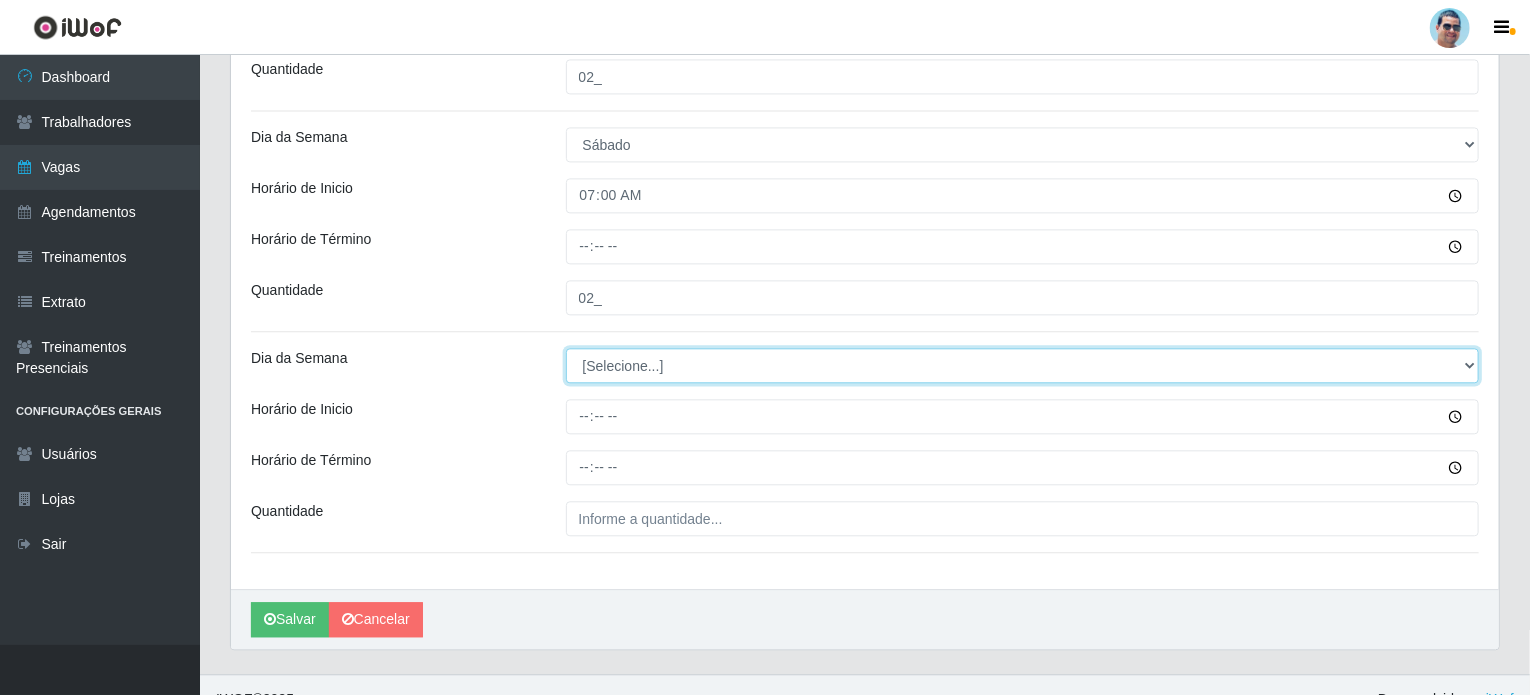 select on "6" 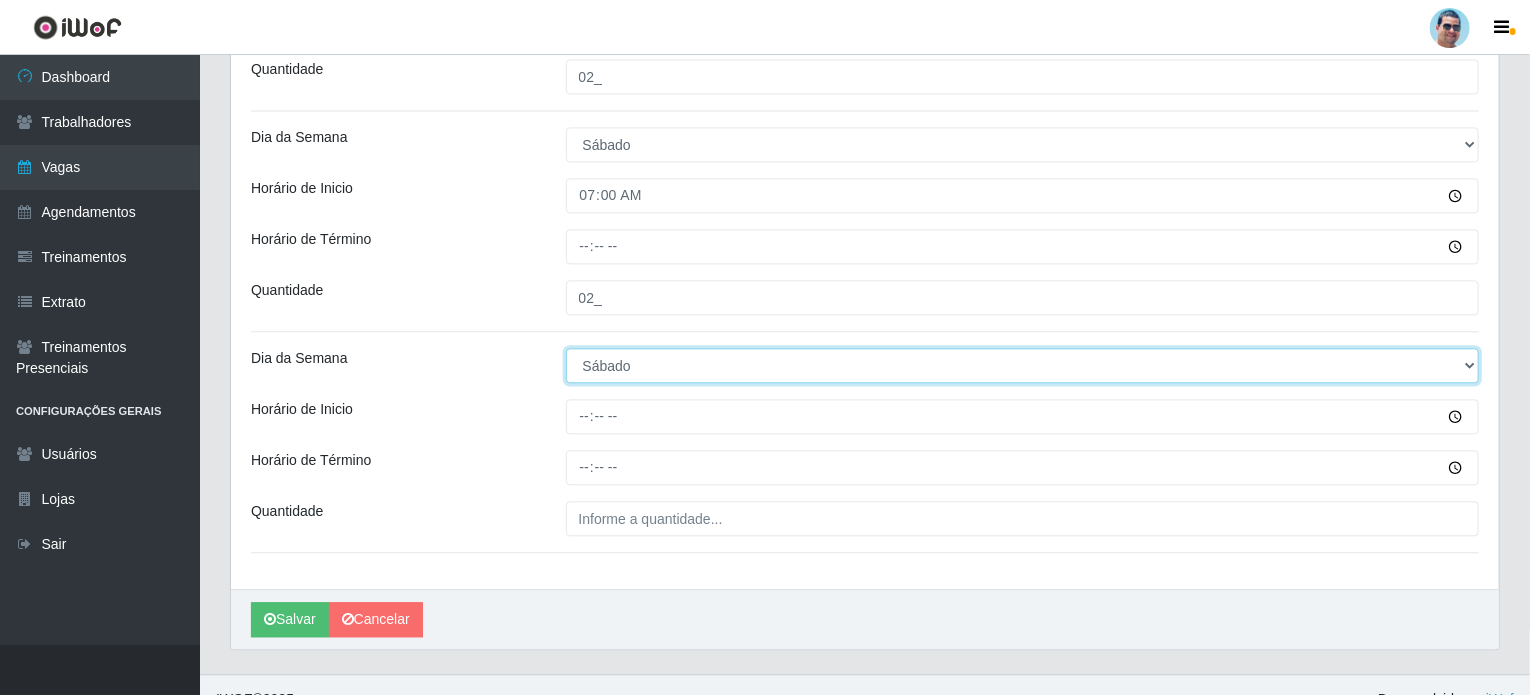 click on "[Selecione...] Segunda Terça Quarta Quinta Sexta Sábado Domingo" at bounding box center [1023, 365] 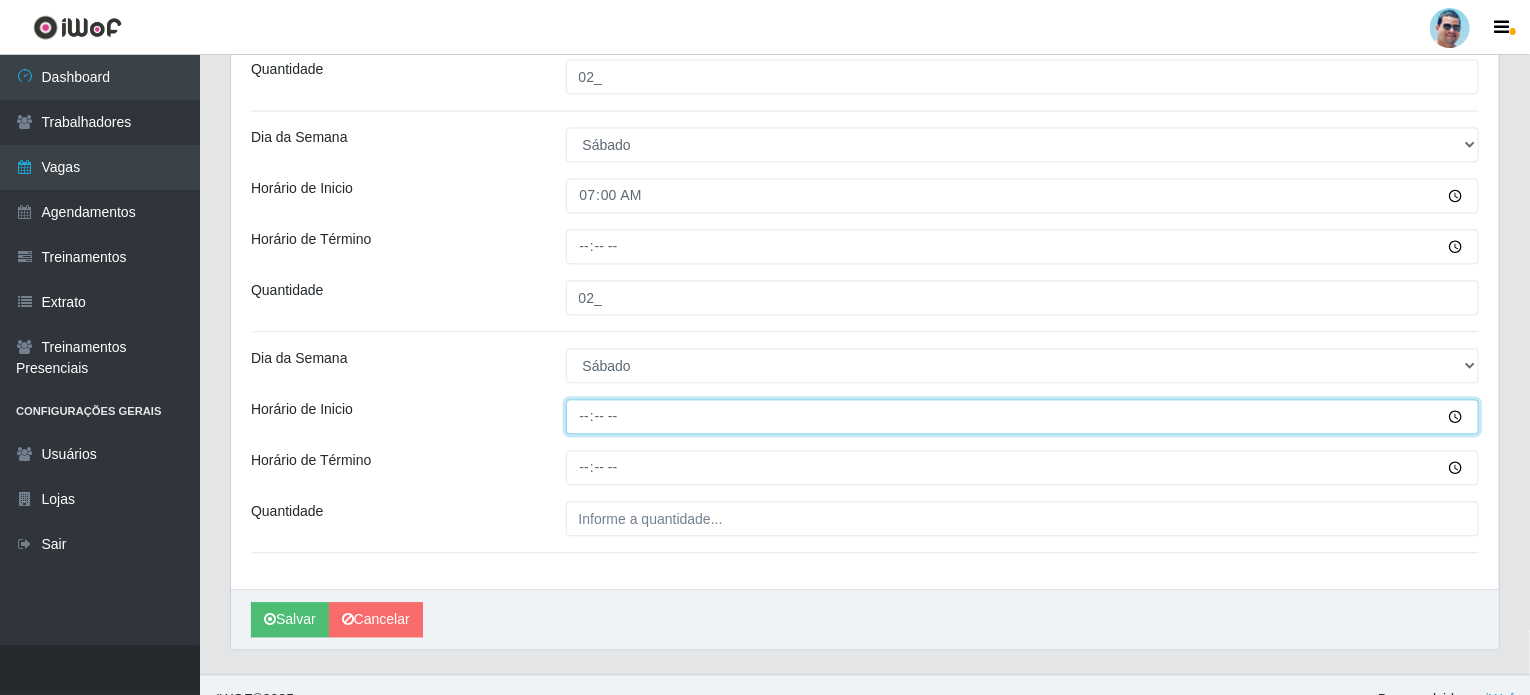 click on "Horário de Inicio" at bounding box center (1023, 416) 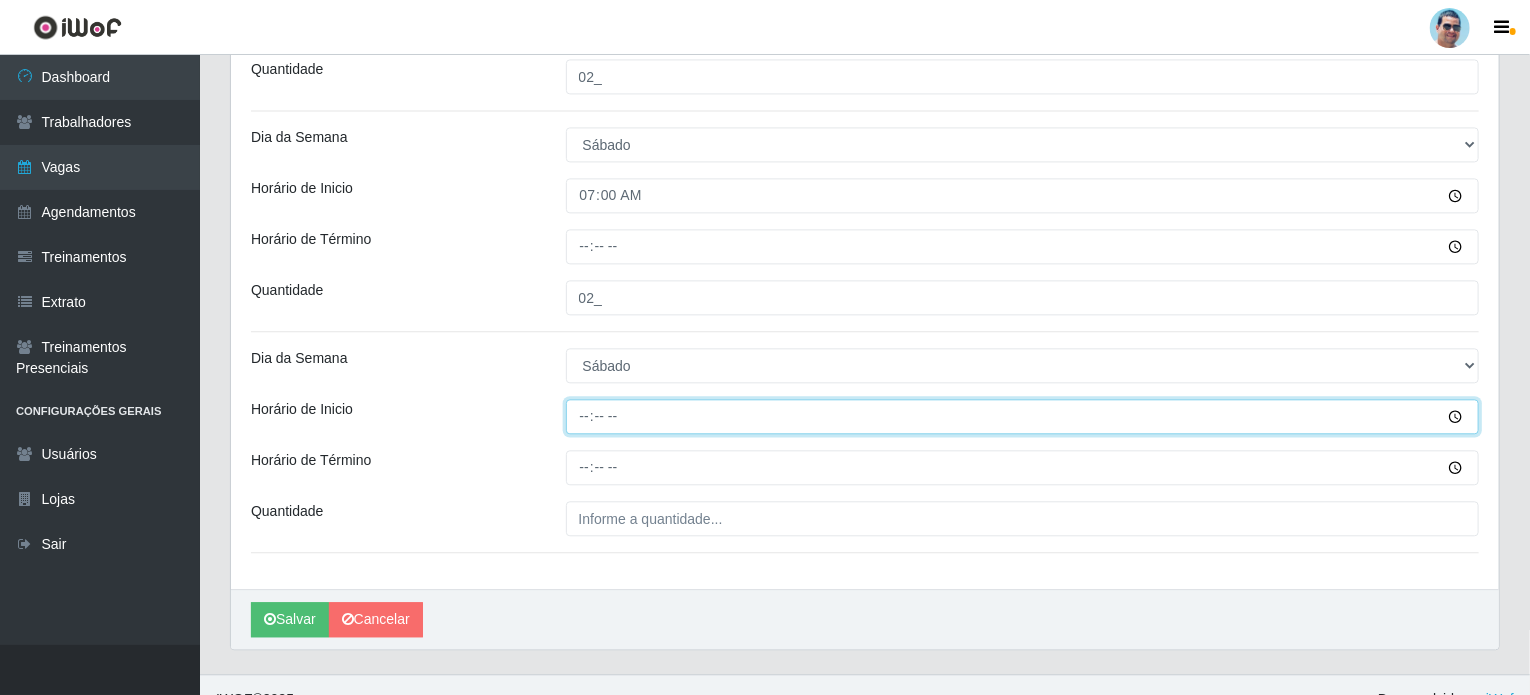 type on "14:00" 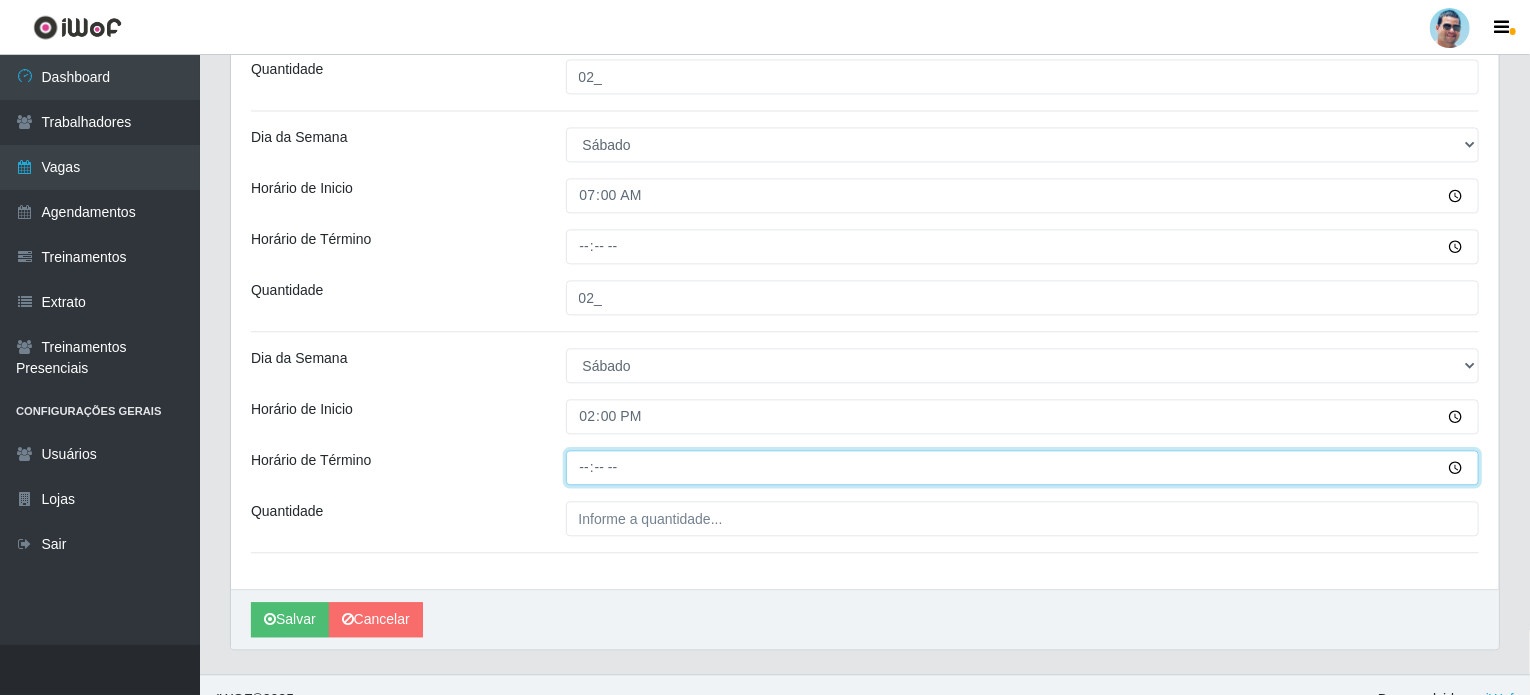 click on "Horário de Término" at bounding box center (1023, 467) 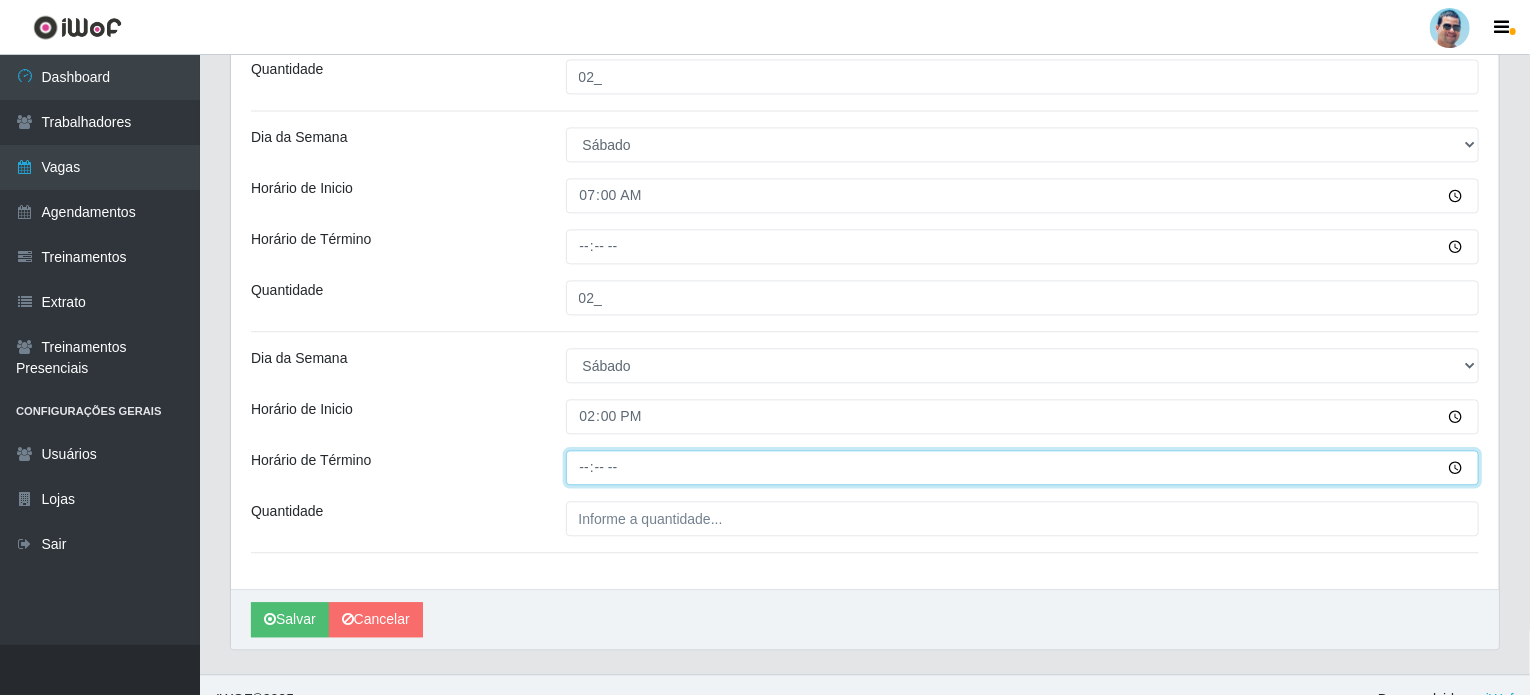type on "19:00" 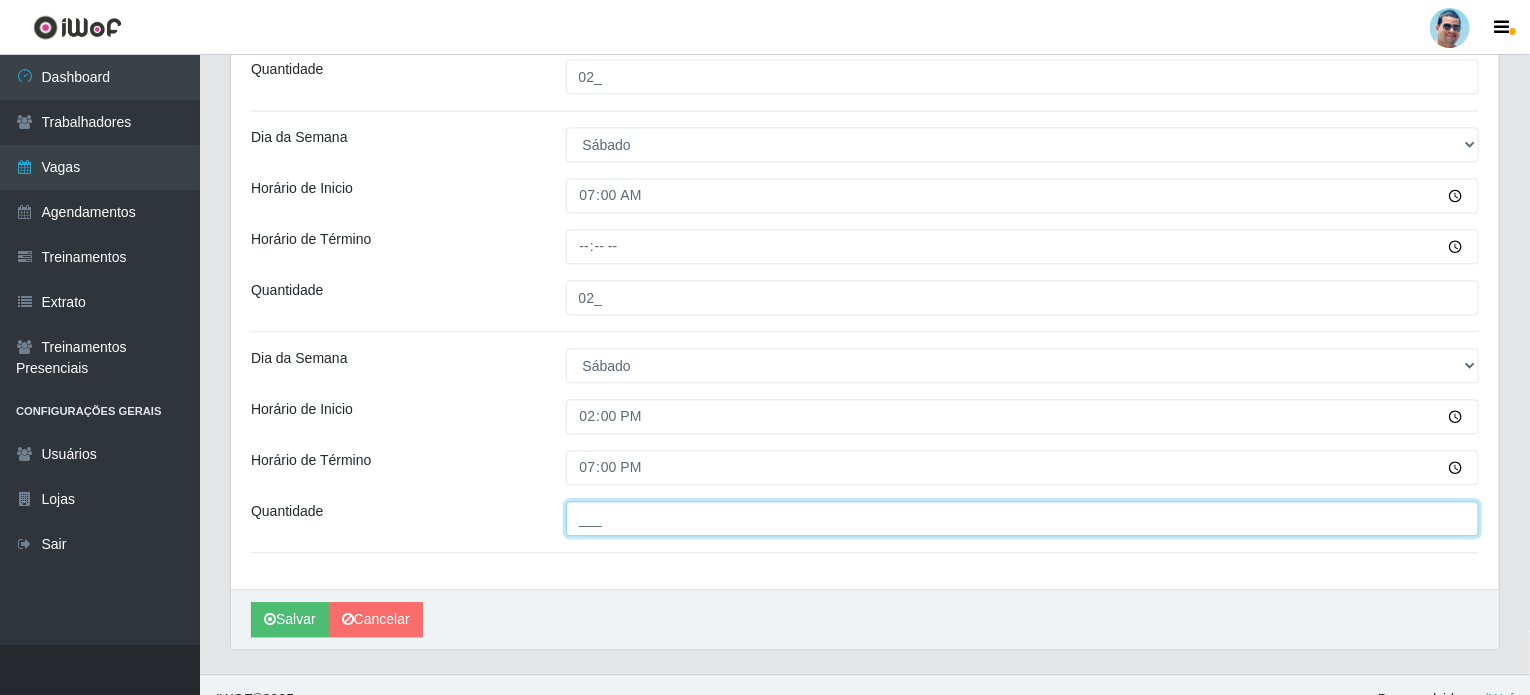 click on "___" at bounding box center [1023, 518] 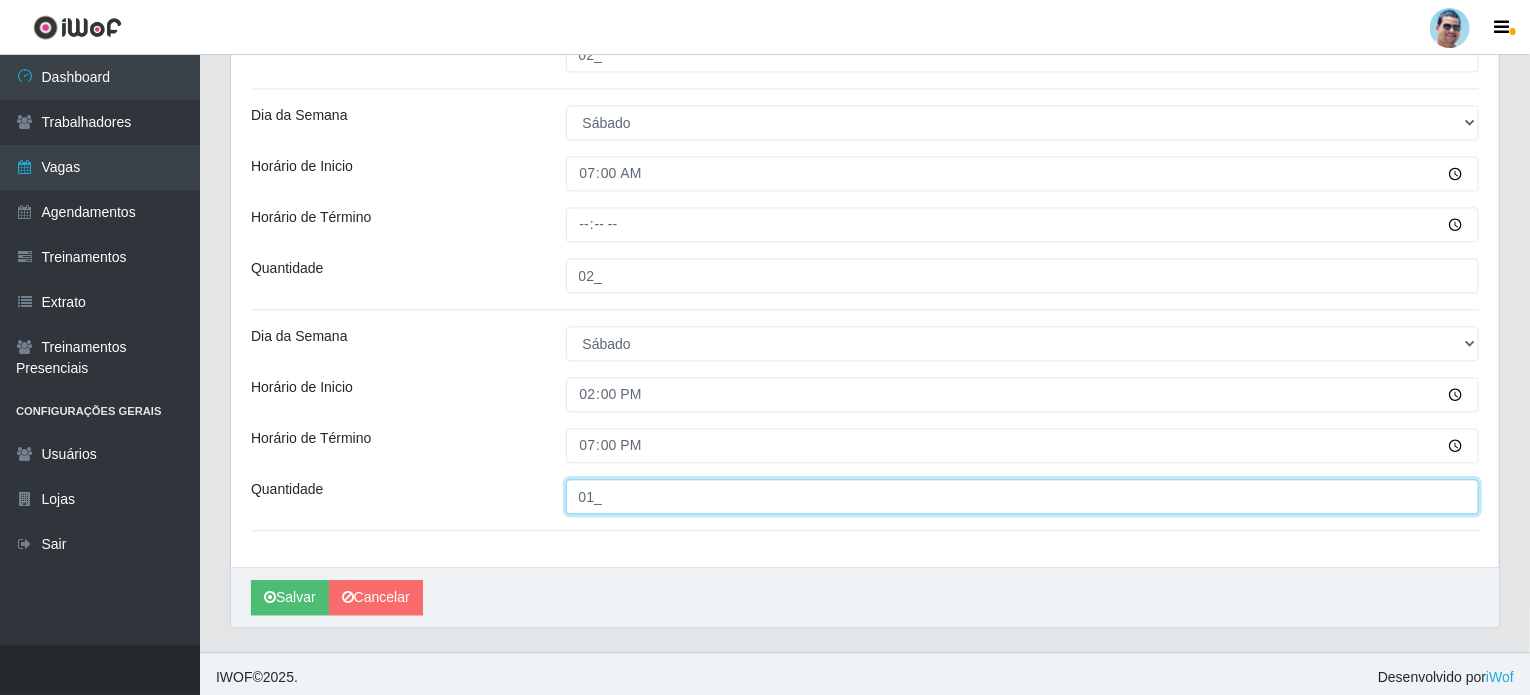 scroll, scrollTop: 2191, scrollLeft: 0, axis: vertical 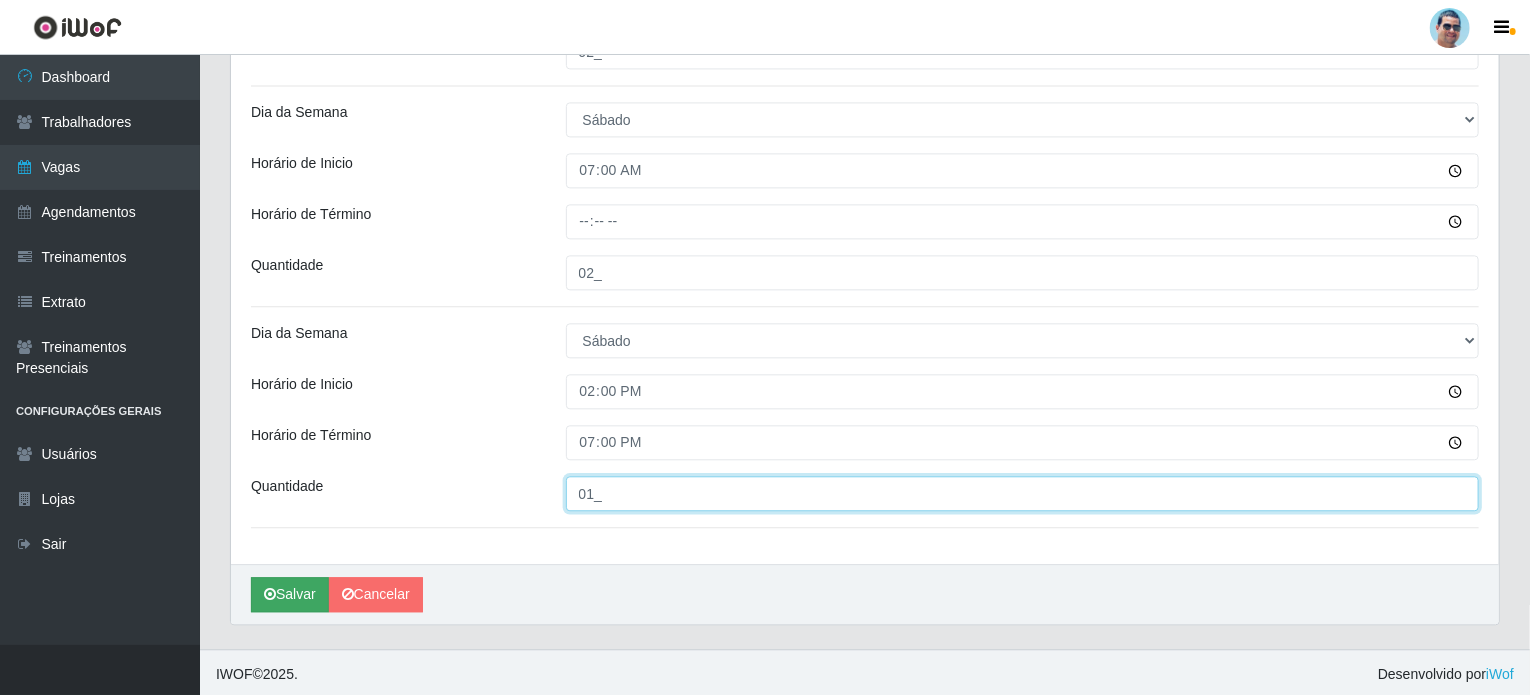 type on "01_" 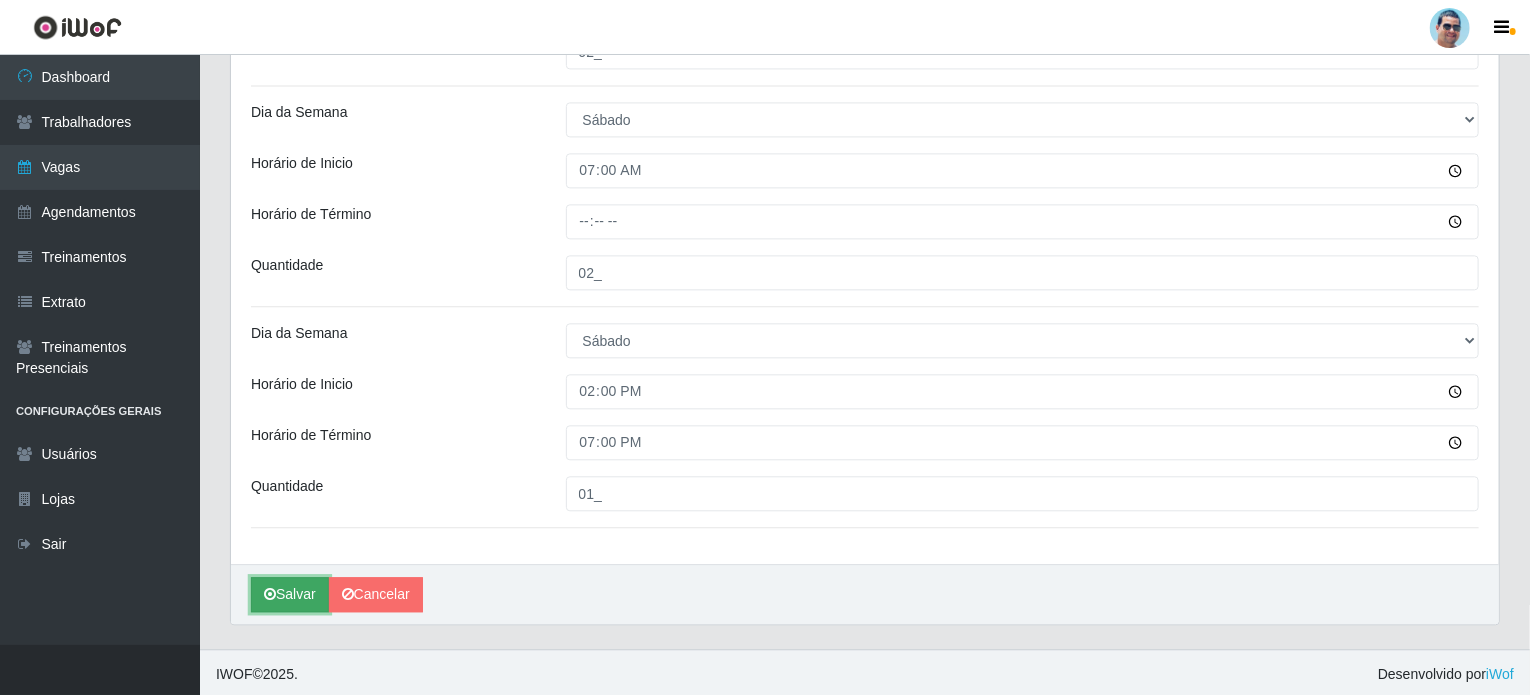 click on "Salvar" at bounding box center (290, 594) 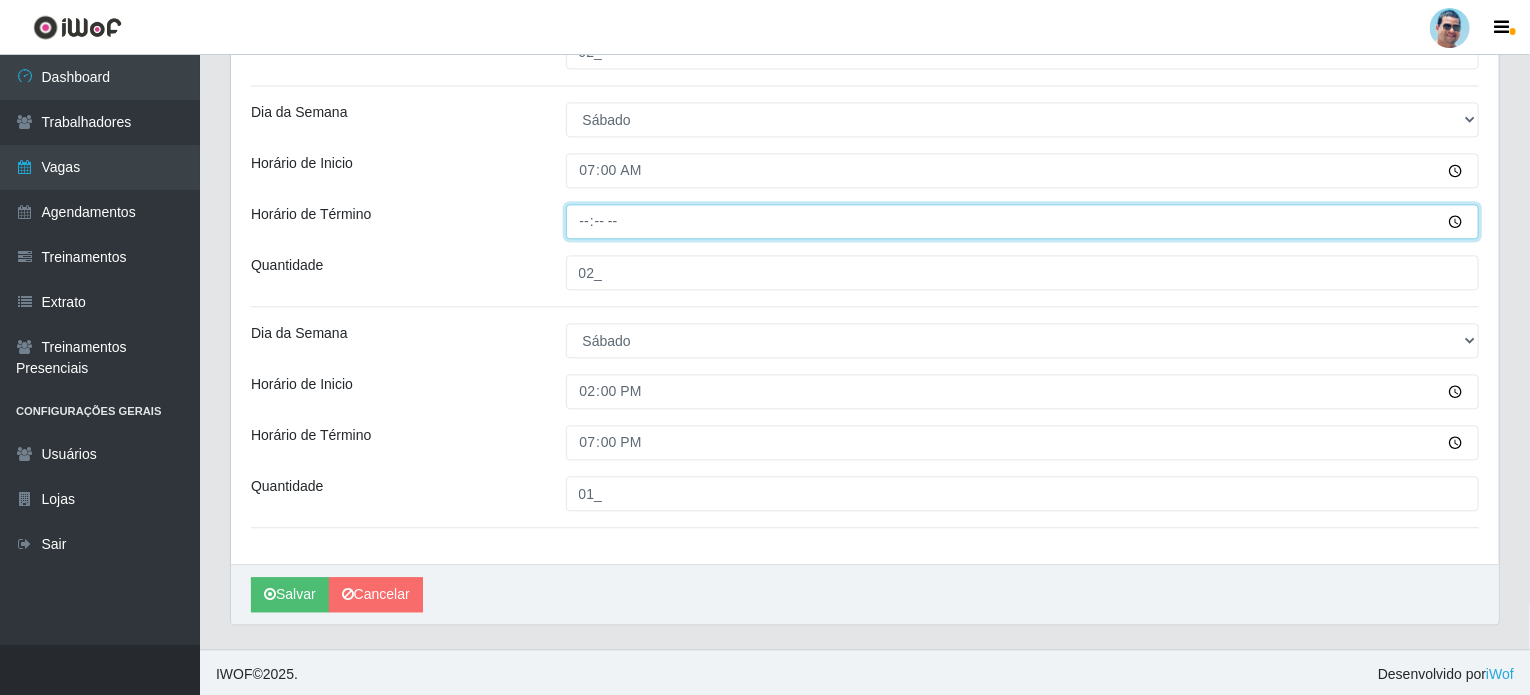 click on "Horário de Término" at bounding box center [1023, 221] 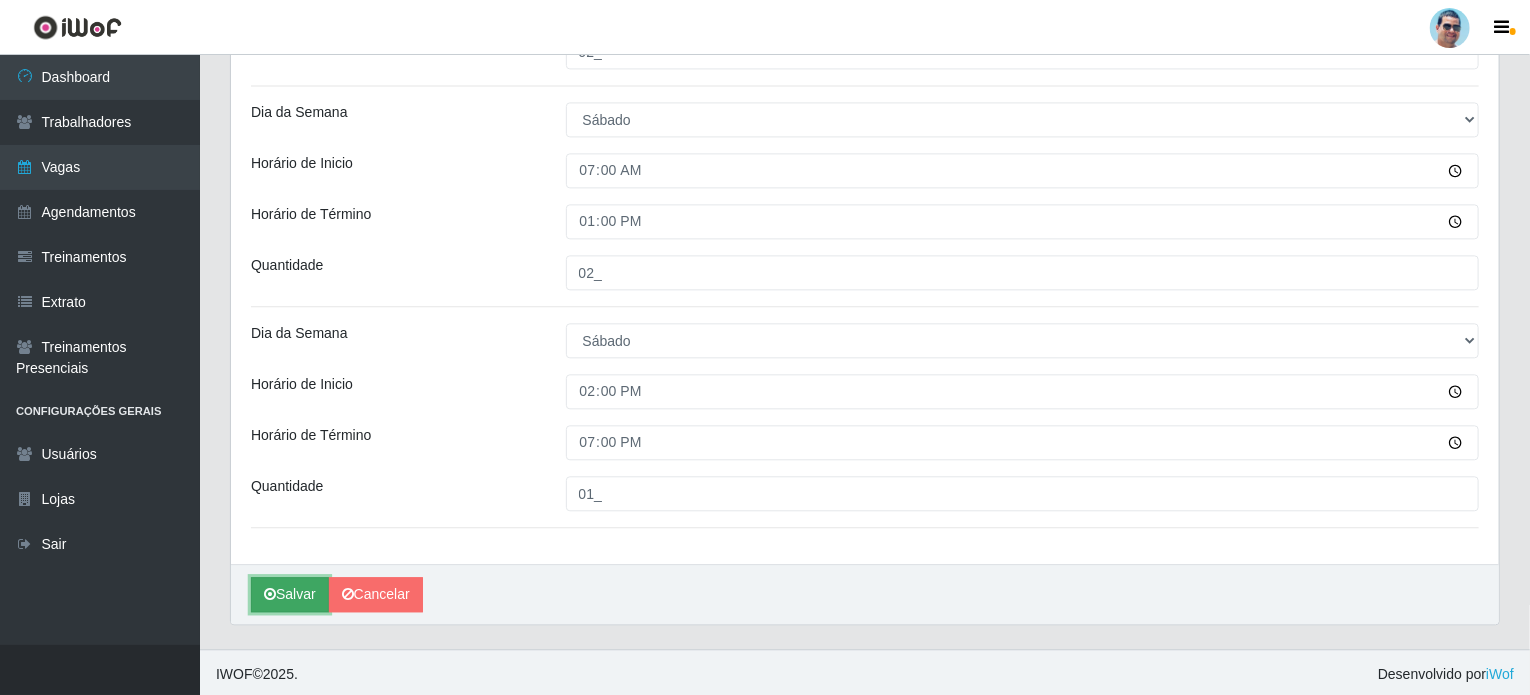 click on "Salvar" at bounding box center (290, 594) 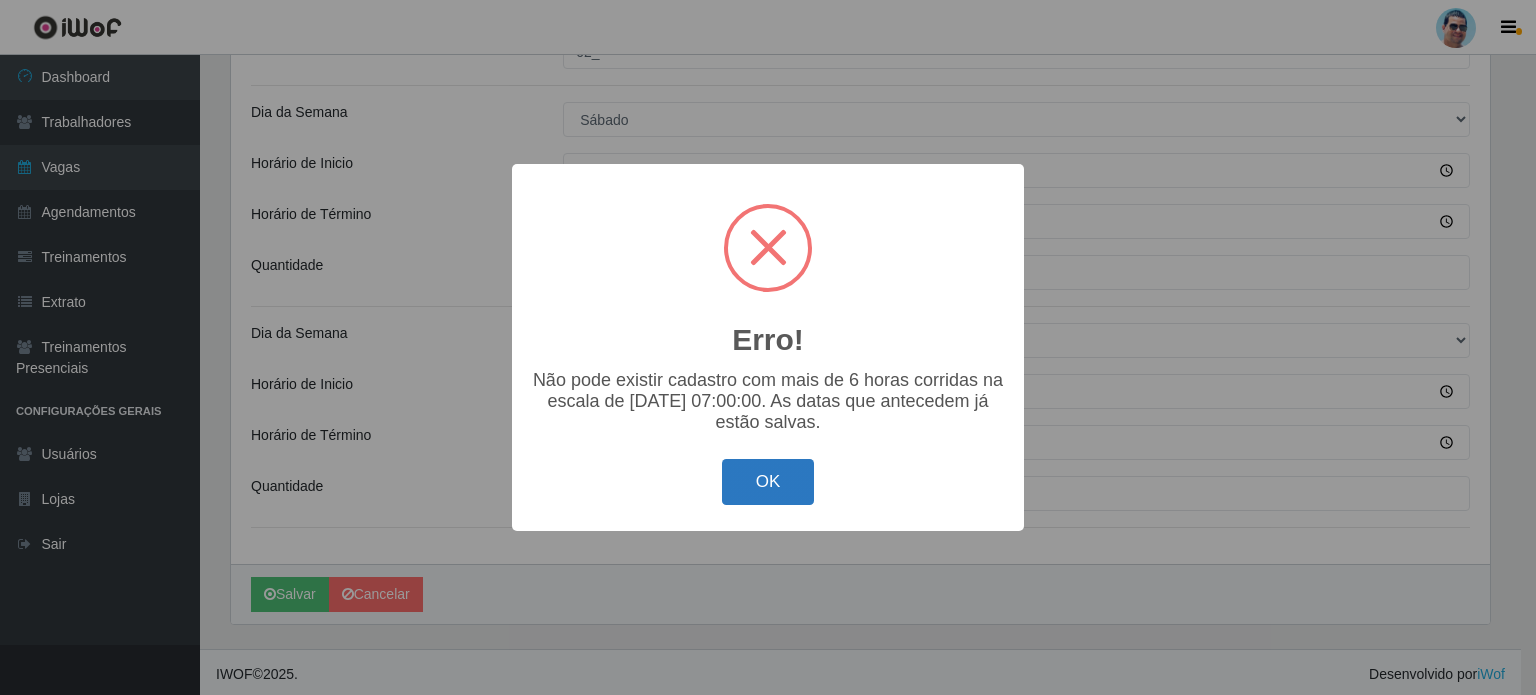 click on "OK" at bounding box center [768, 482] 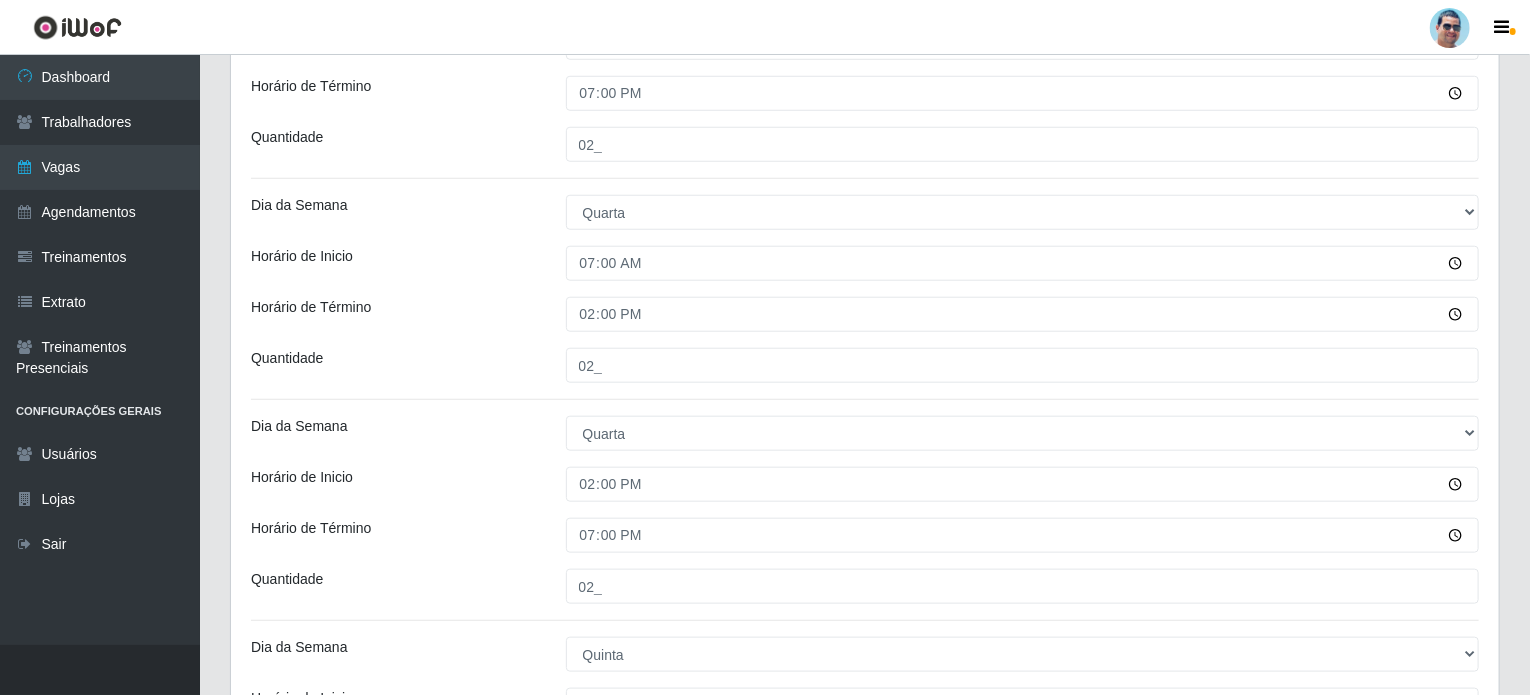 scroll, scrollTop: 800, scrollLeft: 0, axis: vertical 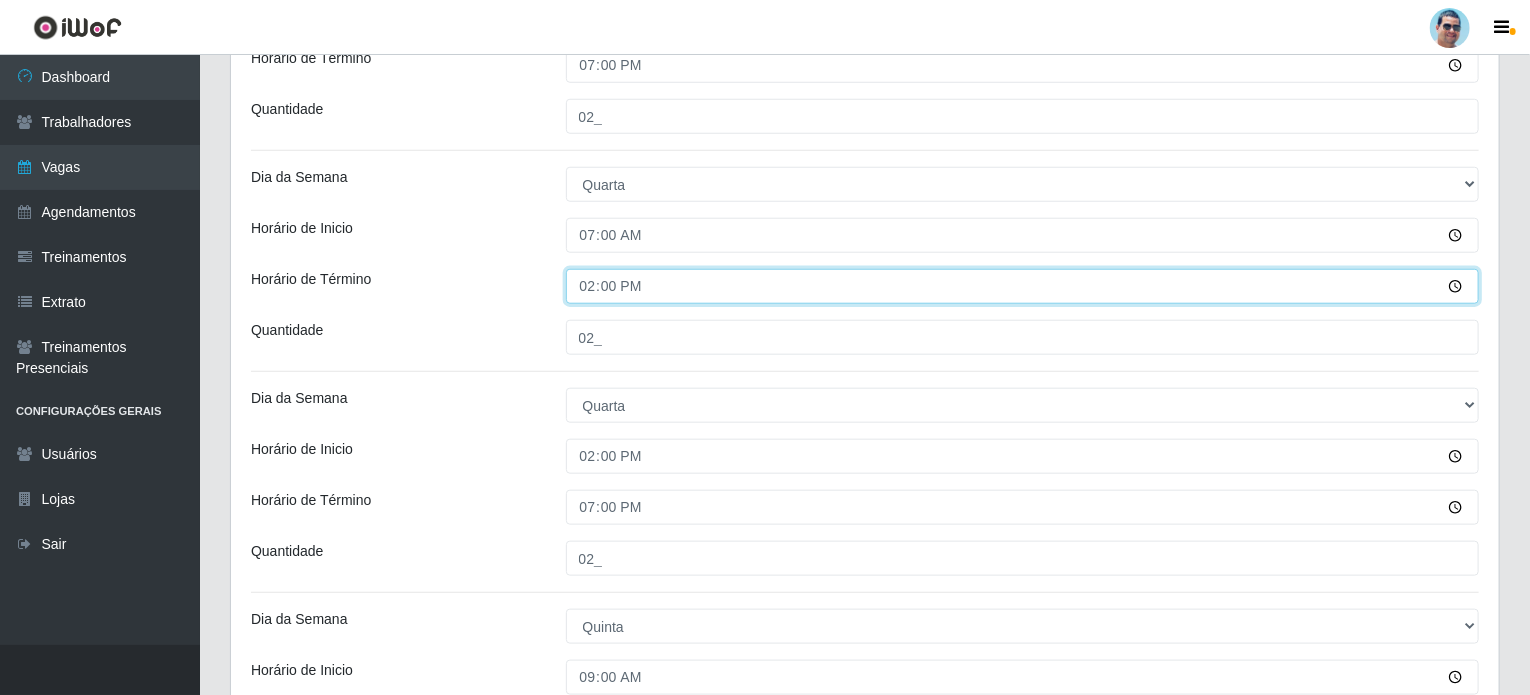 click on "14:00" at bounding box center (1023, 286) 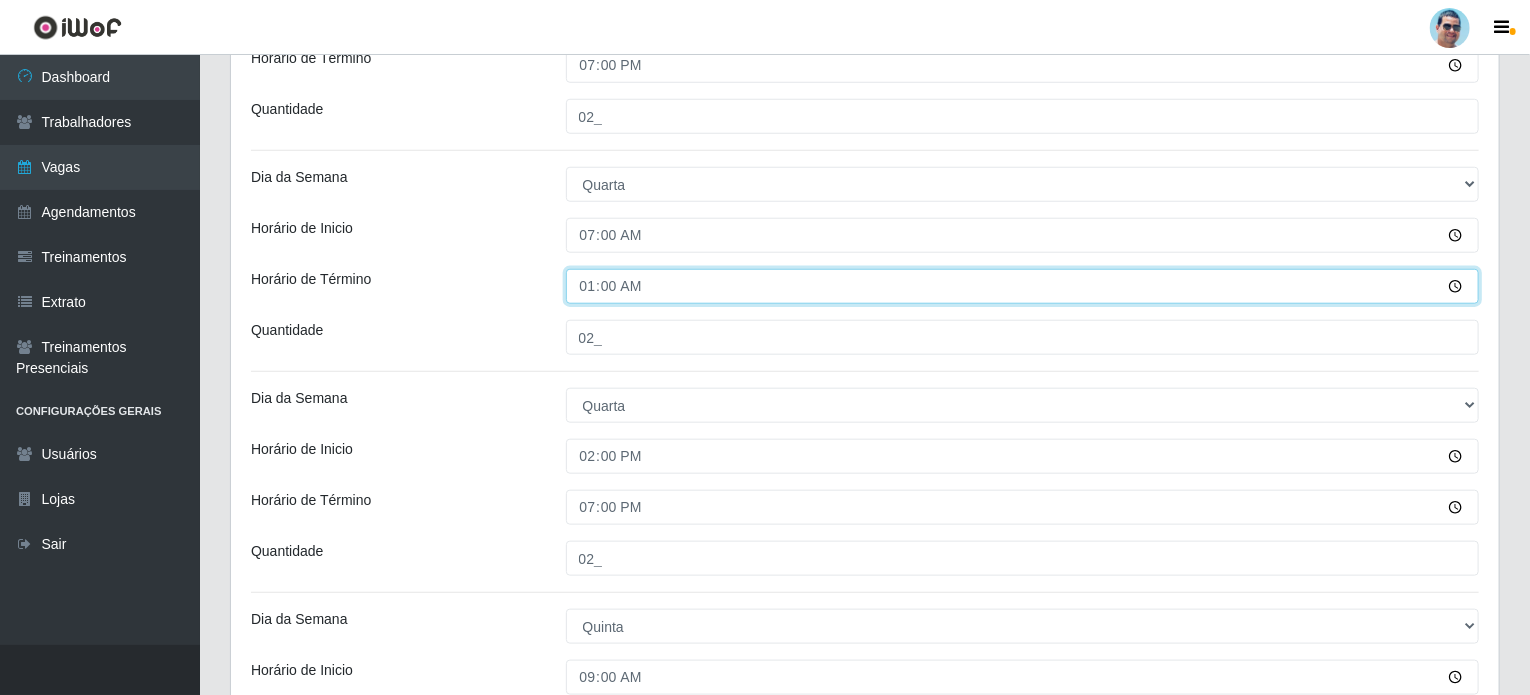 type on "13:00" 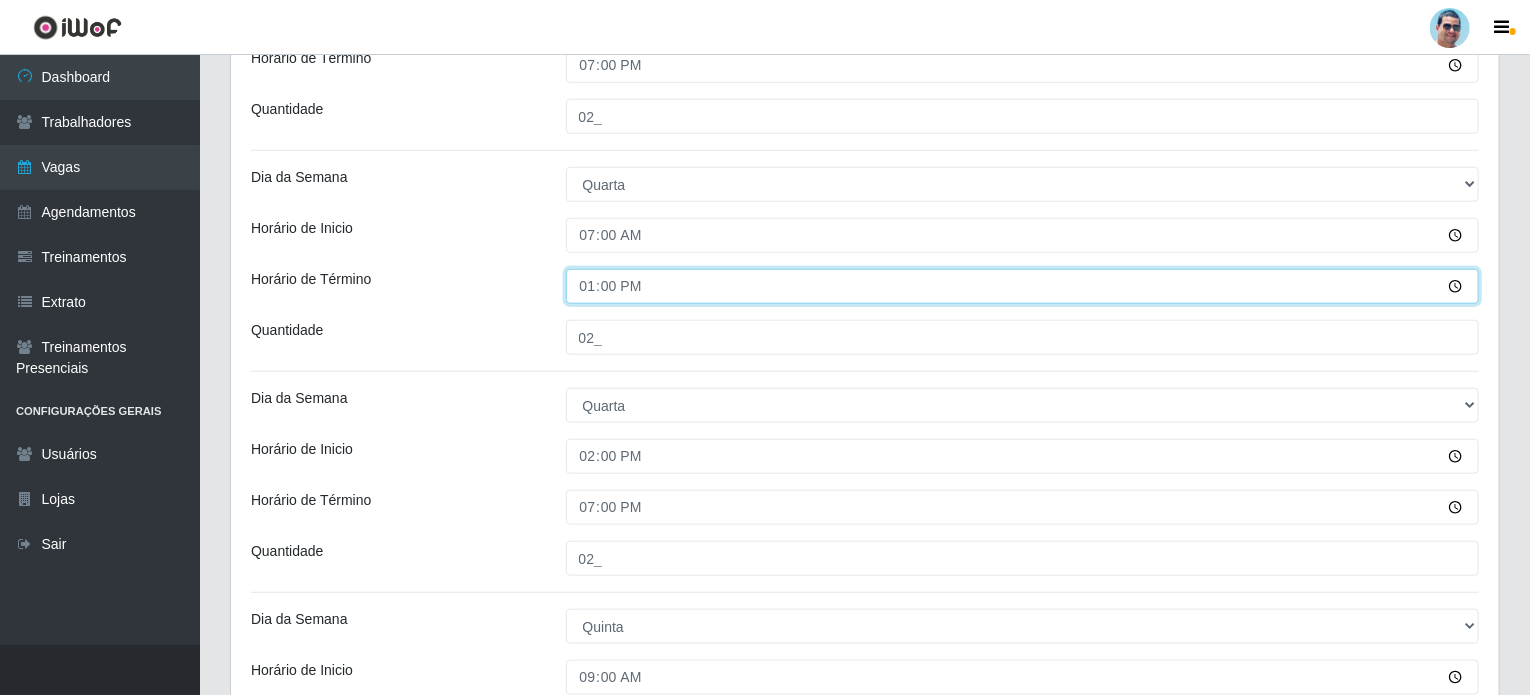 click on "13:00" at bounding box center (1023, 286) 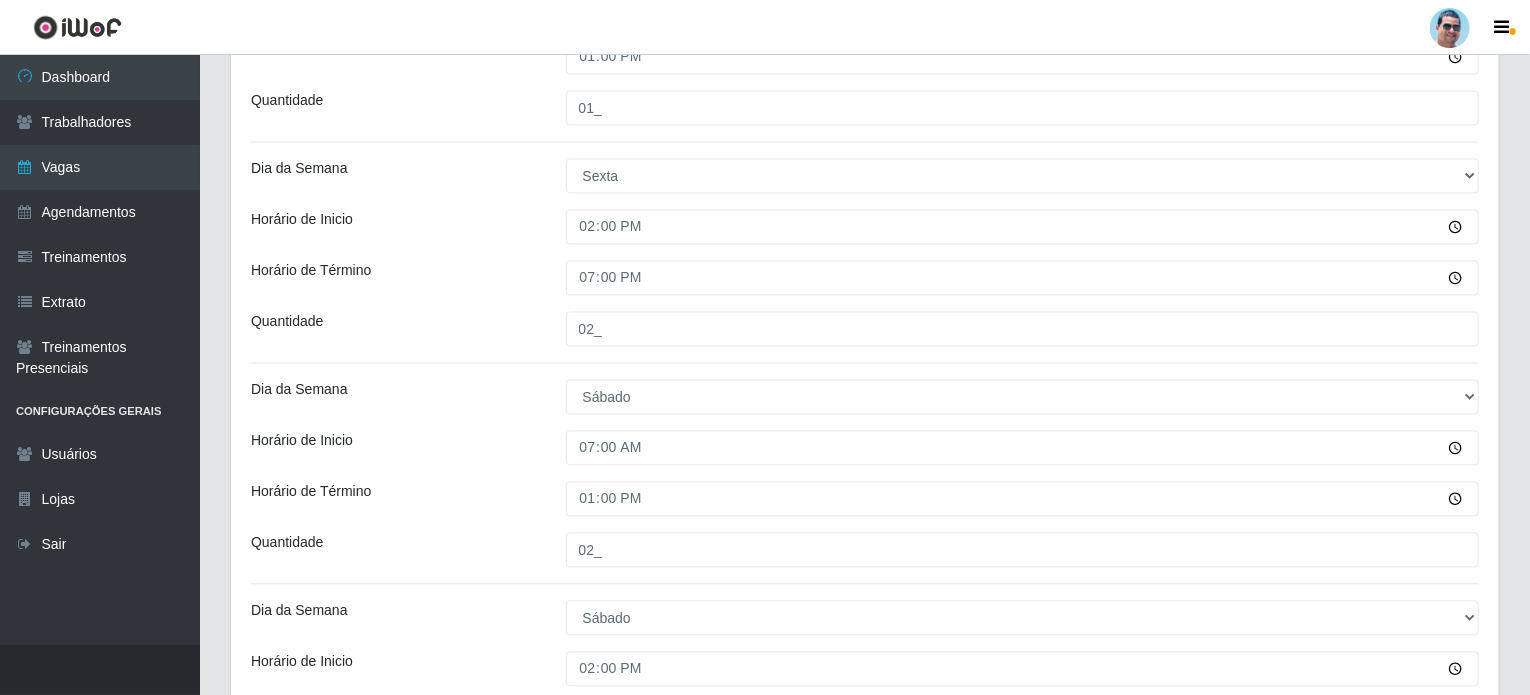 scroll, scrollTop: 2191, scrollLeft: 0, axis: vertical 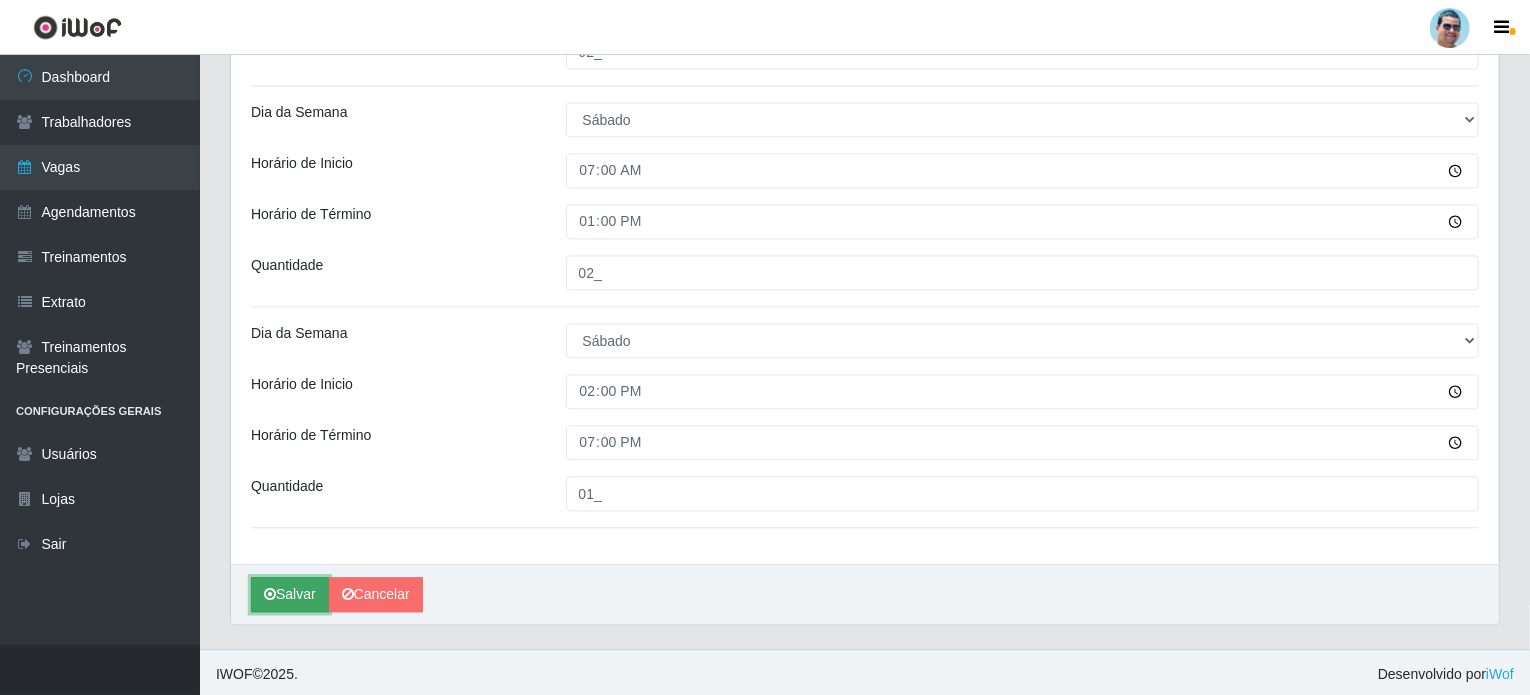 click on "Salvar" at bounding box center [290, 594] 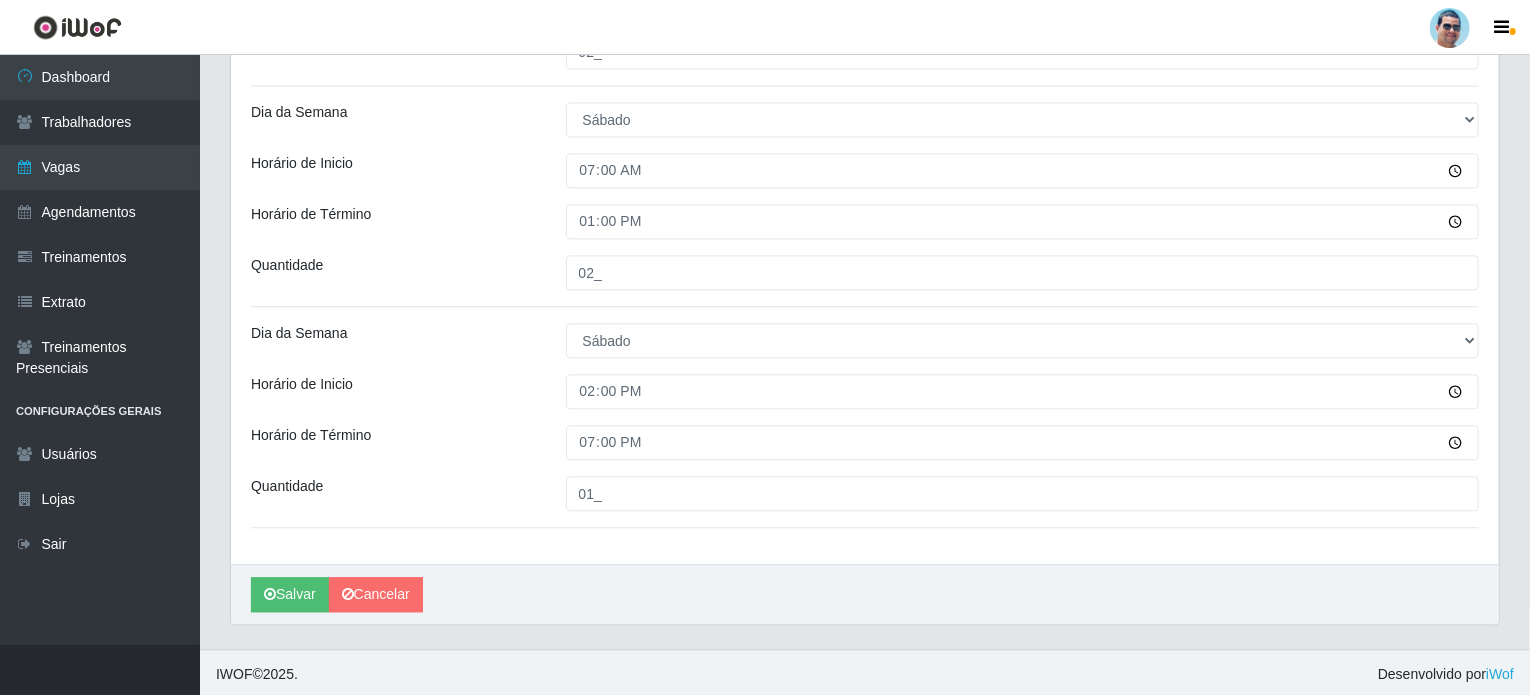scroll, scrollTop: 0, scrollLeft: 0, axis: both 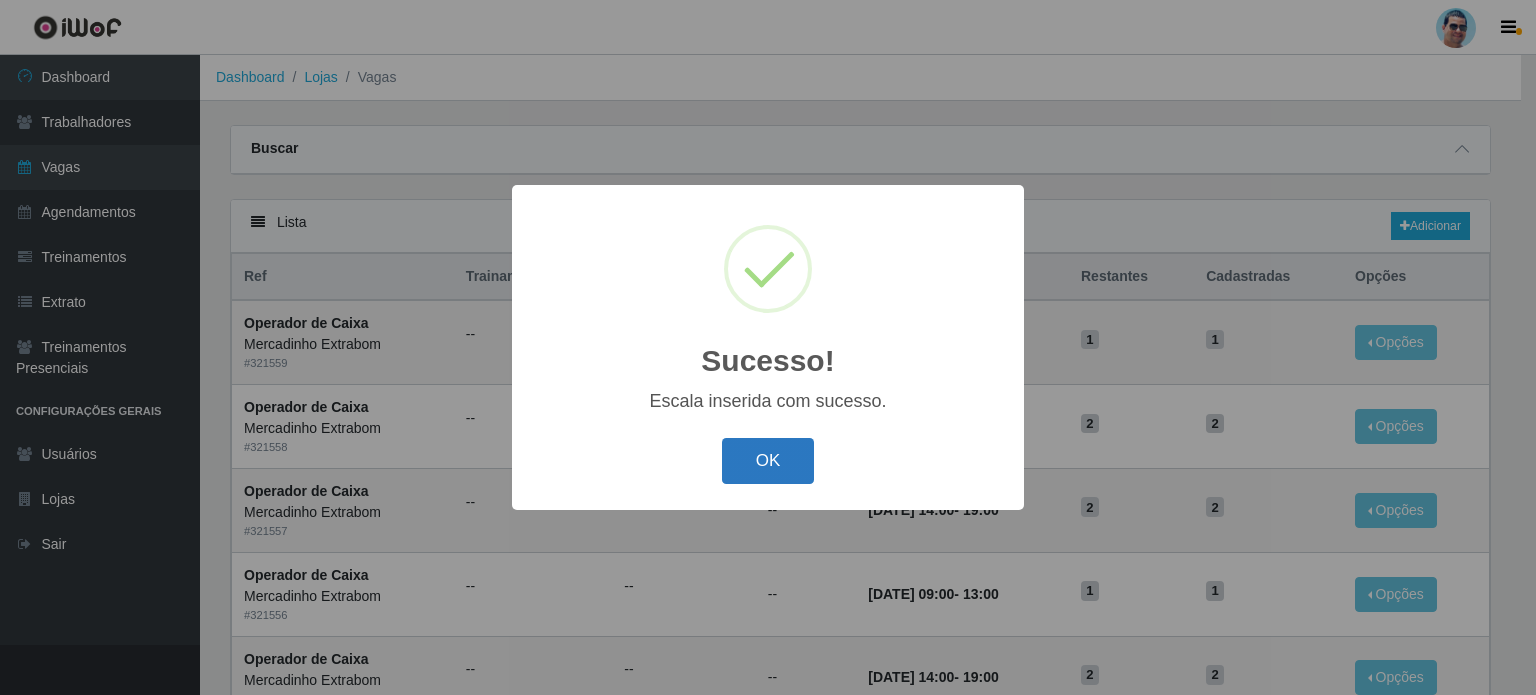 click on "OK" at bounding box center (768, 461) 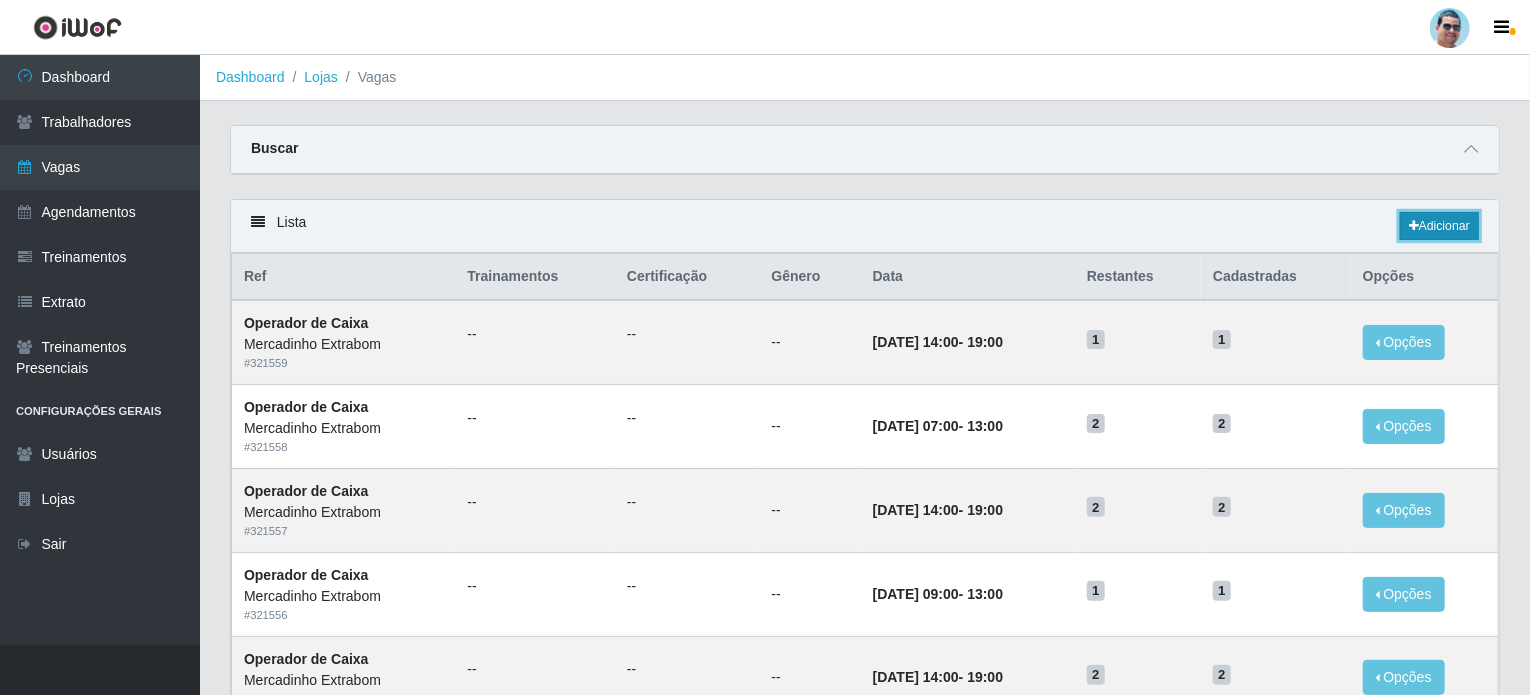 click on "Adicionar" at bounding box center (1439, 226) 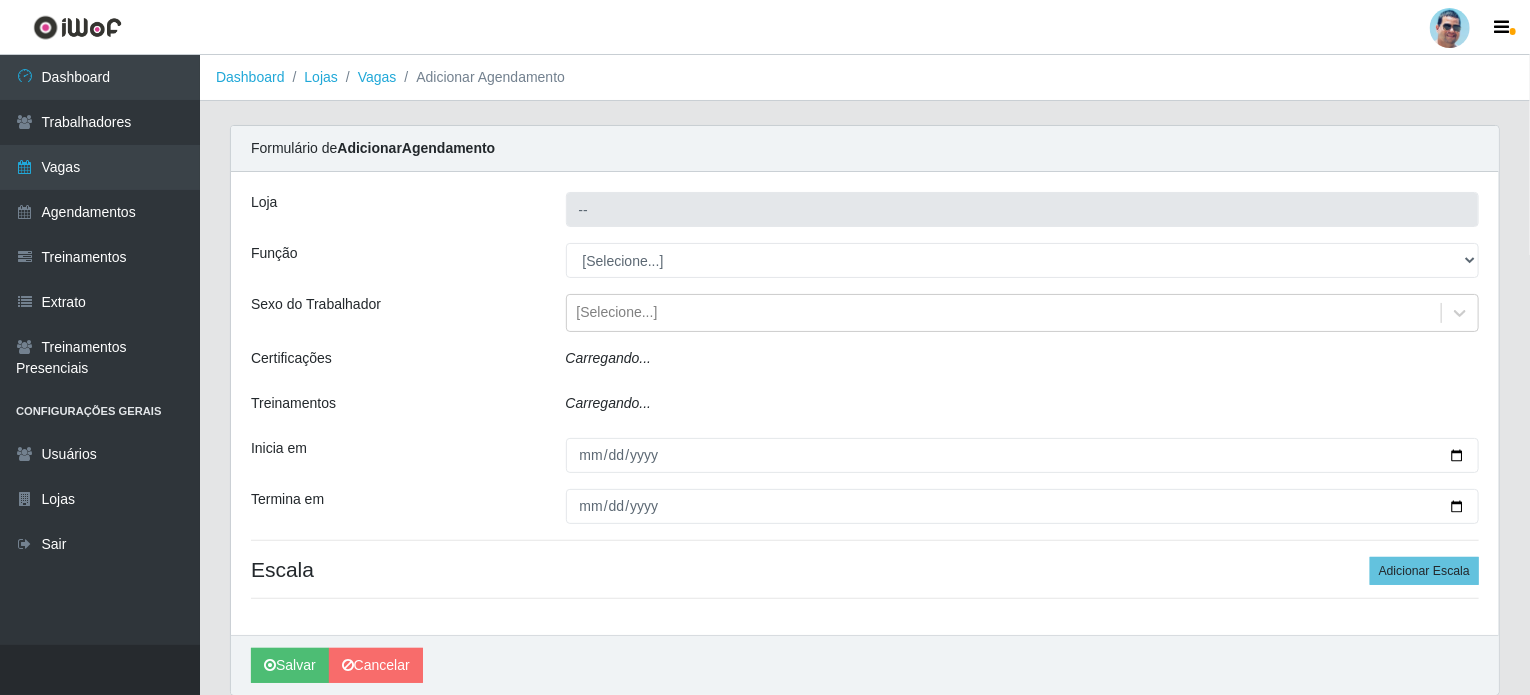 type on "Mercadinho Extrabom" 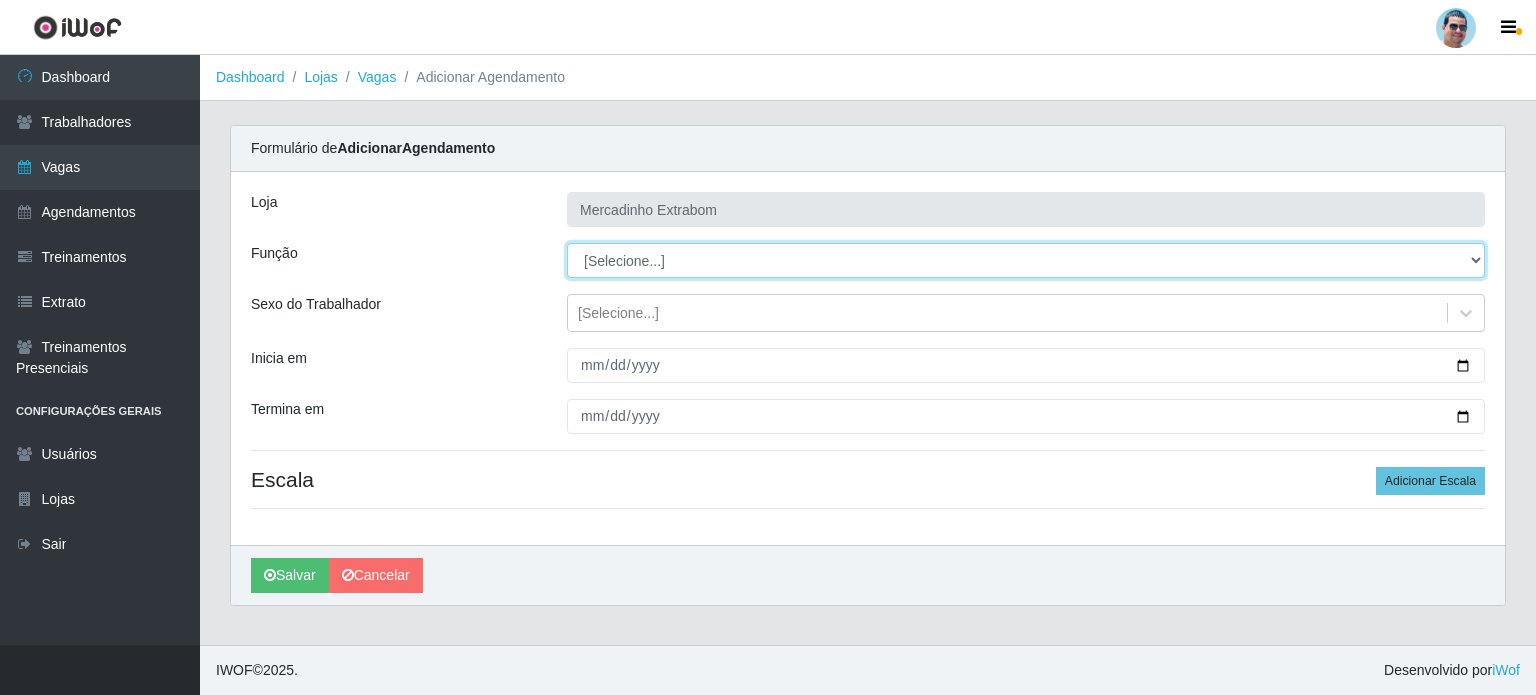 click on "[Selecione...] ASG ASG + ASG ++ Balconista Balconista + Balconista ++ Carregador e Descarregador de Caminhão Carregador e Descarregador de Caminhão + Carregador e Descarregador de Caminhão ++ Embalador Embalador + Embalador ++ Operador de Caixa Operador de Caixa + Operador de Caixa ++ Repositor  Repositor + Repositor ++" at bounding box center [1026, 260] 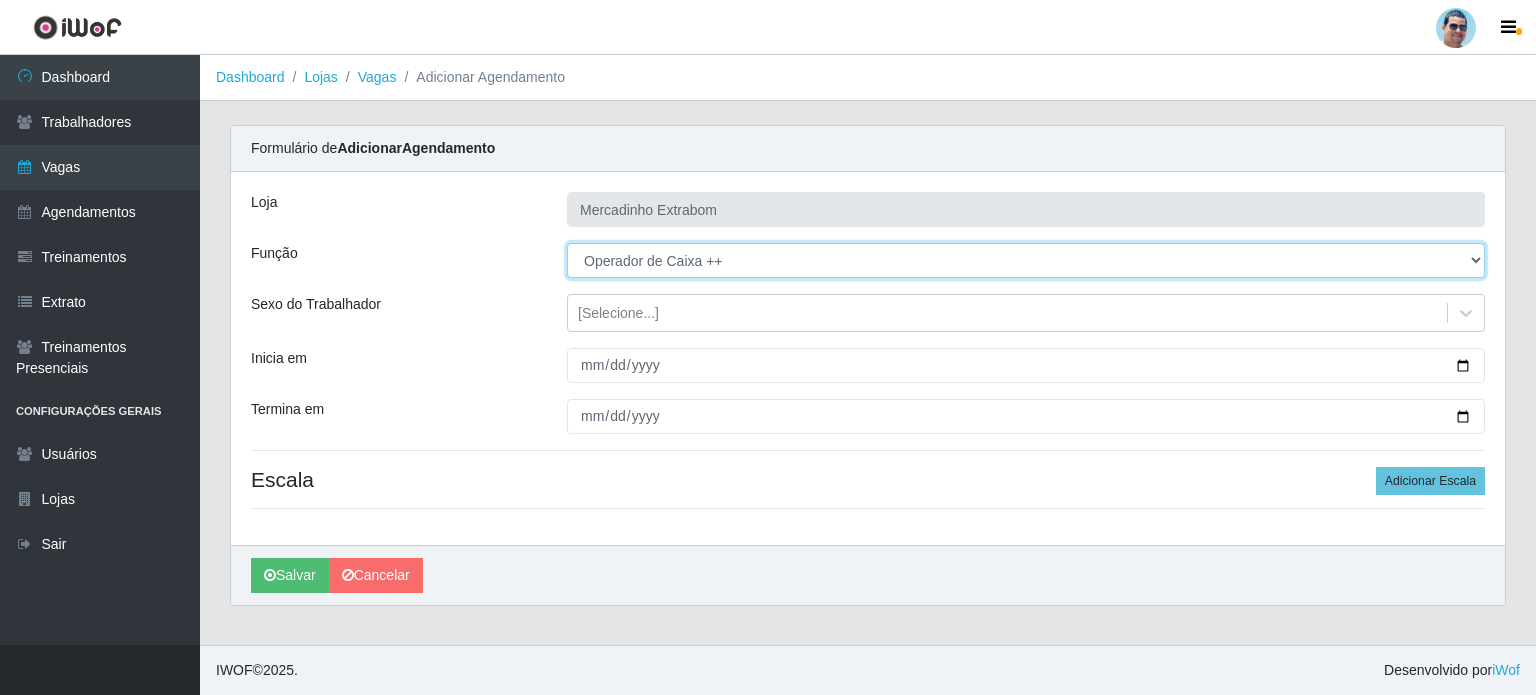 click on "[Selecione...] ASG ASG + ASG ++ Balconista Balconista + Balconista ++ Carregador e Descarregador de Caminhão Carregador e Descarregador de Caminhão + Carregador e Descarregador de Caminhão ++ Embalador Embalador + Embalador ++ Operador de Caixa Operador de Caixa + Operador de Caixa ++ Repositor  Repositor + Repositor ++" at bounding box center (1026, 260) 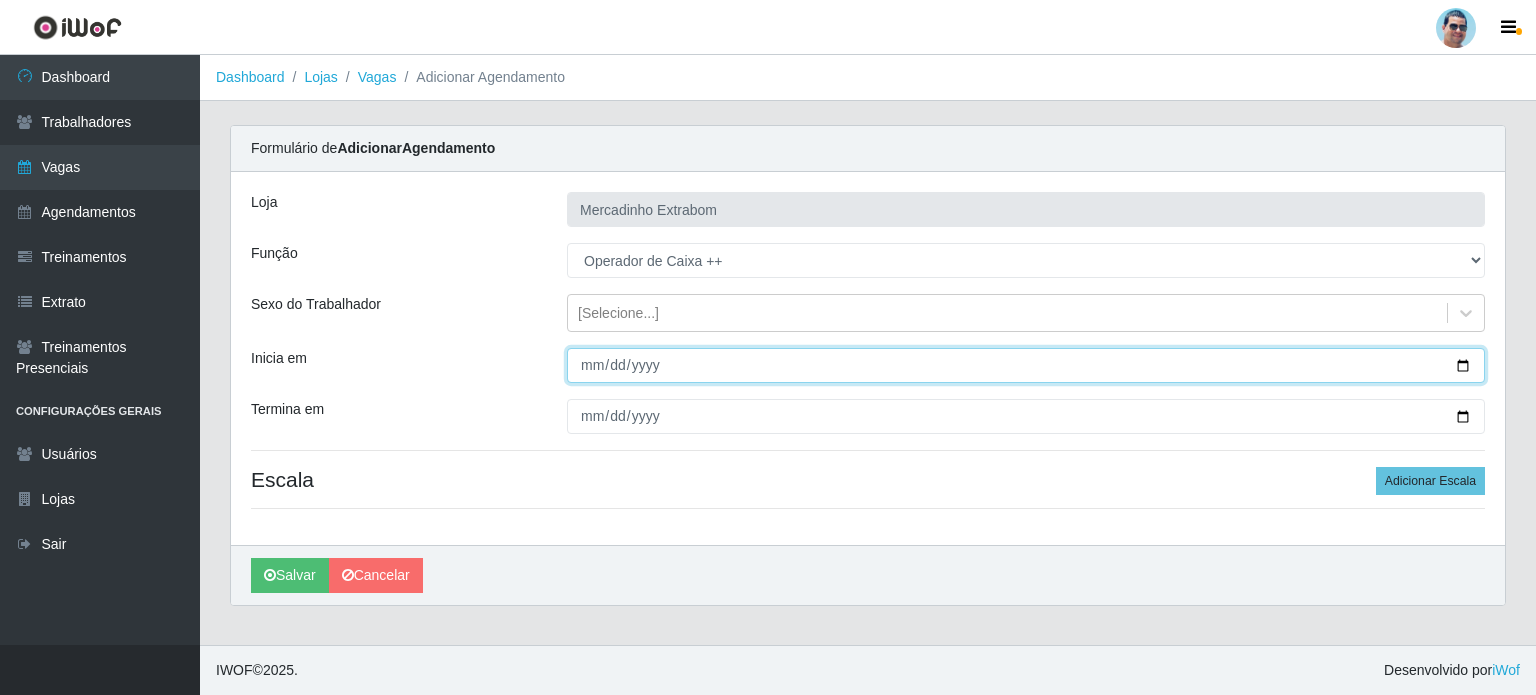 click on "Inicia em" at bounding box center [1026, 365] 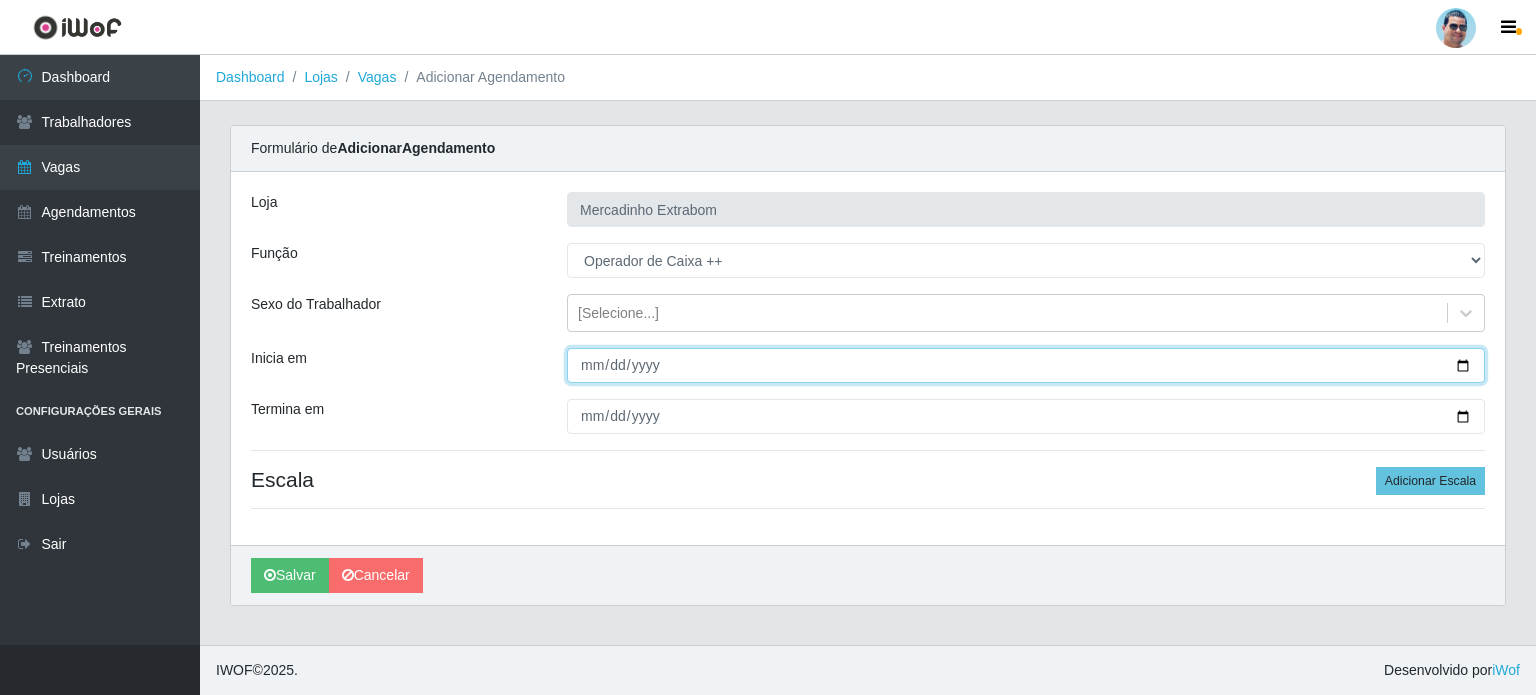 click on "Inicia em" at bounding box center (1026, 365) 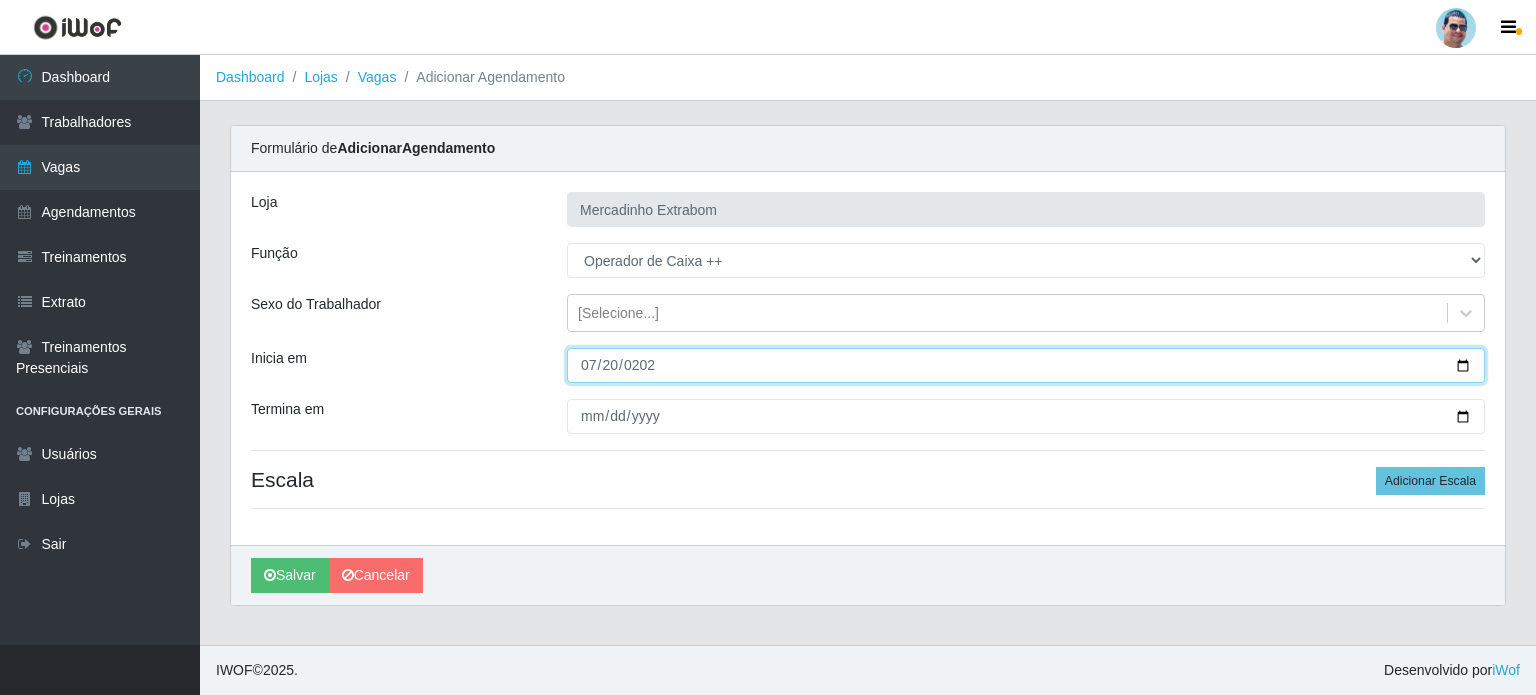 type on "[DATE]" 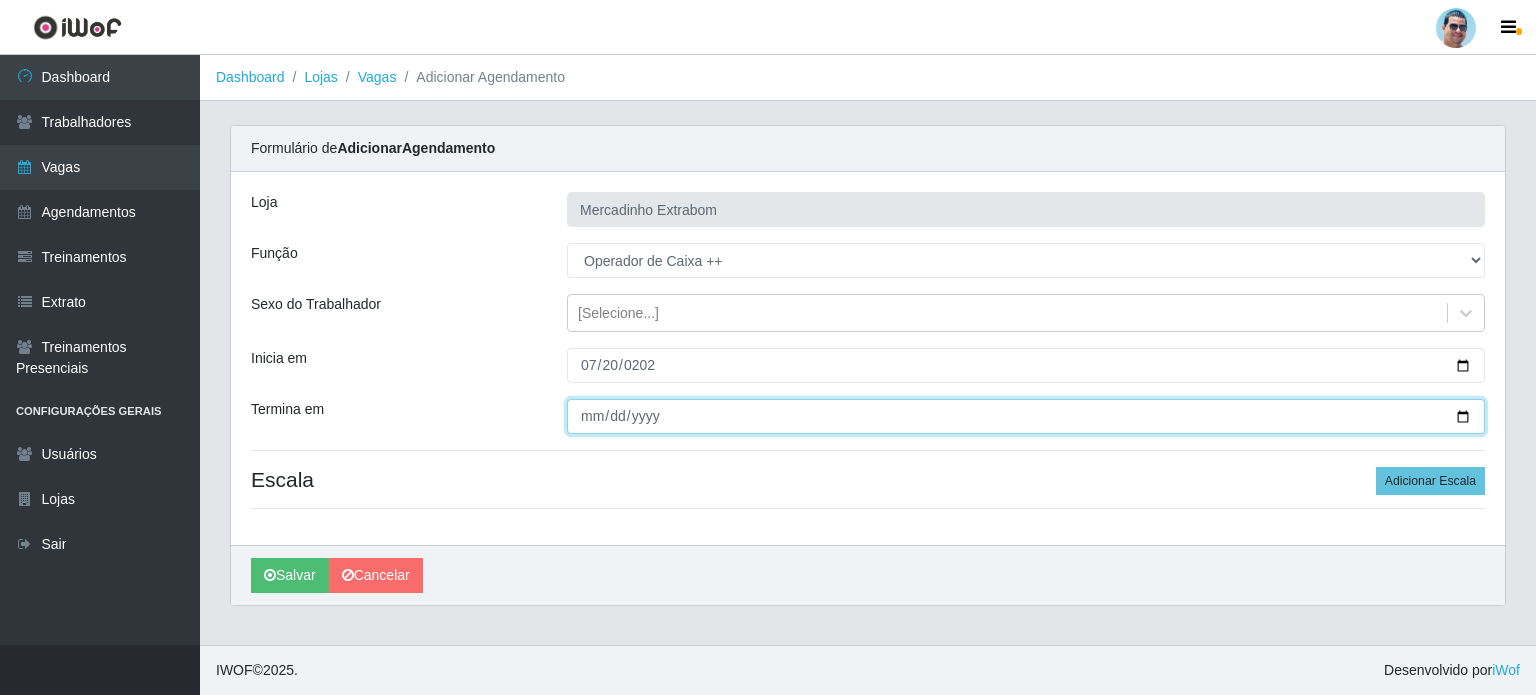 click on "Termina em" at bounding box center (1026, 416) 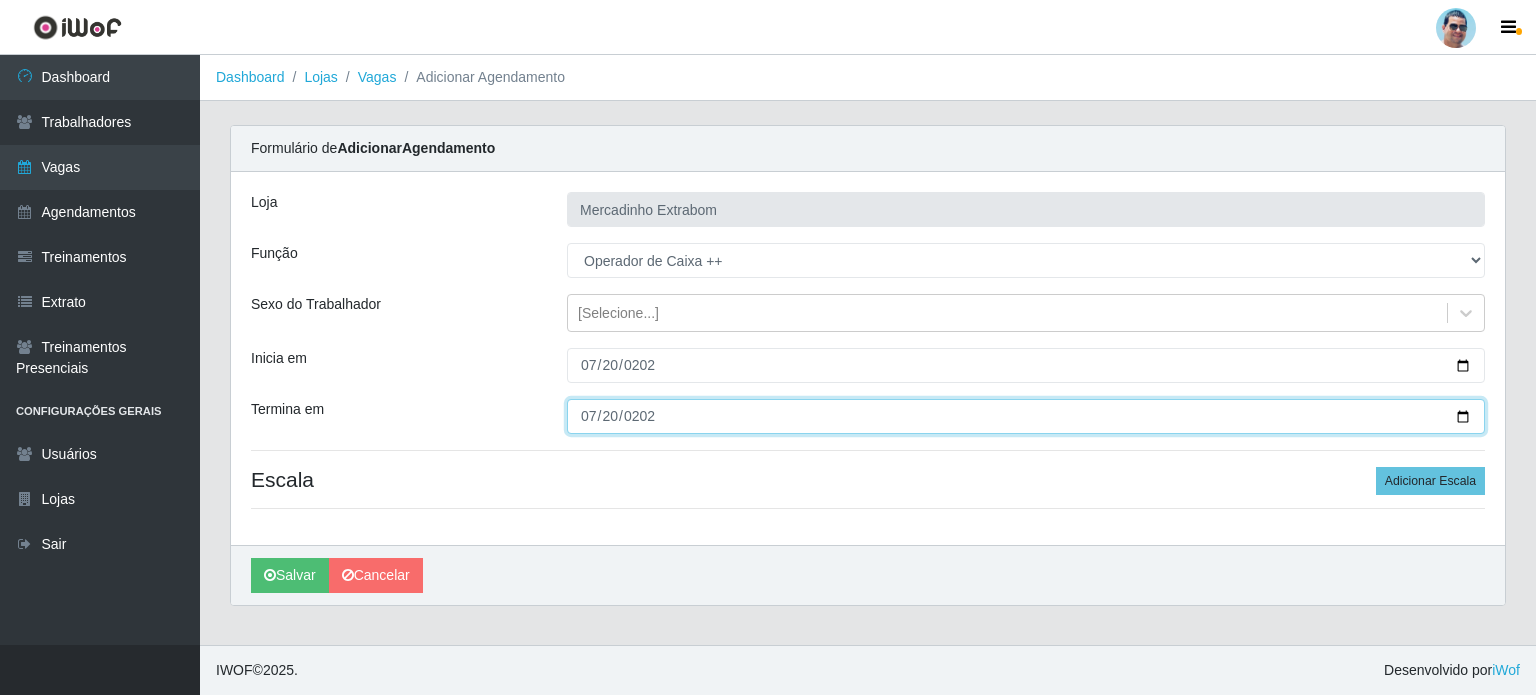 type on "[DATE]" 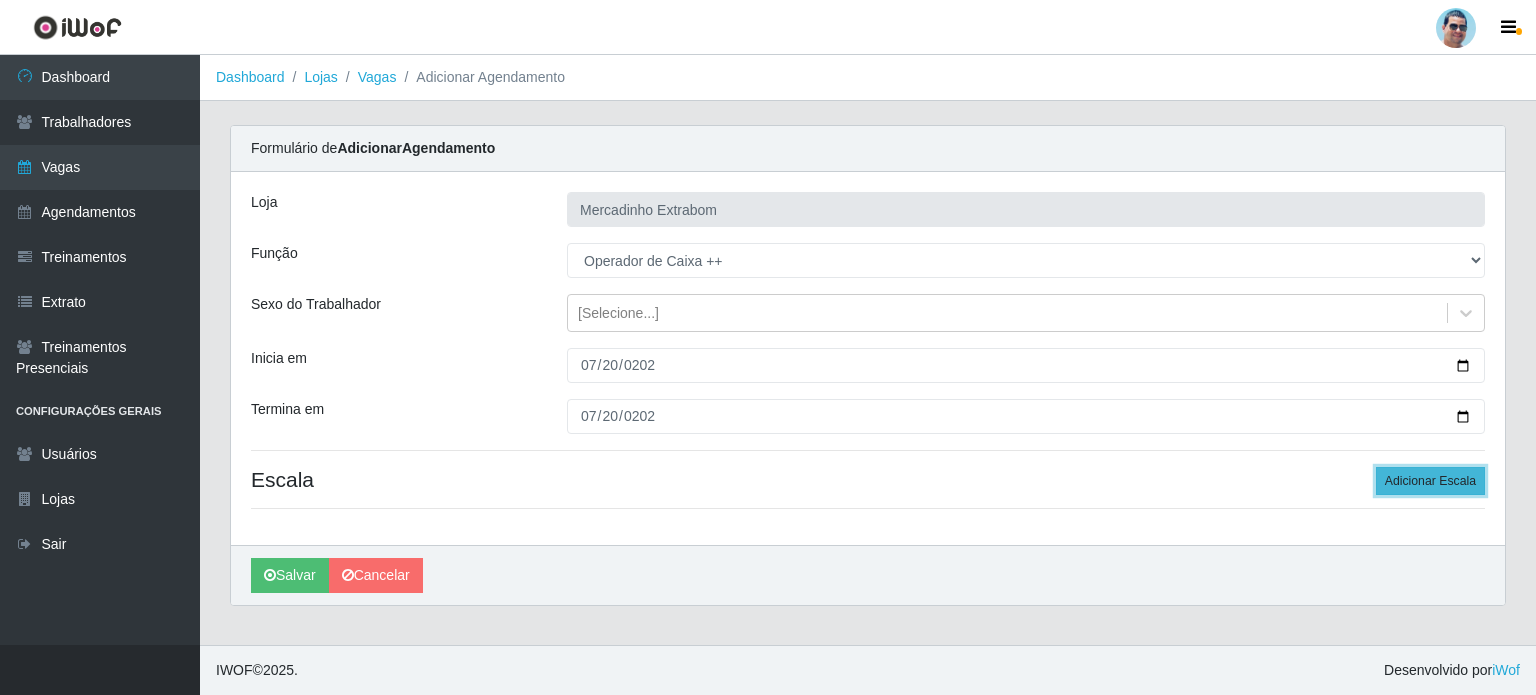 click on "Adicionar Escala" at bounding box center [1430, 481] 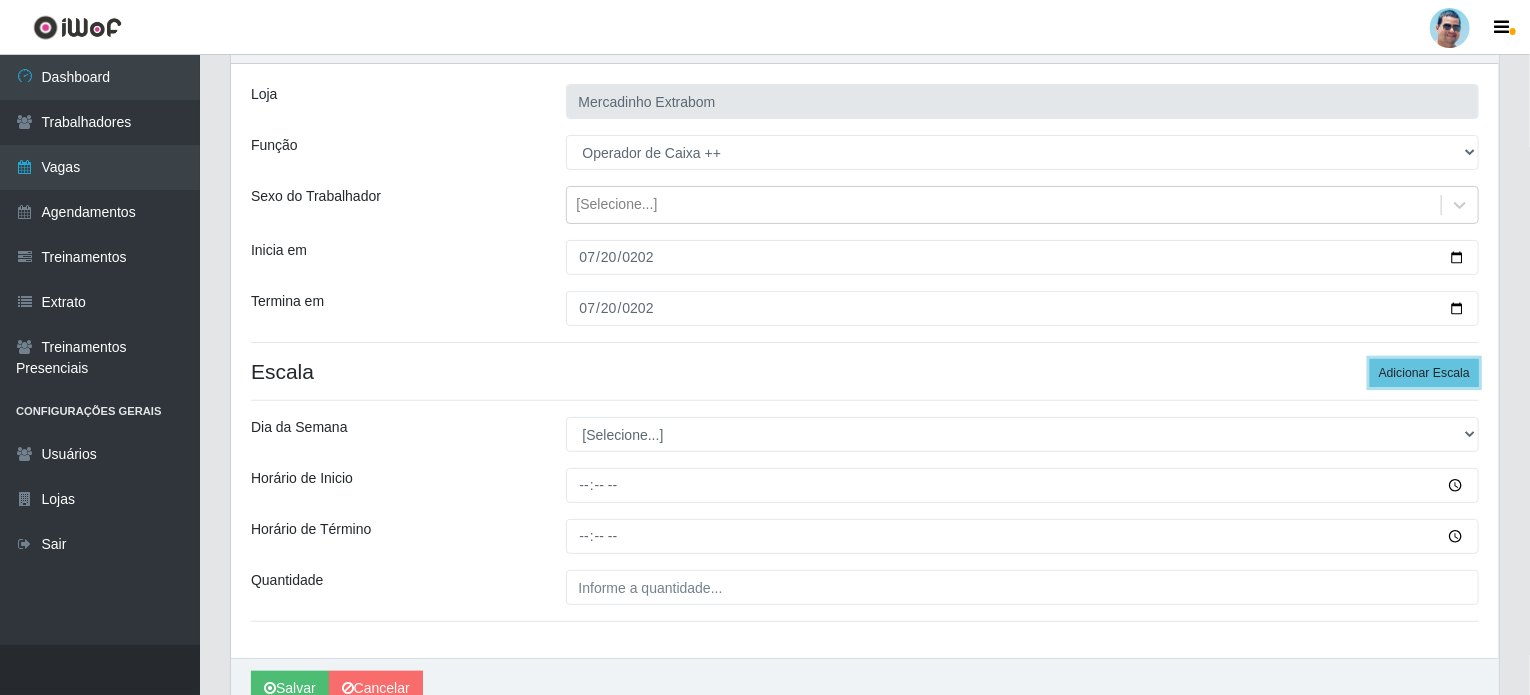 scroll, scrollTop: 204, scrollLeft: 0, axis: vertical 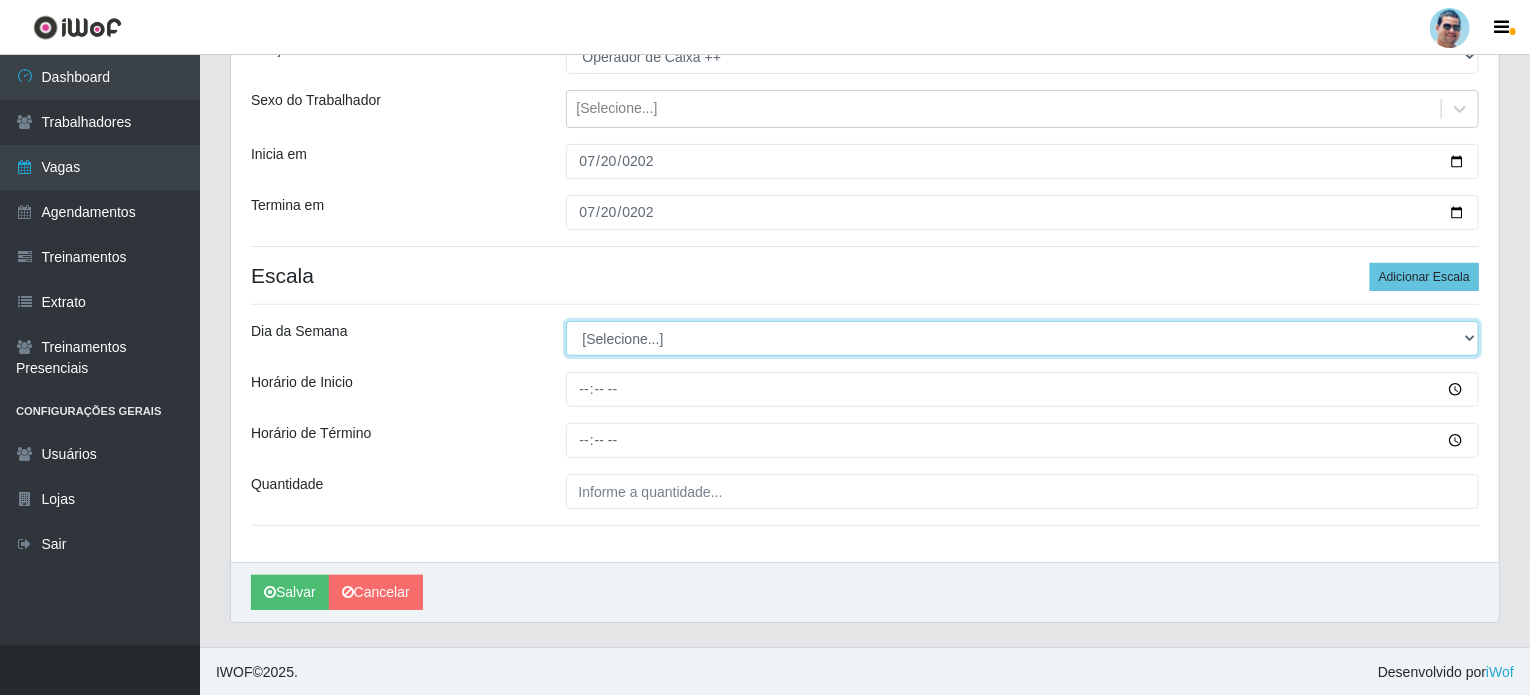 click on "[Selecione...] Segunda Terça Quarta Quinta Sexta Sábado Domingo" at bounding box center [1023, 338] 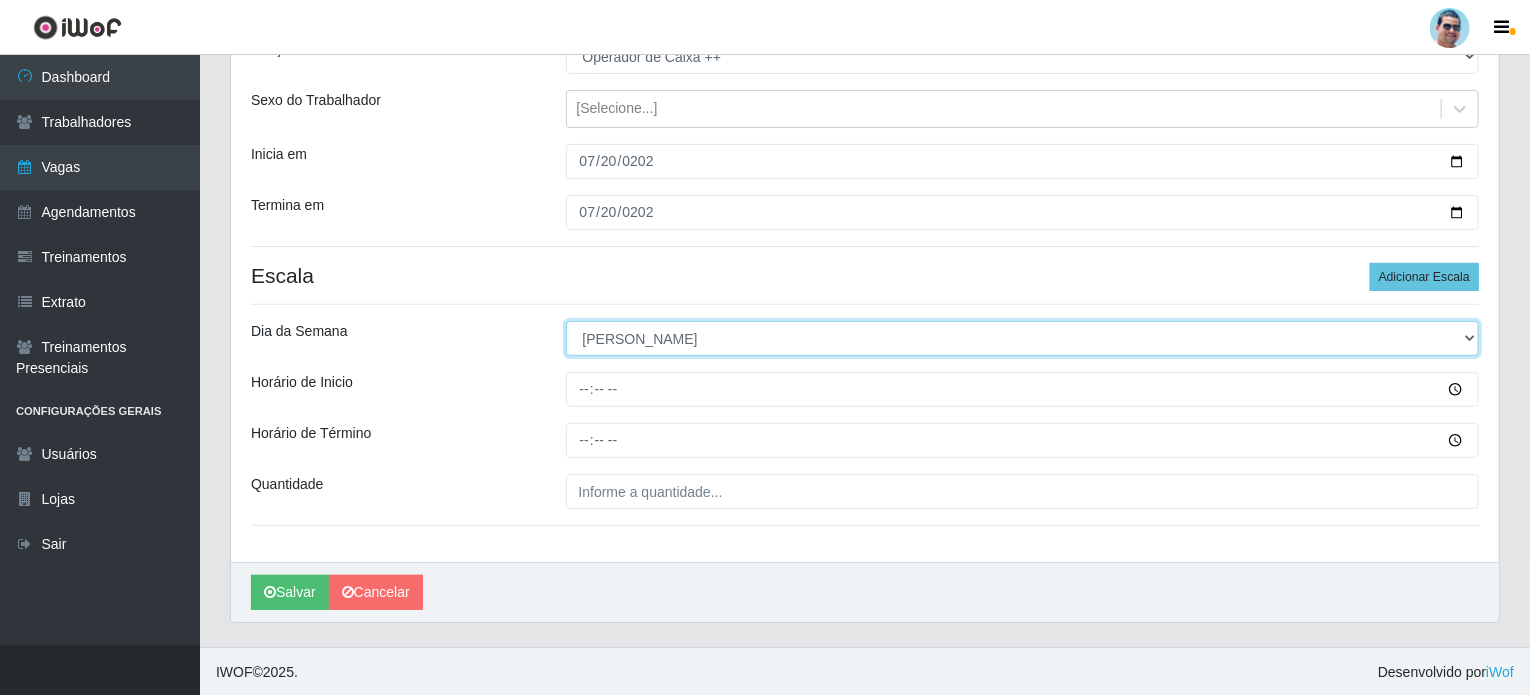 click on "[Selecione...] Segunda Terça Quarta Quinta Sexta Sábado Domingo" at bounding box center [1023, 338] 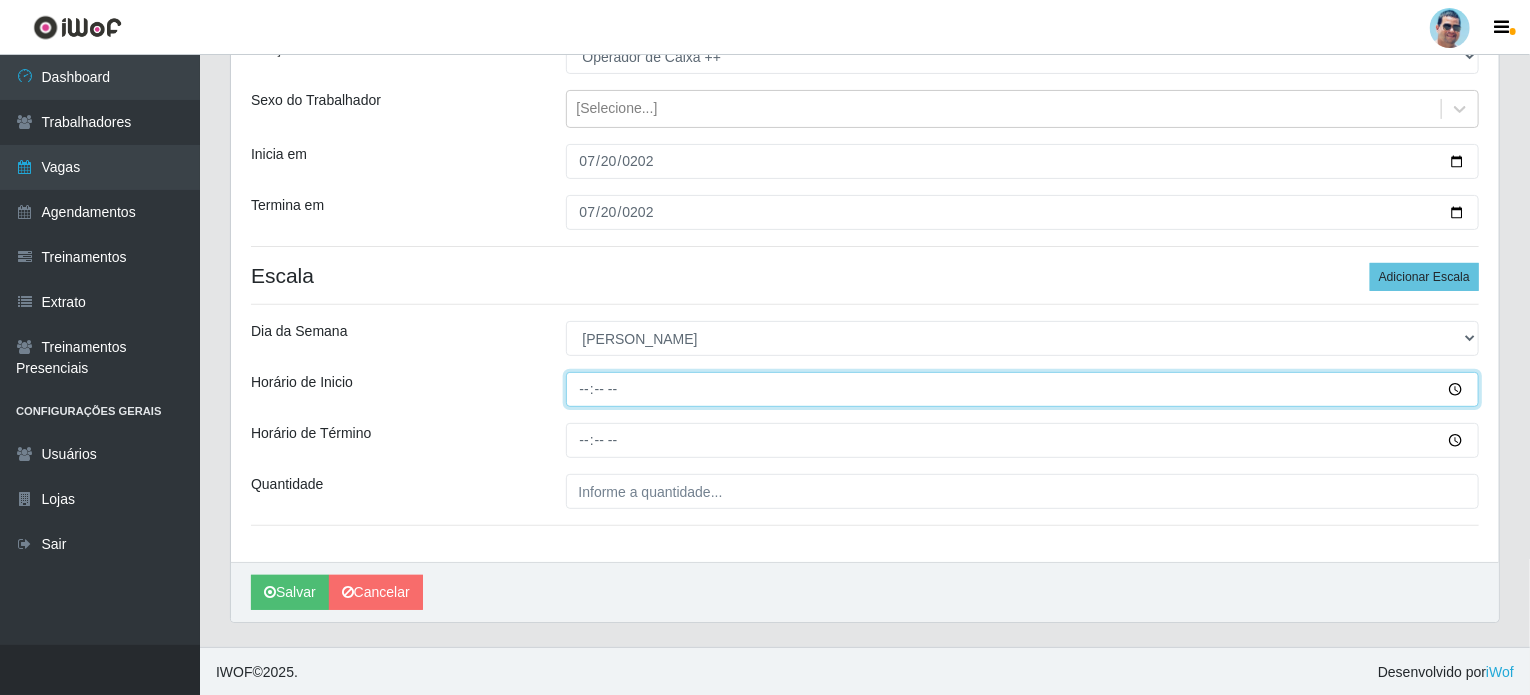 click on "Horário de Inicio" at bounding box center [1023, 389] 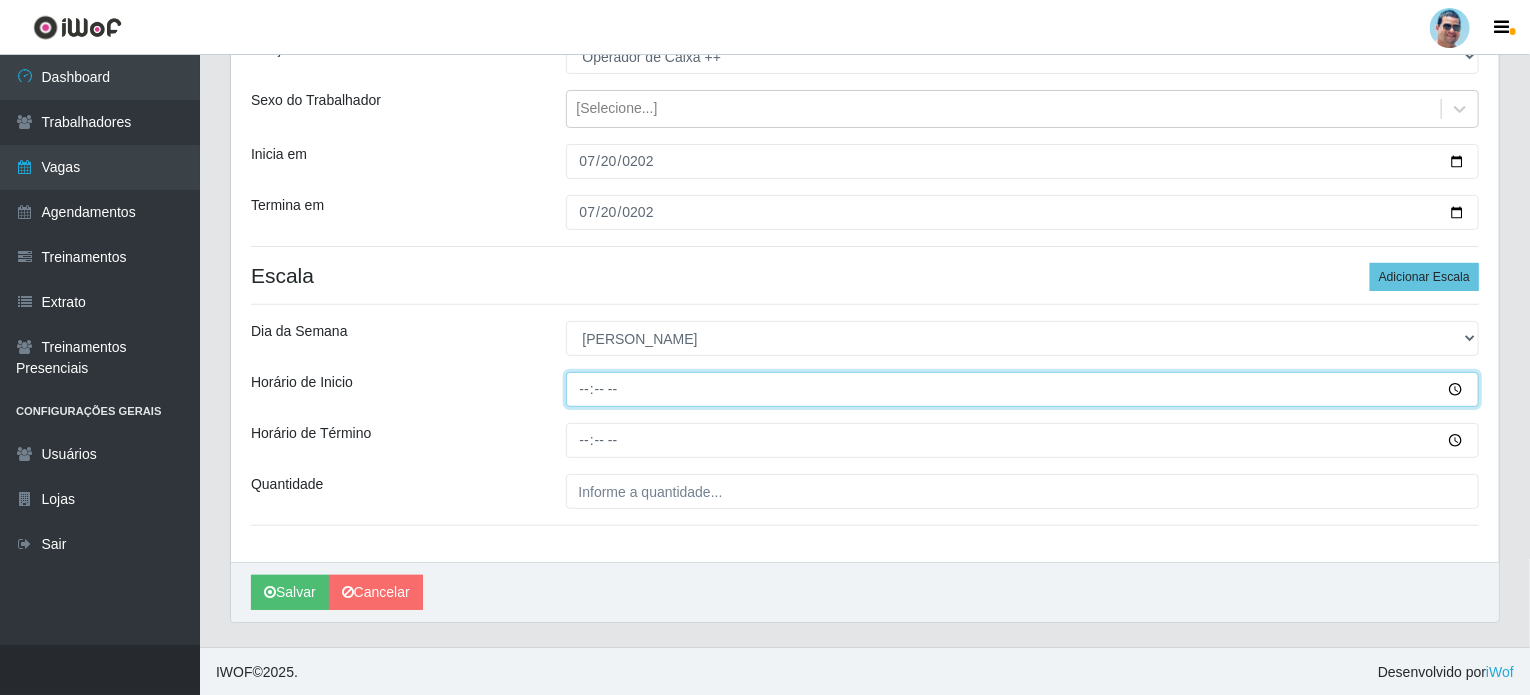 type on "07:00" 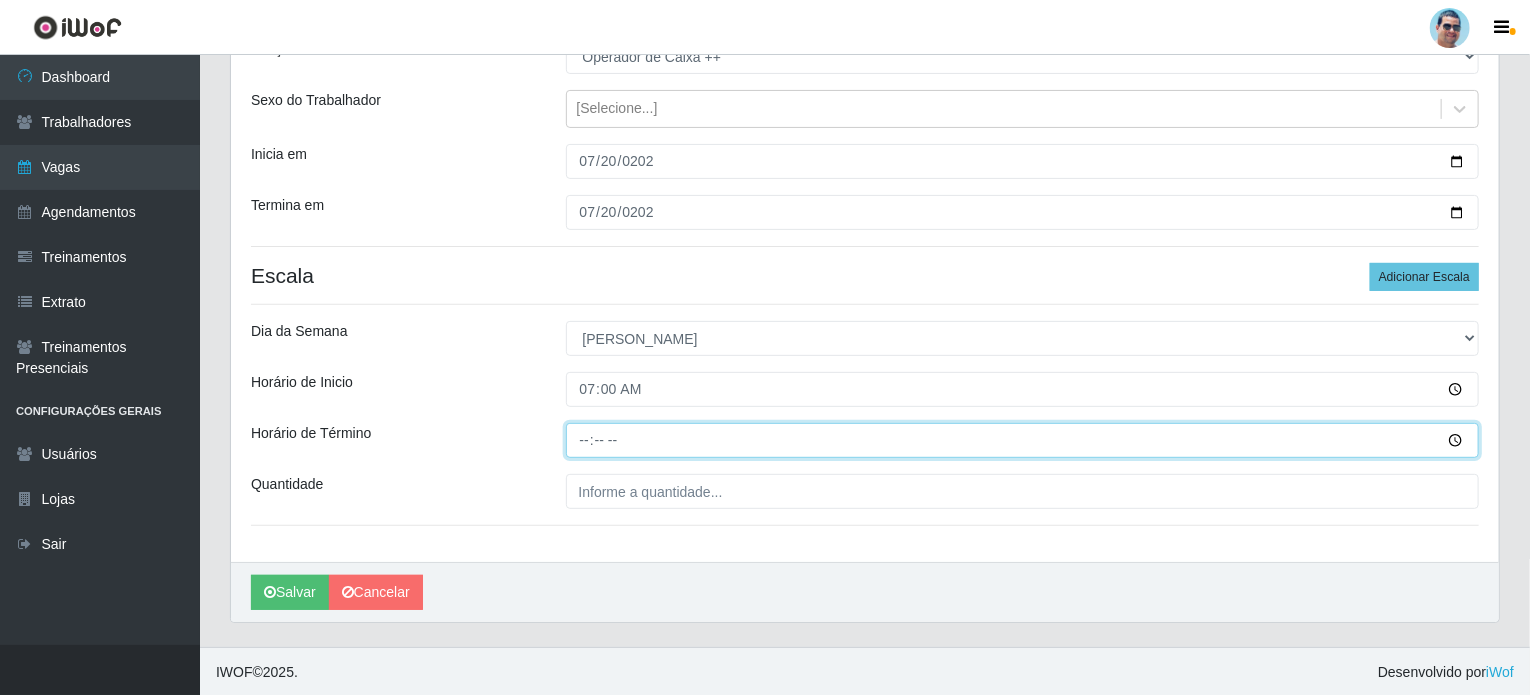 click on "Horário de Término" at bounding box center (1023, 440) 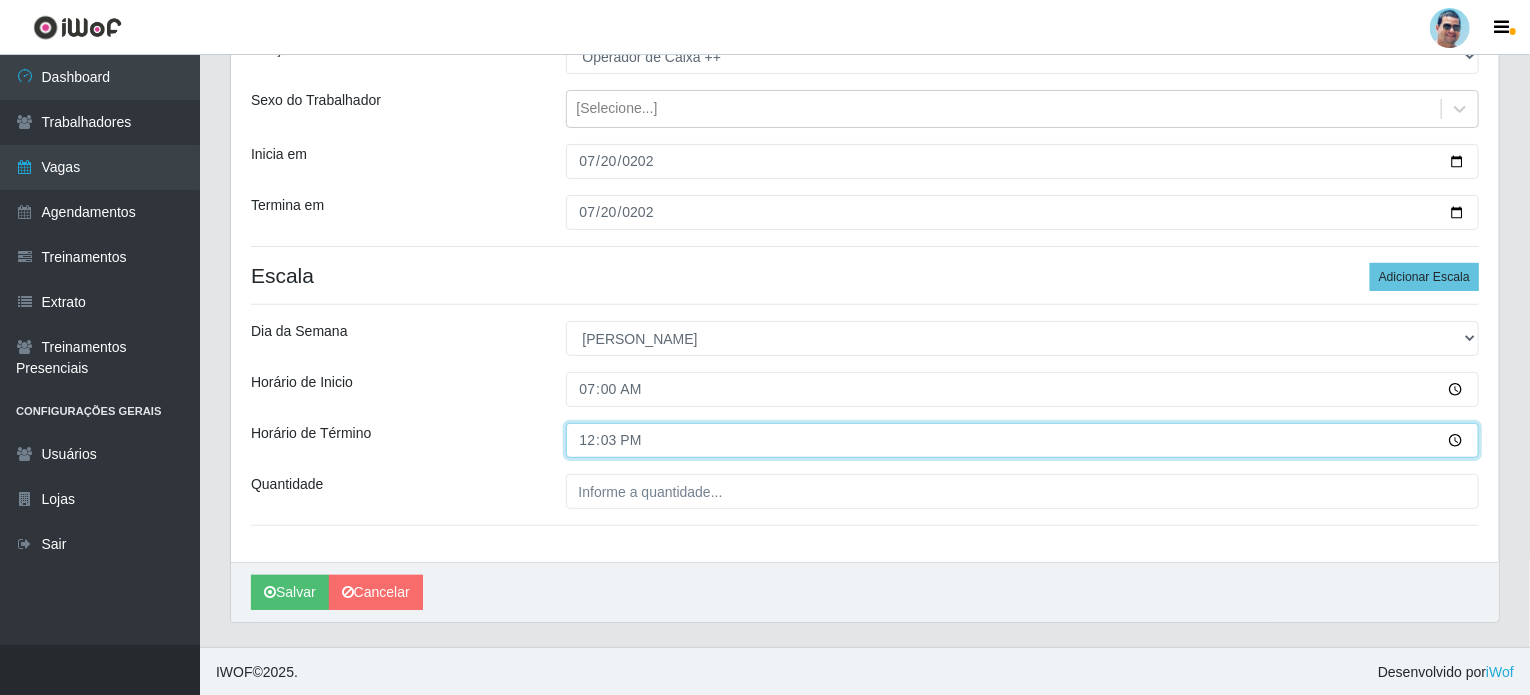type on "12:30" 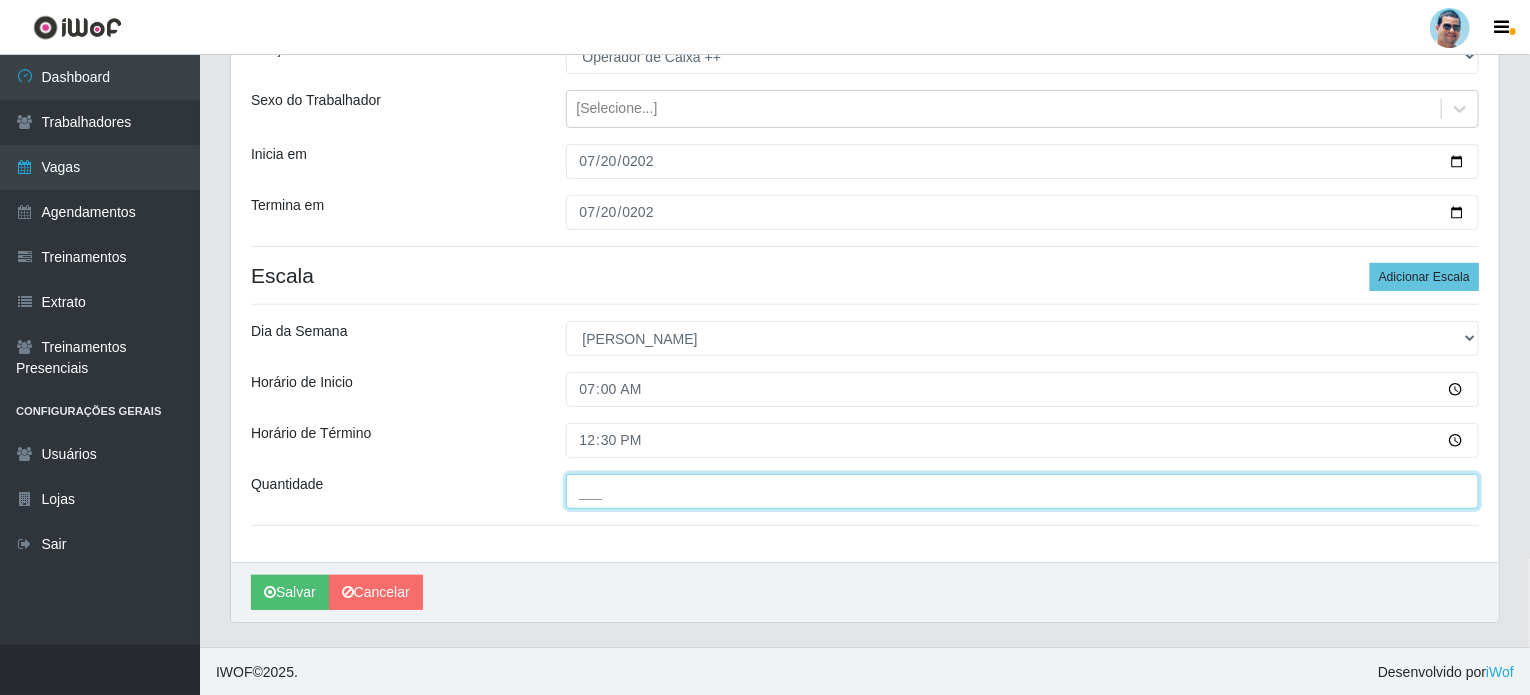click on "___" at bounding box center [1023, 491] 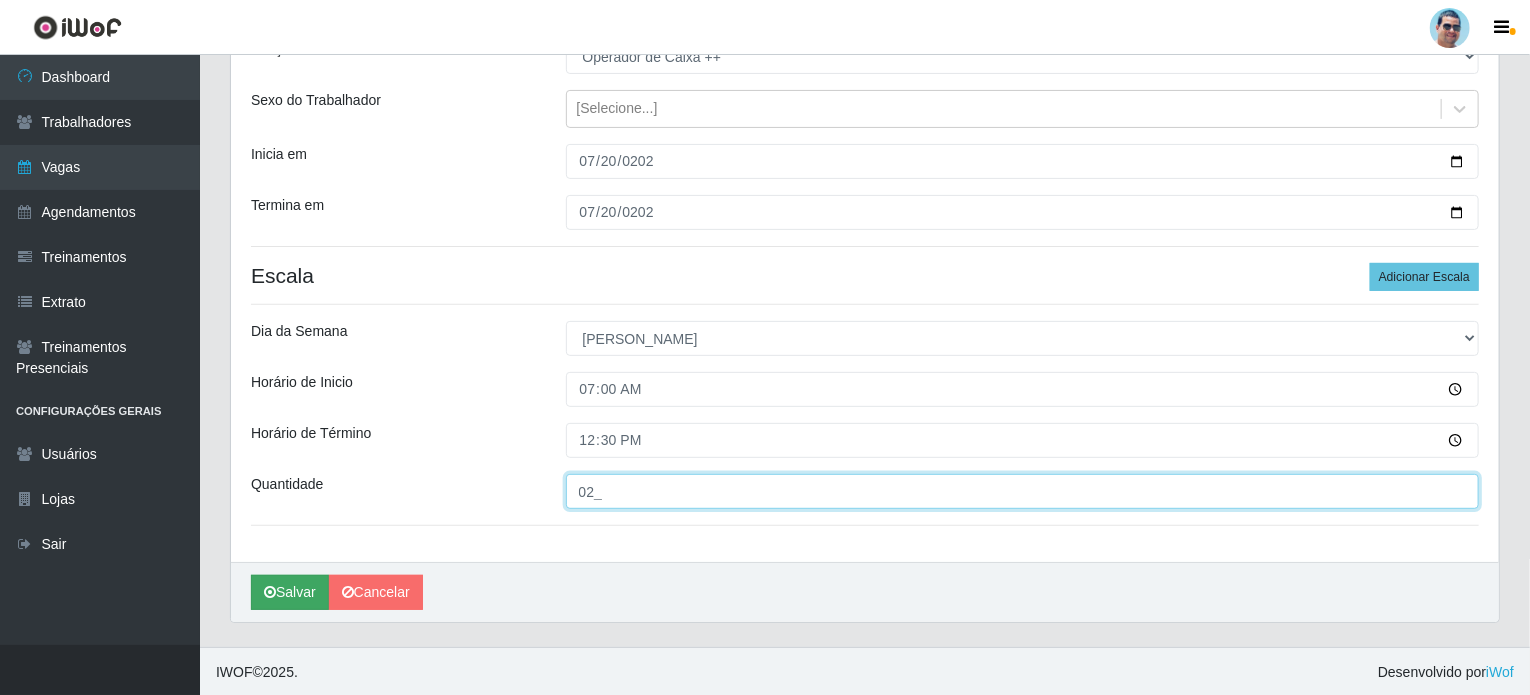 type on "02_" 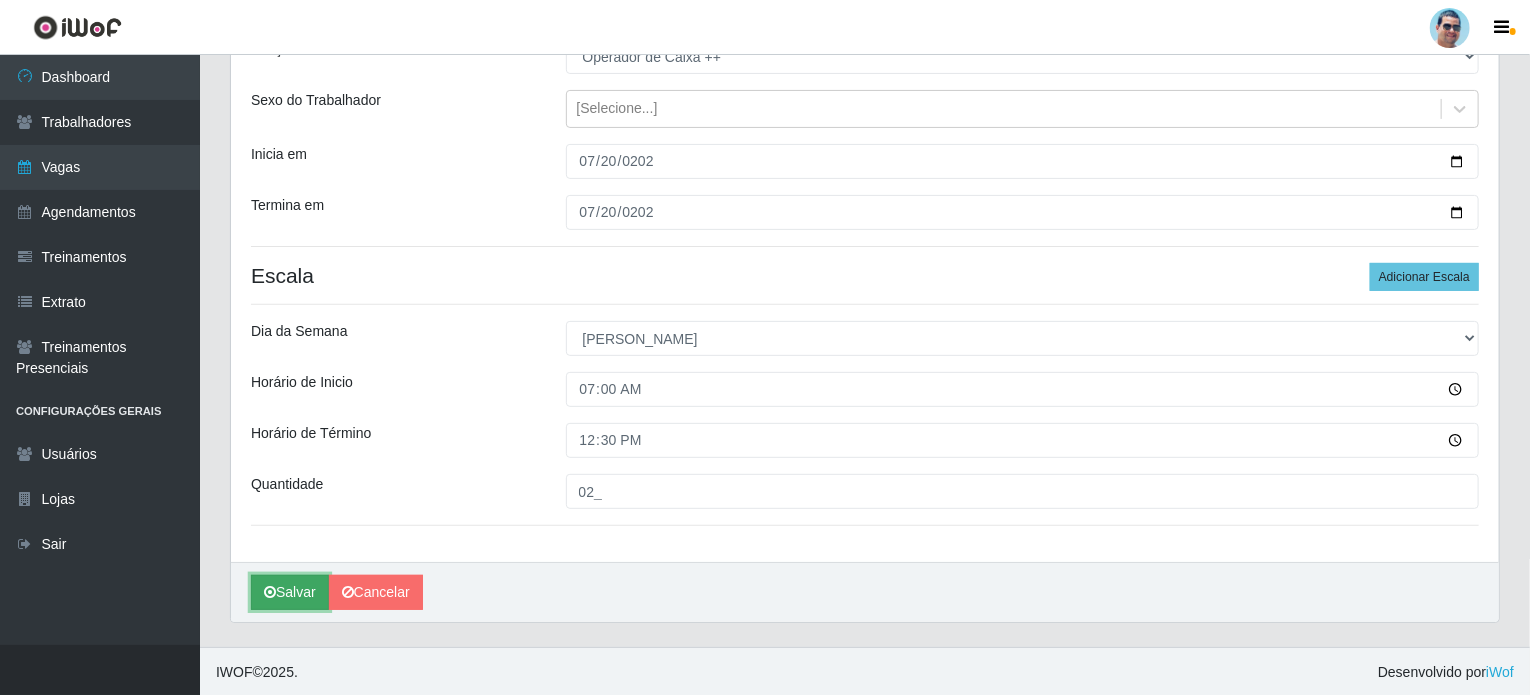 click on "Salvar" at bounding box center [290, 592] 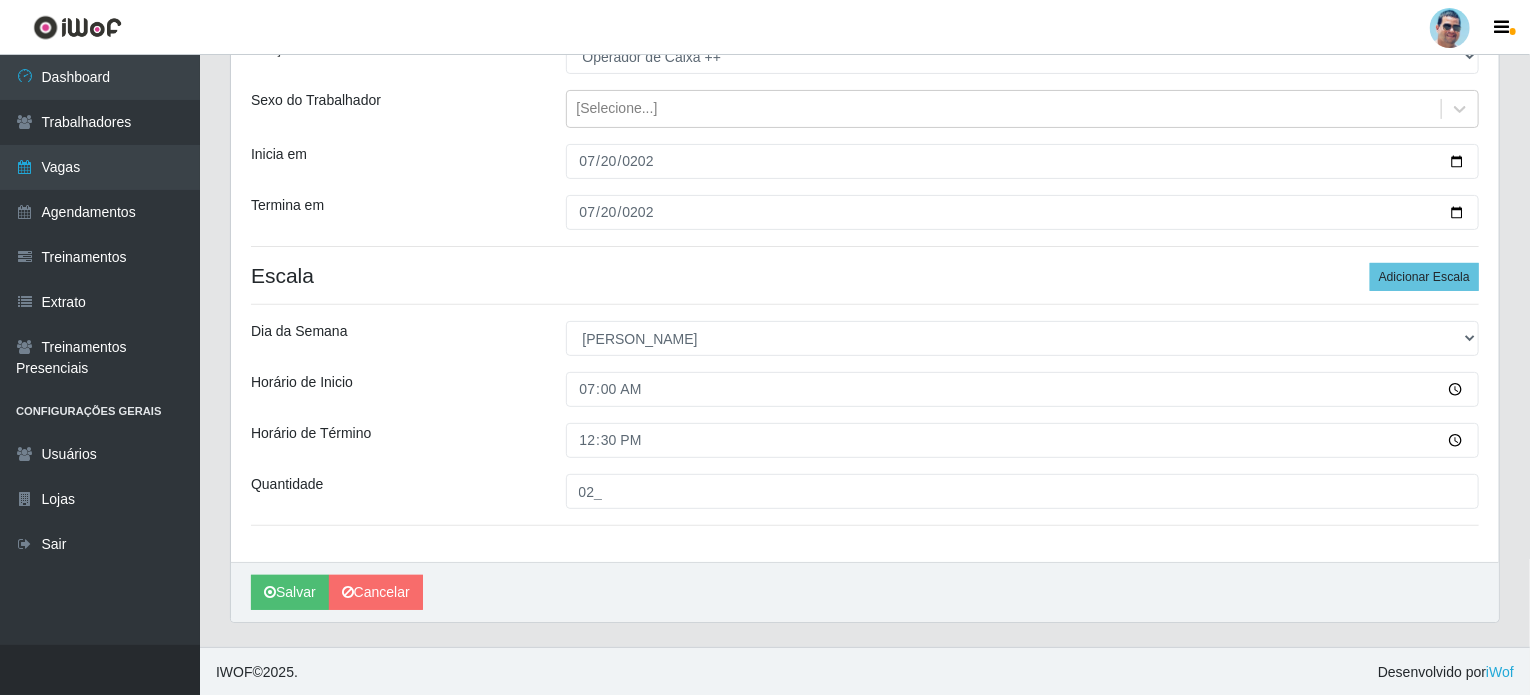 scroll, scrollTop: 0, scrollLeft: 0, axis: both 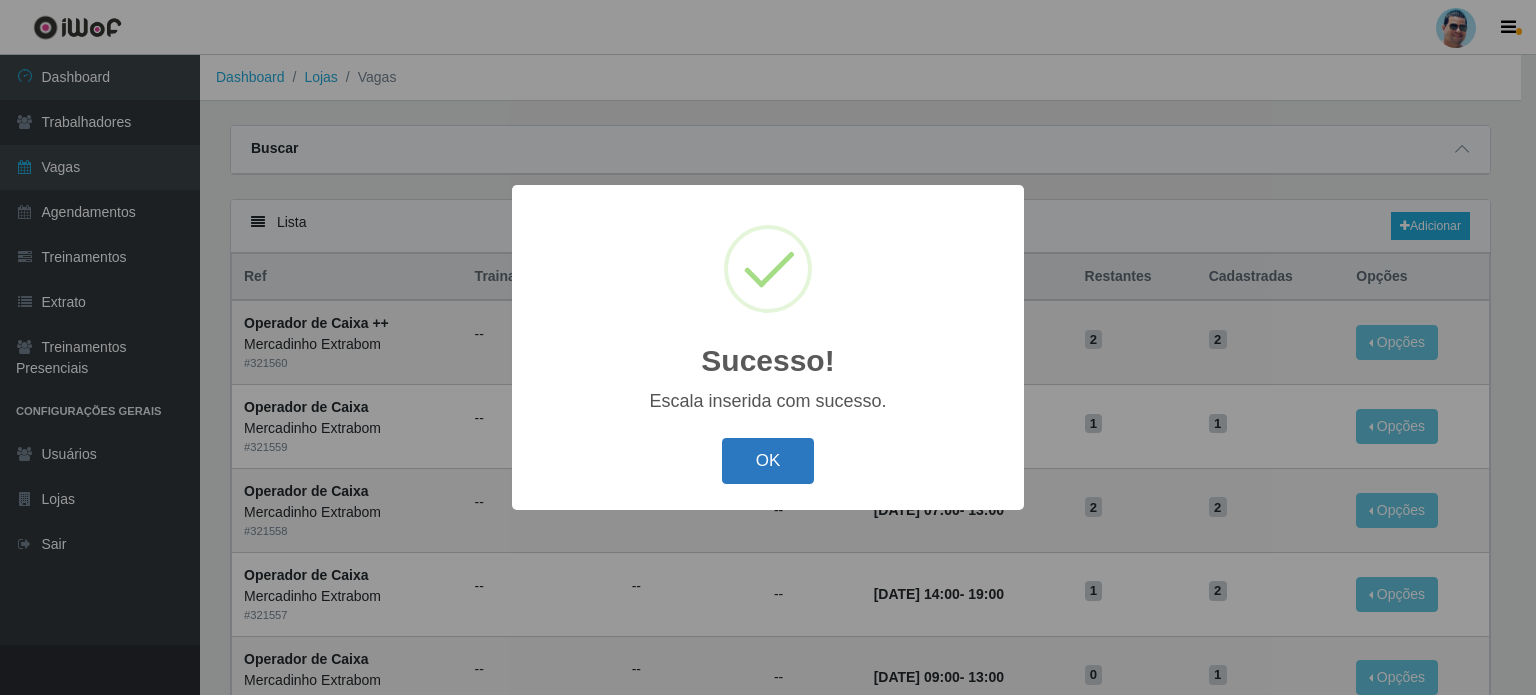 click on "OK" at bounding box center [768, 461] 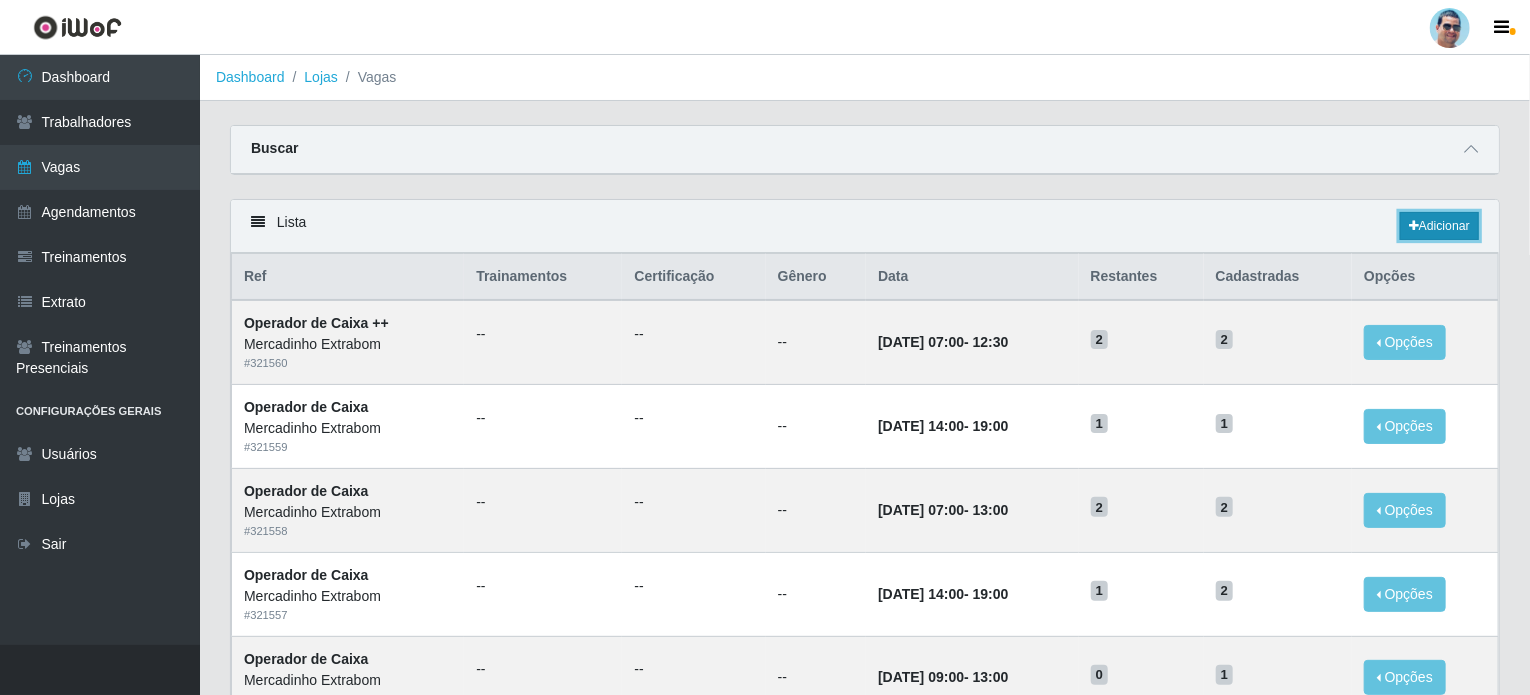 click on "Adicionar" at bounding box center (1439, 226) 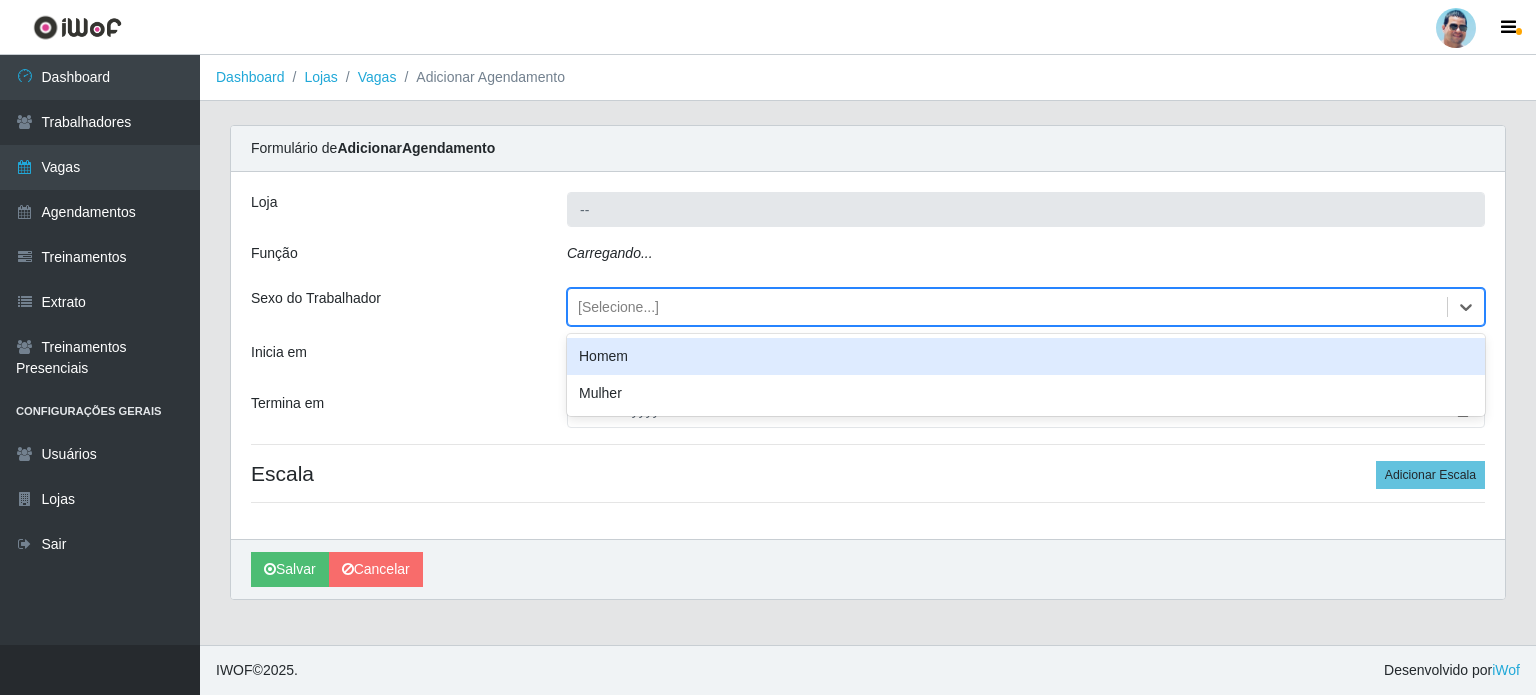 type on "Mercadinho Extrabom" 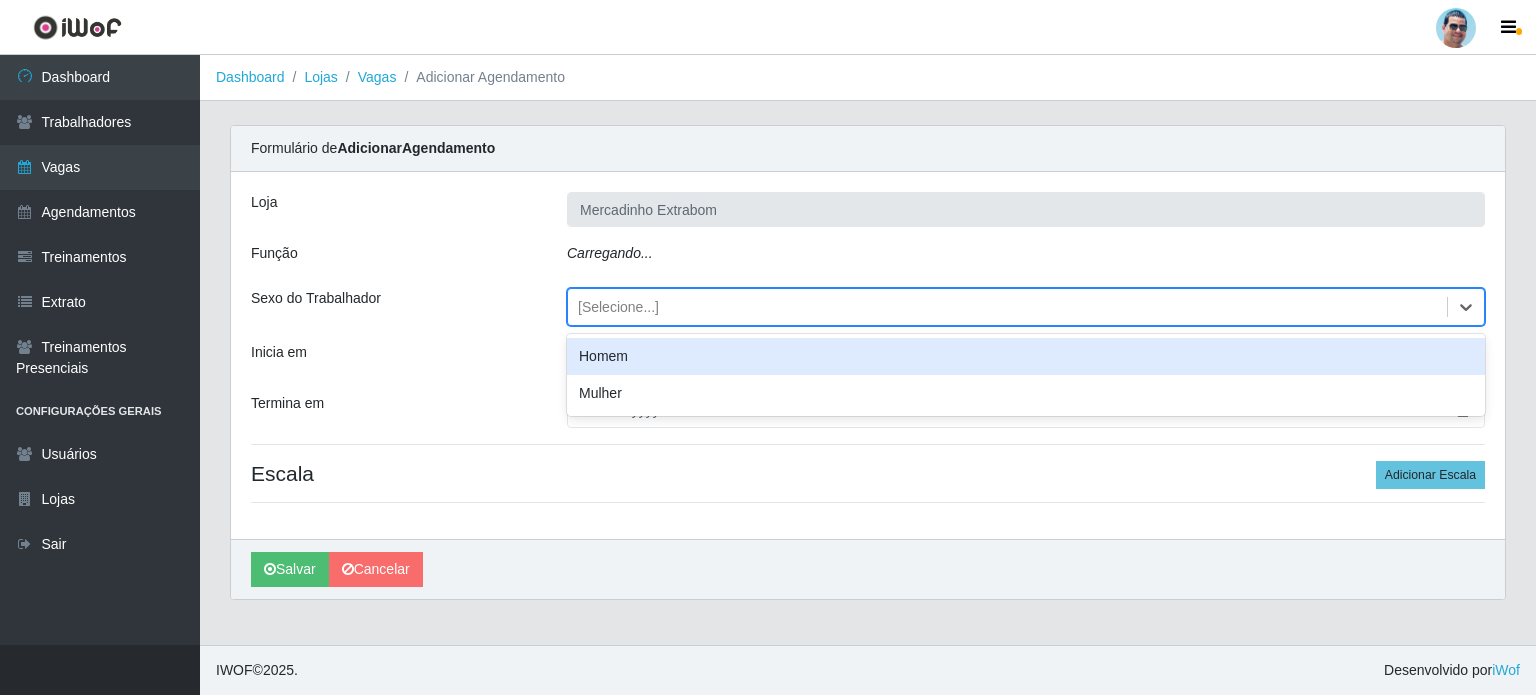 click on "[Selecione...]" at bounding box center [618, 307] 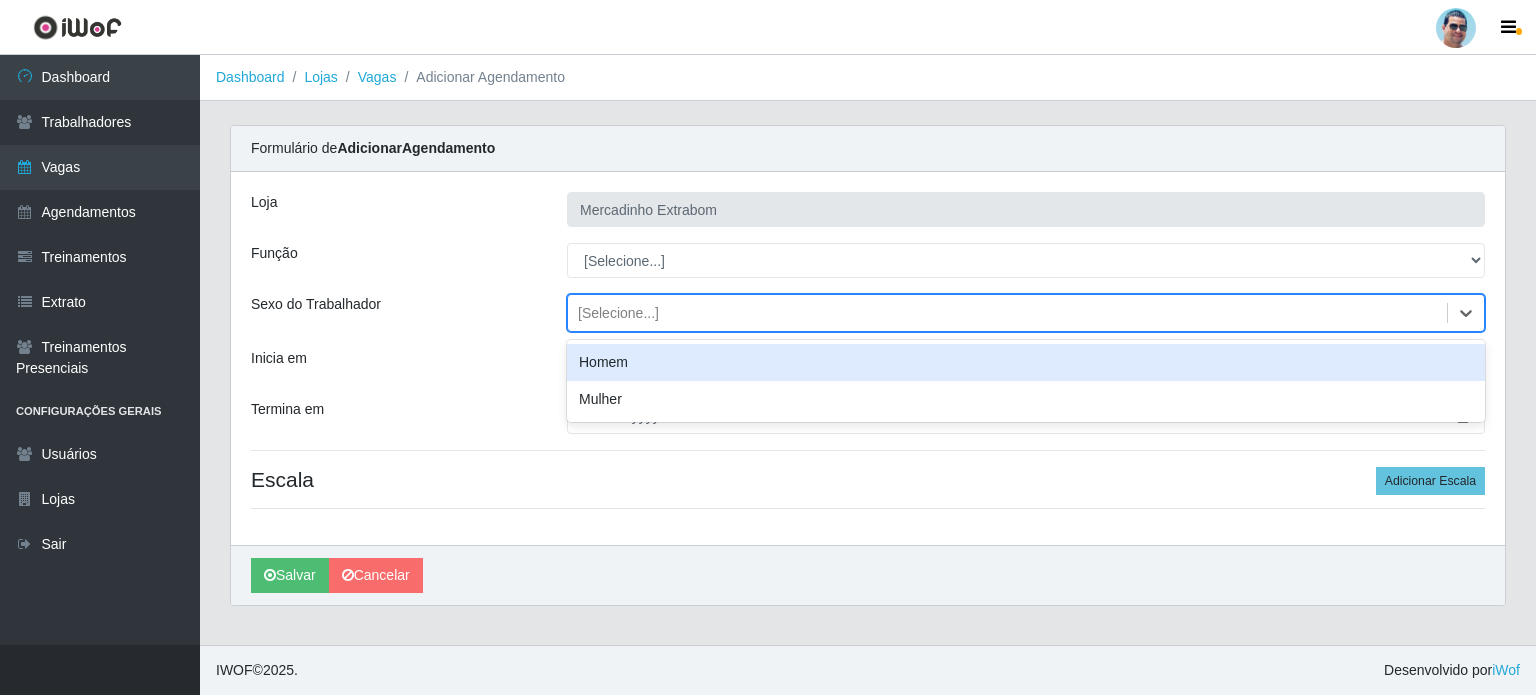 click on "[PERSON_NAME] Extrabom Função [Selecione...] ASG ASG + ASG ++ Balconista Balconista + Balconista ++ Carregador e Descarregador de Caminhão Carregador e Descarregador de Caminhão + Carregador e Descarregador de Caminhão ++ Embalador Embalador + Embalador ++ Operador de Caixa Operador de Caixa + Operador de Caixa ++ Repositor  Repositor + Repositor ++ Sexo do Trabalhador      option Homem focused, 0 of 2. 2 results available. Use Up and Down to choose options, press Enter to select the currently focused option, press Escape to exit the menu, press Tab to select the option and exit the menu. [Selecione...] Homem Mulher Inicia em Termina em Escala Adicionar Escala" at bounding box center (868, 358) 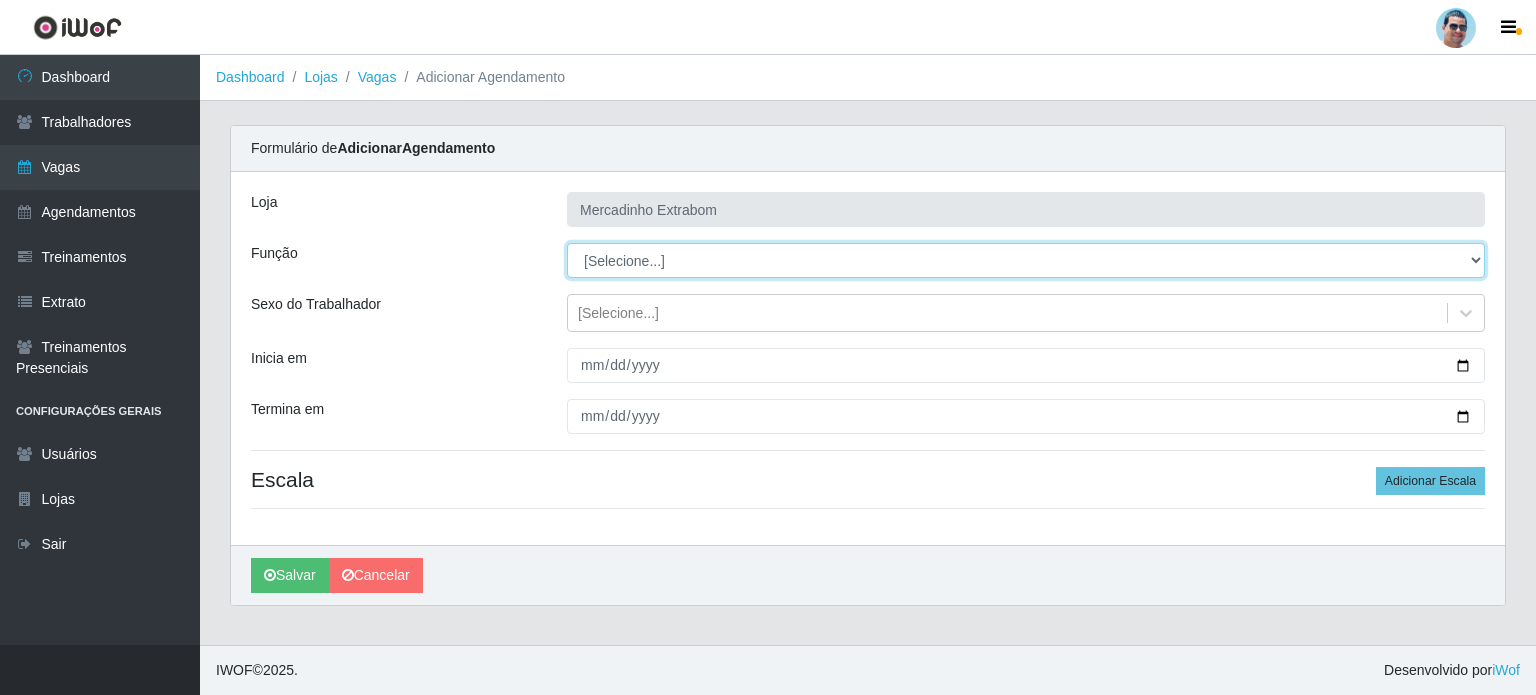 click on "[Selecione...] ASG ASG + ASG ++ Balconista Balconista + Balconista ++ Carregador e Descarregador de Caminhão Carregador e Descarregador de Caminhão + Carregador e Descarregador de Caminhão ++ Embalador Embalador + Embalador ++ Operador de Caixa Operador de Caixa + Operador de Caixa ++ Repositor  Repositor + Repositor ++" at bounding box center (1026, 260) 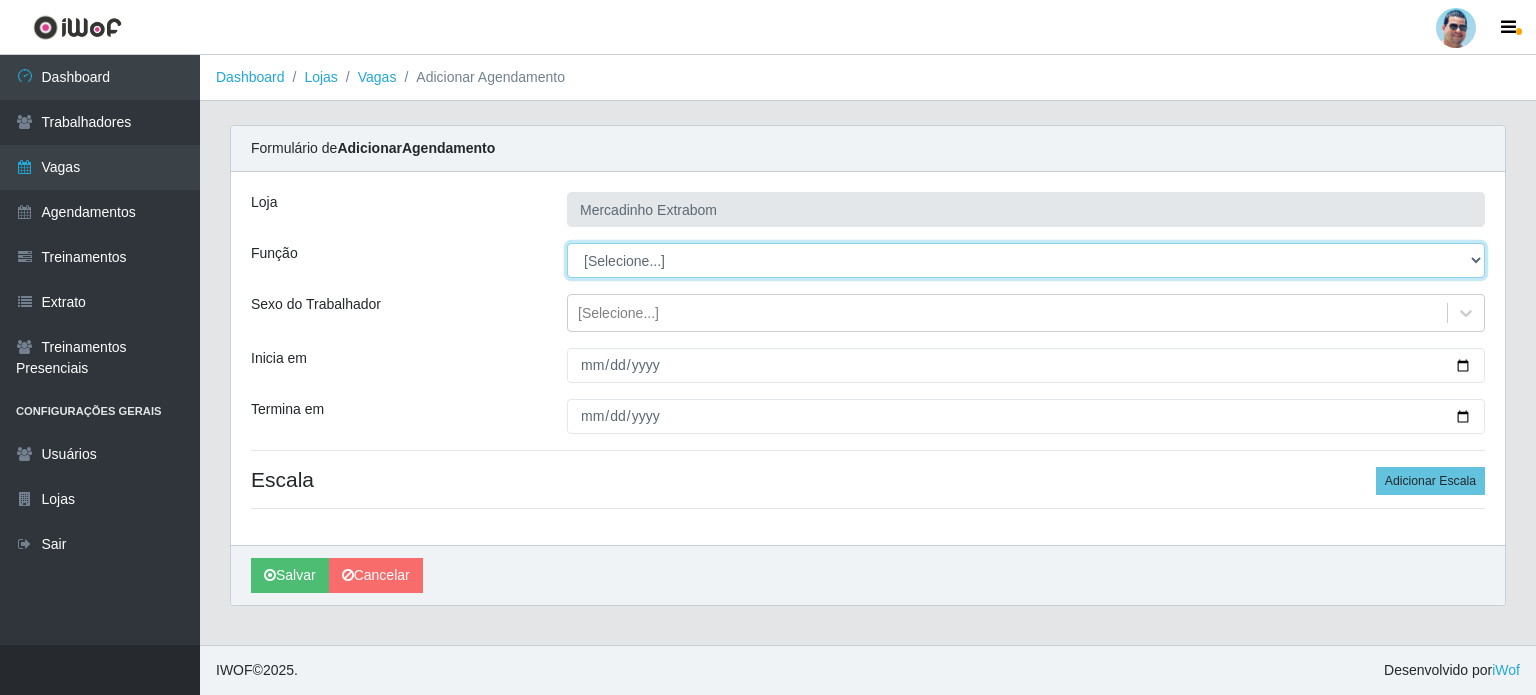 select on "79" 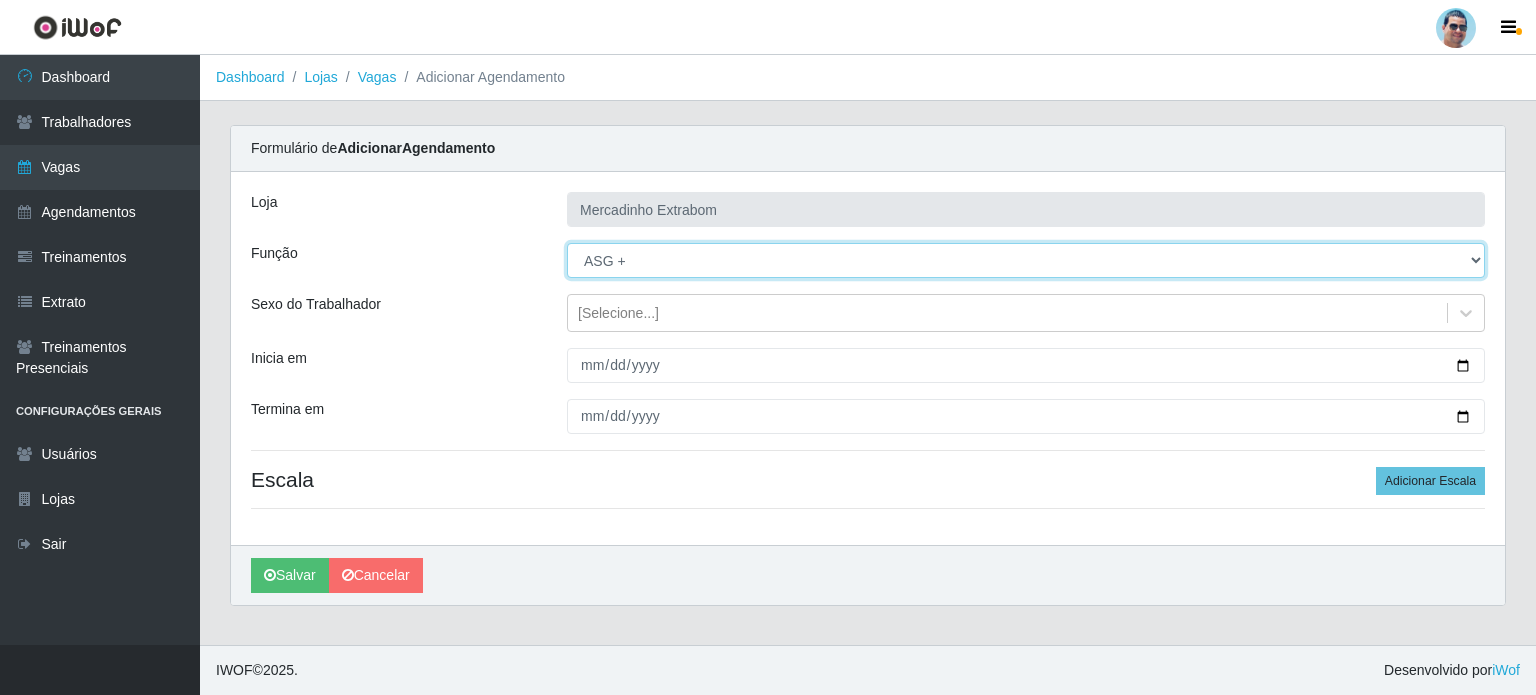click on "[Selecione...] ASG ASG + ASG ++ Balconista Balconista + Balconista ++ Carregador e Descarregador de Caminhão Carregador e Descarregador de Caminhão + Carregador e Descarregador de Caminhão ++ Embalador Embalador + Embalador ++ Operador de Caixa Operador de Caixa + Operador de Caixa ++ Repositor  Repositor + Repositor ++" at bounding box center (1026, 260) 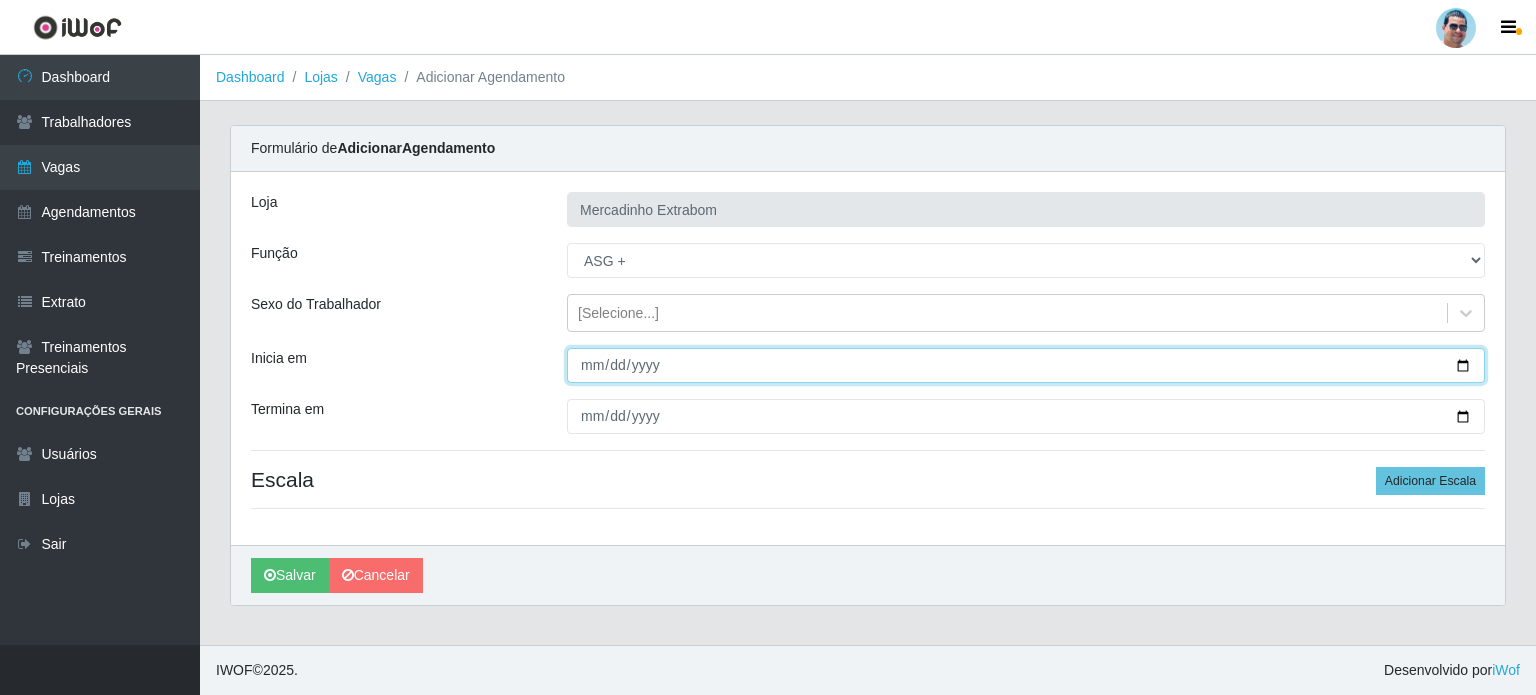 click on "Inicia em" at bounding box center [1026, 365] 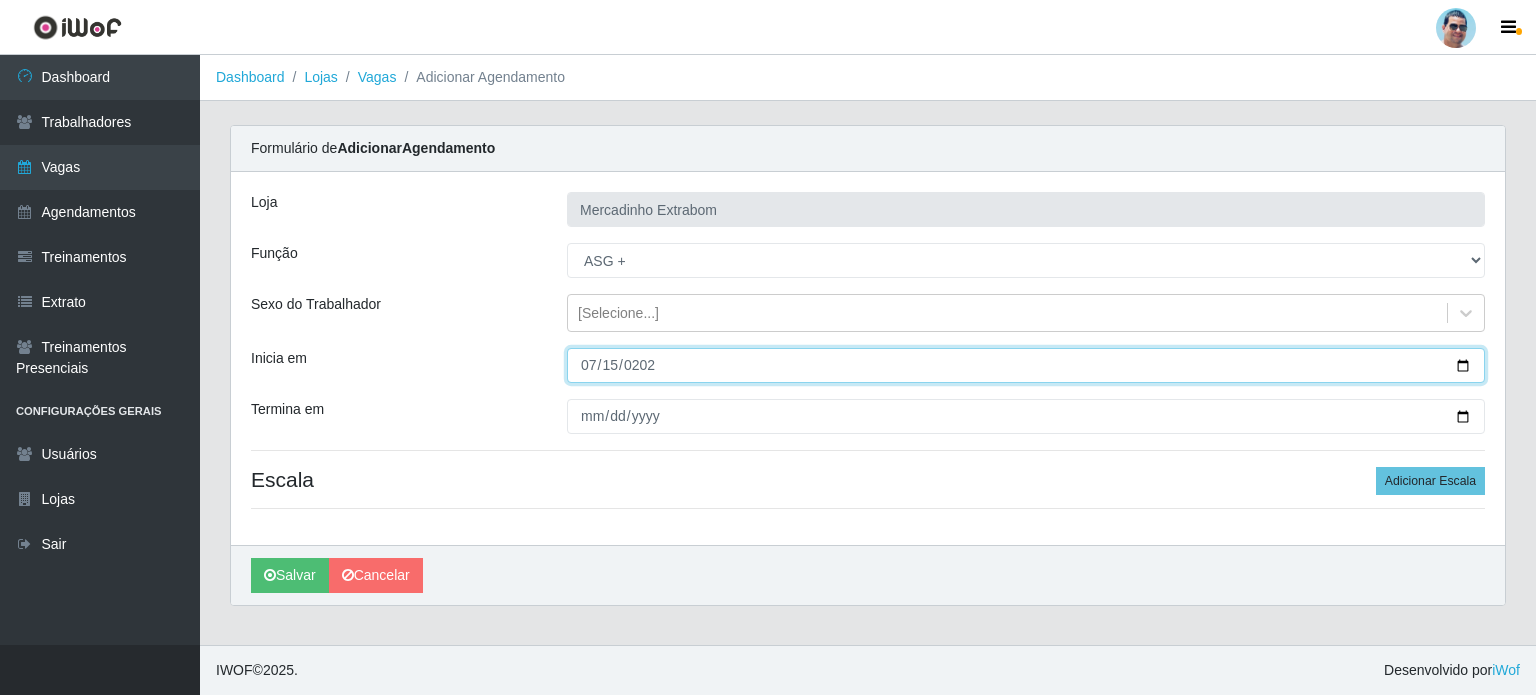 type on "[DATE]" 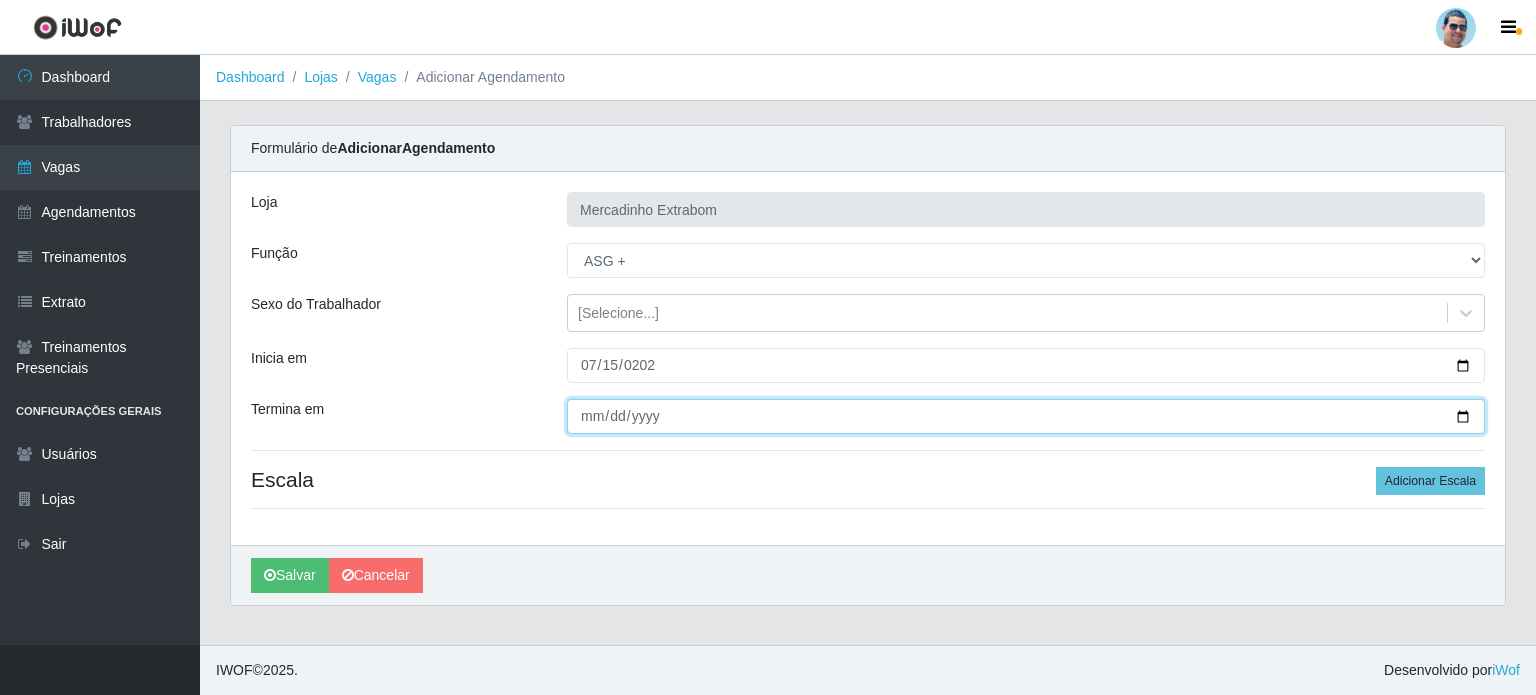 click on "Termina em" at bounding box center (1026, 416) 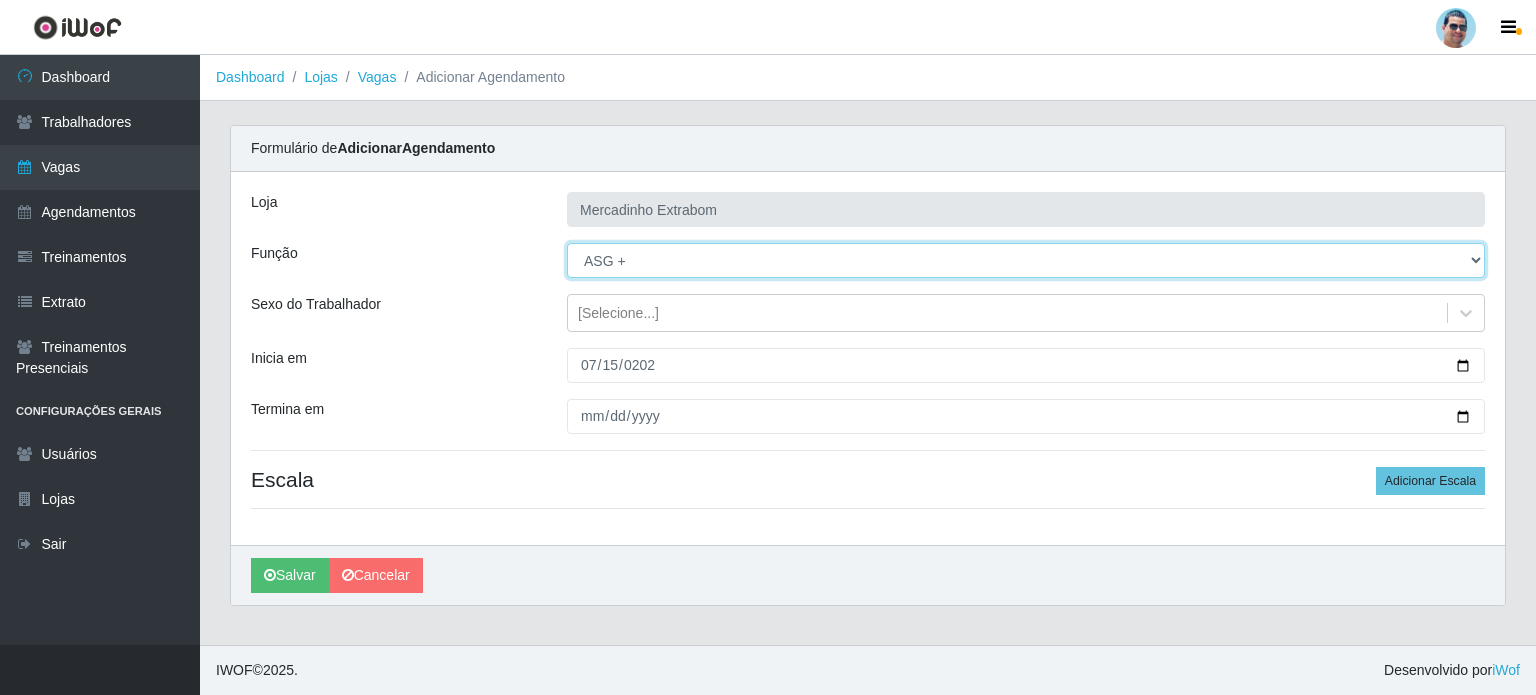 click on "[Selecione...] ASG ASG + ASG ++ Balconista Balconista + Balconista ++ Carregador e Descarregador de Caminhão Carregador e Descarregador de Caminhão + Carregador e Descarregador de Caminhão ++ Embalador Embalador + Embalador ++ Operador de Caixa Operador de Caixa + Operador de Caixa ++ Repositor  Repositor + Repositor ++" at bounding box center [1026, 260] 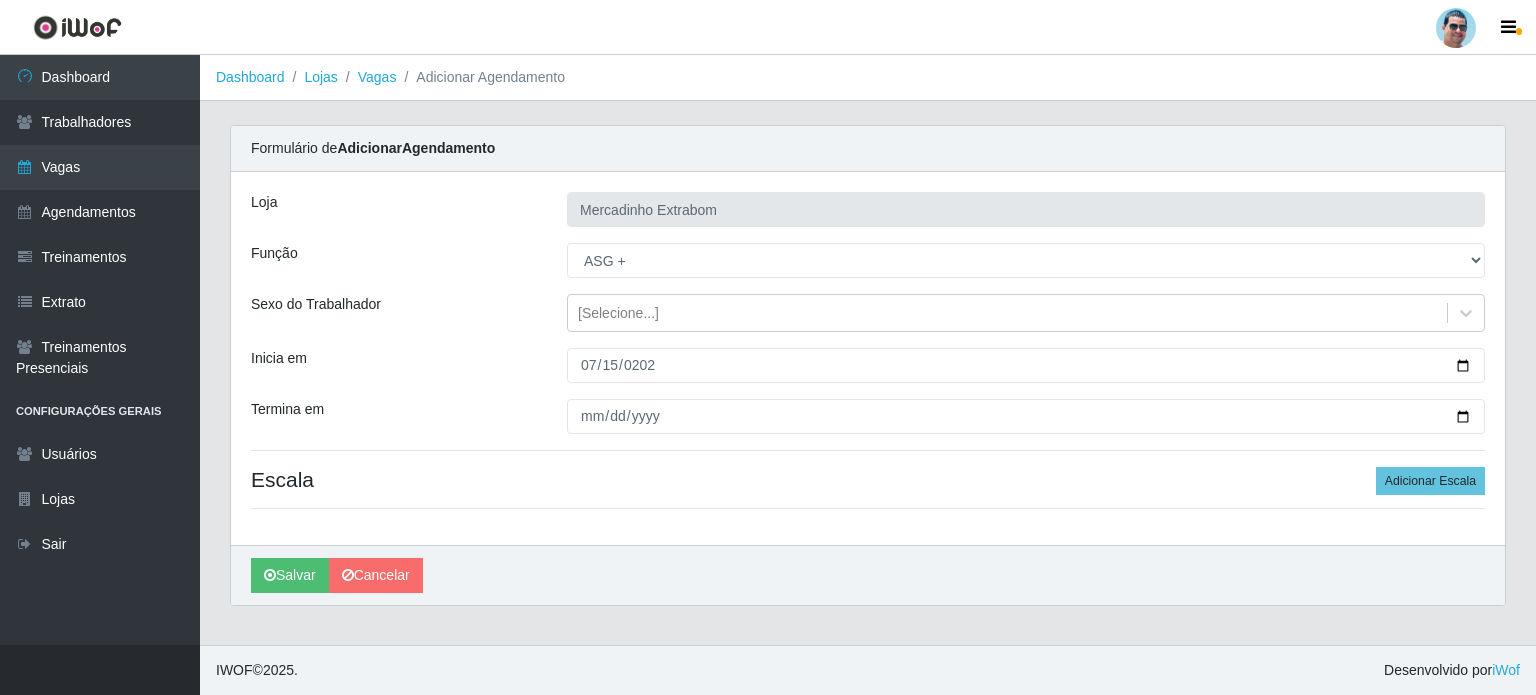 click on "[PERSON_NAME] Extrabom Função [Selecione...] ASG ASG + ASG ++ Balconista Balconista + Balconista ++ Carregador e Descarregador de Caminhão Carregador e Descarregador de Caminhão + Carregador e Descarregador de Caminhão ++ Embalador Embalador + Embalador ++ Operador de Caixa Operador de Caixa + Operador de Caixa ++ Repositor  Repositor + Repositor ++ Sexo do Trabalhador [Selecione...] Inicia em [DATE] Termina em Escala Adicionar Escala" at bounding box center (868, 358) 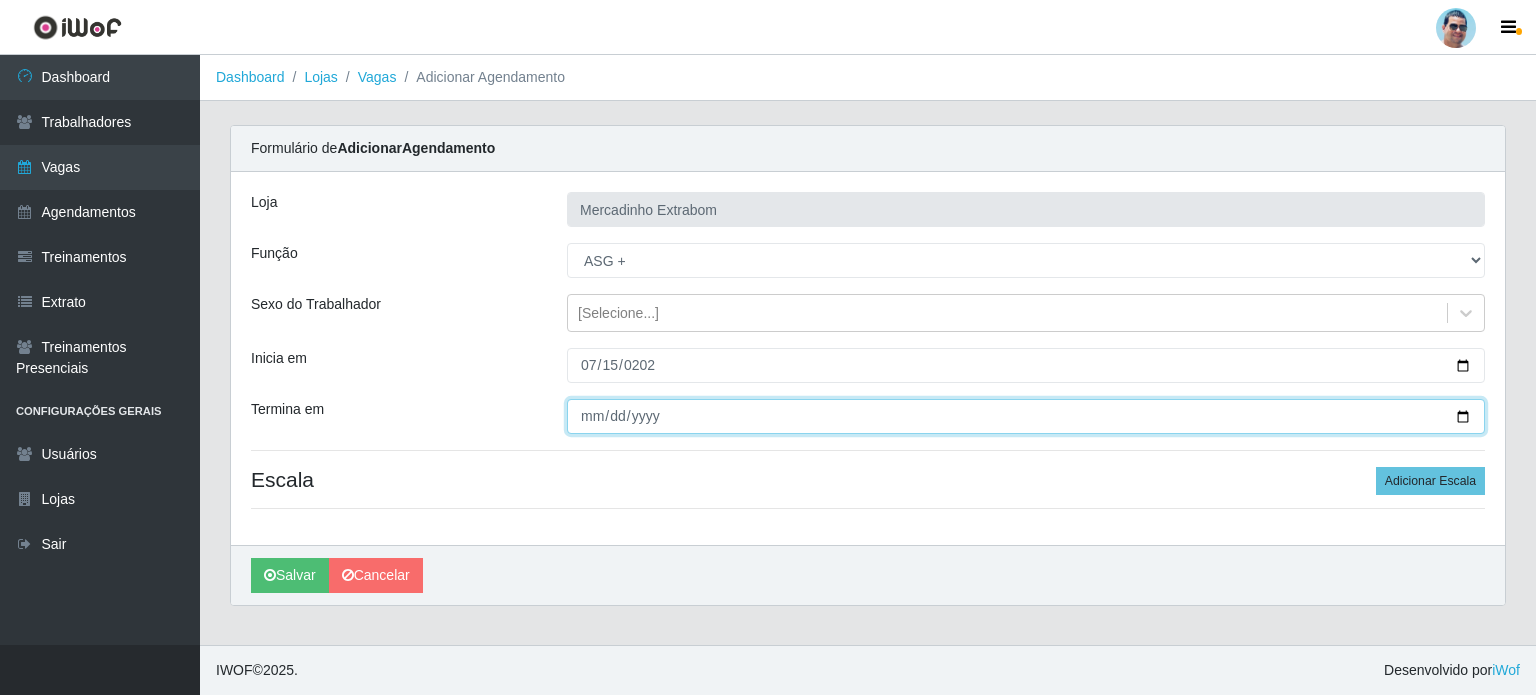 click on "Termina em" at bounding box center (1026, 416) 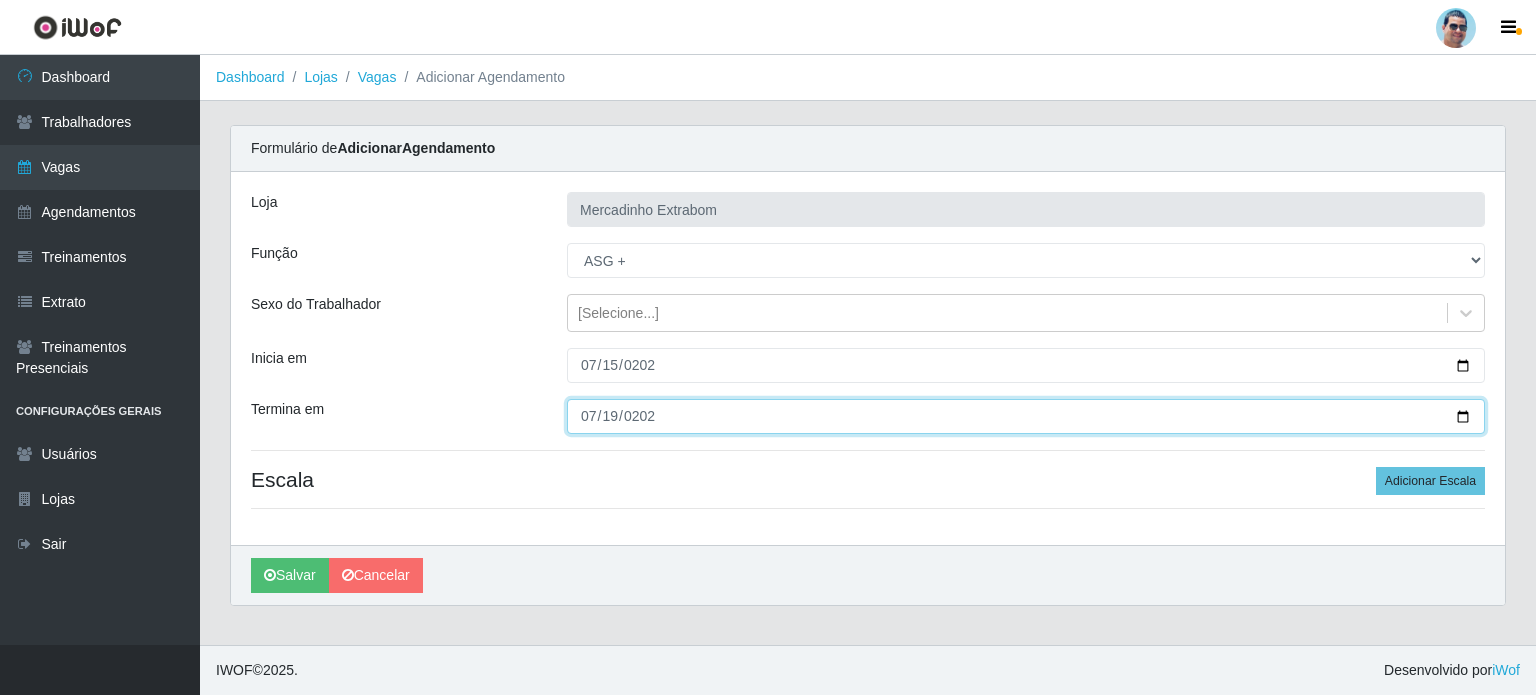 type on "[PHONE_NUMBER]" 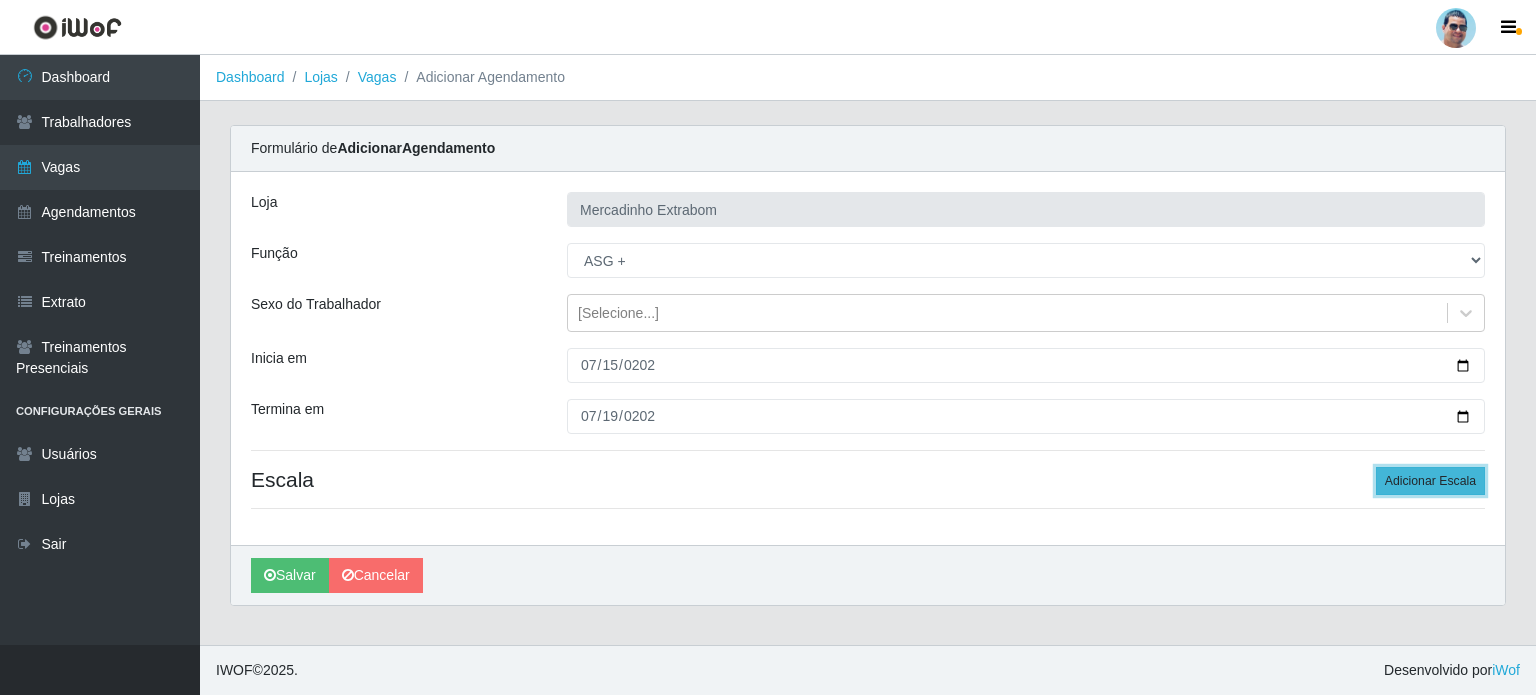 click on "Adicionar Escala" at bounding box center (1430, 481) 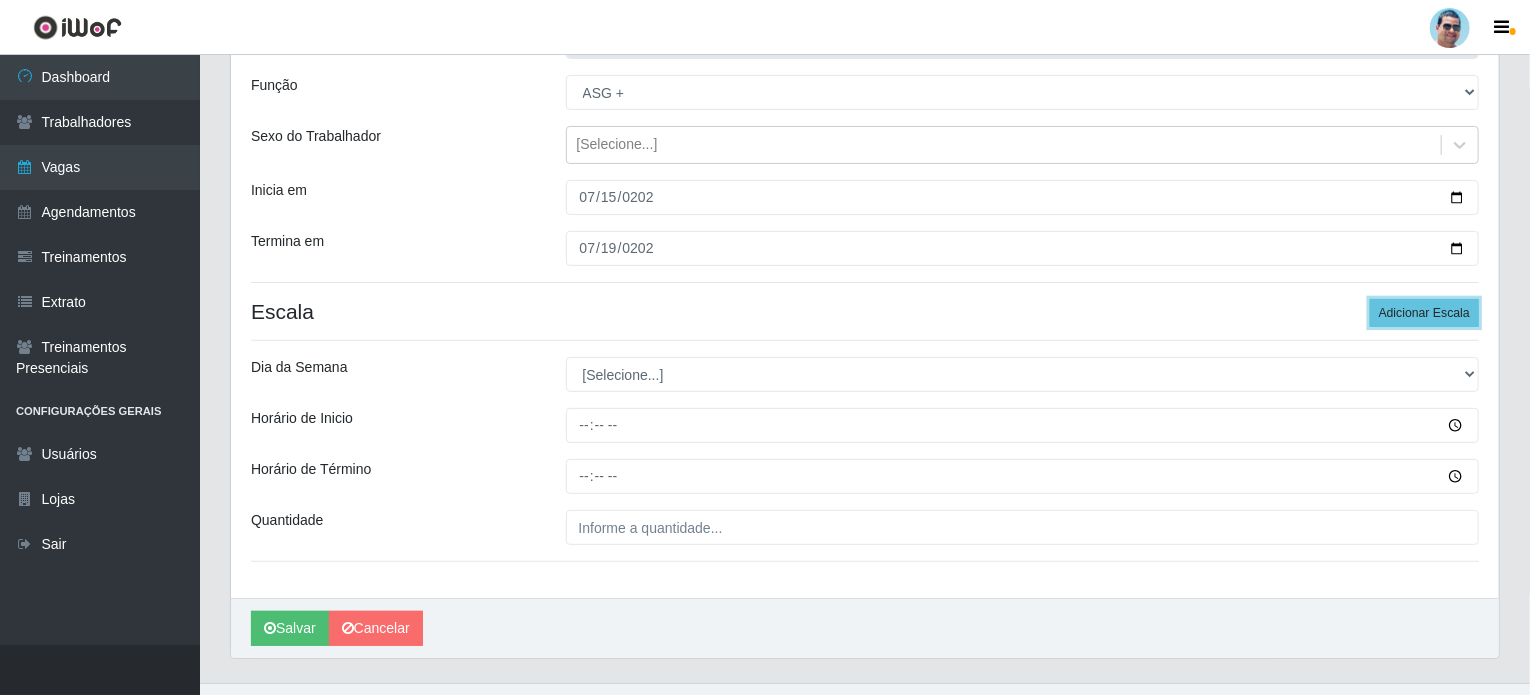scroll, scrollTop: 204, scrollLeft: 0, axis: vertical 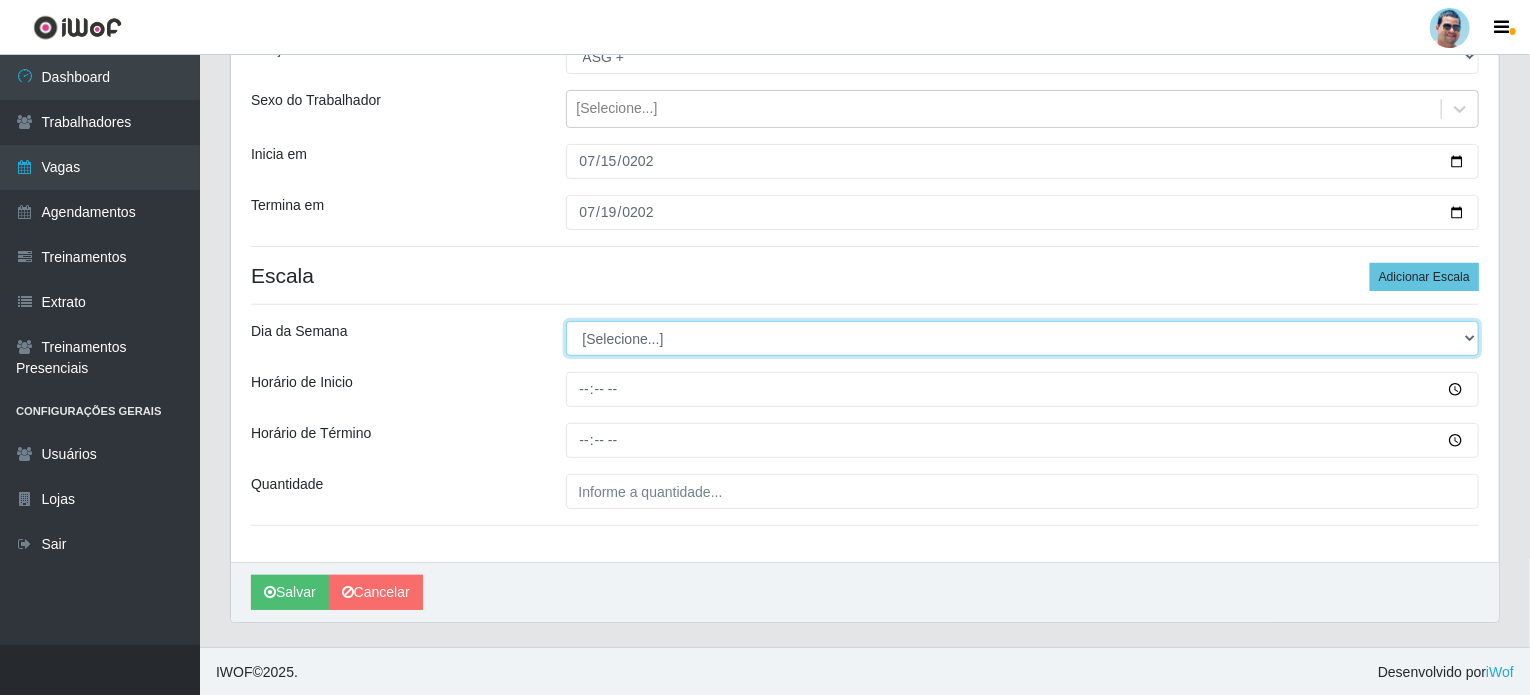 click on "[Selecione...] Segunda Terça Quarta Quinta Sexta Sábado Domingo" at bounding box center [1023, 338] 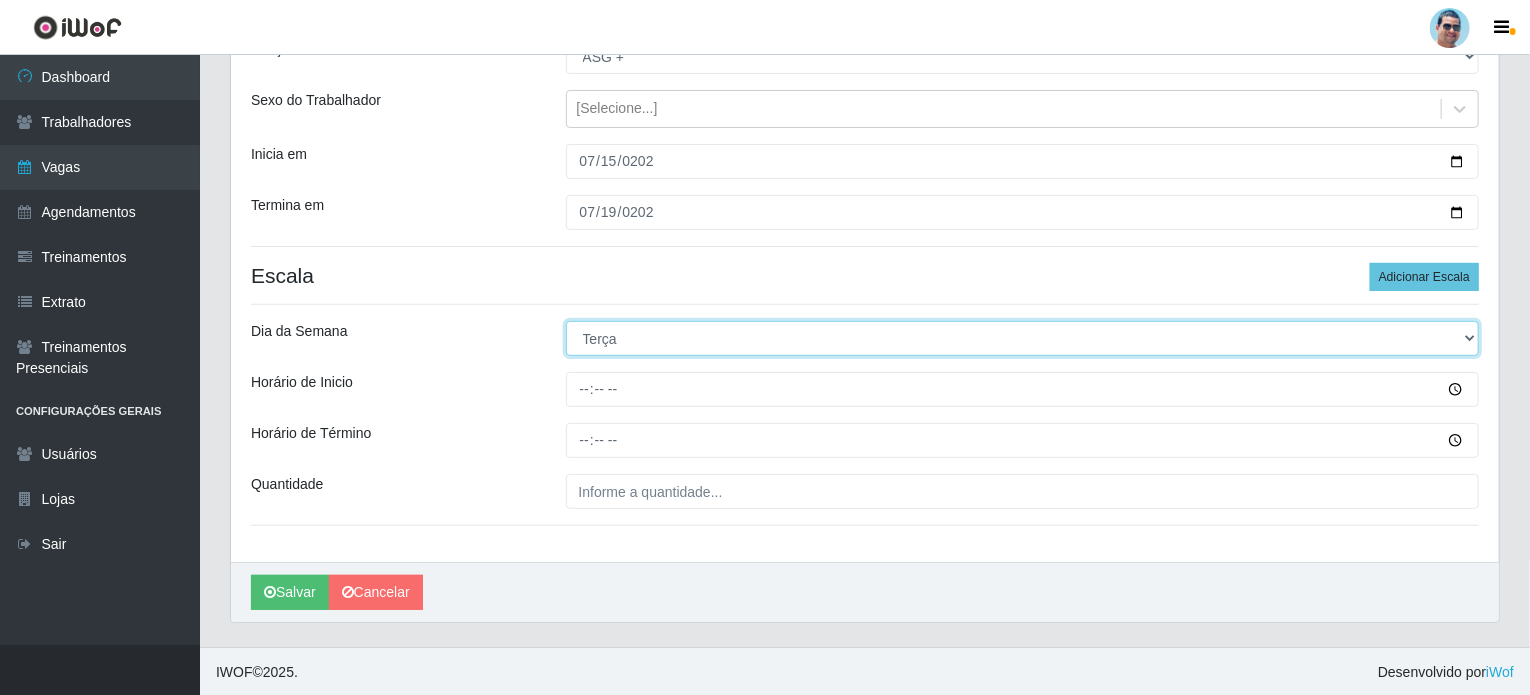 click on "[Selecione...] Segunda Terça Quarta Quinta Sexta Sábado Domingo" at bounding box center [1023, 338] 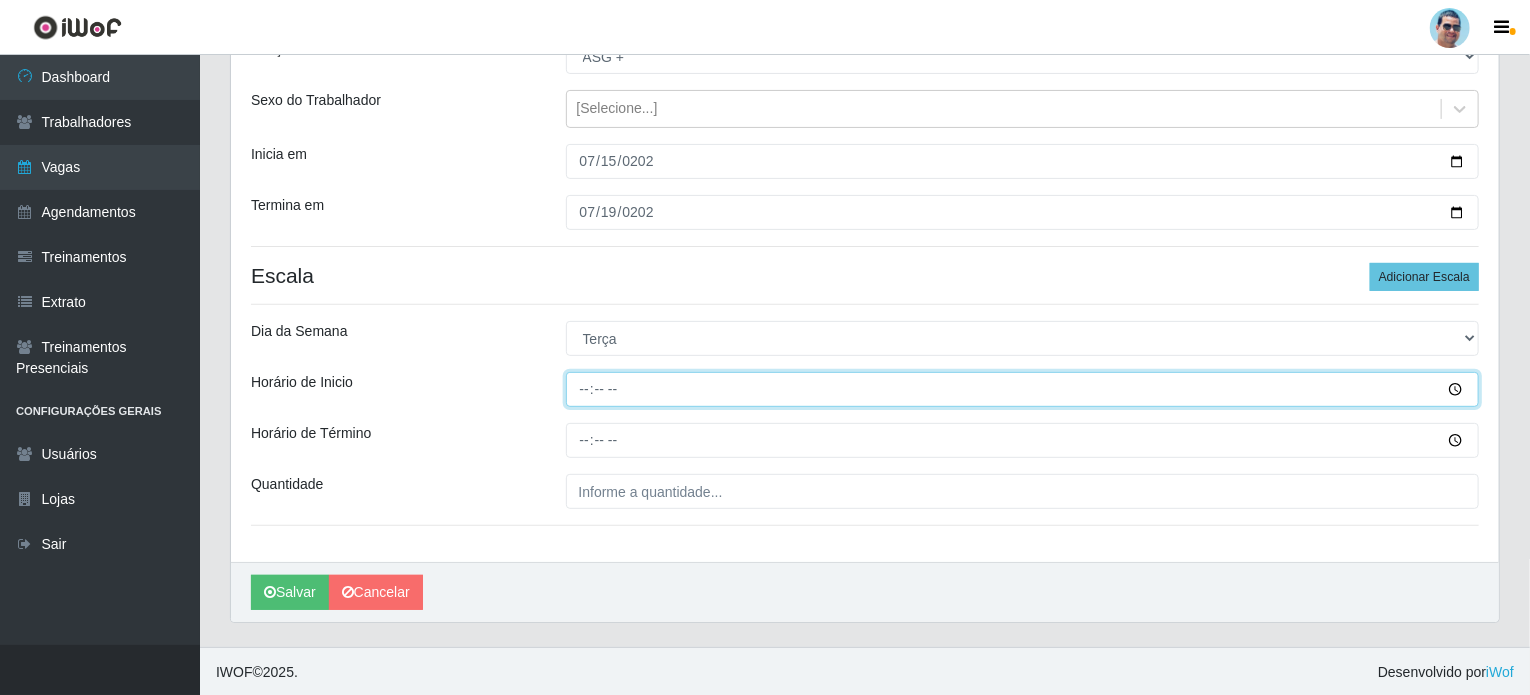 click on "Horário de Inicio" at bounding box center [1023, 389] 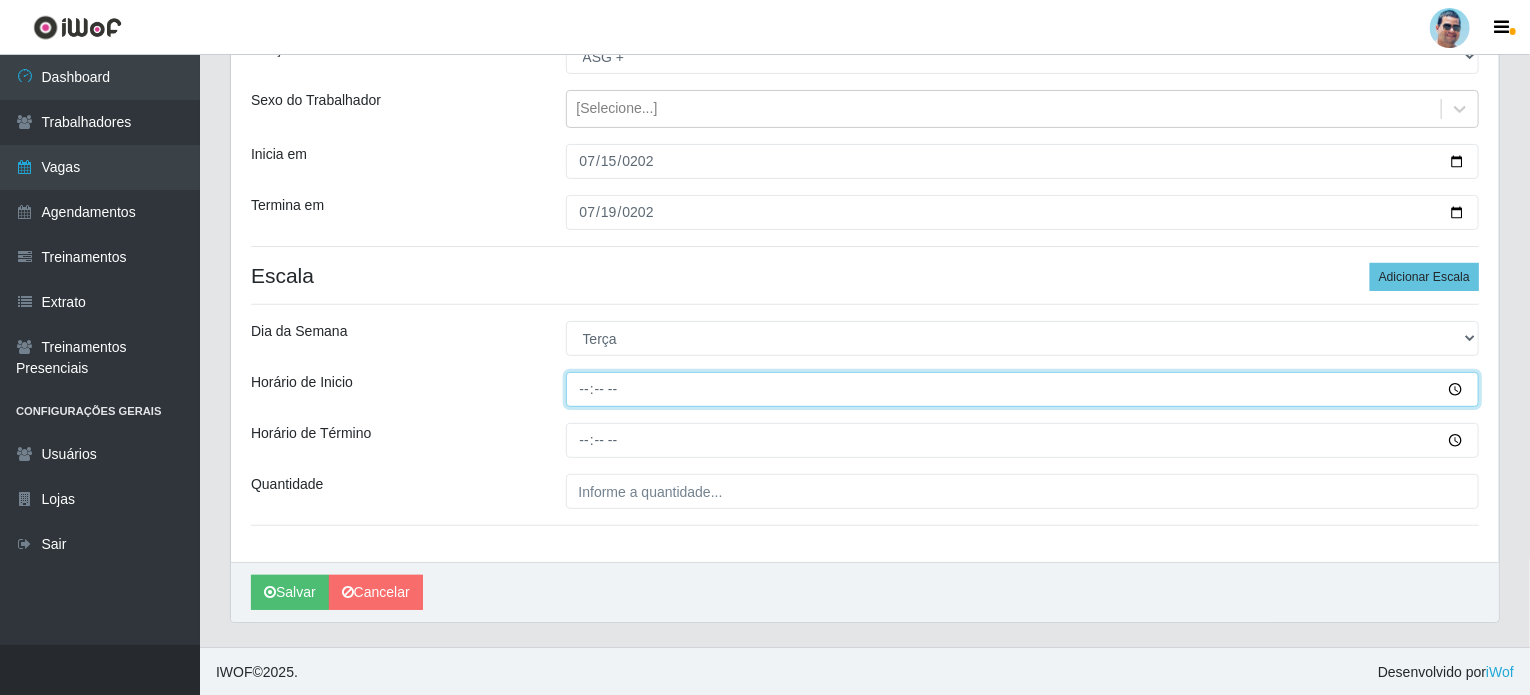 click on "Horário de Inicio" at bounding box center (1023, 389) 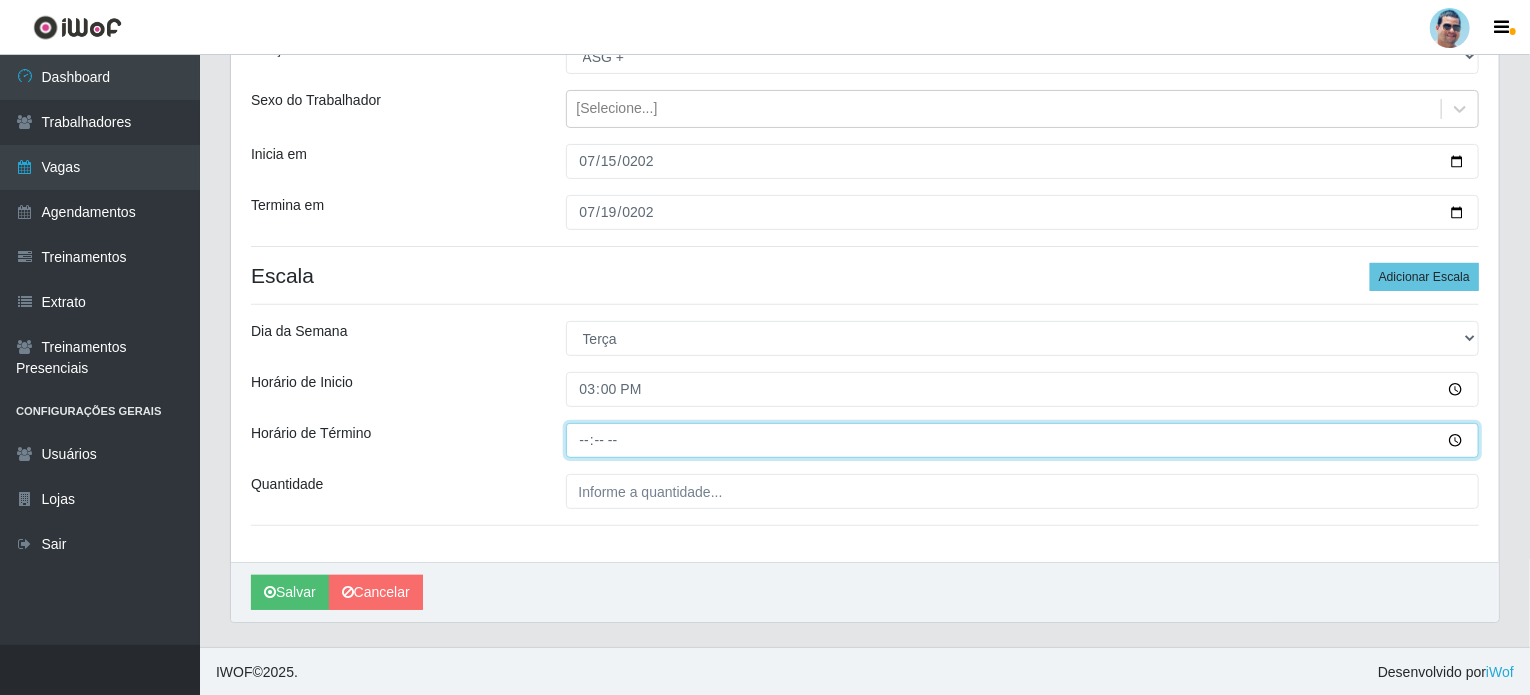 click on "Horário de Término" at bounding box center [1023, 440] 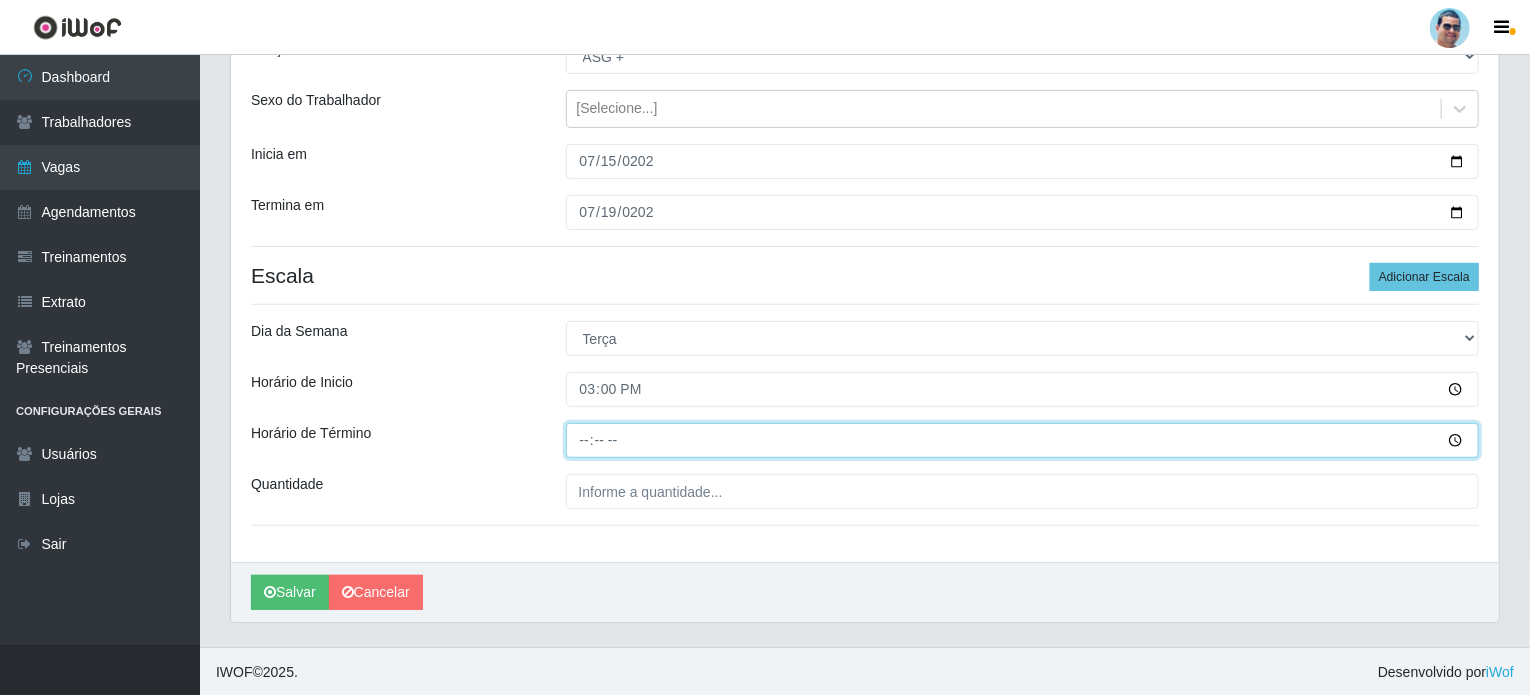 type on "19:00" 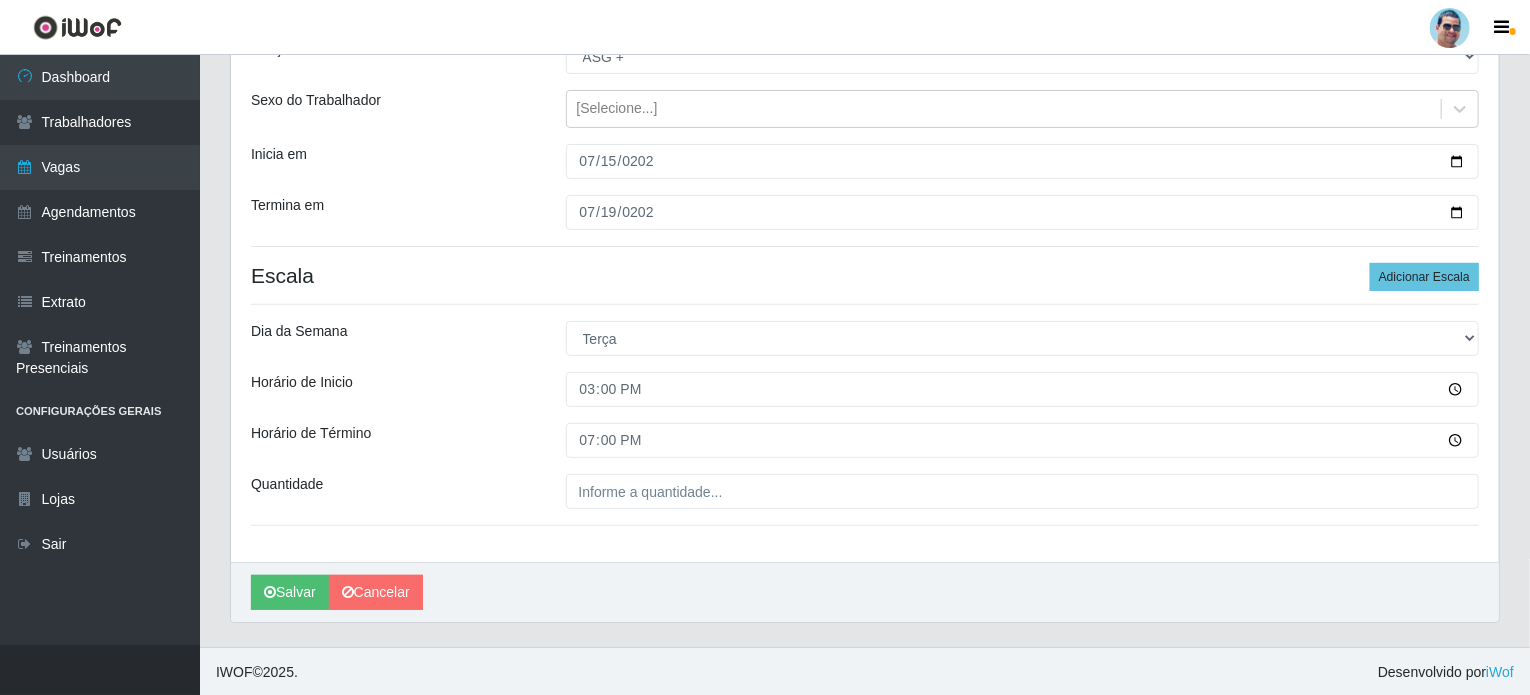 click on "[PERSON_NAME] Extrabom Função [Selecione...] ASG ASG + ASG ++ Balconista Balconista + Balconista ++ Carregador e Descarregador de Caminhão Carregador e Descarregador de Caminhão + Carregador e Descarregador de Caminhão ++ Embalador Embalador + Embalador ++ Operador de Caixa Operador de Caixa + Operador de Caixa ++ Repositor  Repositor + Repositor ++ Sexo do Trabalhador [Selecione...] Inicia em [DATE] Termina em [DATE] Escala Adicionar Escala Dia da Semana [Selecione...] Segunda Terça Quarta Quinta Sexta Sábado [PERSON_NAME] de Inicio 15:00 Horário de Término 19:00 Quantidade" at bounding box center [865, 265] 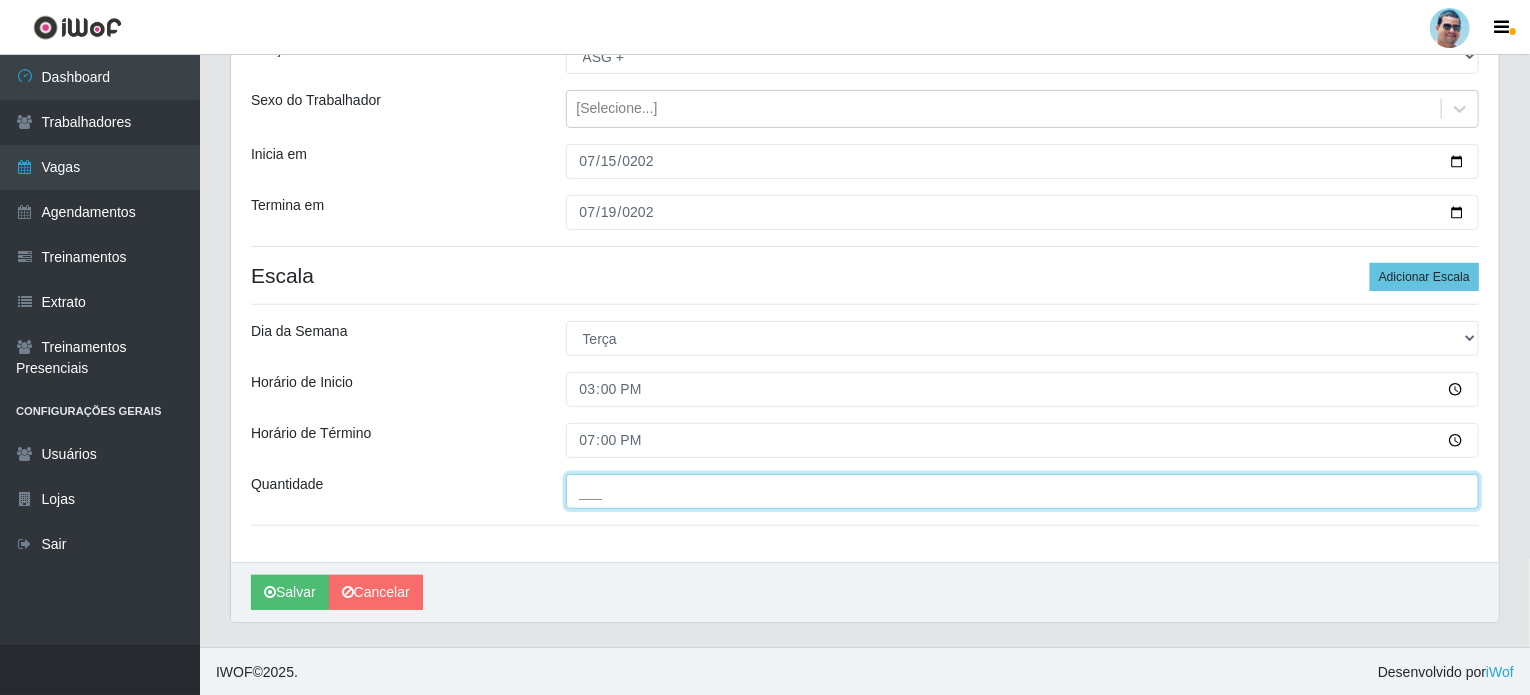 click on "___" at bounding box center [1023, 491] 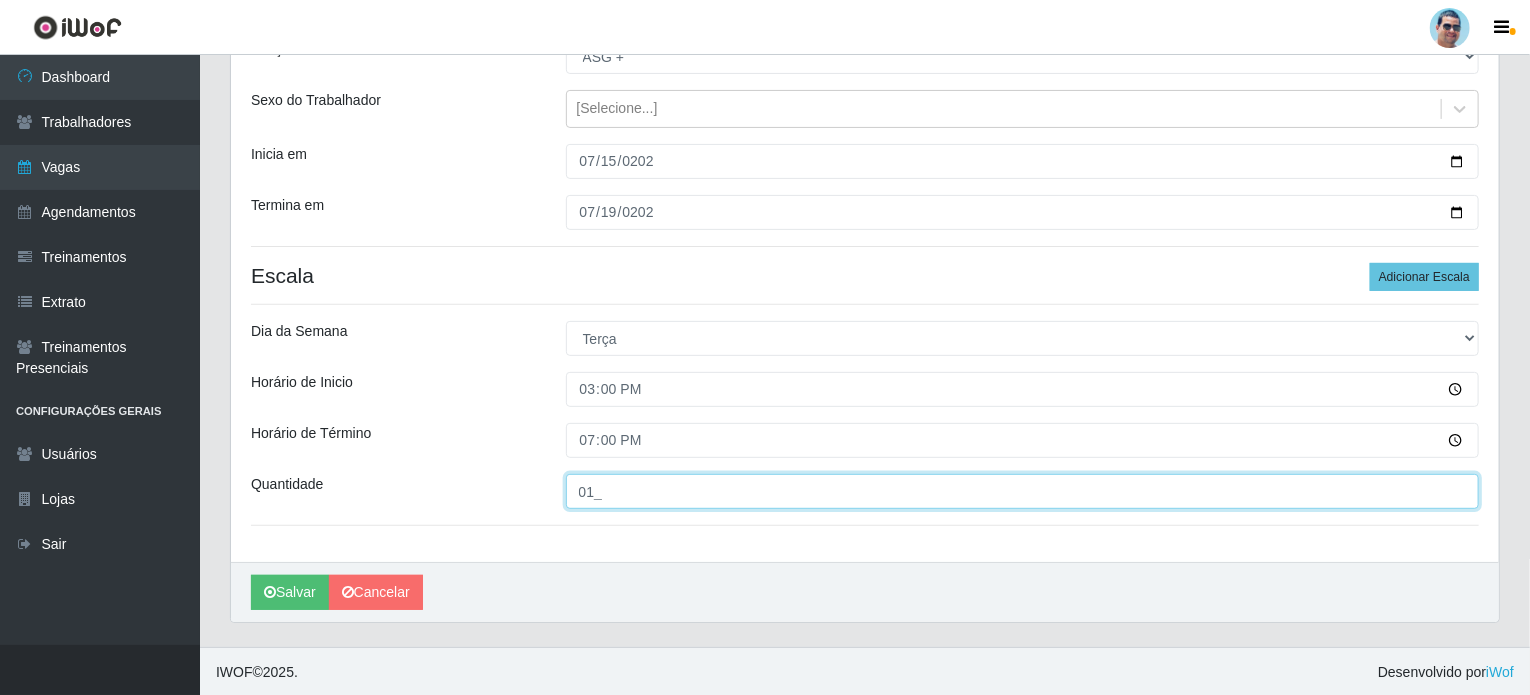 type on "01_" 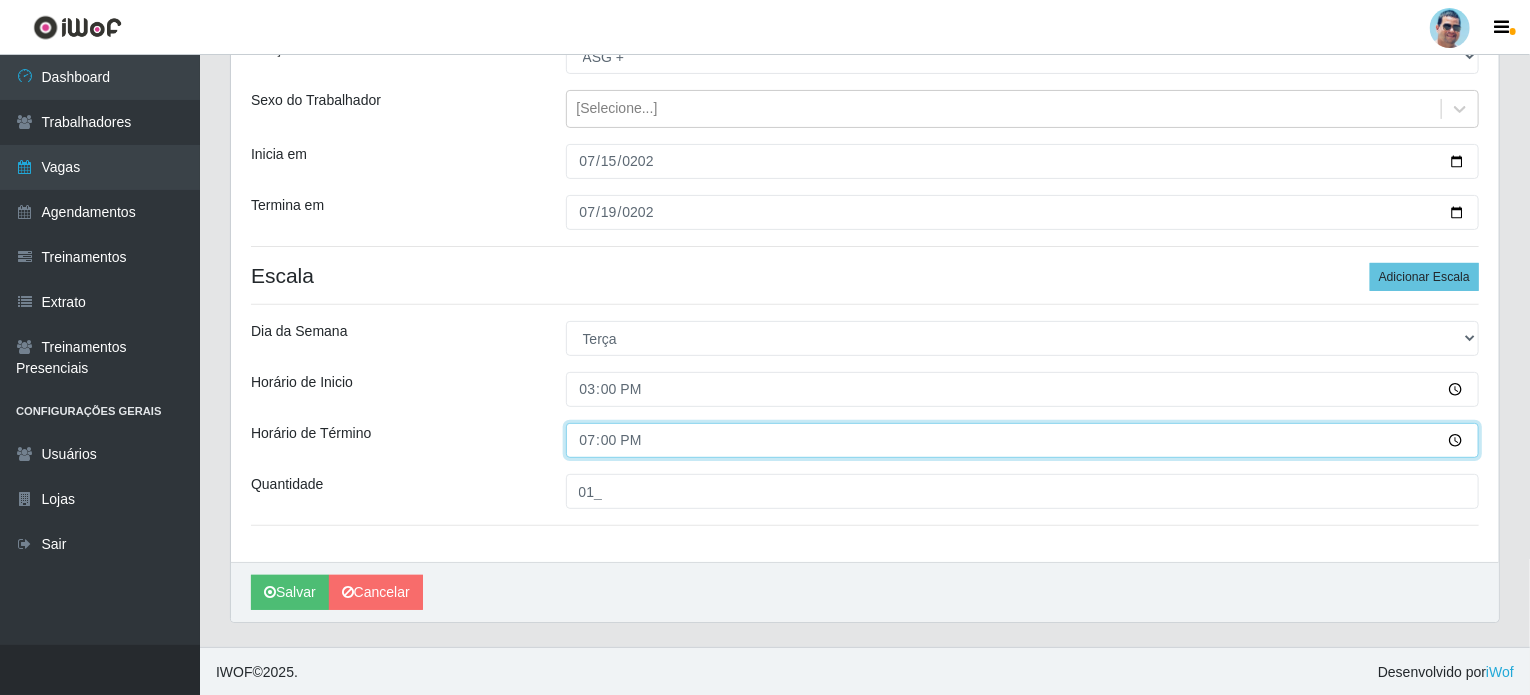 click on "19:00" at bounding box center [1023, 440] 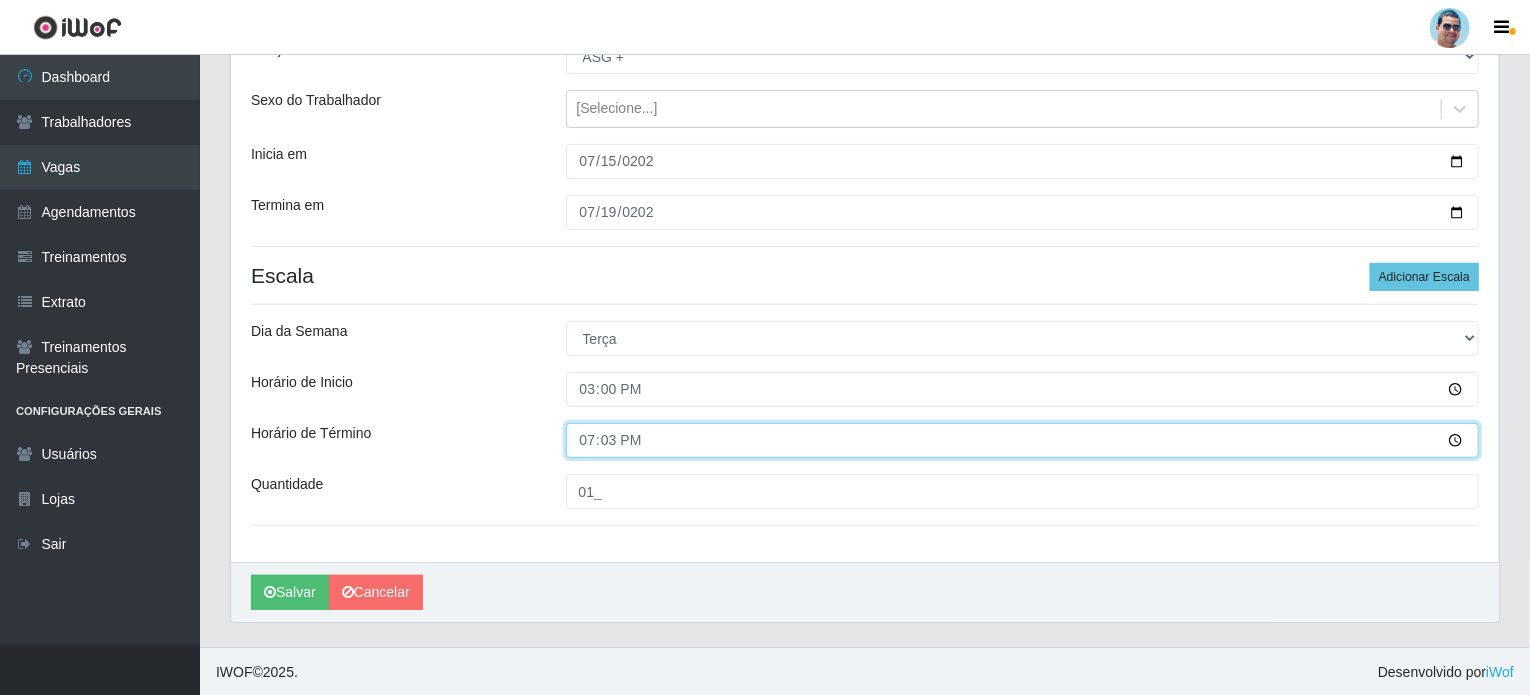 type on "19:30" 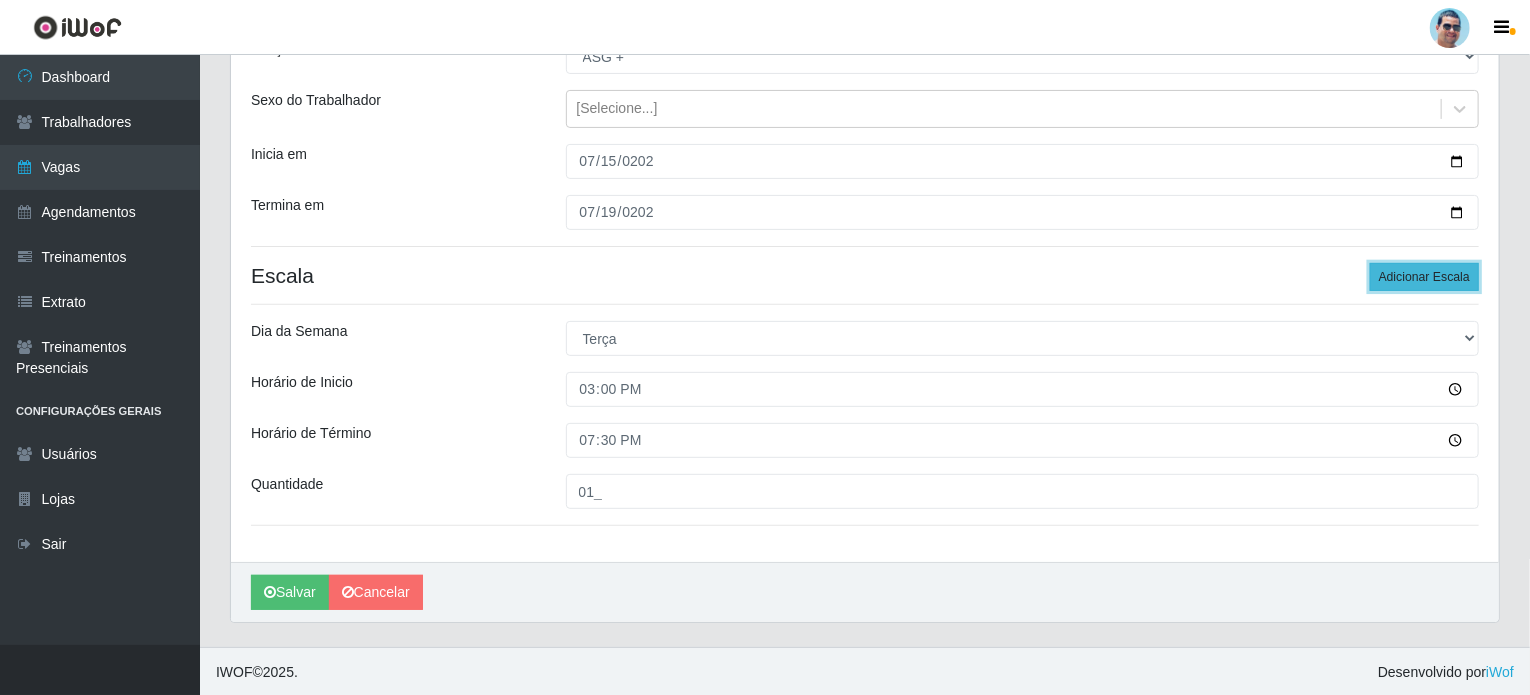 click on "Adicionar Escala" at bounding box center [1424, 277] 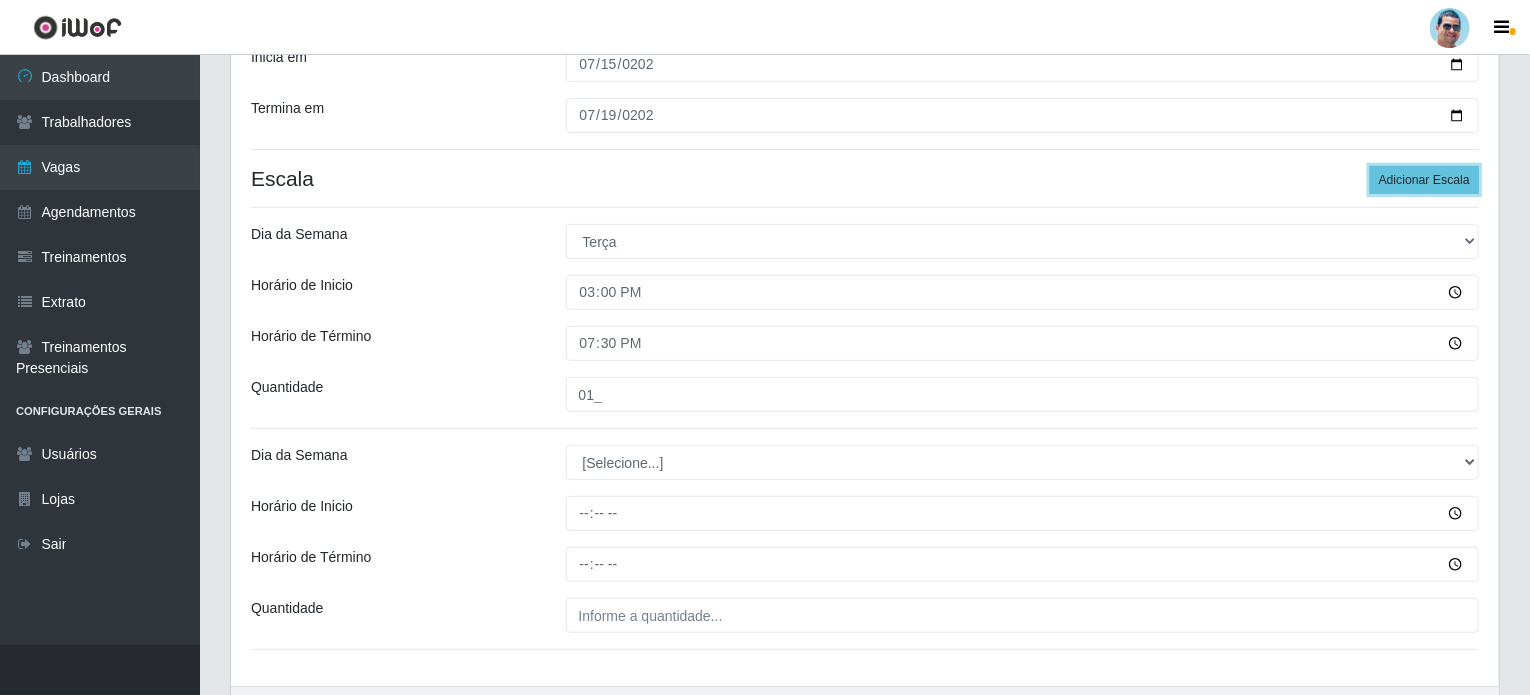 scroll, scrollTop: 304, scrollLeft: 0, axis: vertical 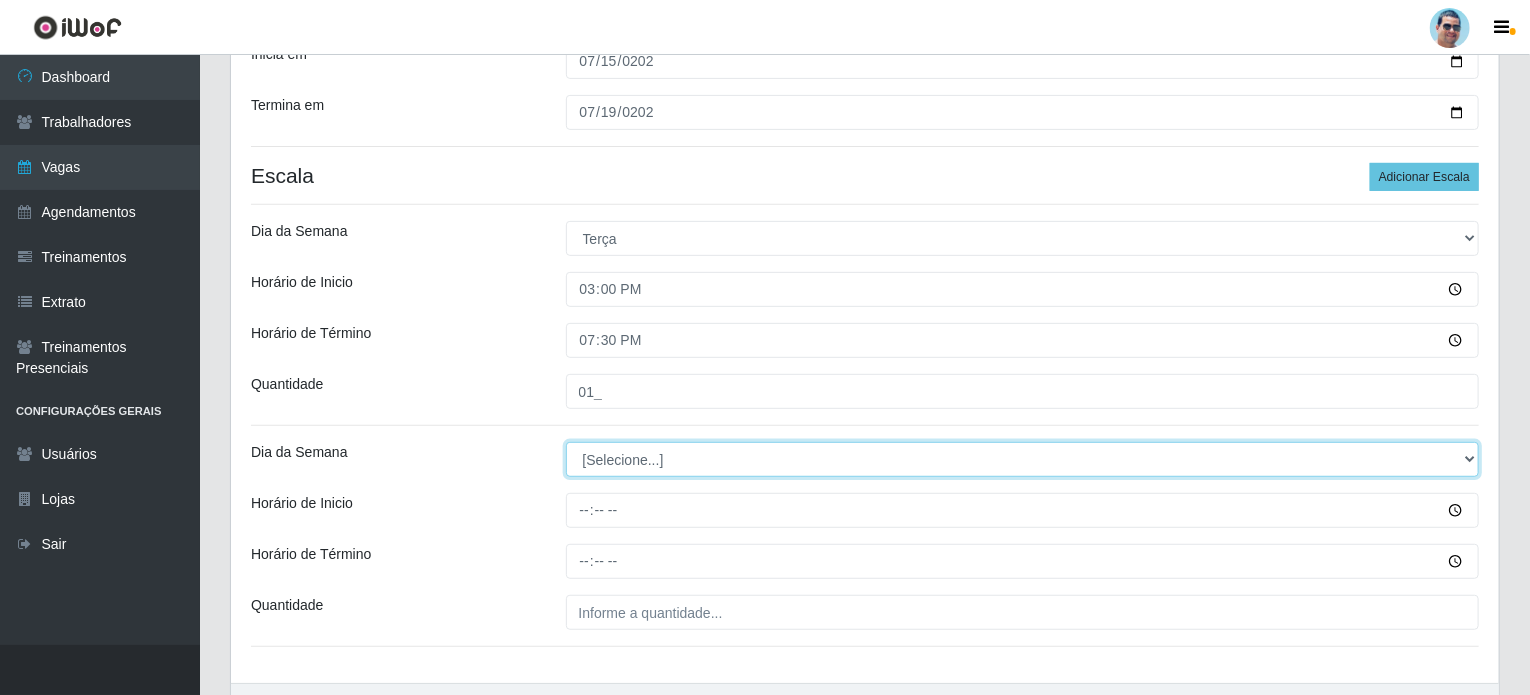 click on "[Selecione...] Segunda Terça Quarta Quinta Sexta Sábado Domingo" at bounding box center (1023, 459) 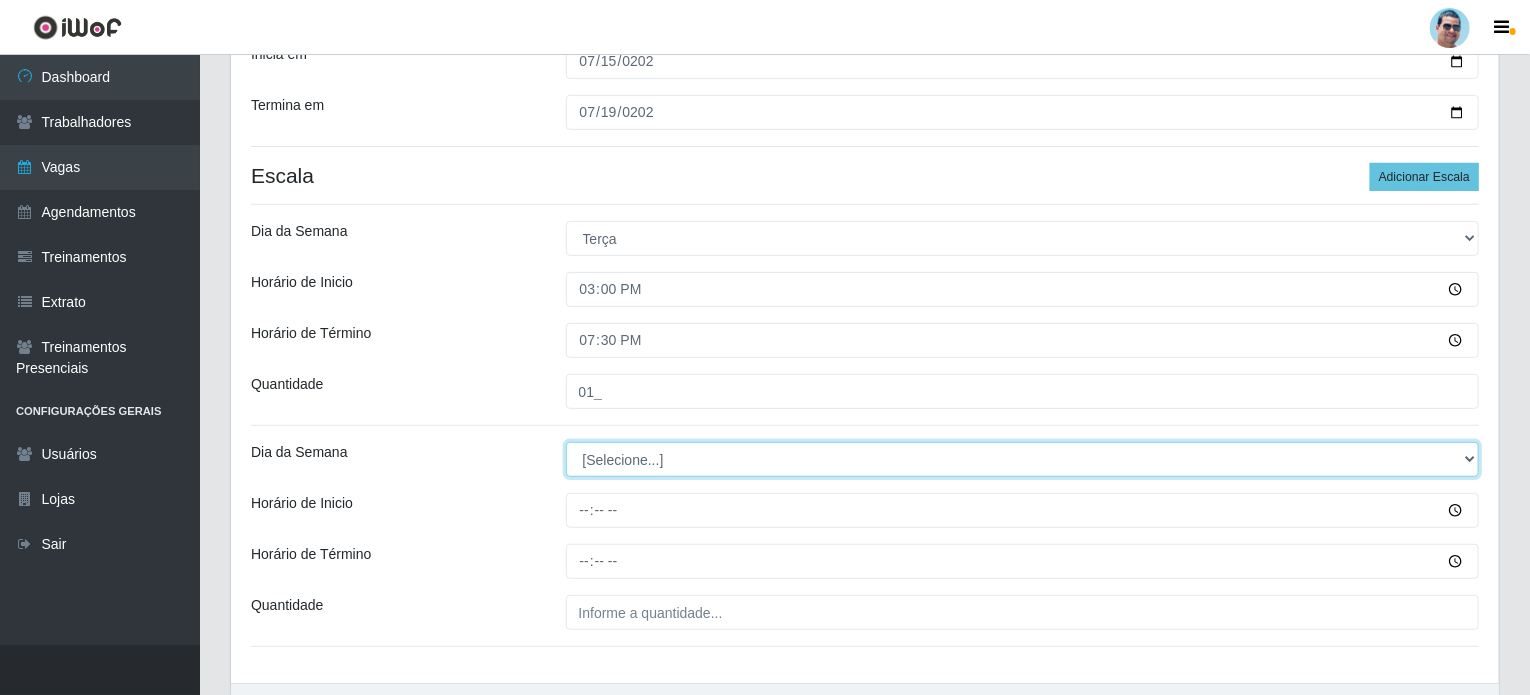 select on "4" 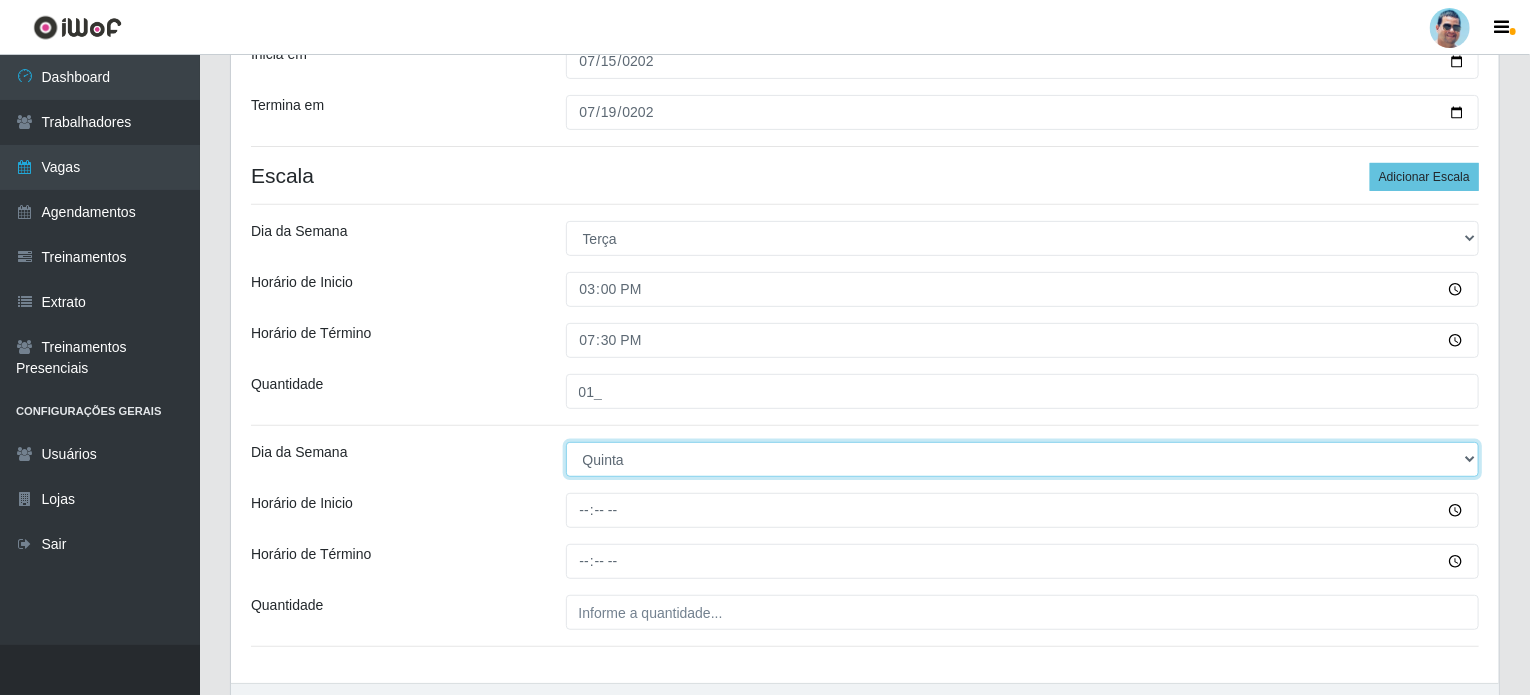 click on "[Selecione...] Segunda Terça Quarta Quinta Sexta Sábado Domingo" at bounding box center (1023, 459) 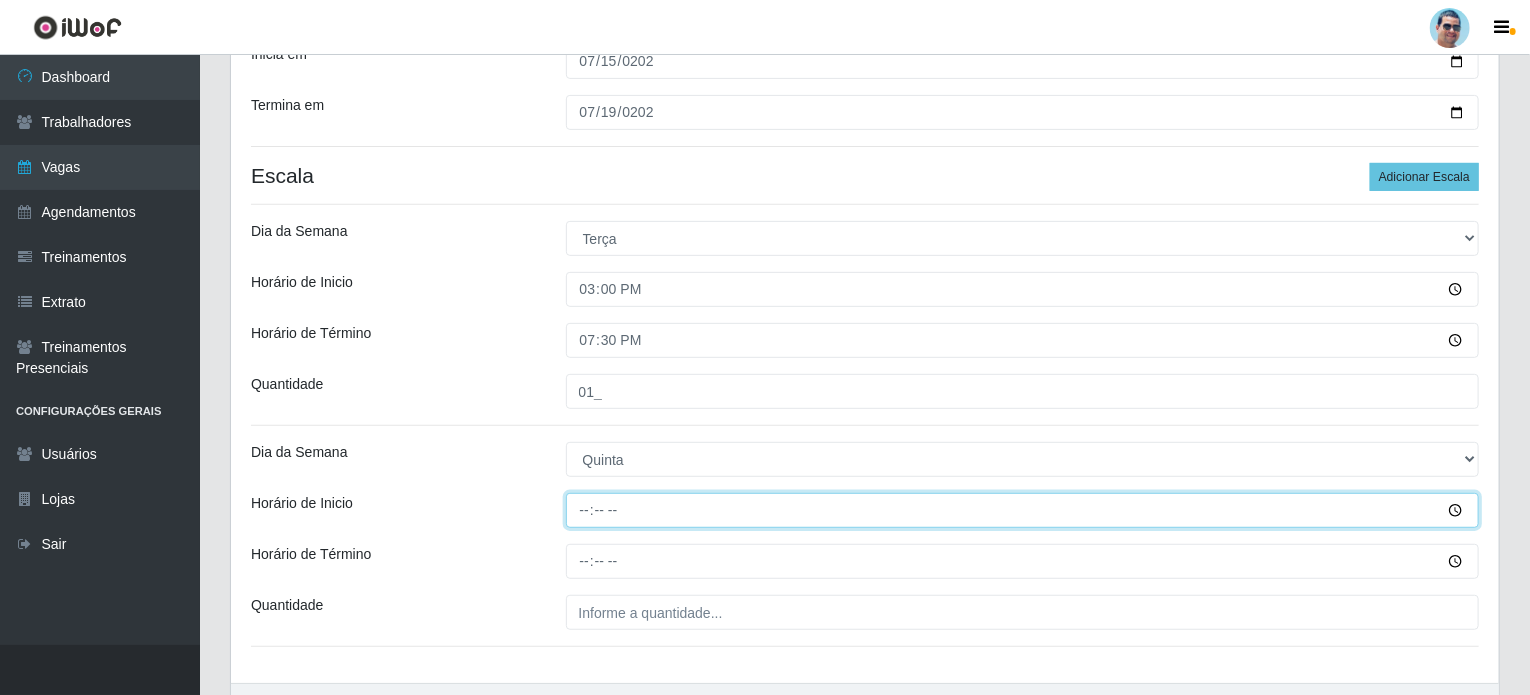 click on "Horário de Inicio" at bounding box center [1023, 510] 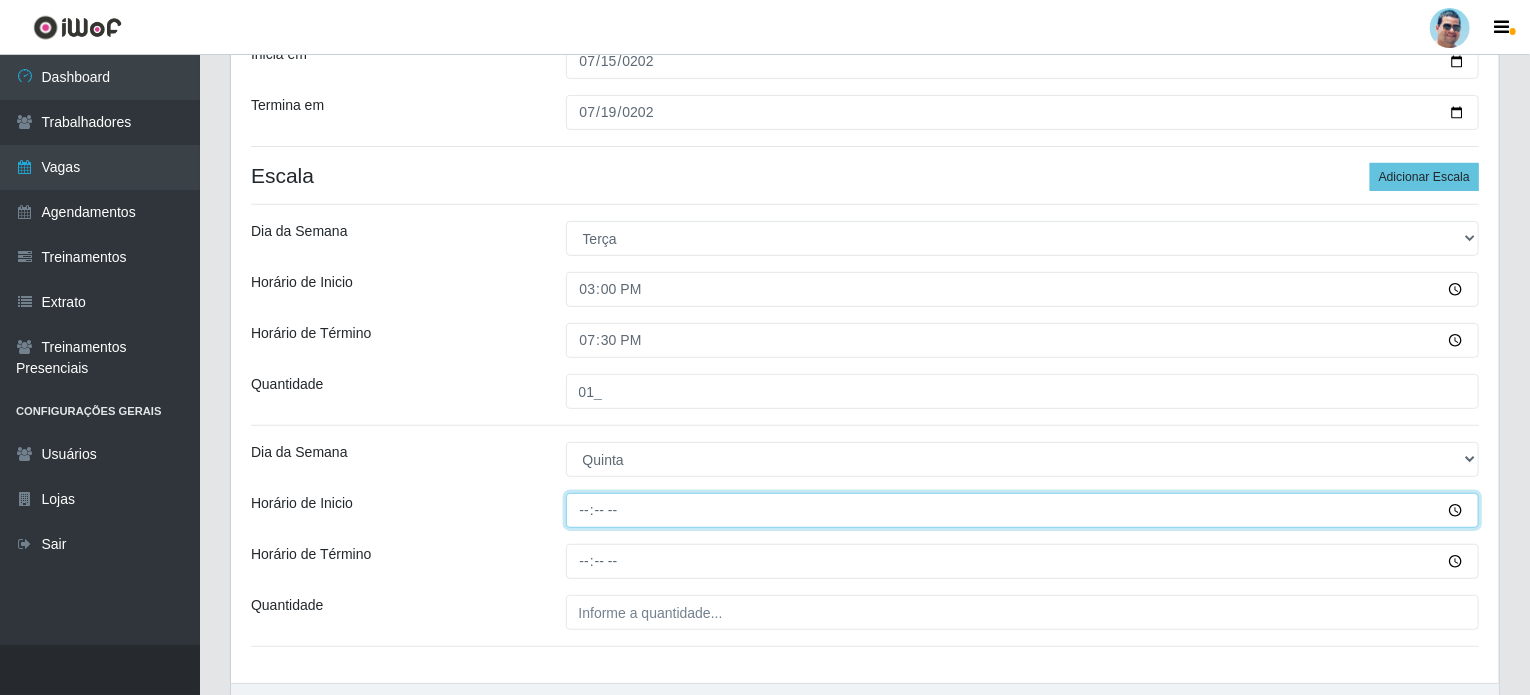 type on "14:00" 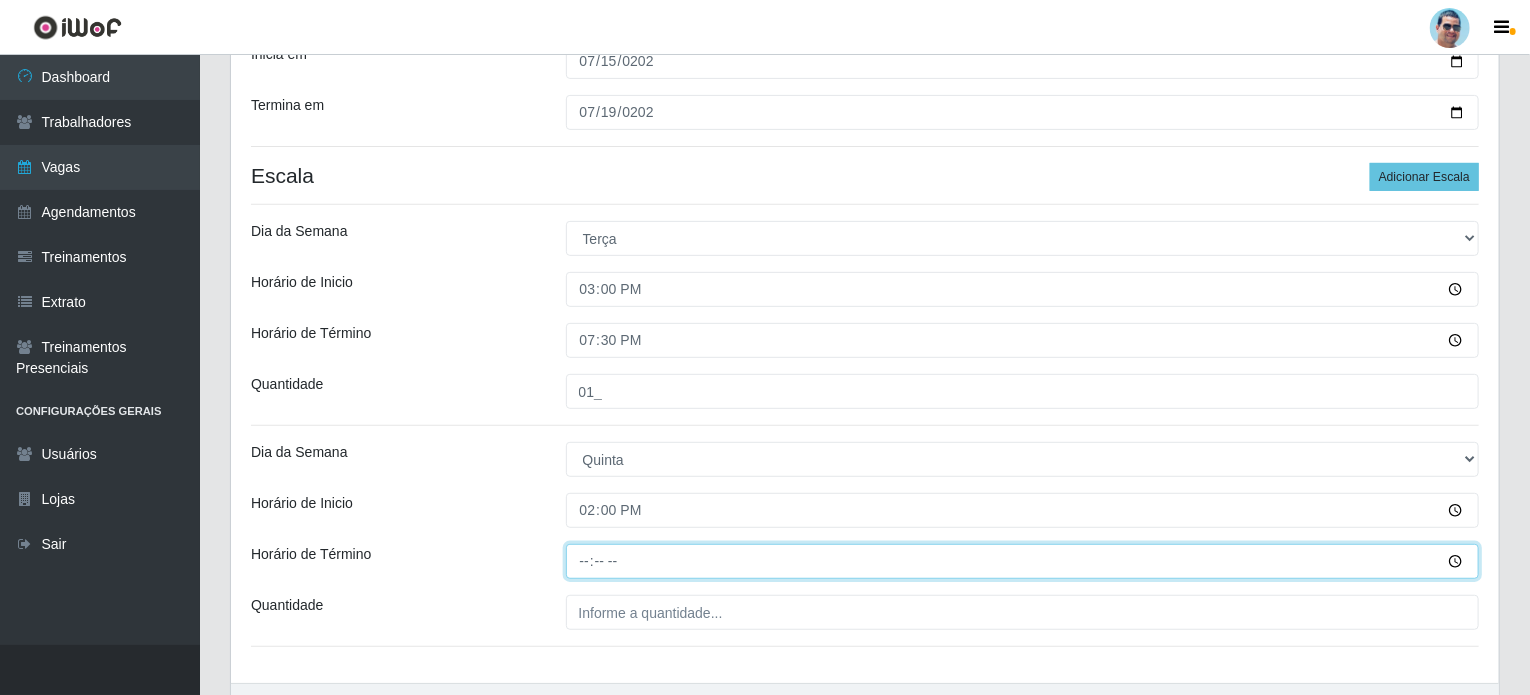 click on "Horário de Término" at bounding box center (1023, 561) 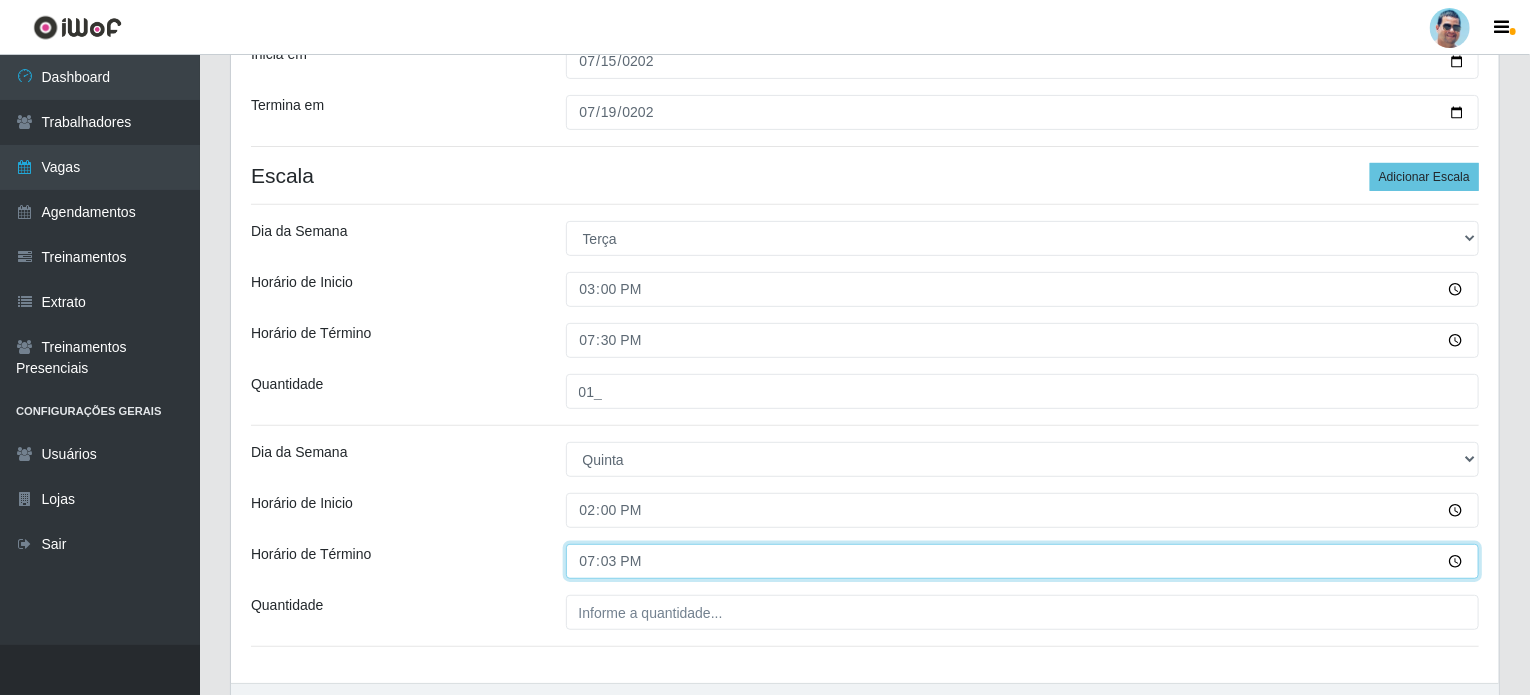 type on "19:30" 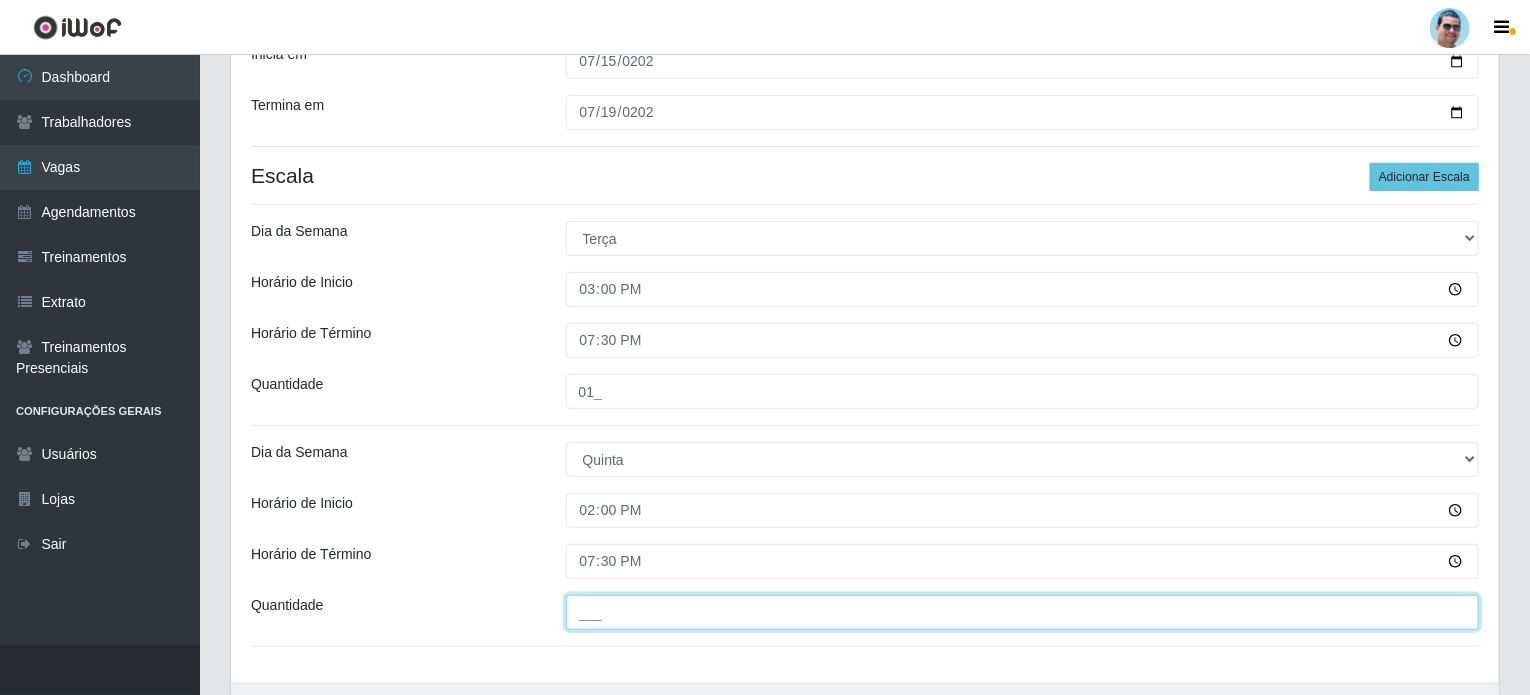 click on "___" at bounding box center [1023, 612] 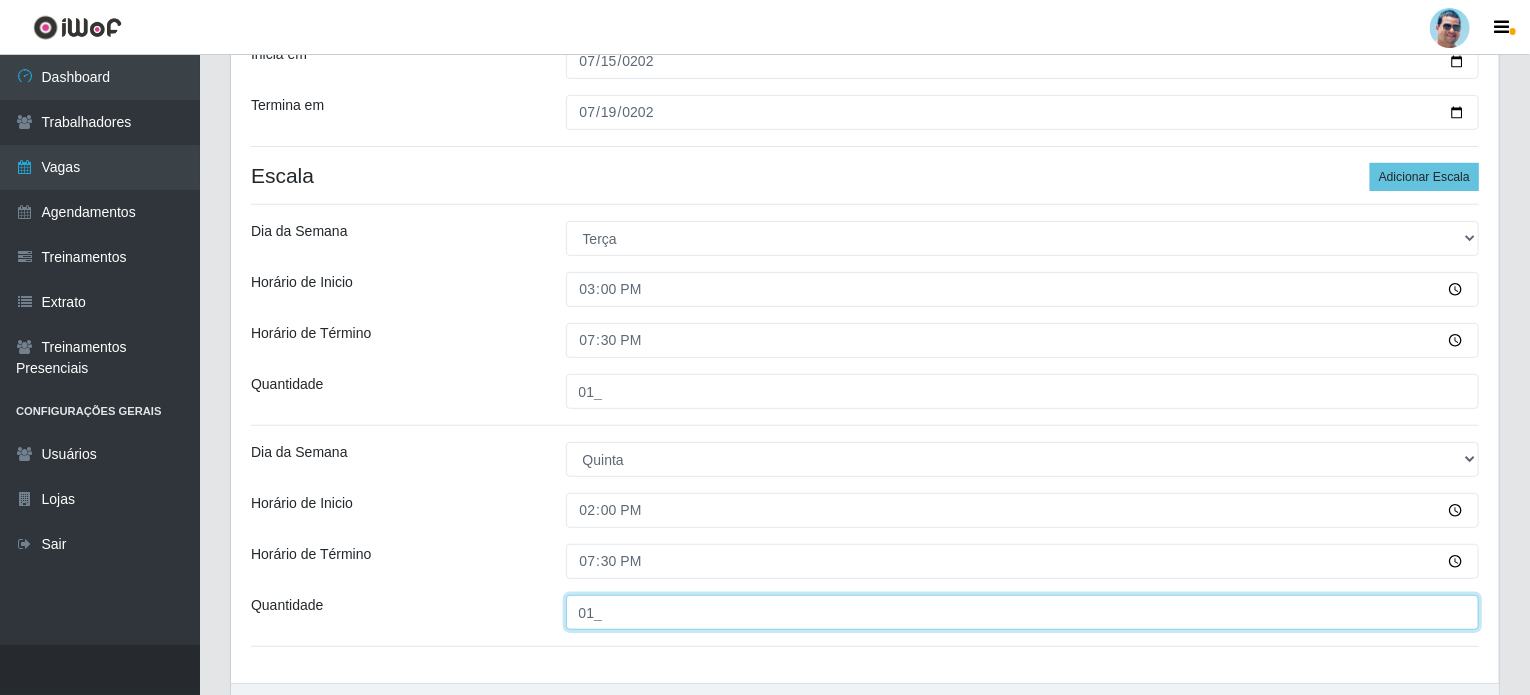 type on "01_" 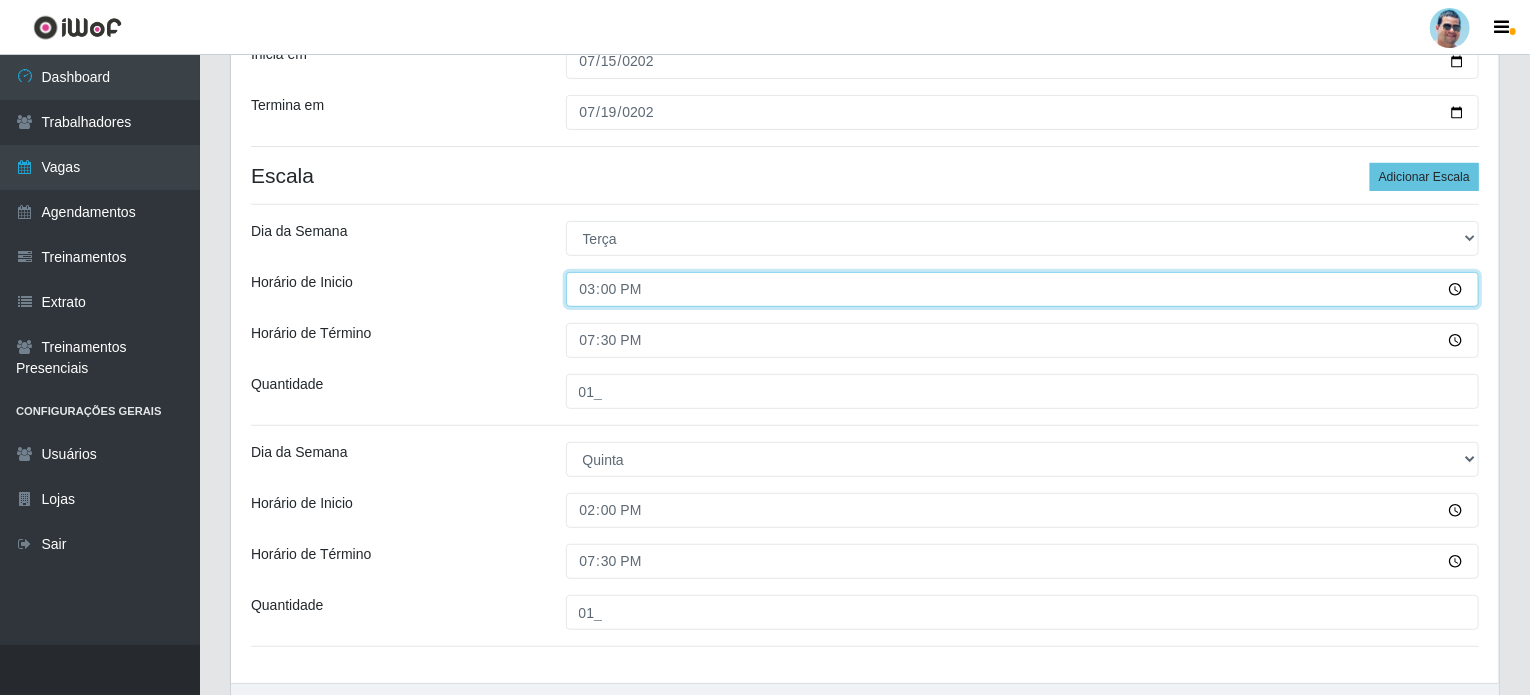 click on "15:00" at bounding box center [1023, 289] 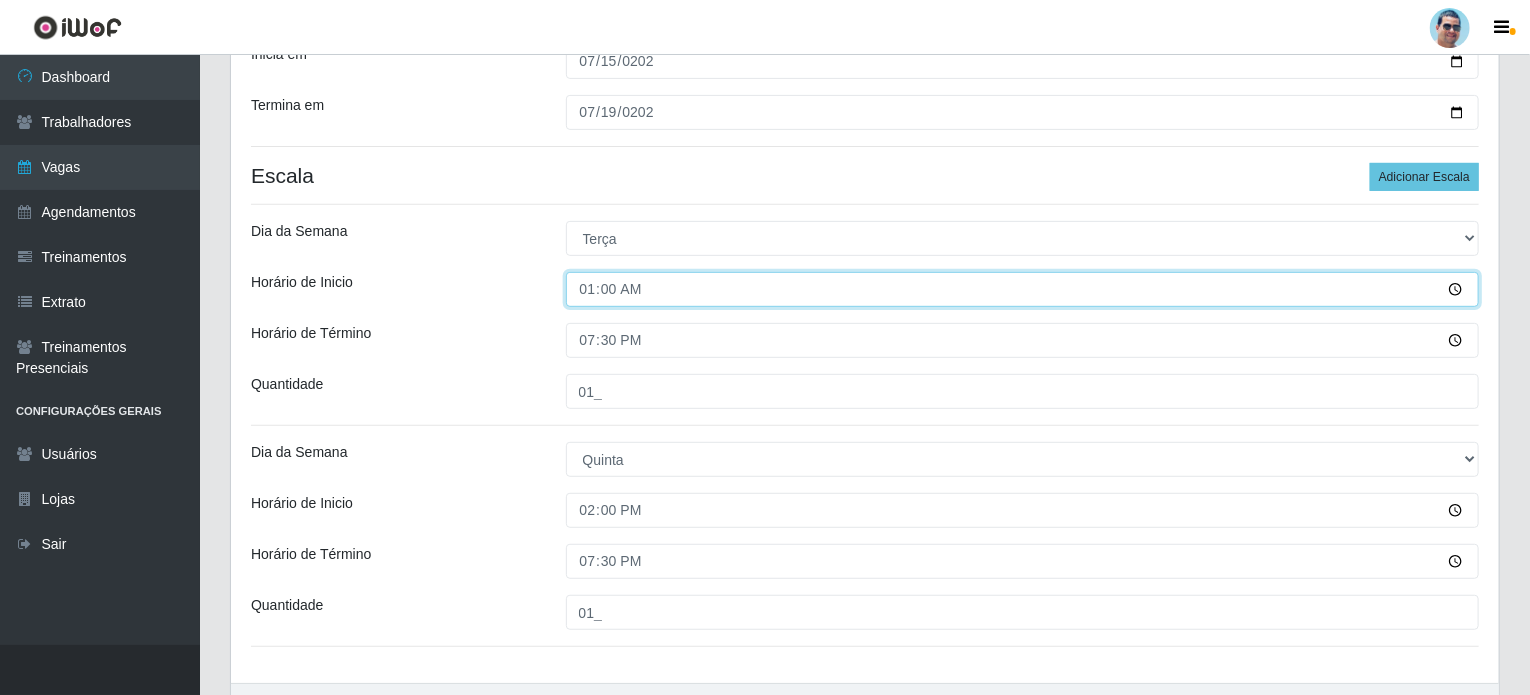 type on "14:00" 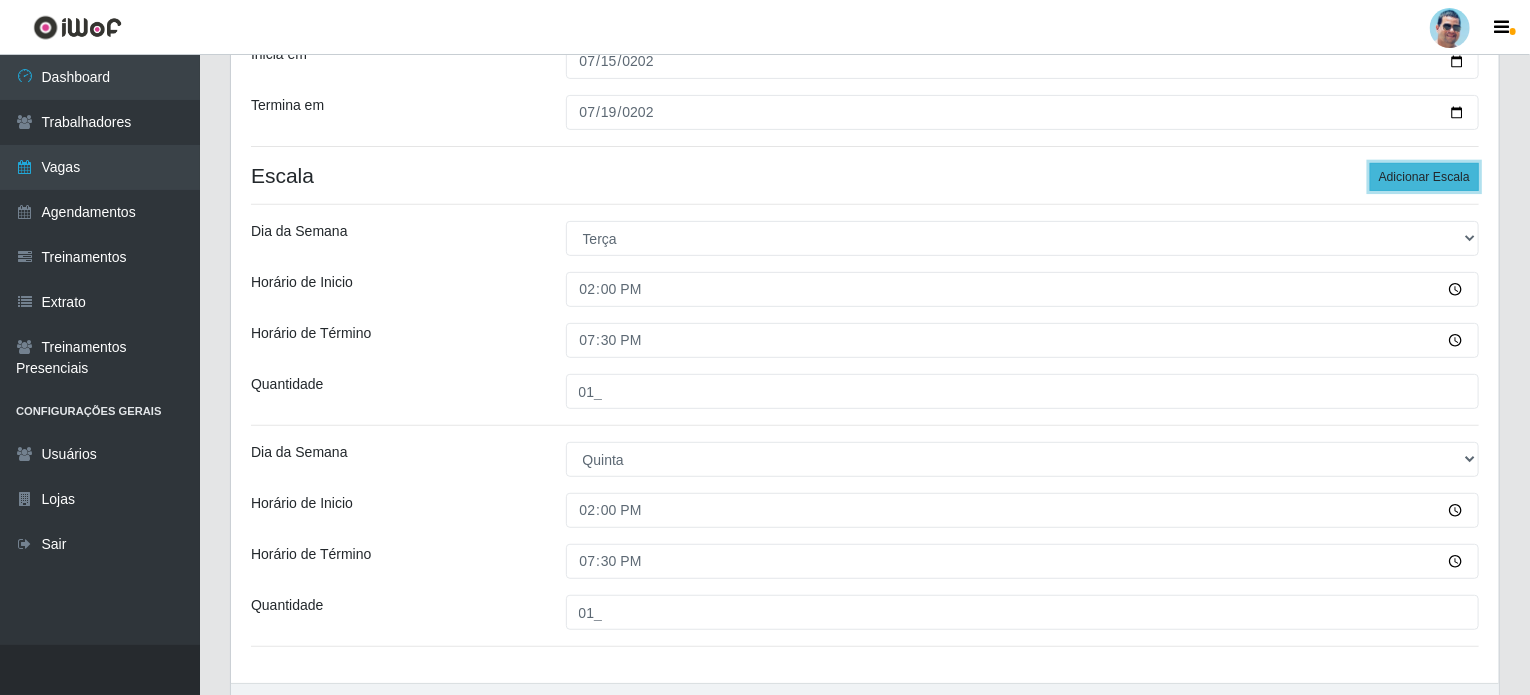 click on "Adicionar Escala" at bounding box center [1424, 177] 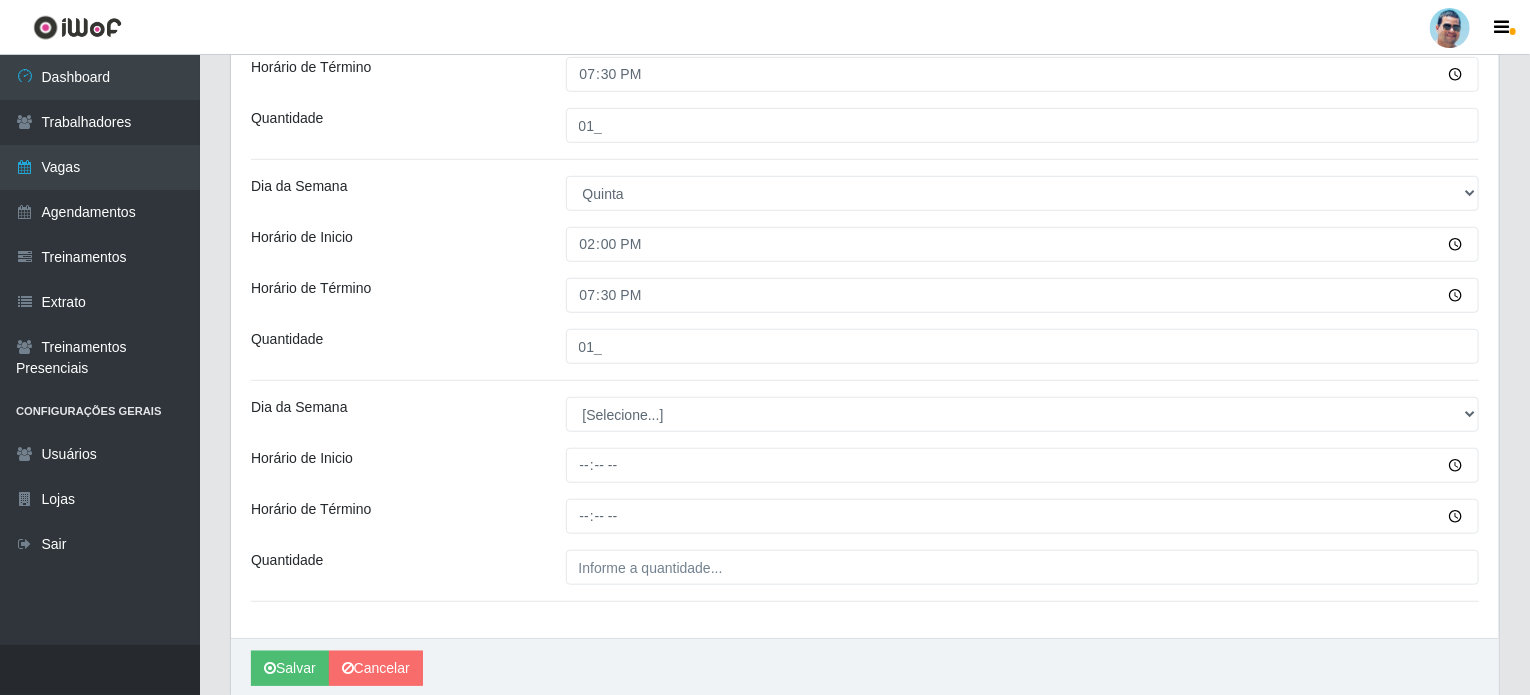 scroll, scrollTop: 604, scrollLeft: 0, axis: vertical 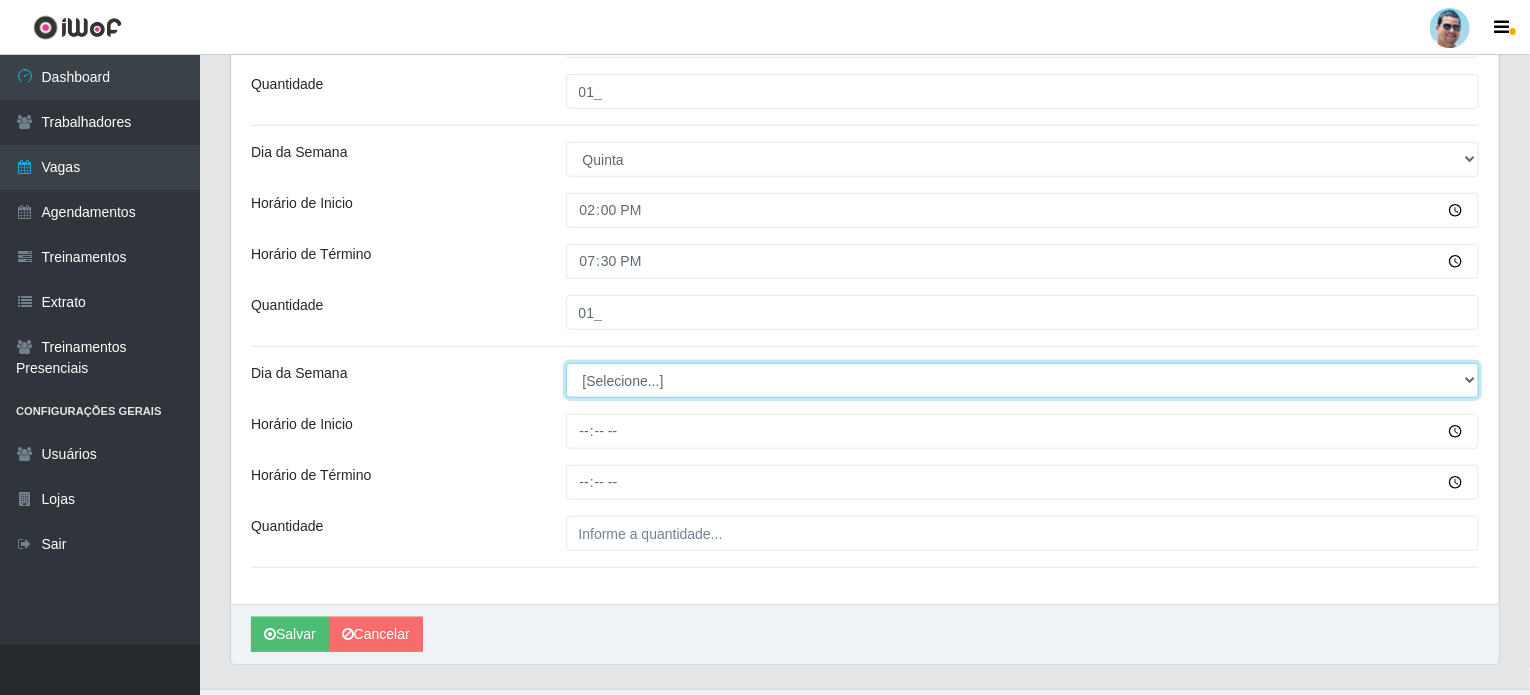 click on "[Selecione...] Segunda Terça Quarta Quinta Sexta Sábado Domingo" at bounding box center (1023, 380) 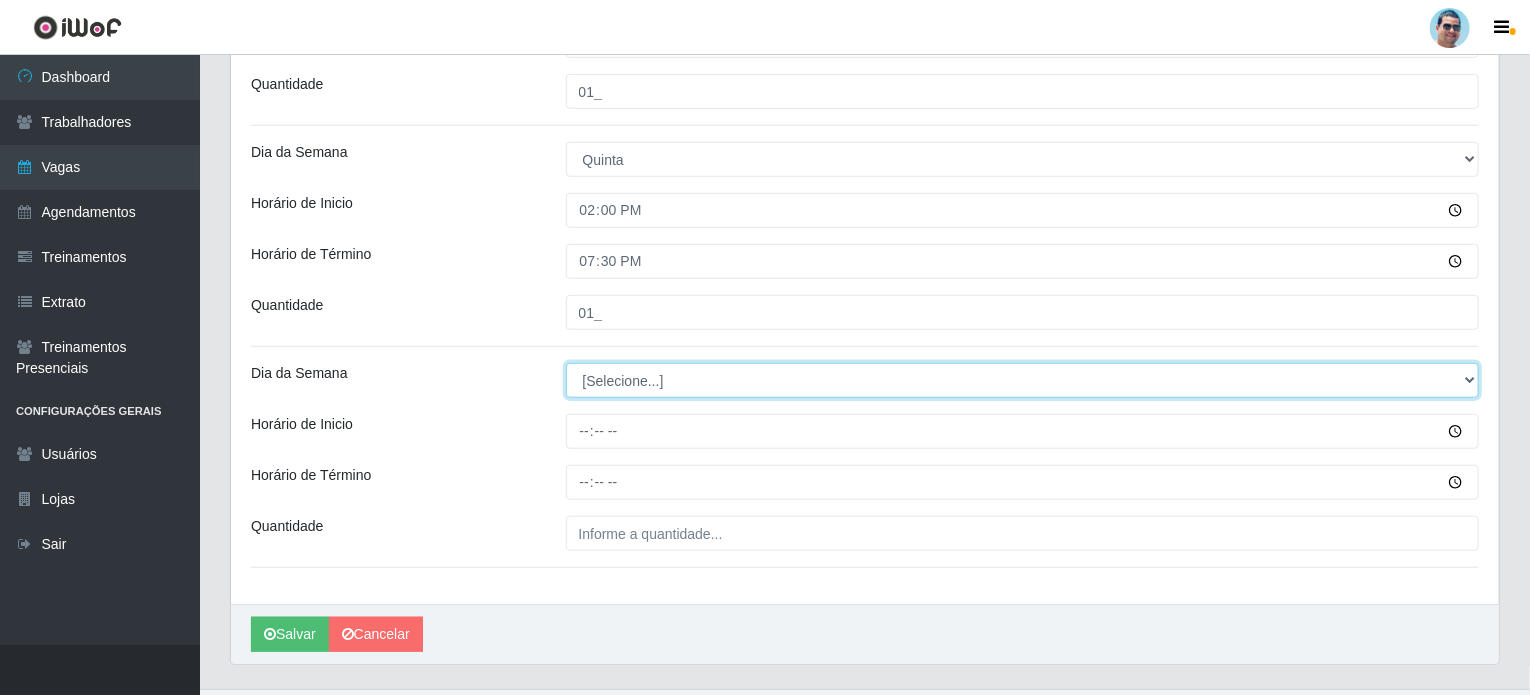select on "5" 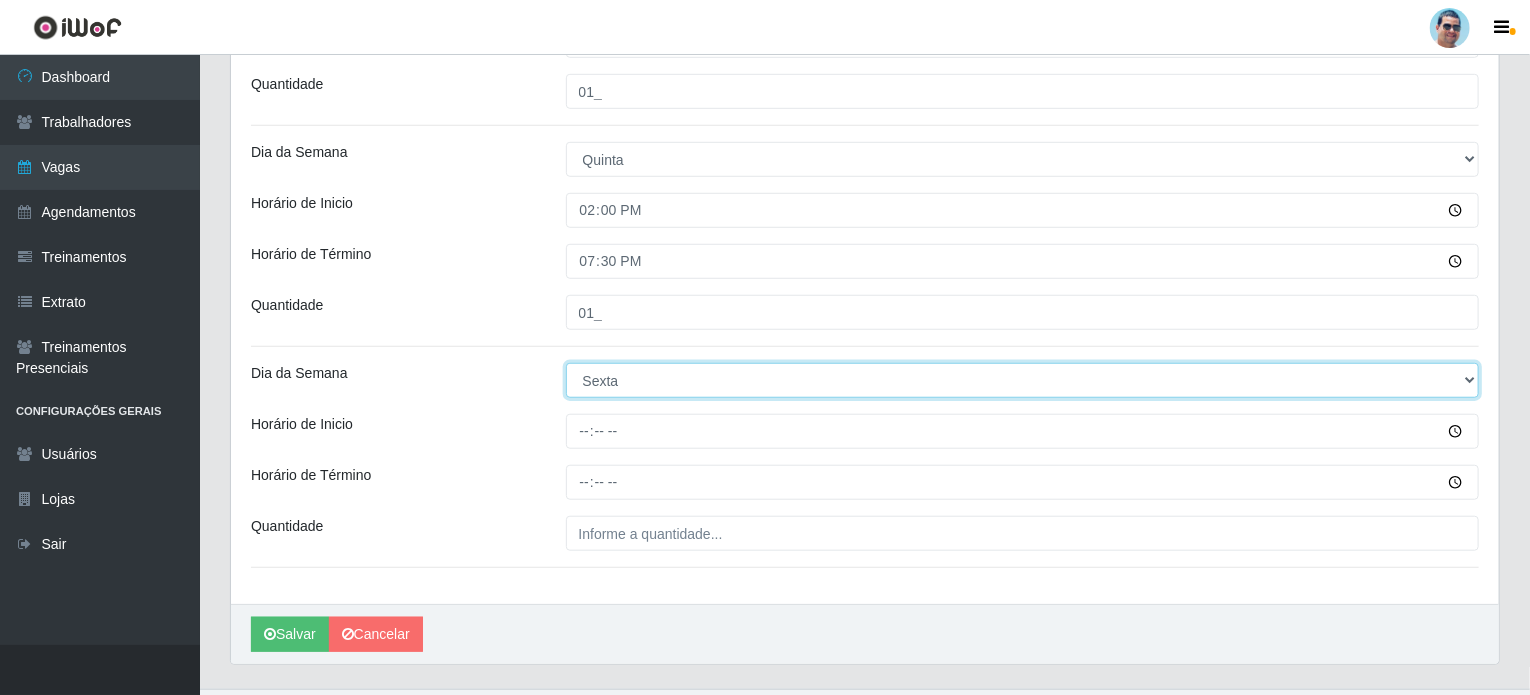 click on "[Selecione...] Segunda Terça Quarta Quinta Sexta Sábado Domingo" at bounding box center [1023, 380] 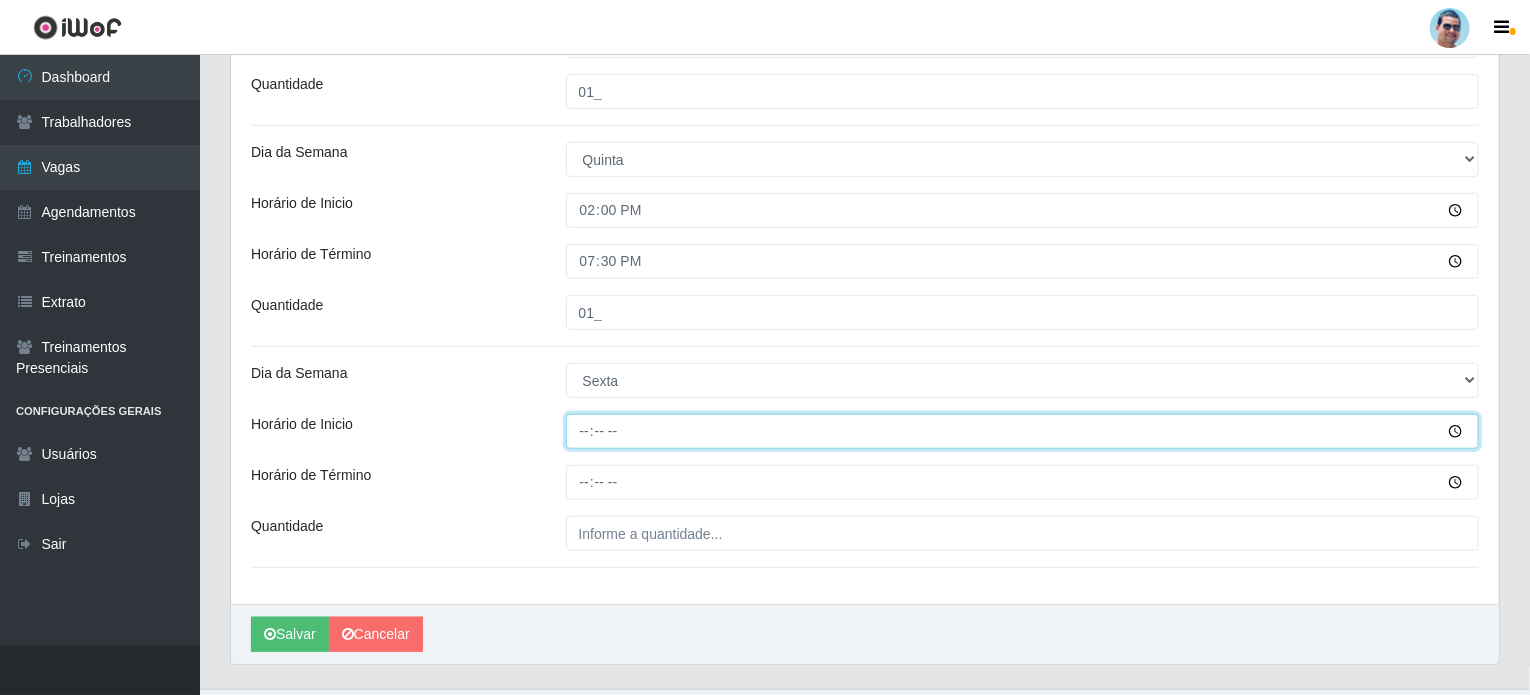 click on "Horário de Inicio" at bounding box center (1023, 431) 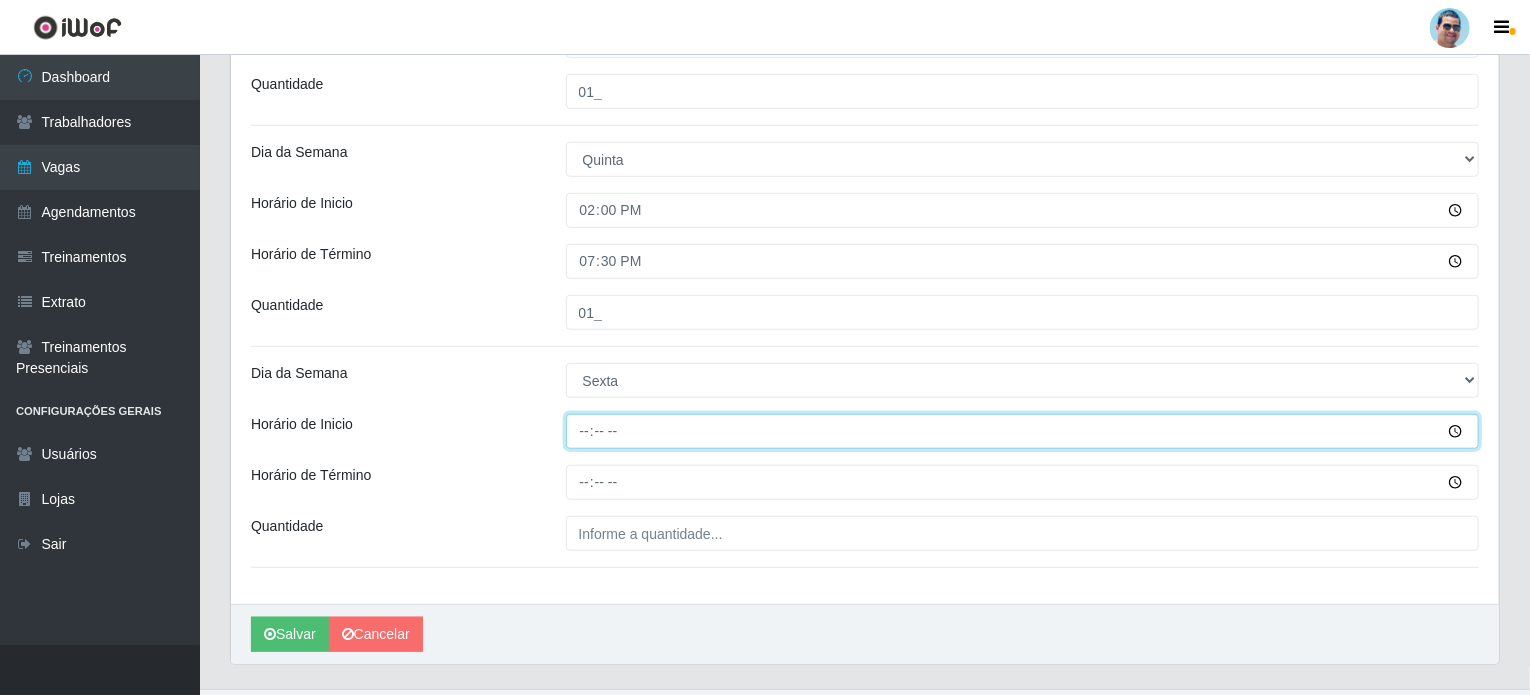 type on "14:00" 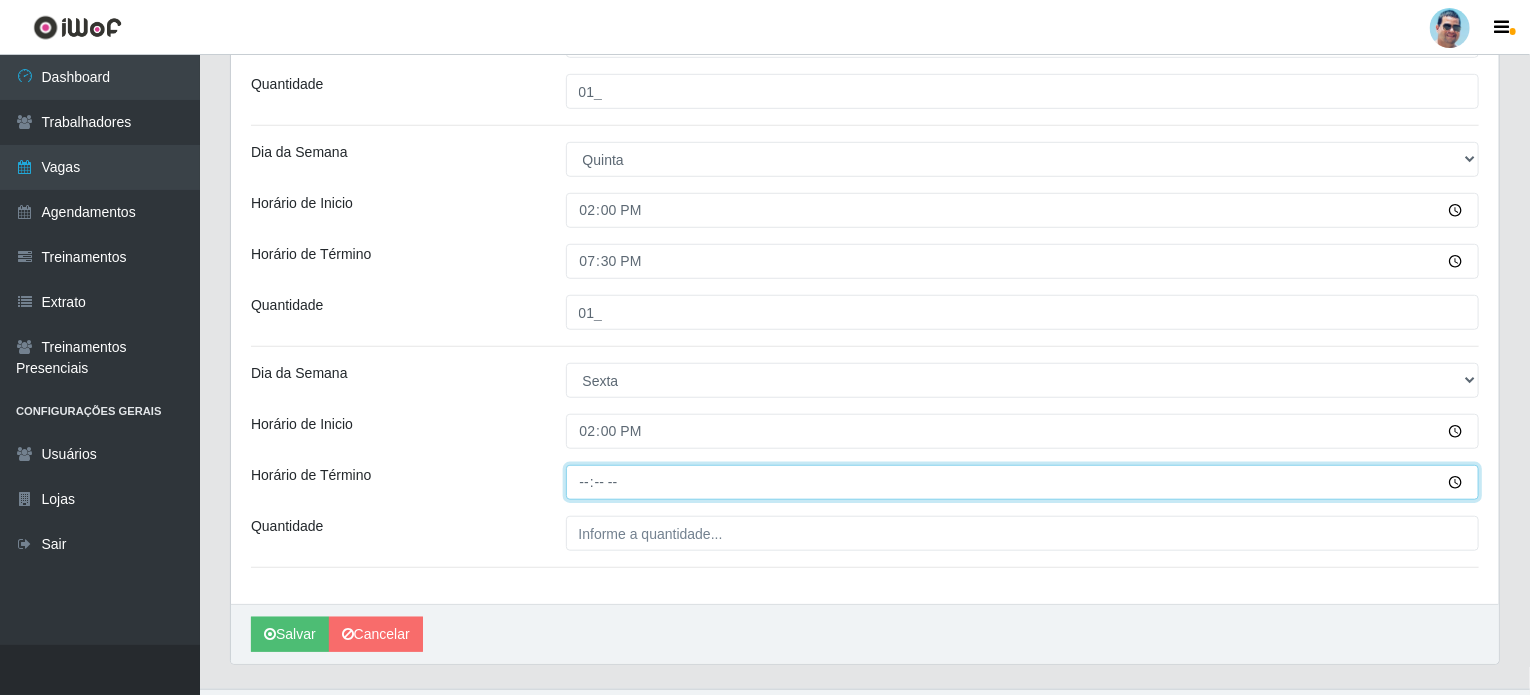 click on "Horário de Término" at bounding box center [1023, 482] 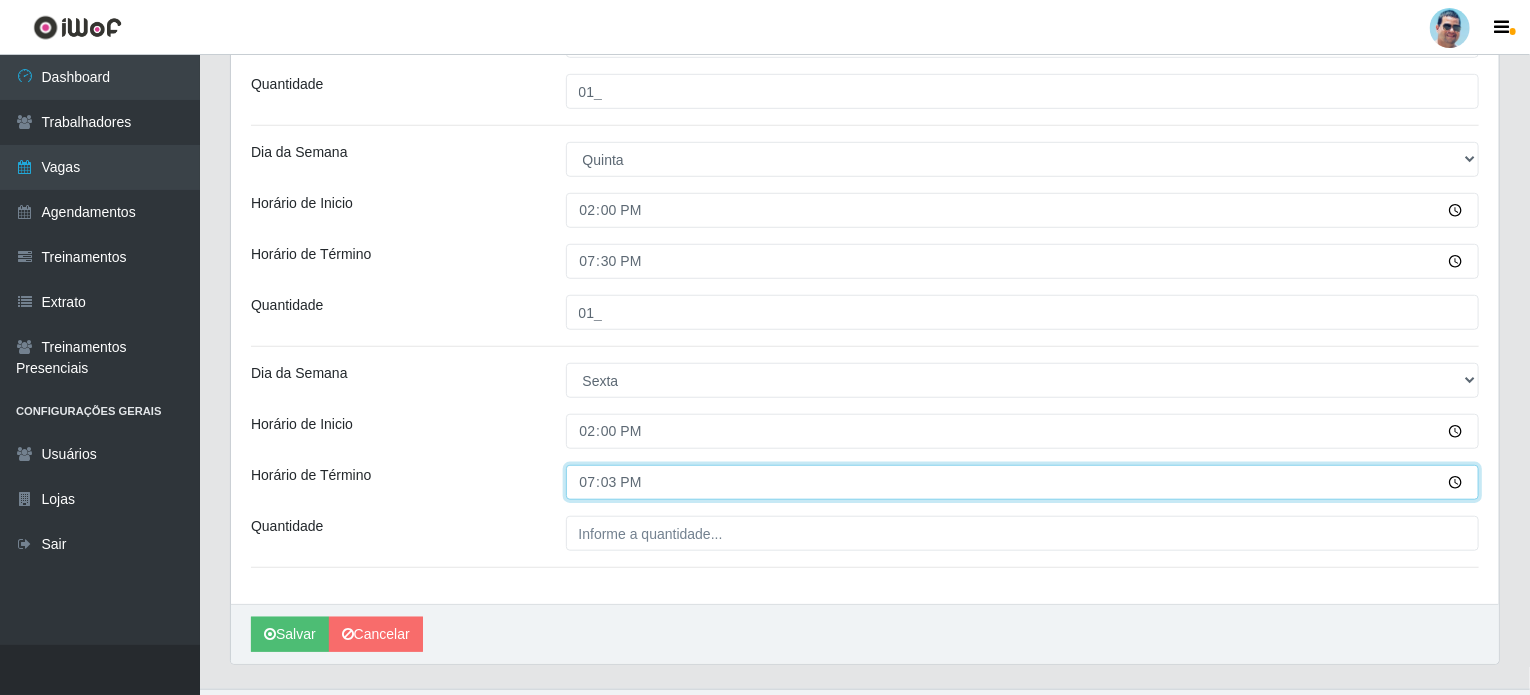 type on "19:30" 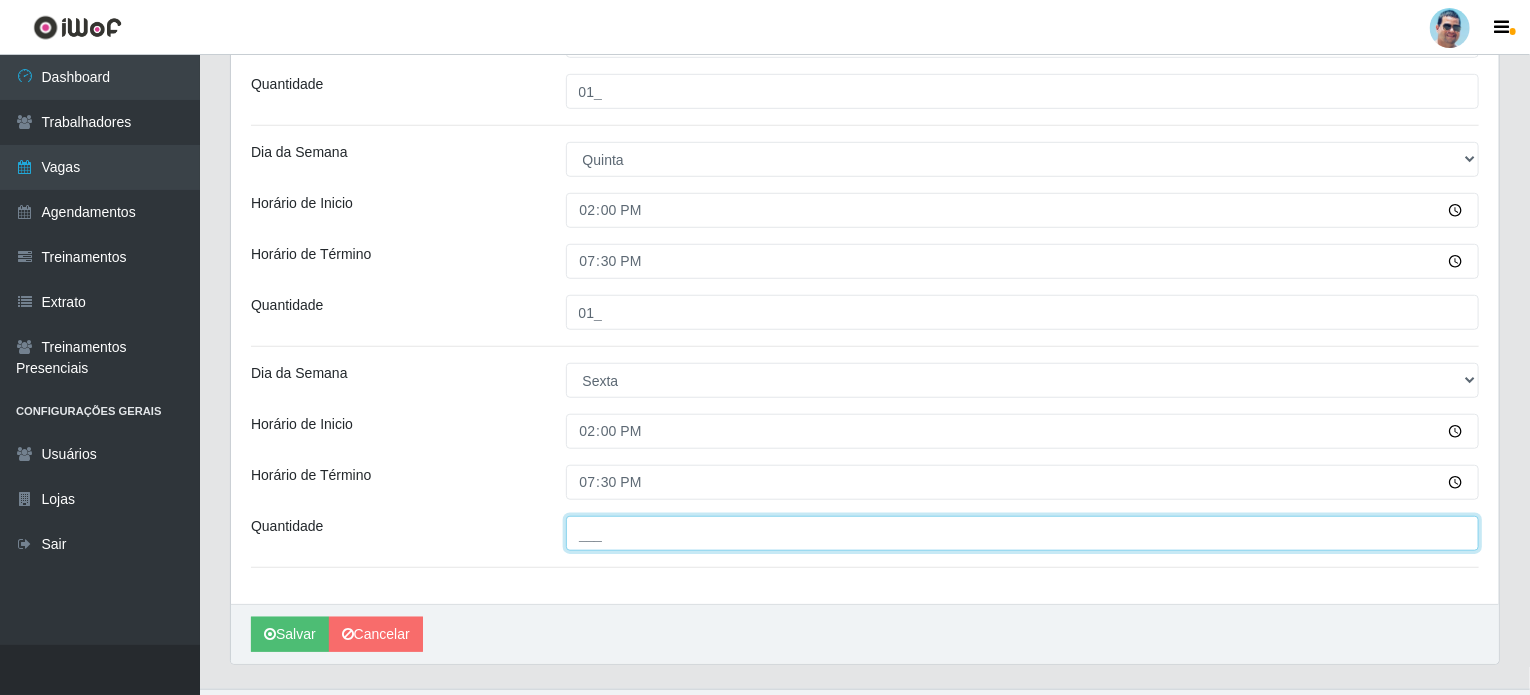 click on "___" at bounding box center (1023, 533) 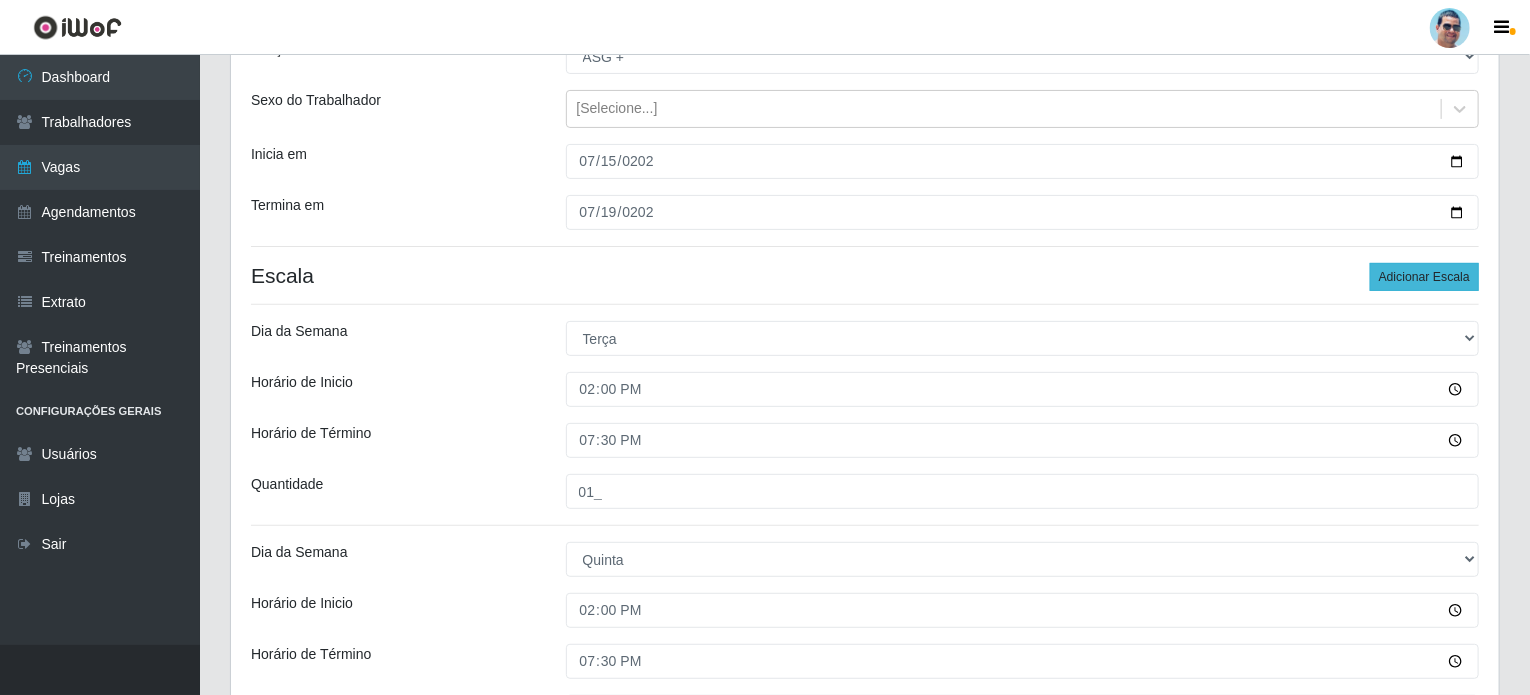 type on "01_" 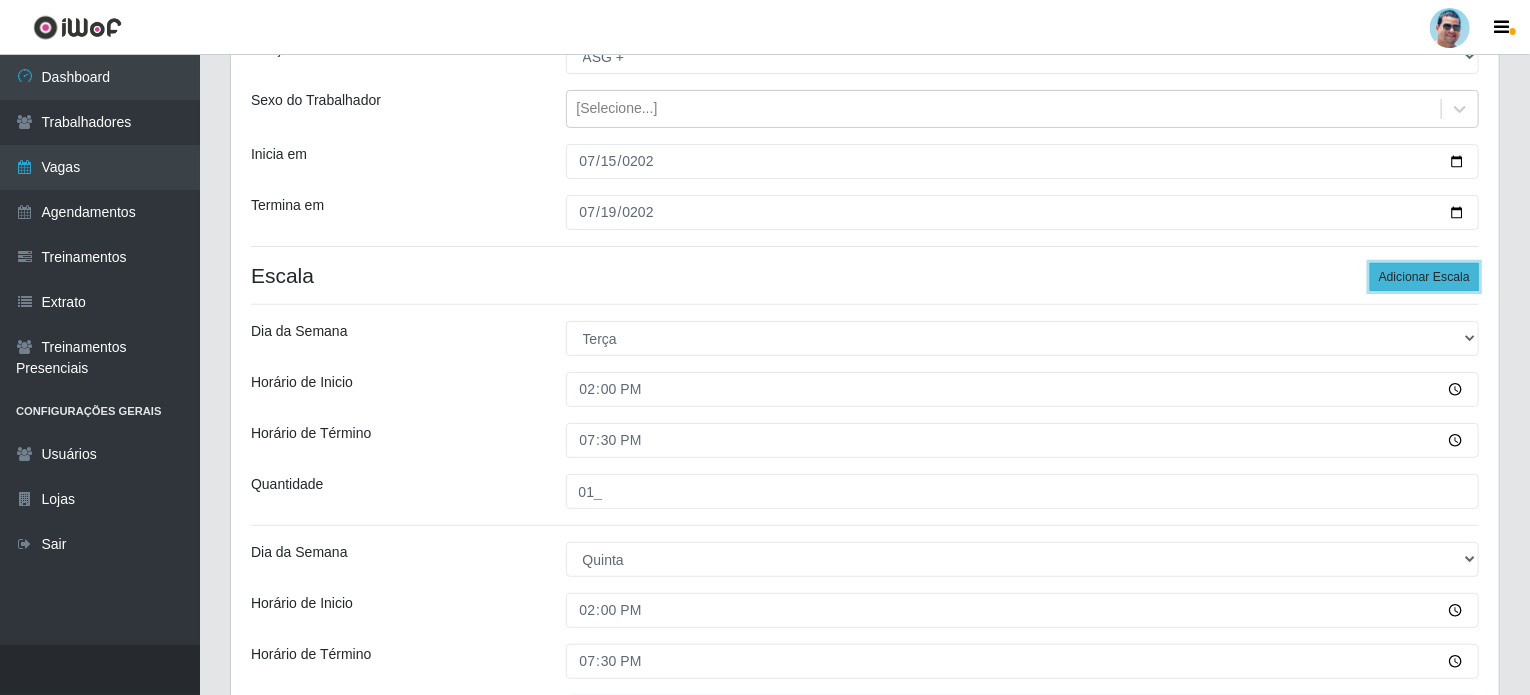 click on "Adicionar Escala" at bounding box center [1424, 277] 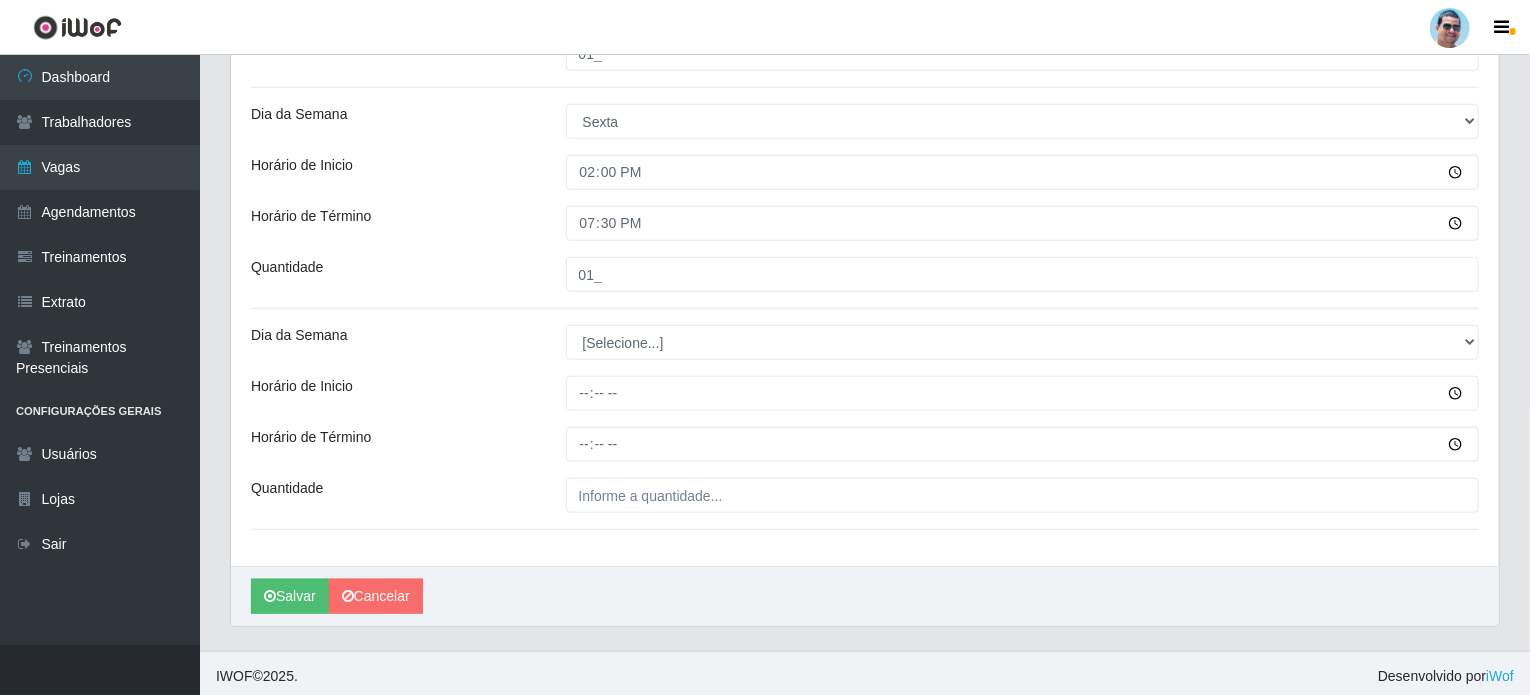 scroll, scrollTop: 866, scrollLeft: 0, axis: vertical 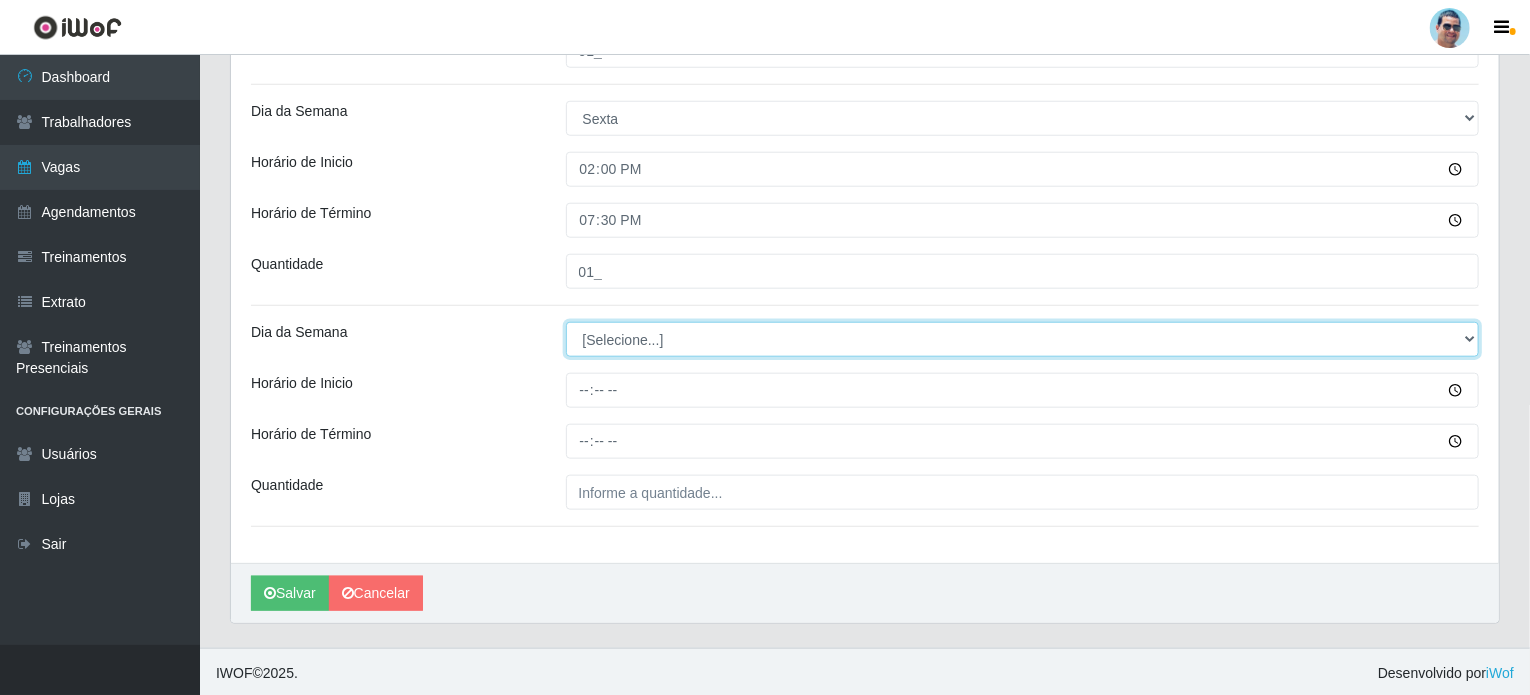 click on "[Selecione...] Segunda Terça Quarta Quinta Sexta Sábado Domingo" at bounding box center (1023, 339) 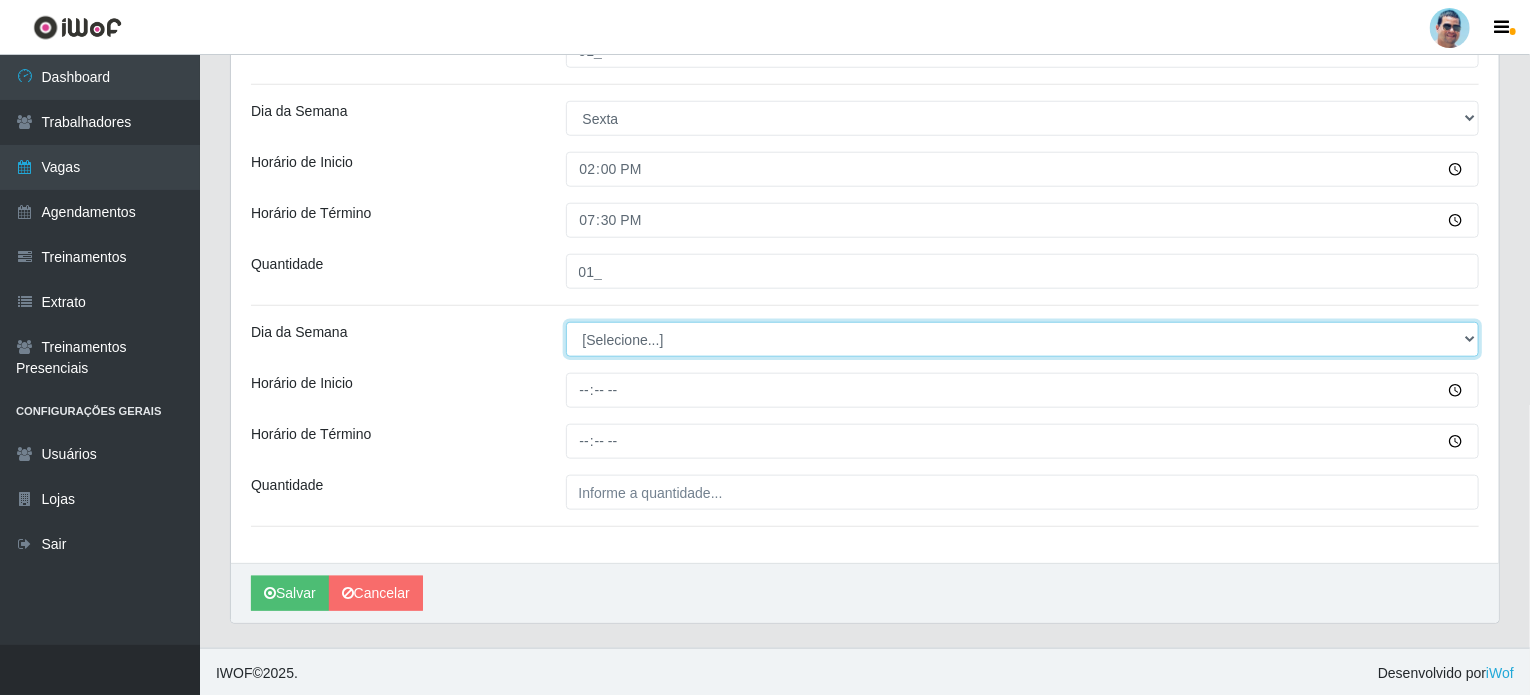 select on "6" 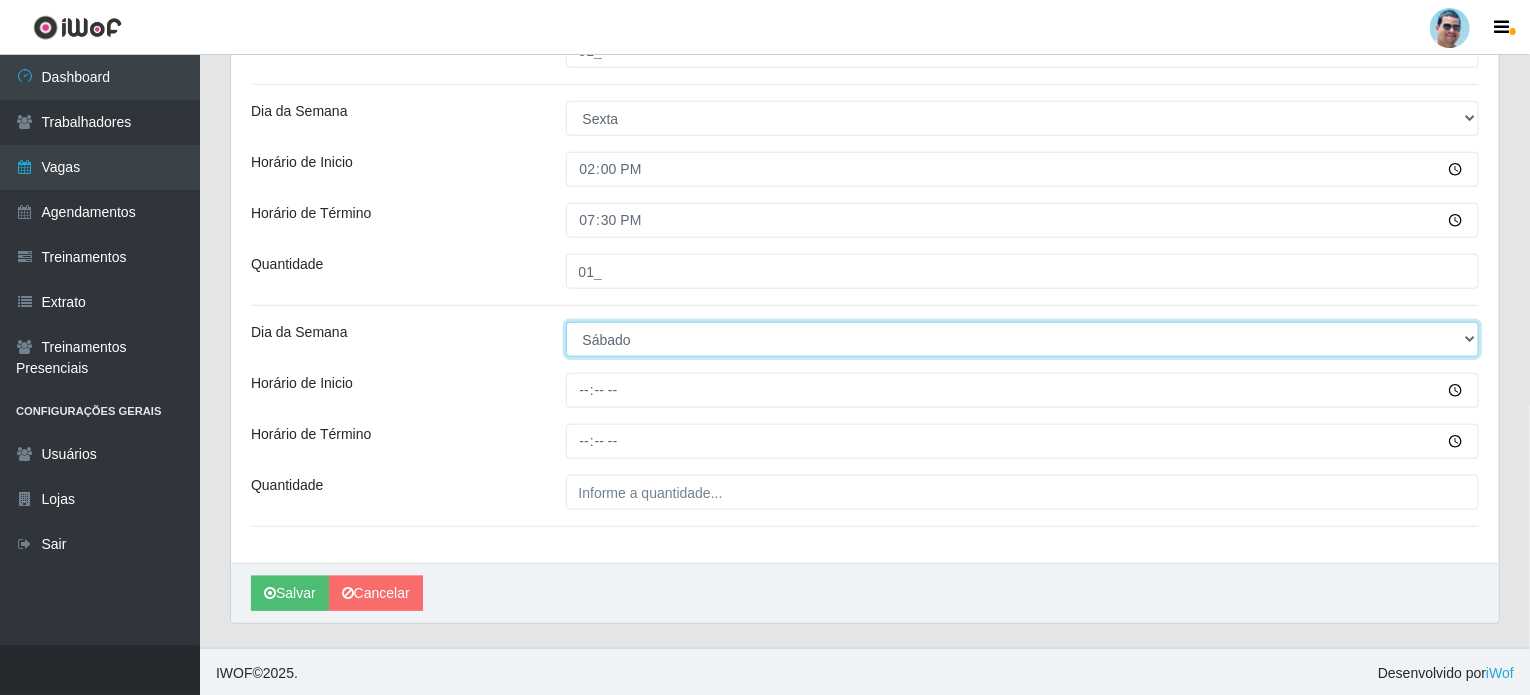 click on "[Selecione...] Segunda Terça Quarta Quinta Sexta Sábado Domingo" at bounding box center [1023, 339] 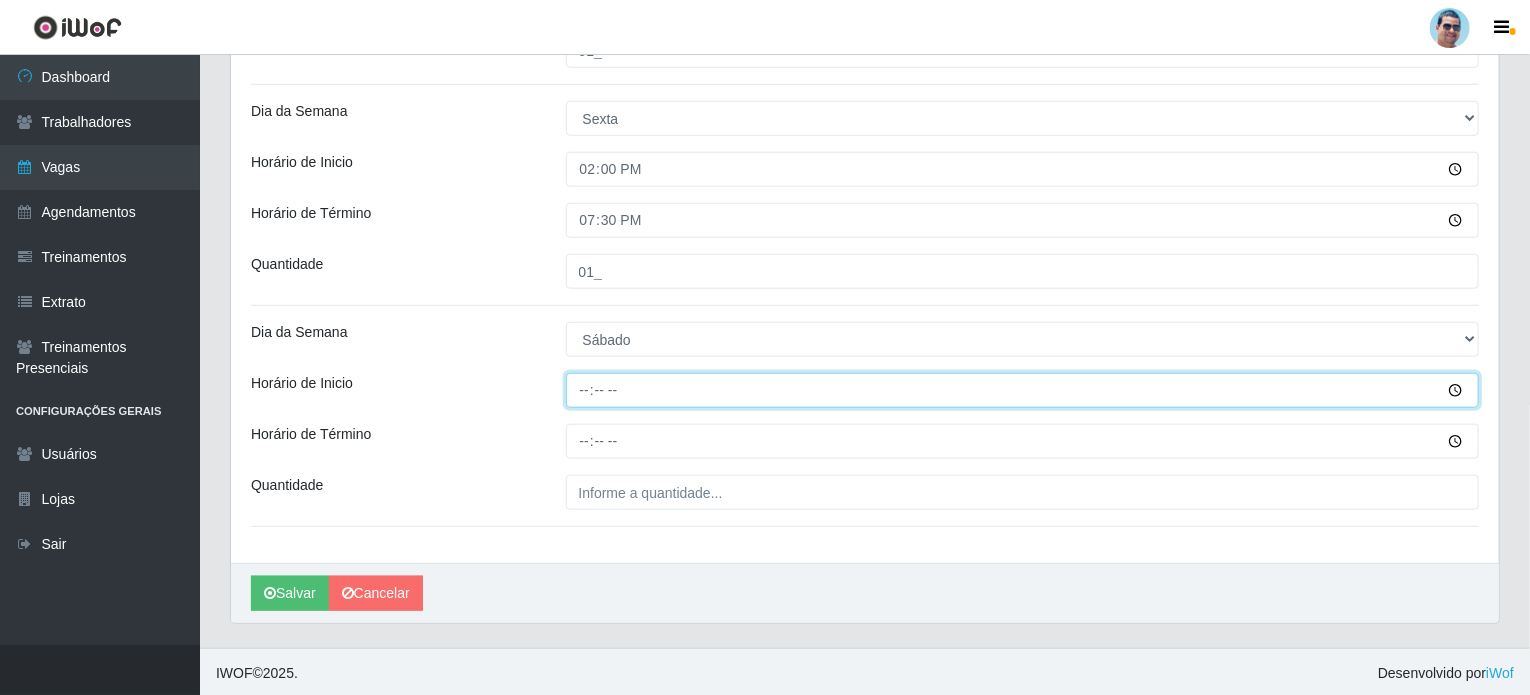 click on "Horário de Inicio" at bounding box center [1023, 390] 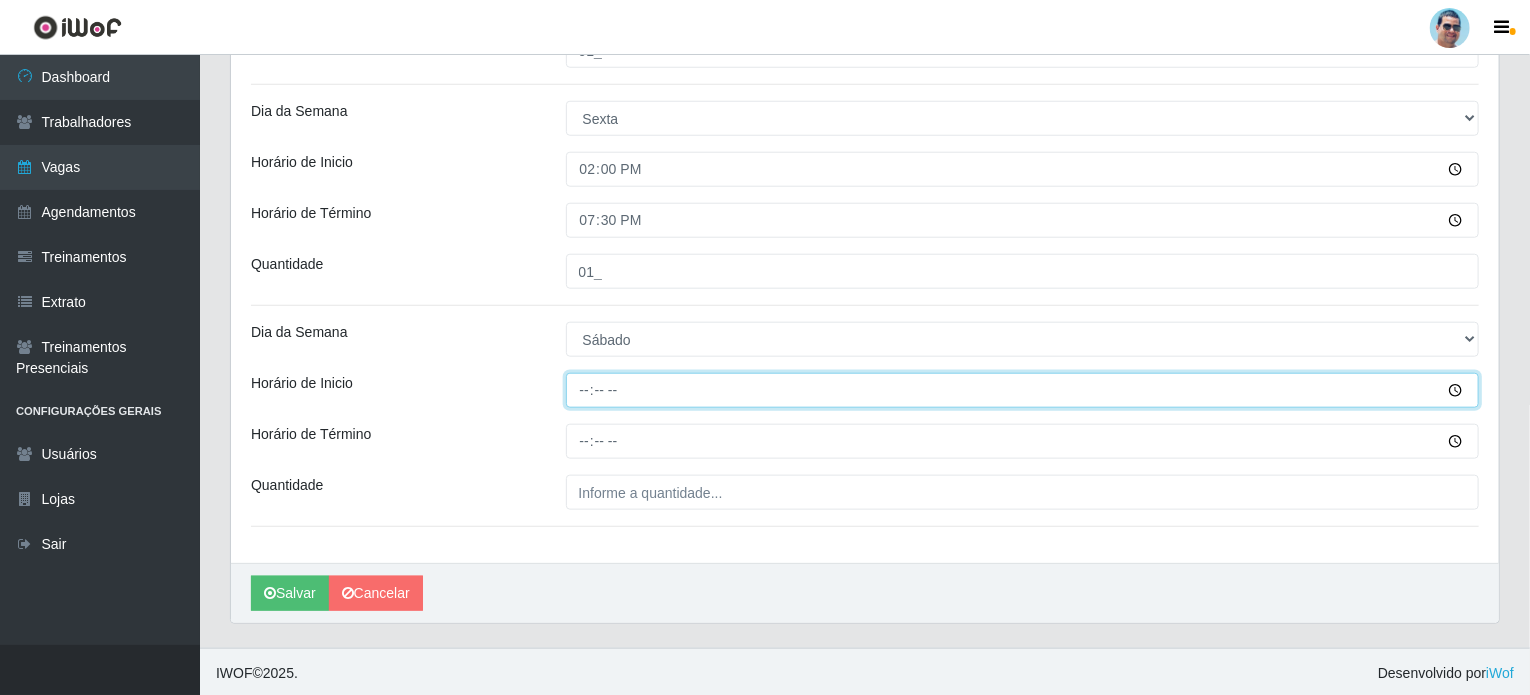 type on "14:00" 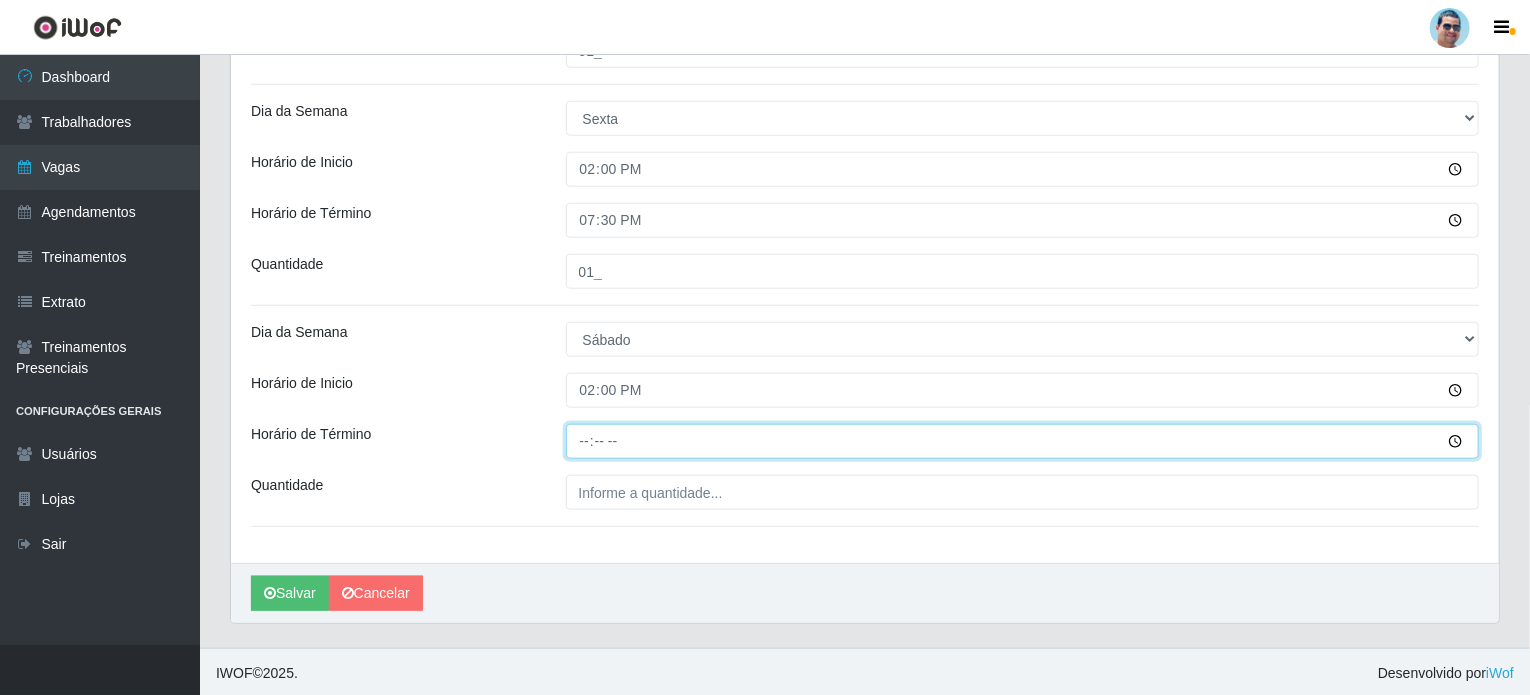 click on "Horário de Término" at bounding box center [1023, 441] 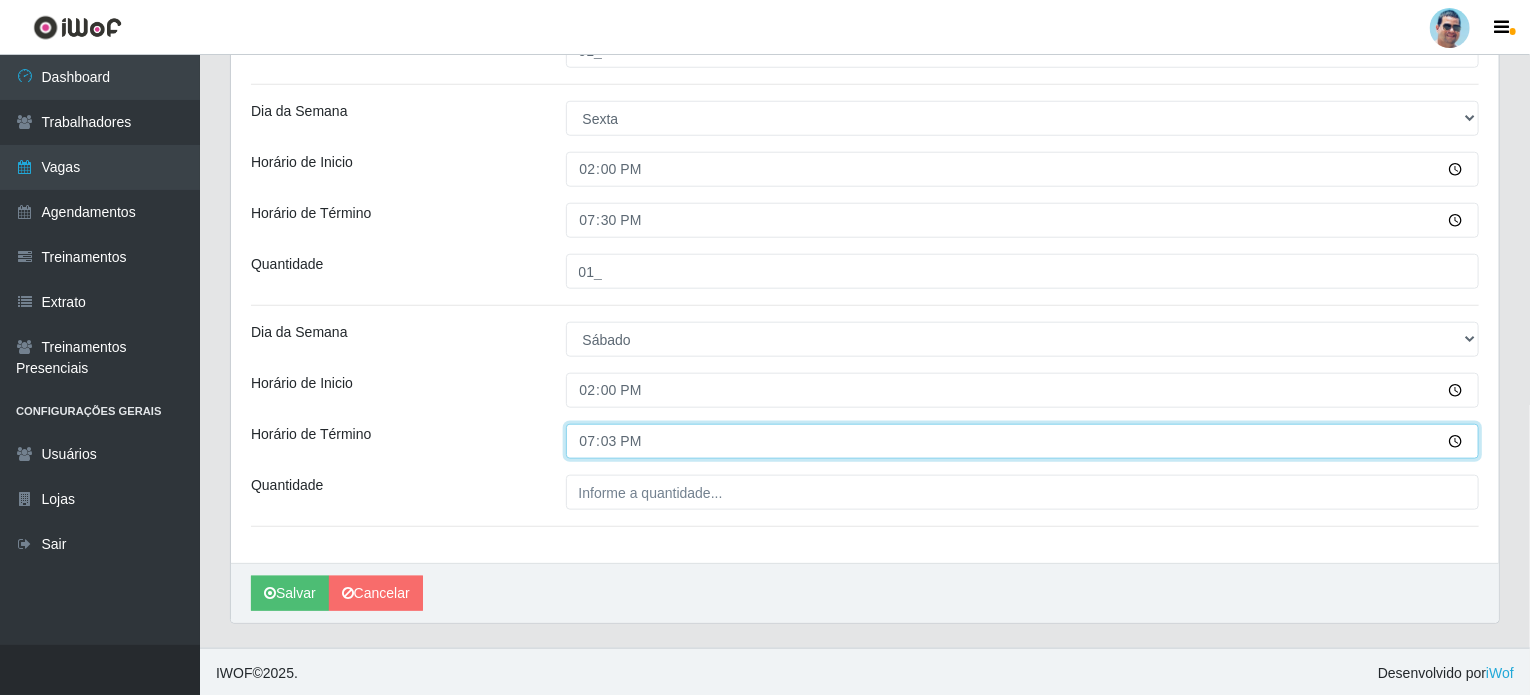 type on "19:30" 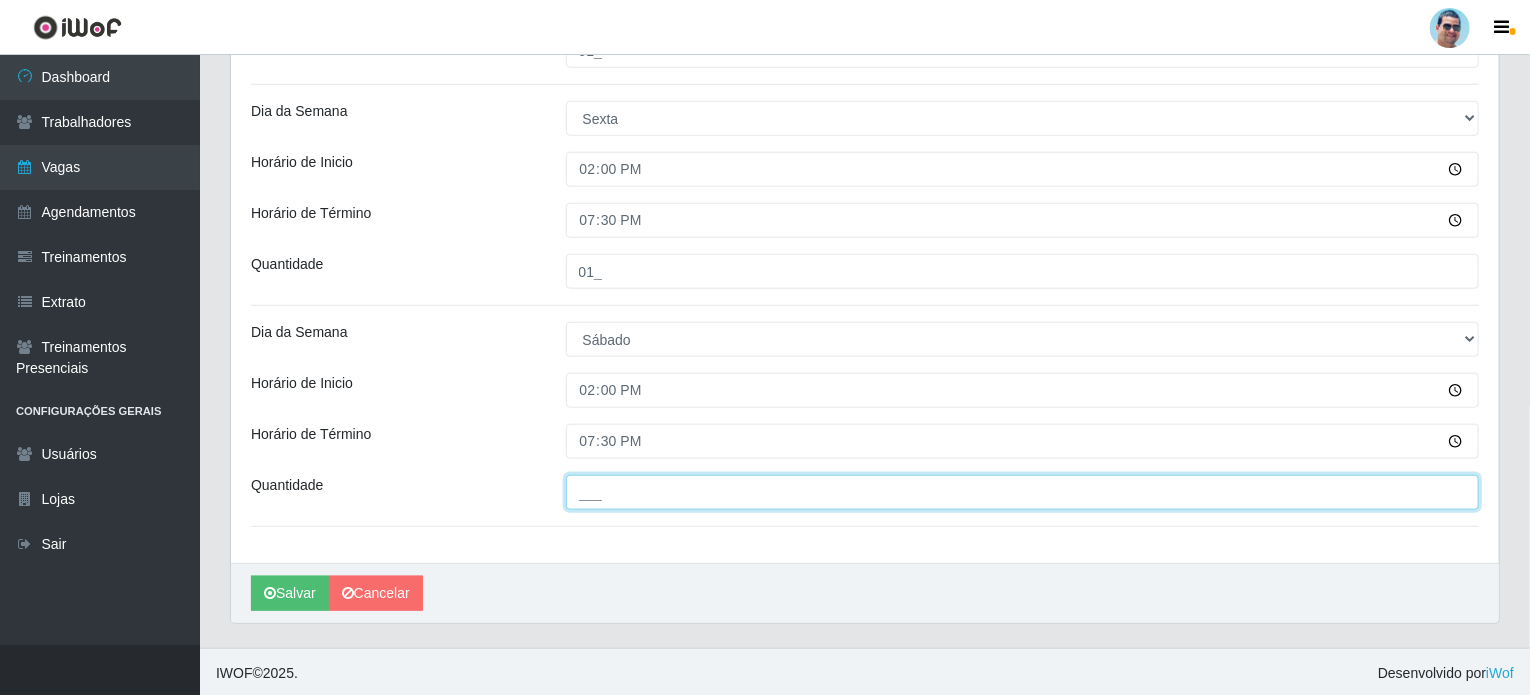click on "___" at bounding box center (1023, 492) 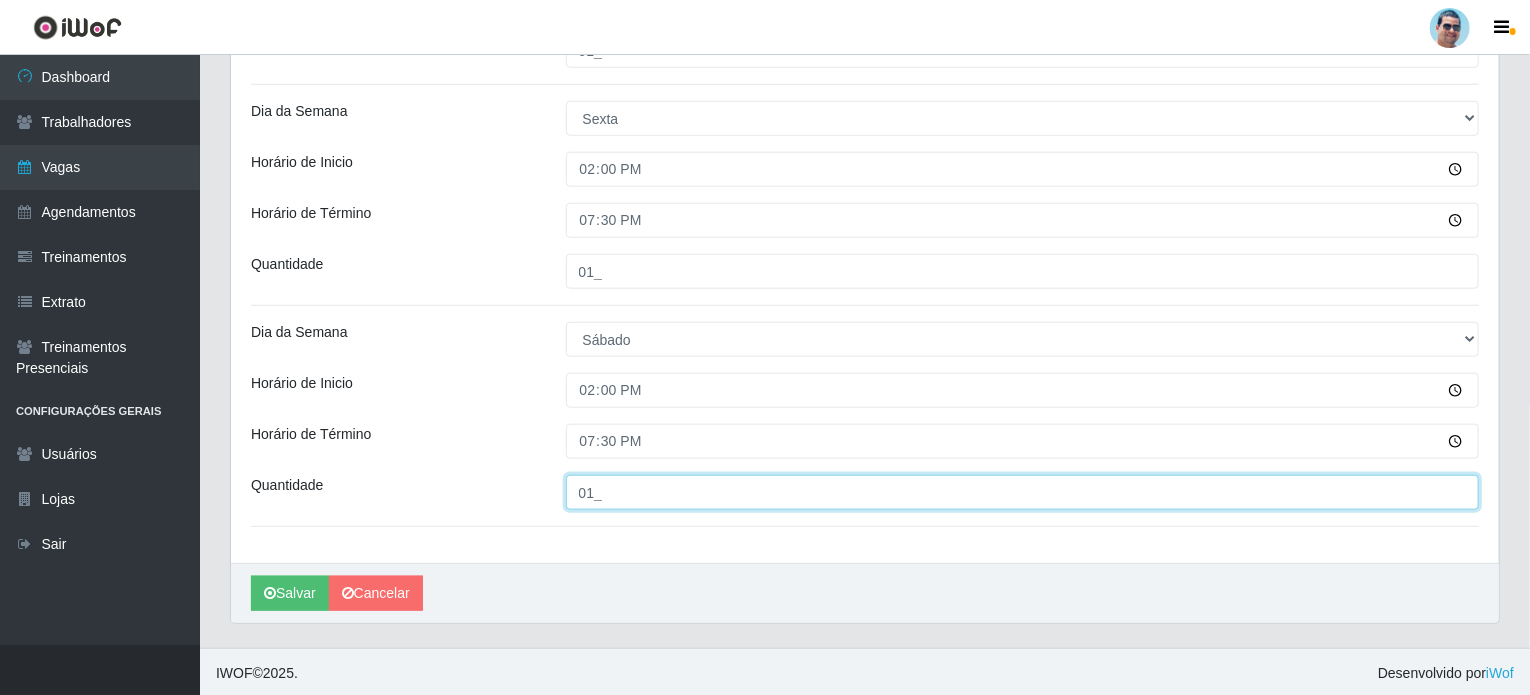 type on "01_" 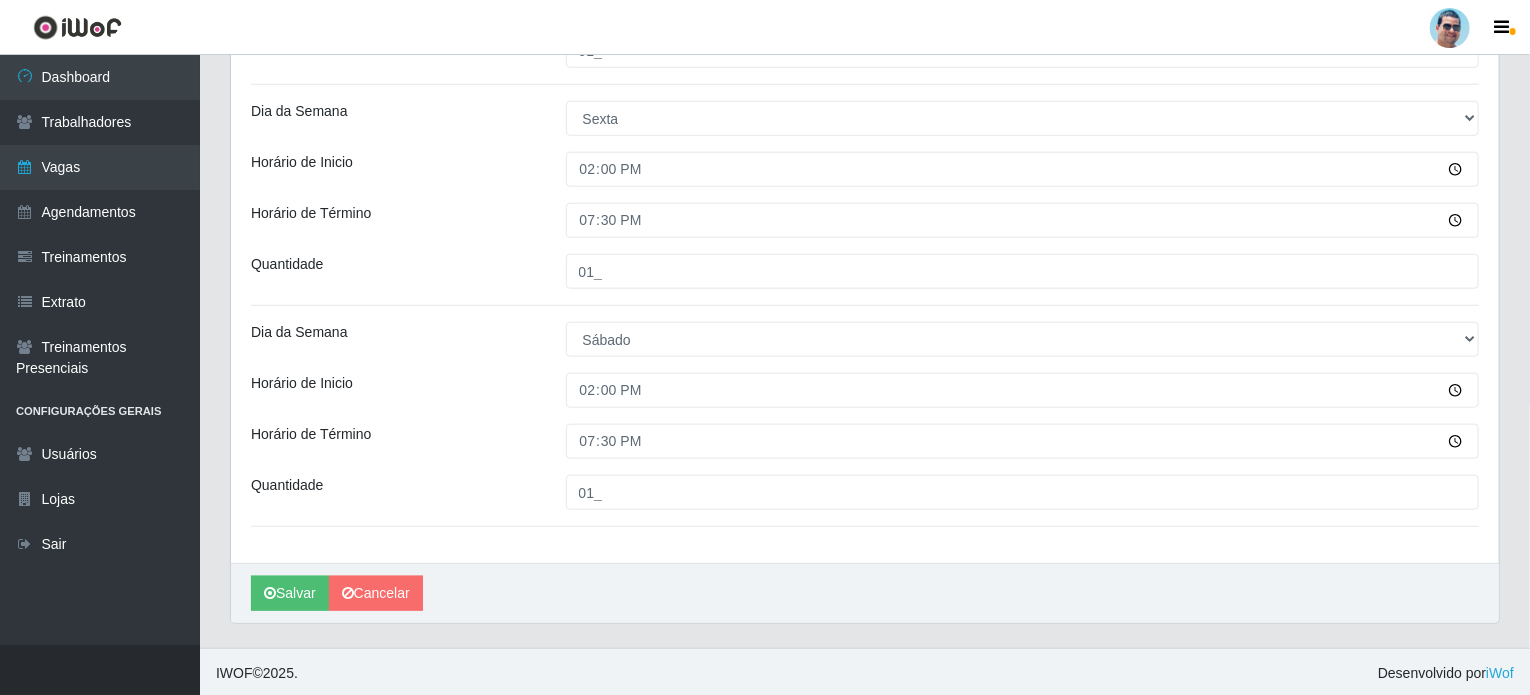 click on "Horário de Inicio" at bounding box center [393, 390] 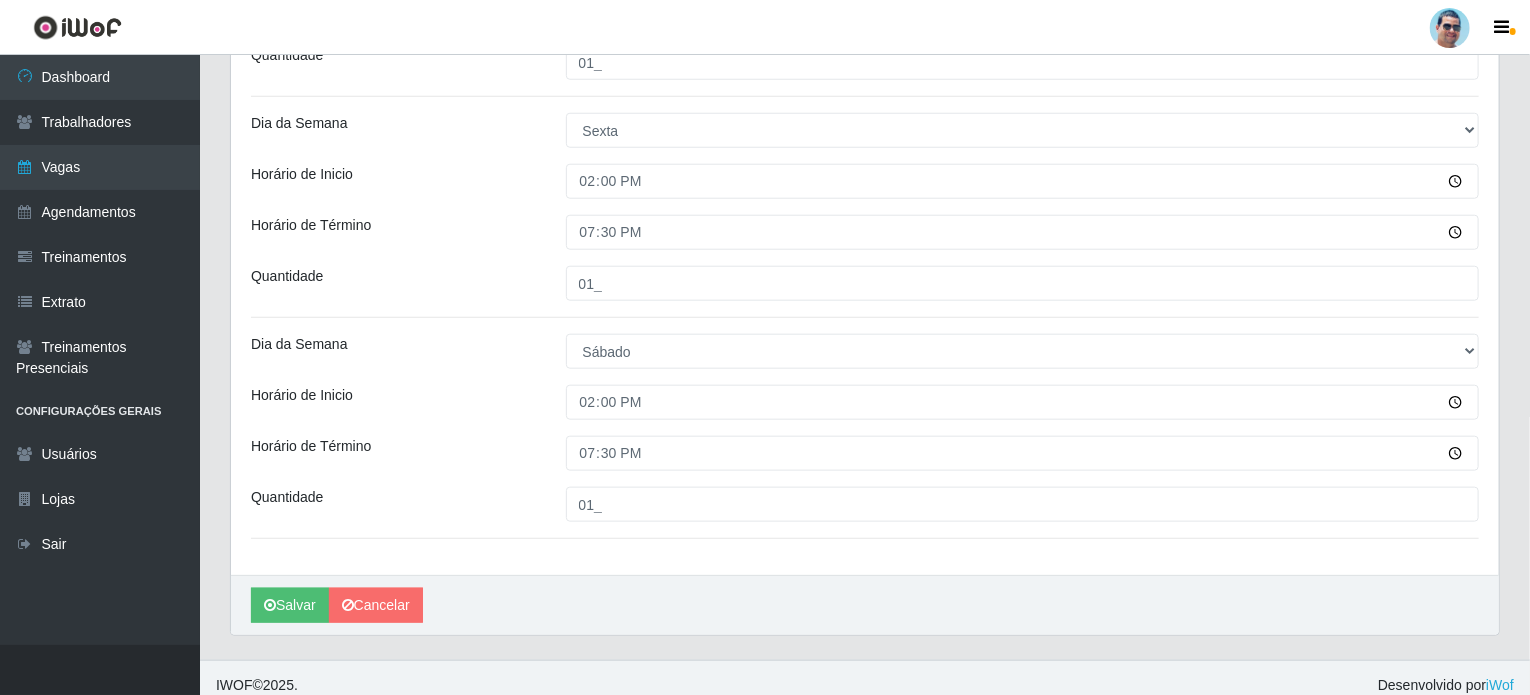 scroll, scrollTop: 866, scrollLeft: 0, axis: vertical 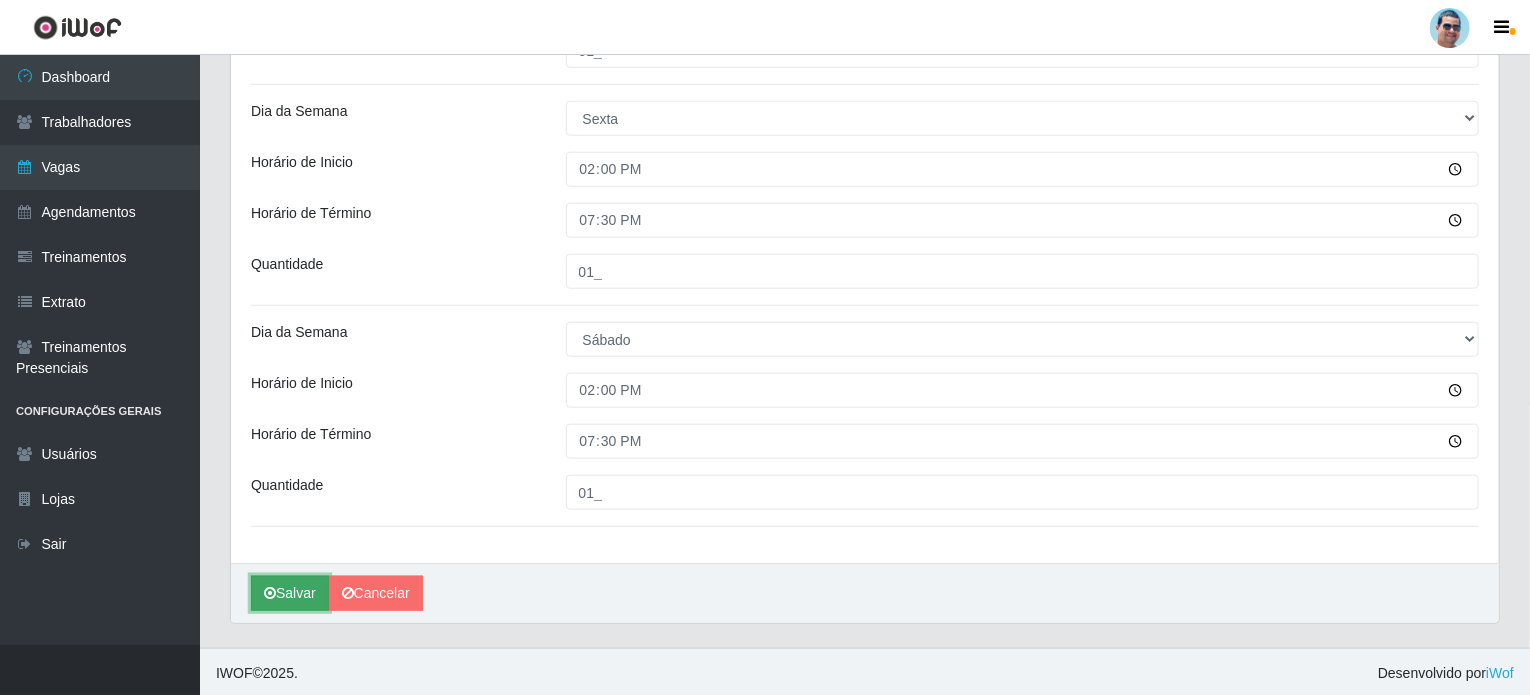 click on "Salvar" at bounding box center [290, 593] 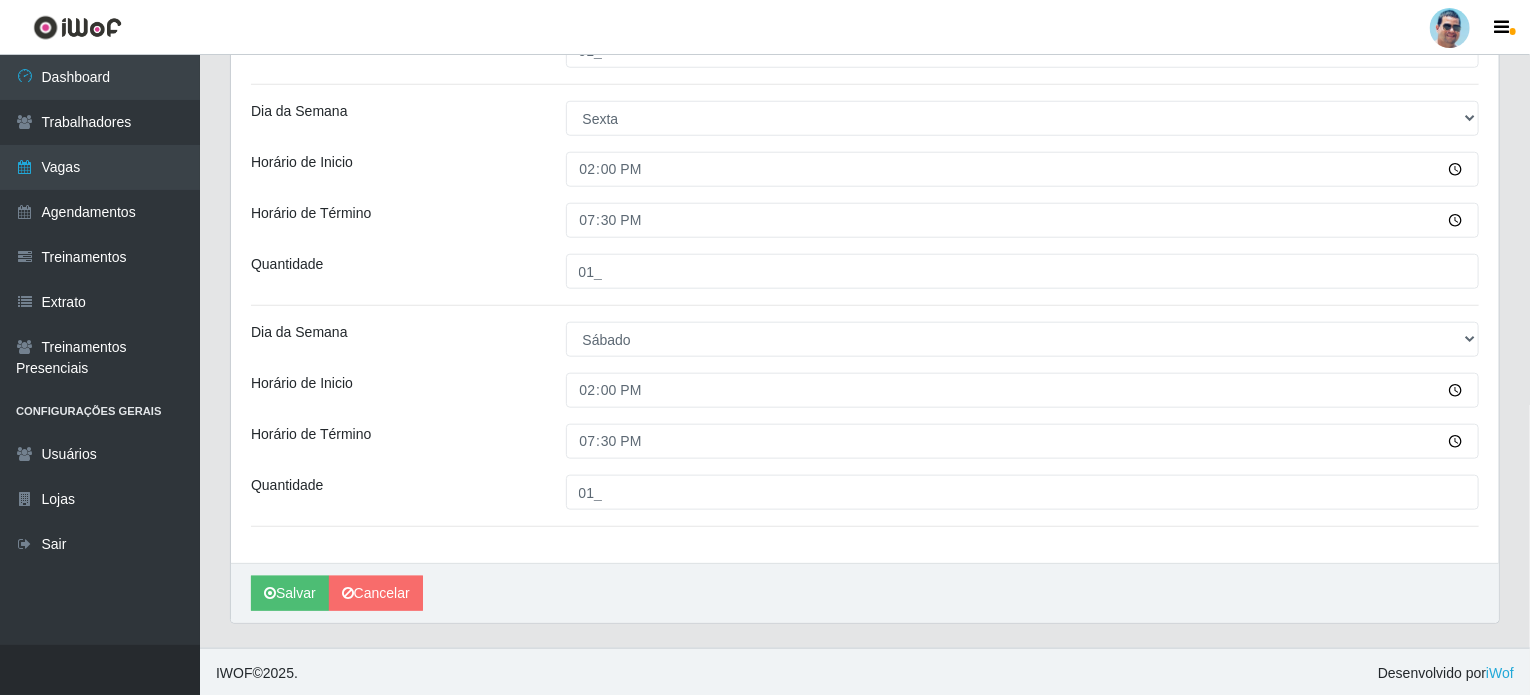 scroll, scrollTop: 0, scrollLeft: 0, axis: both 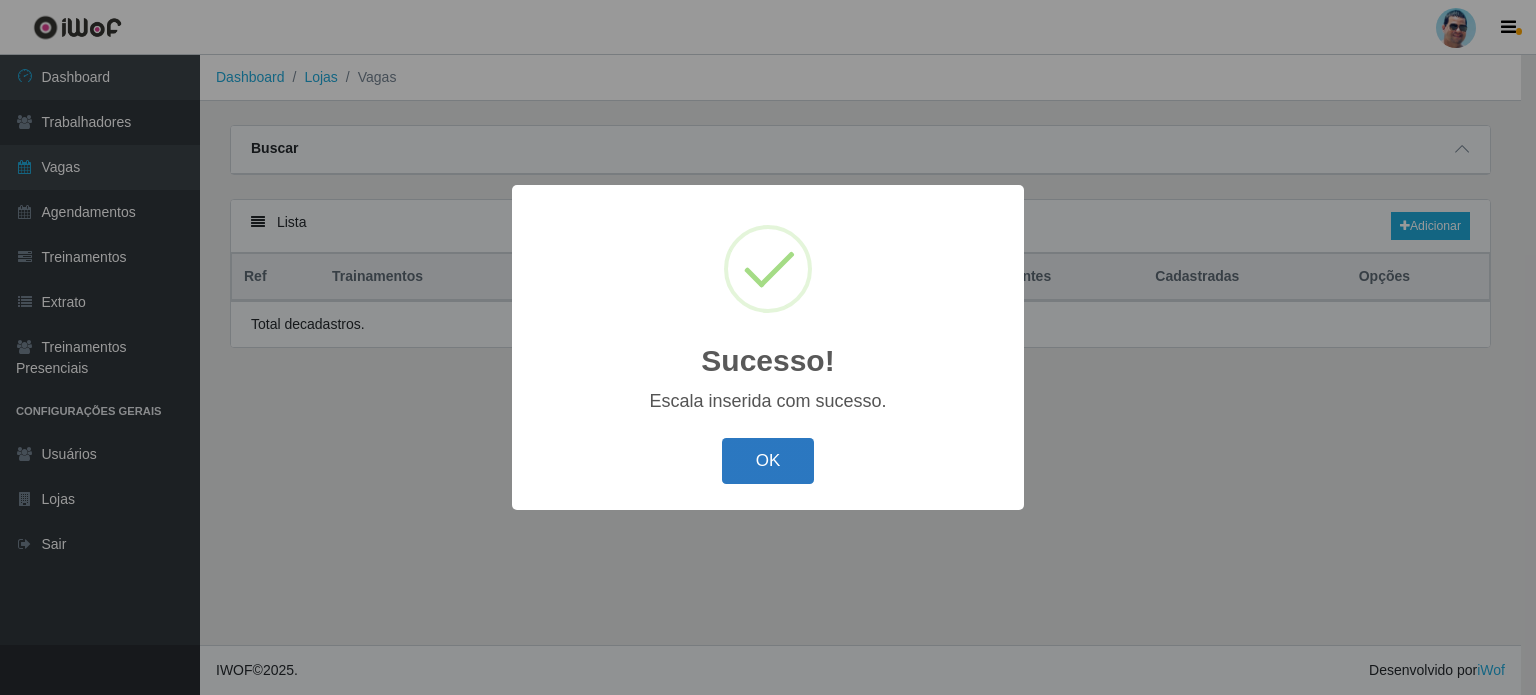 click on "OK" at bounding box center (768, 461) 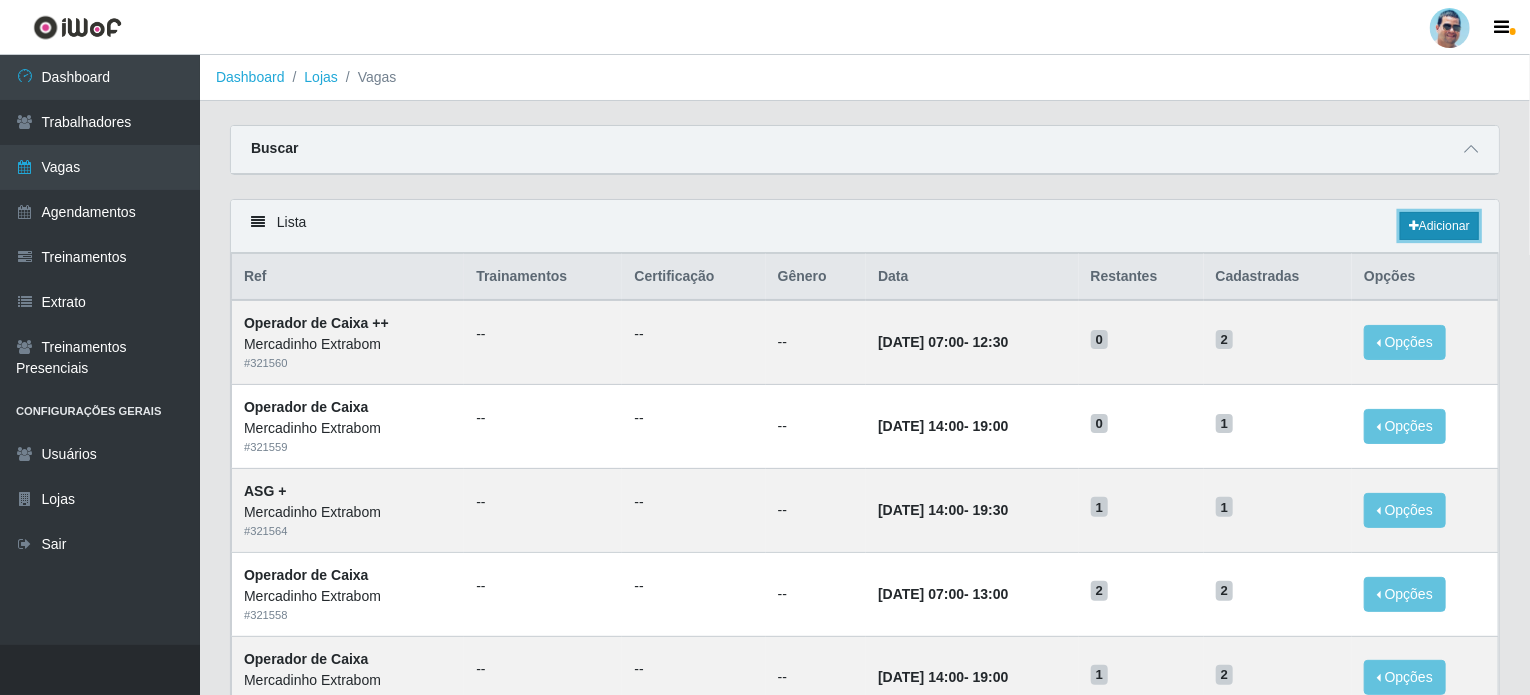 click on "Adicionar" at bounding box center (1439, 226) 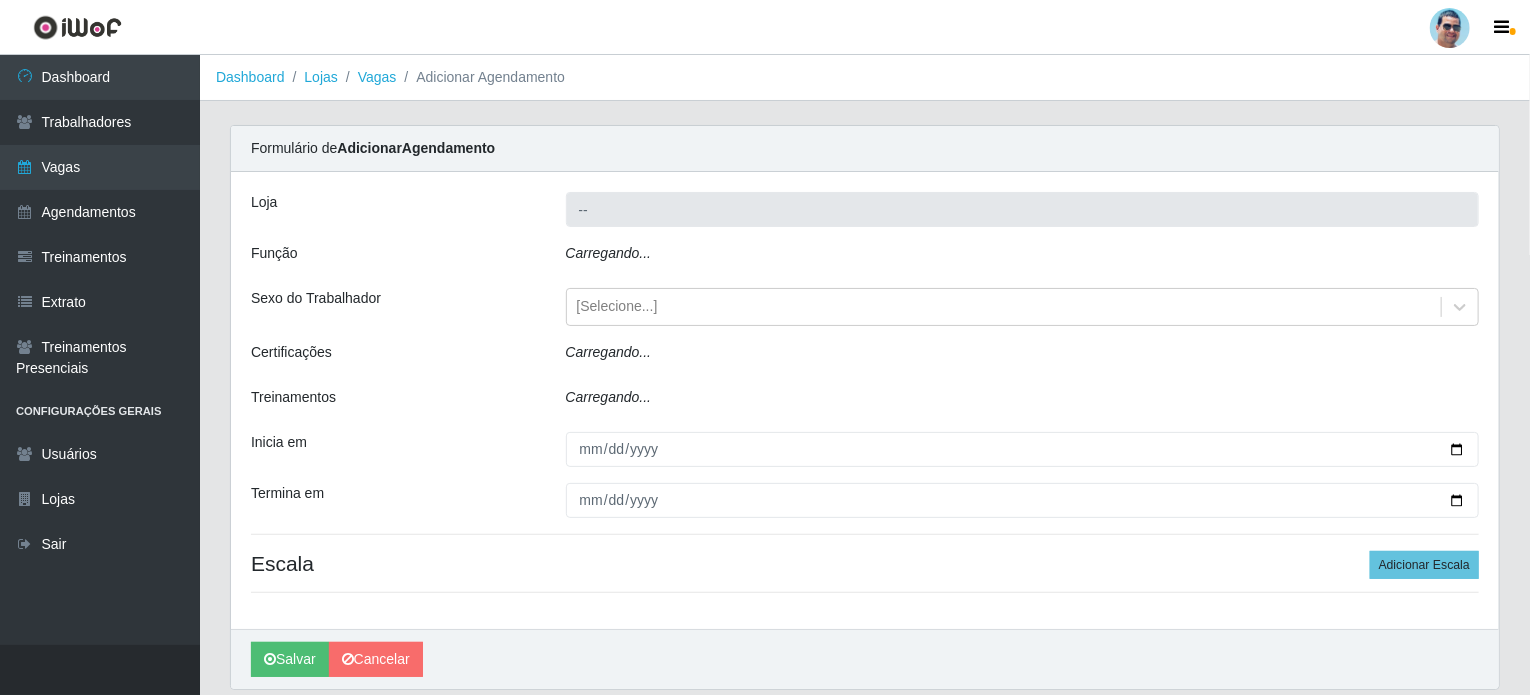 type on "Mercadinho Extrabom" 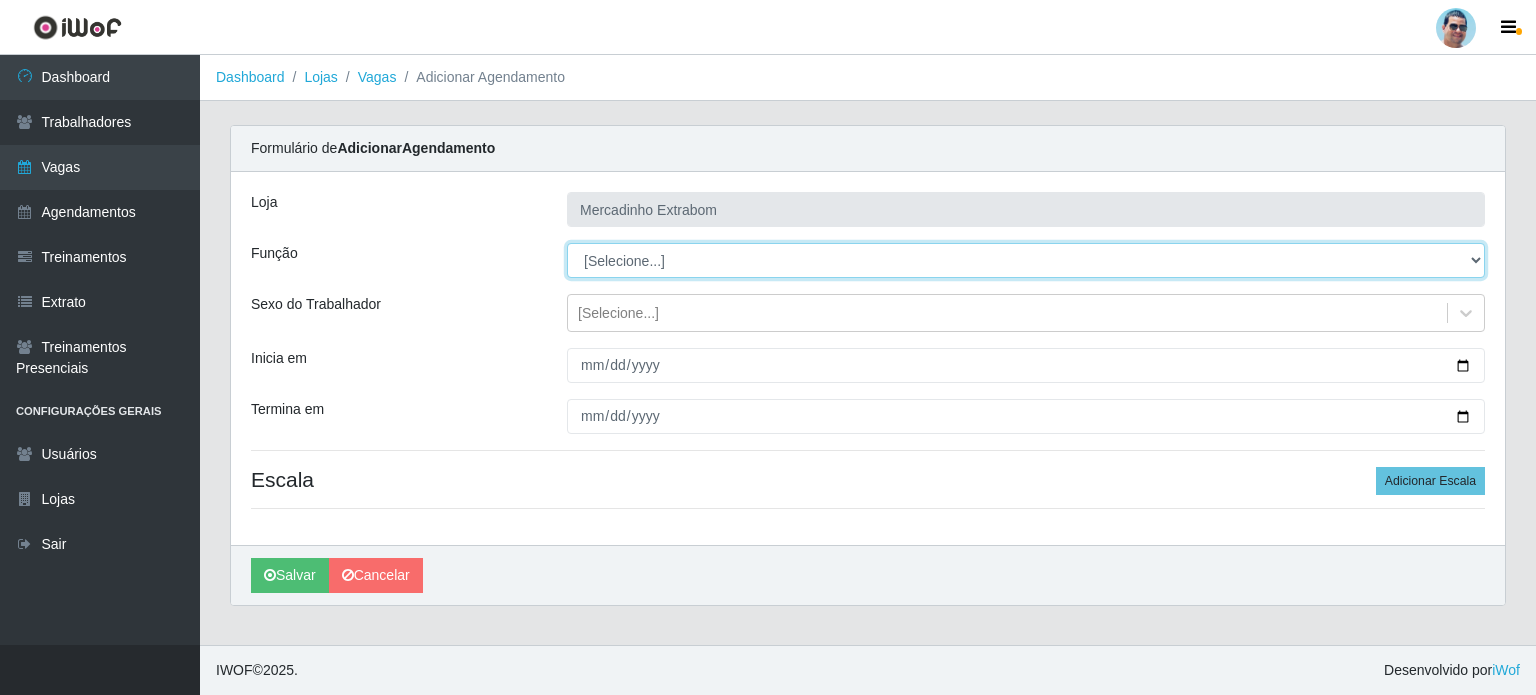 click on "[Selecione...] ASG ASG + ASG ++ Balconista Balconista + Balconista ++ Carregador e Descarregador de Caminhão Carregador e Descarregador de Caminhão + Carregador e Descarregador de Caminhão ++ Embalador Embalador + Embalador ++ Operador de Caixa Operador de Caixa + Operador de Caixa ++ Repositor  Repositor + Repositor ++" at bounding box center (1026, 260) 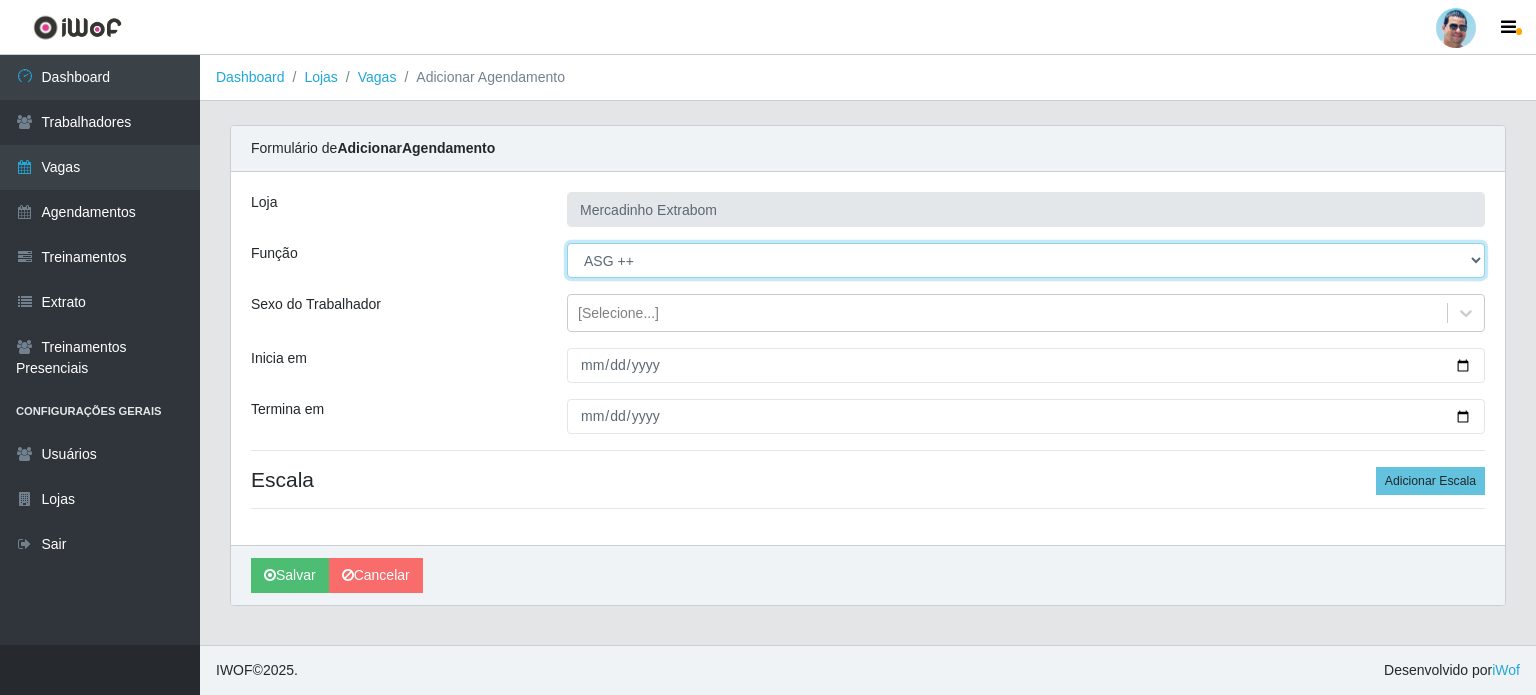 click on "[Selecione...] ASG ASG + ASG ++ Balconista Balconista + Balconista ++ Carregador e Descarregador de Caminhão Carregador e Descarregador de Caminhão + Carregador e Descarregador de Caminhão ++ Embalador Embalador + Embalador ++ Operador de Caixa Operador de Caixa + Operador de Caixa ++ Repositor  Repositor + Repositor ++" at bounding box center [1026, 260] 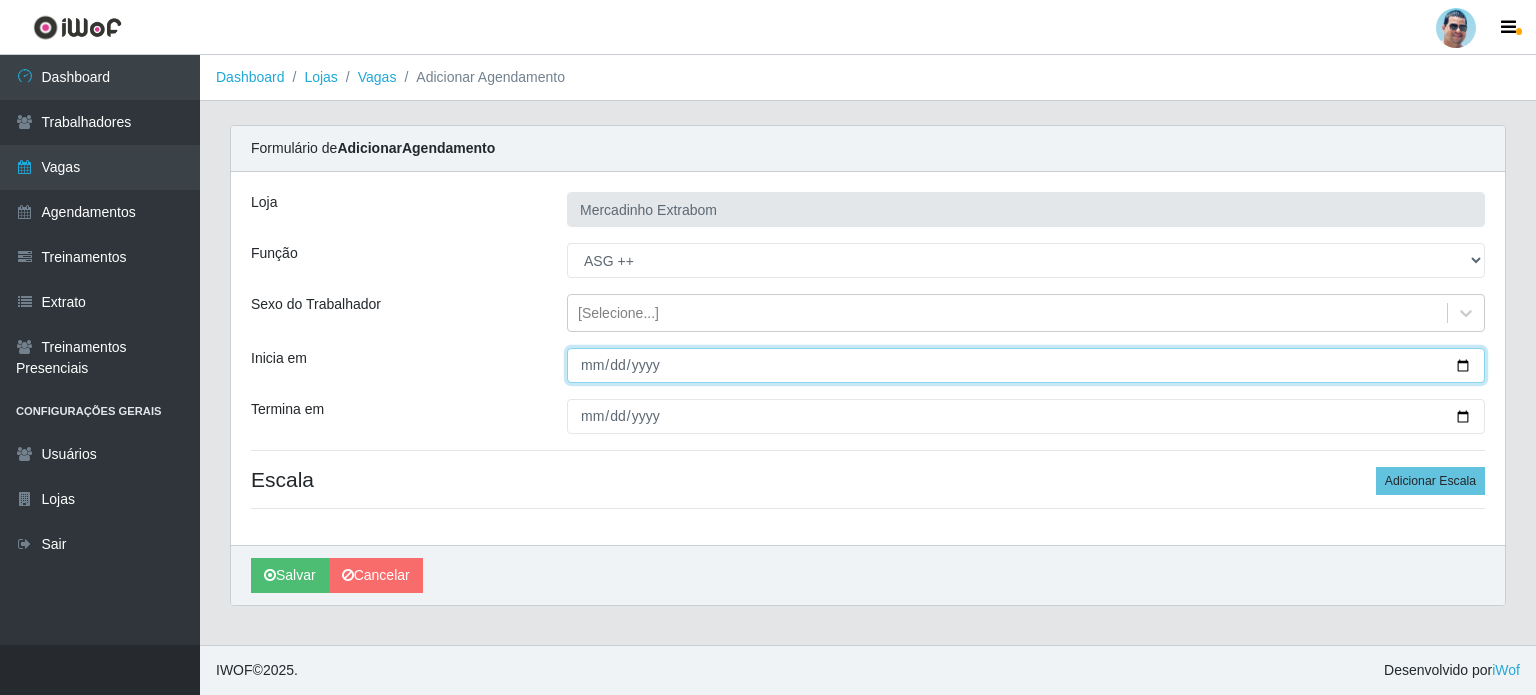click on "Inicia em" at bounding box center [1026, 365] 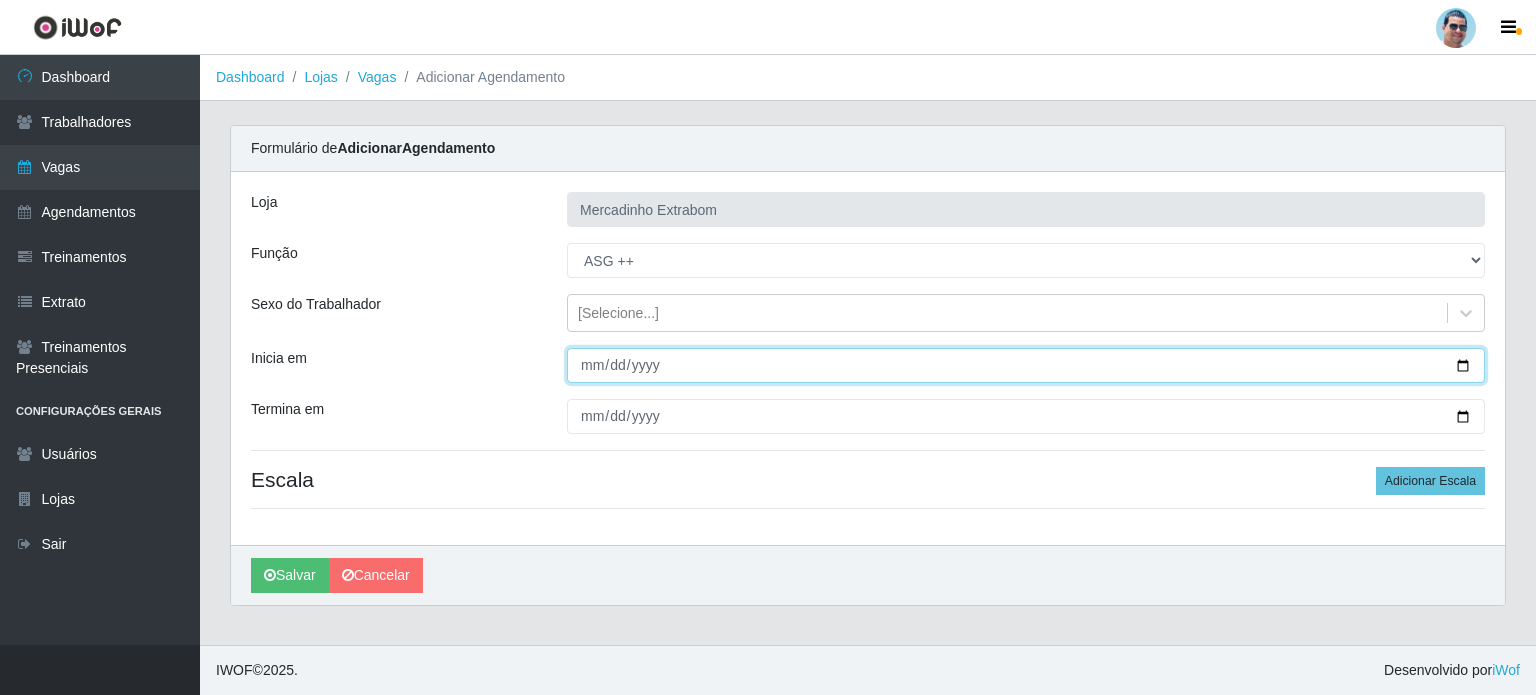 click on "Inicia em" at bounding box center [1026, 365] 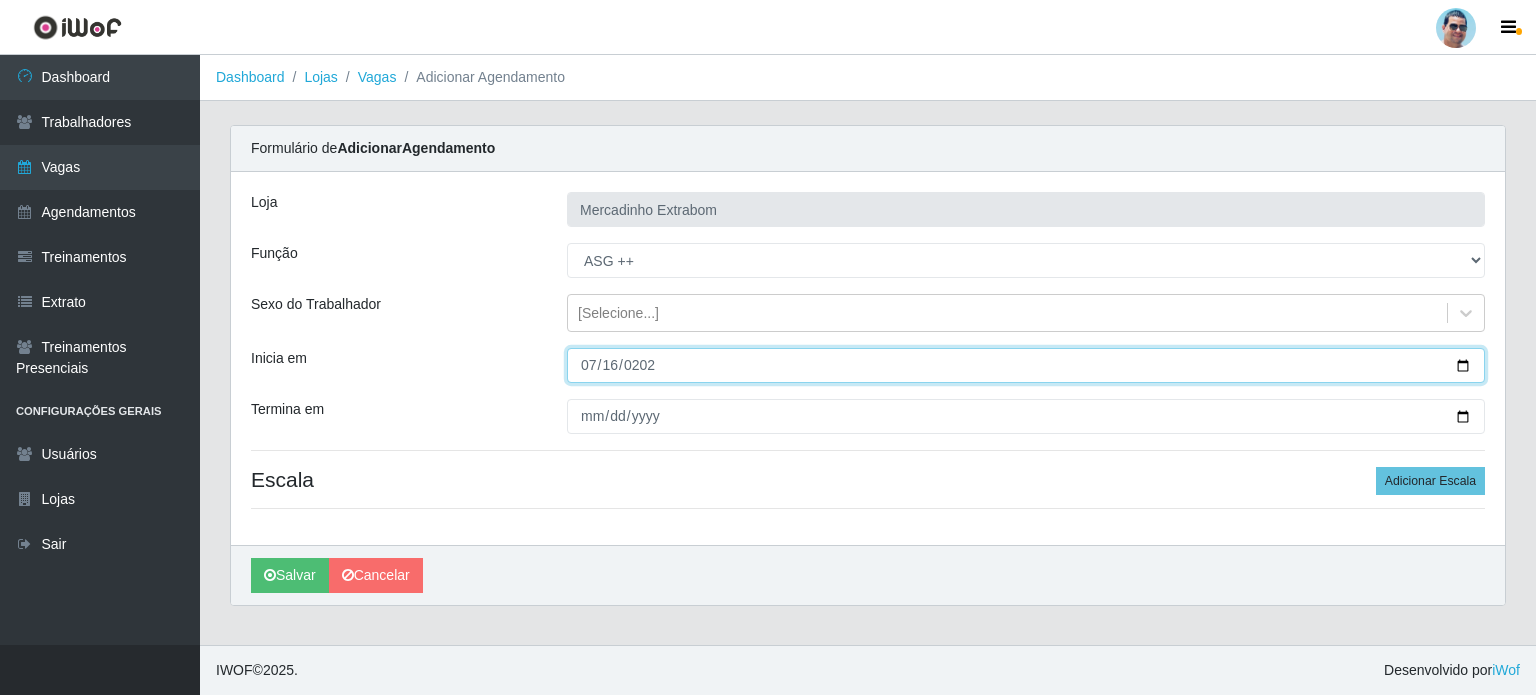 type on "[DATE]" 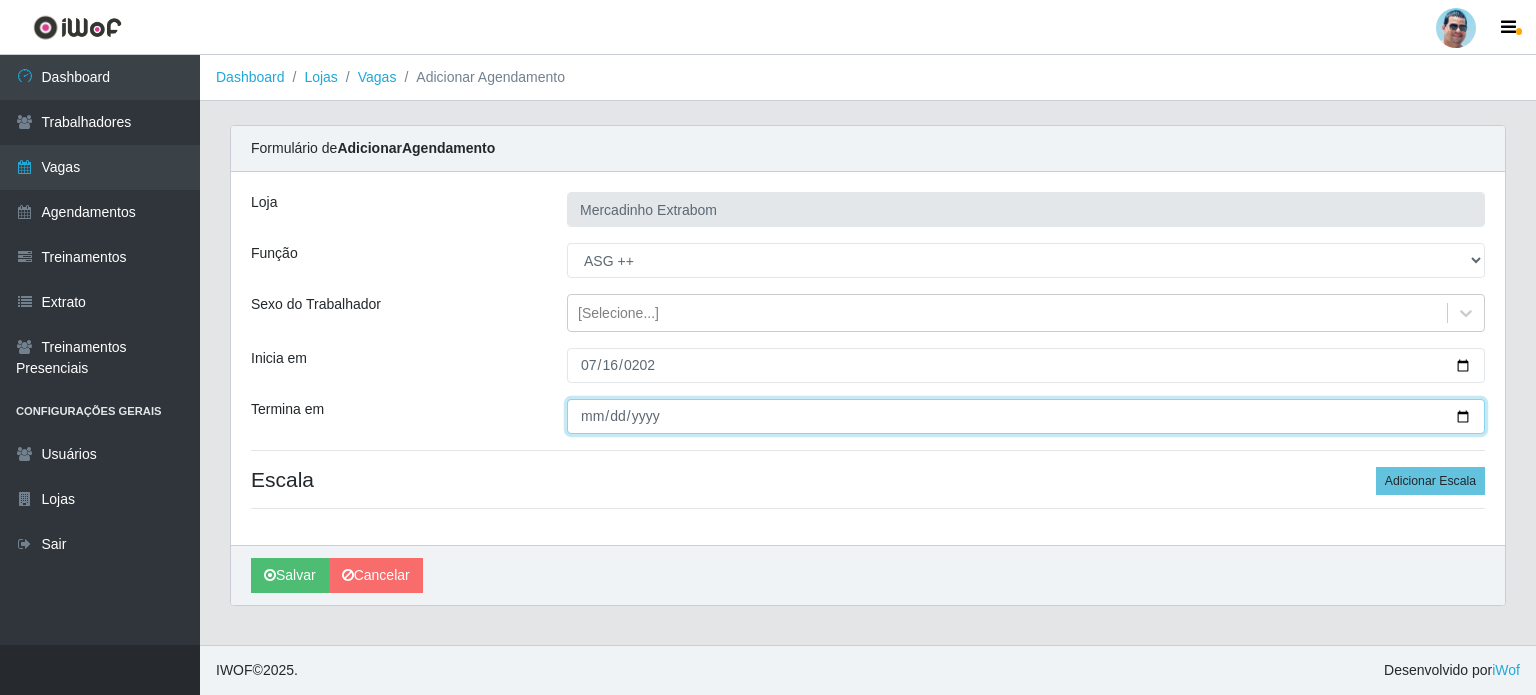 click on "Termina em" at bounding box center [1026, 416] 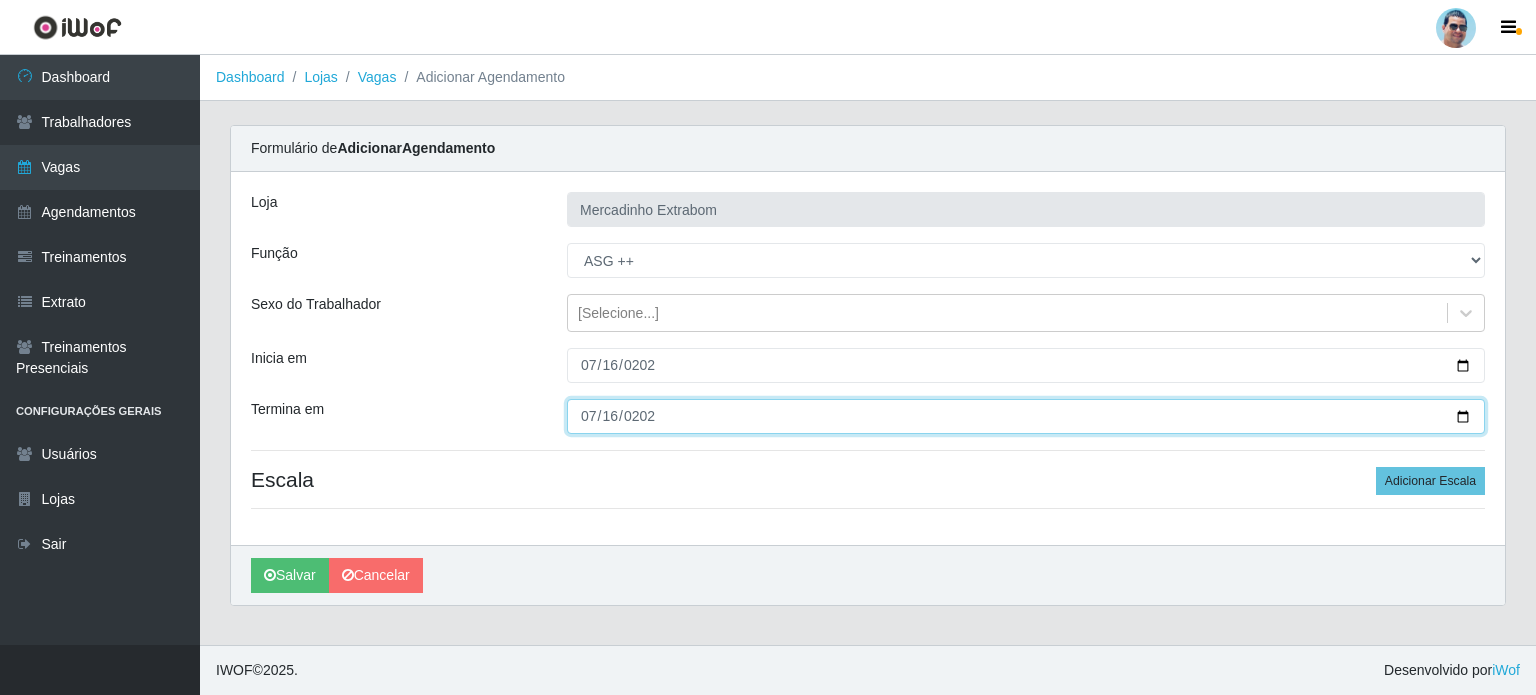 type on "[DATE]" 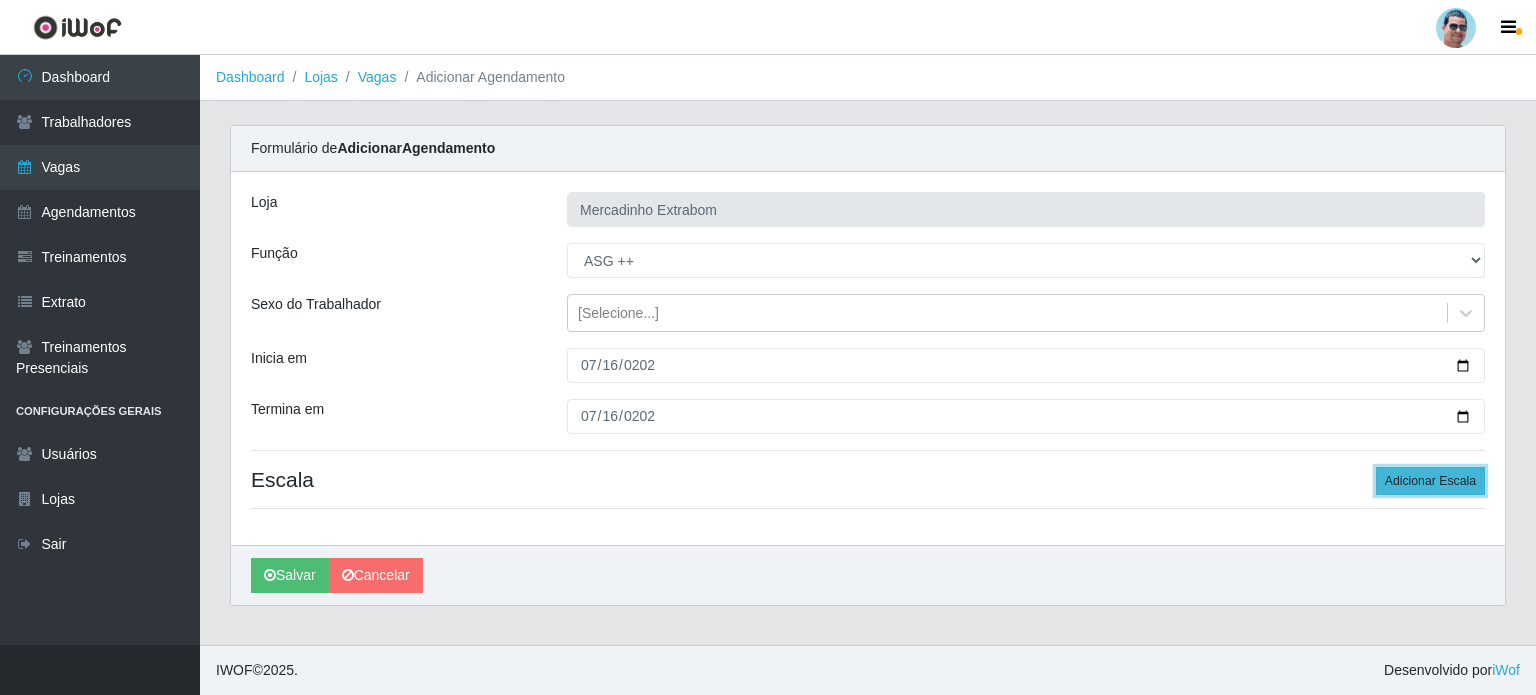 click on "Adicionar Escala" at bounding box center [1430, 481] 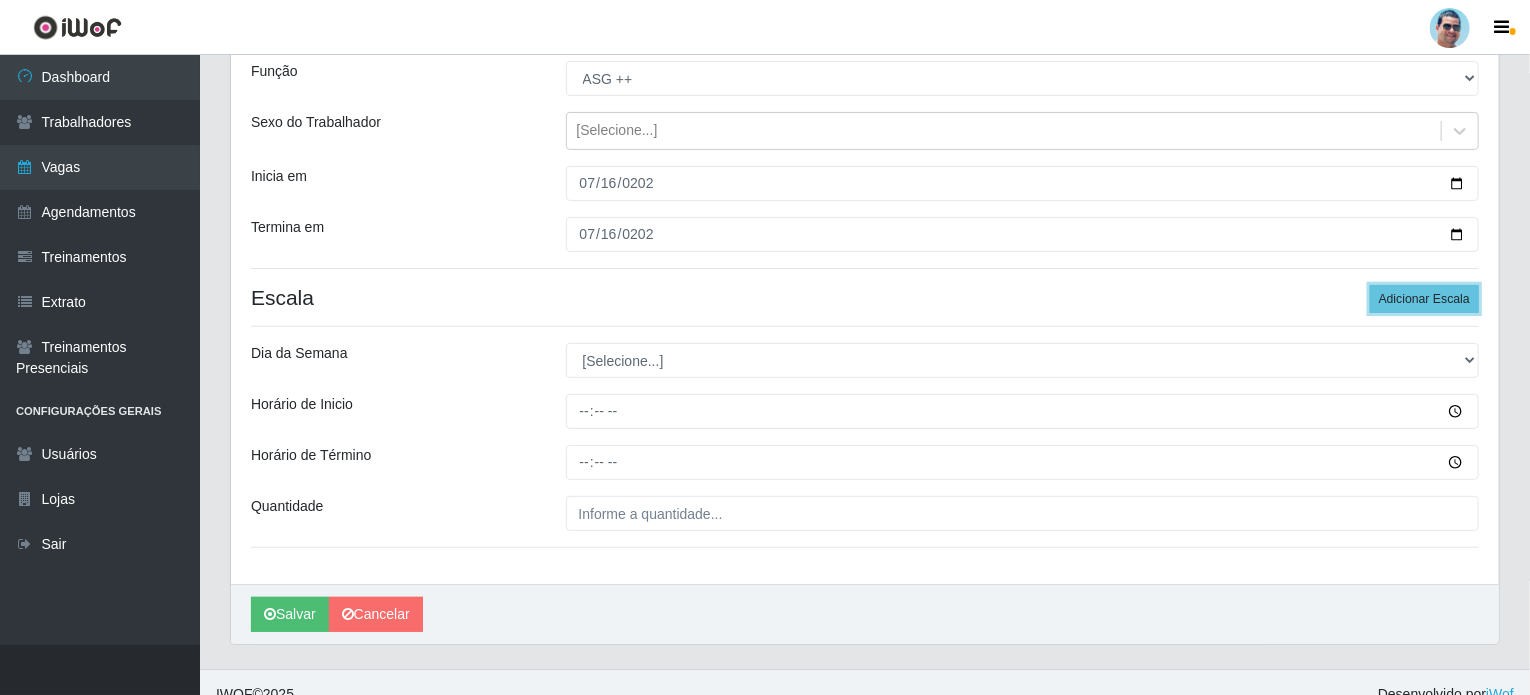 scroll, scrollTop: 204, scrollLeft: 0, axis: vertical 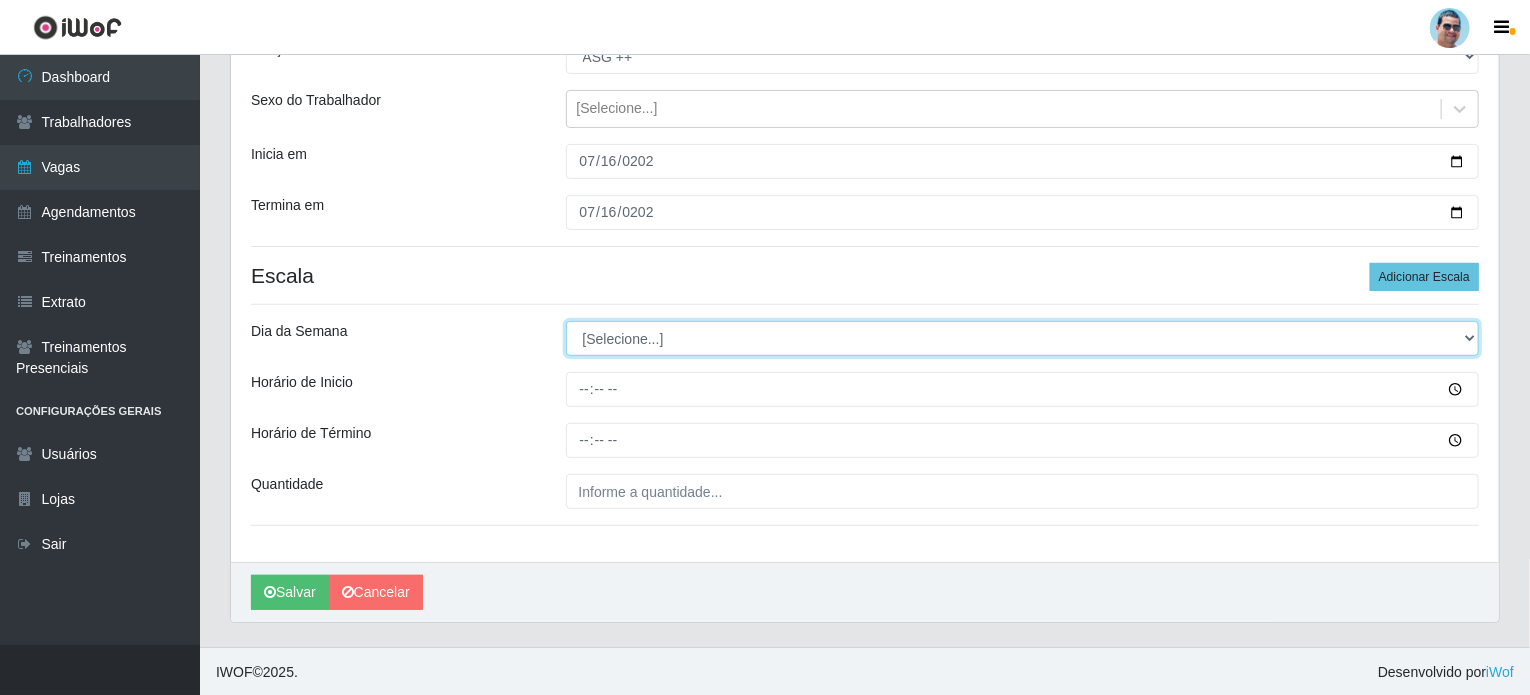 click on "[Selecione...] Segunda Terça Quarta Quinta Sexta Sábado Domingo" at bounding box center [1023, 338] 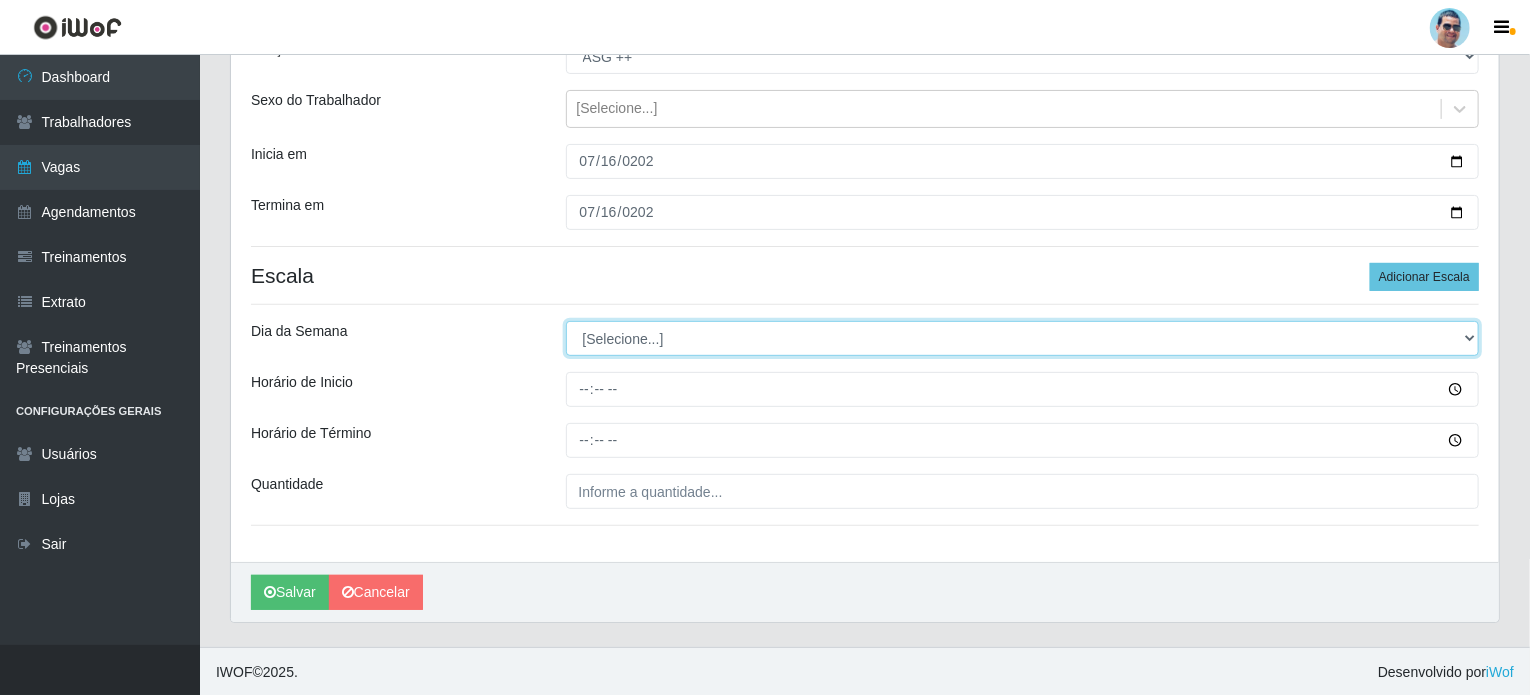 select on "3" 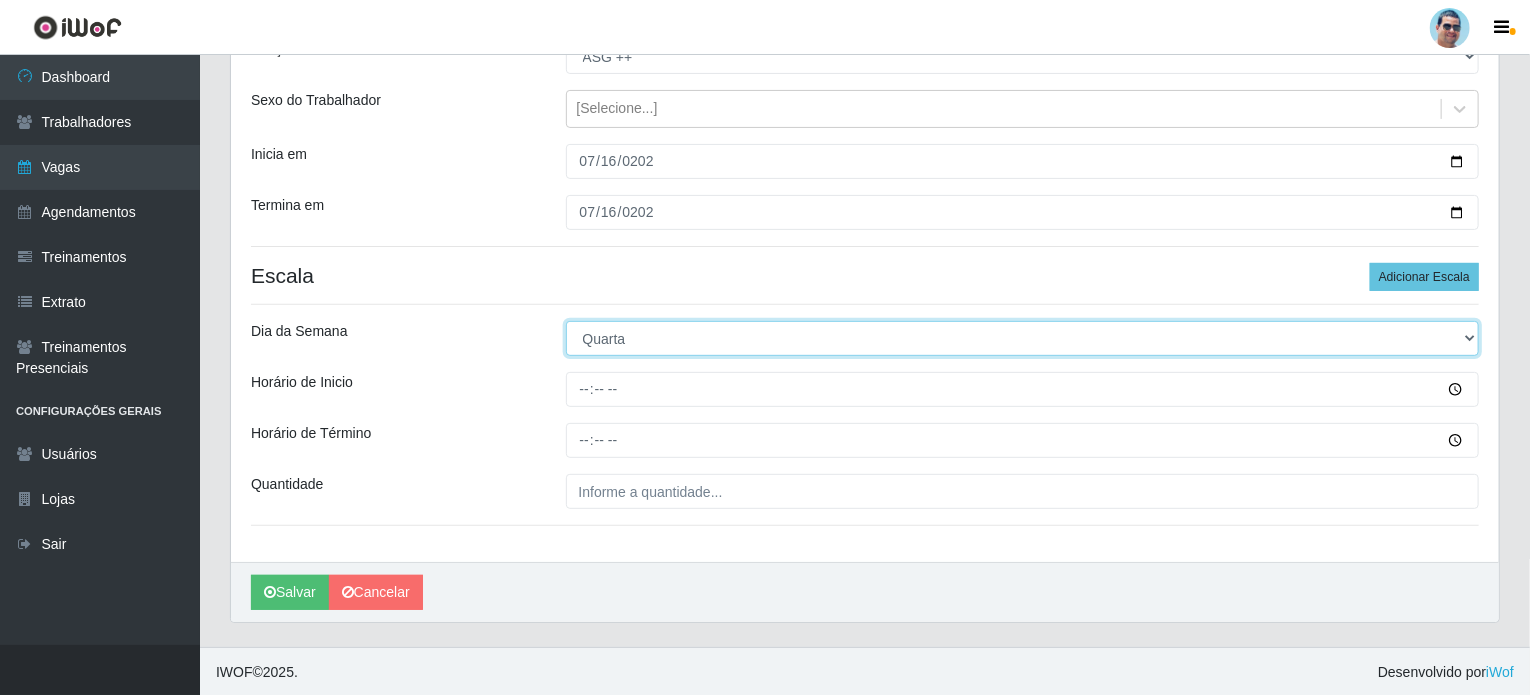 click on "[Selecione...] Segunda Terça Quarta Quinta Sexta Sábado Domingo" at bounding box center (1023, 338) 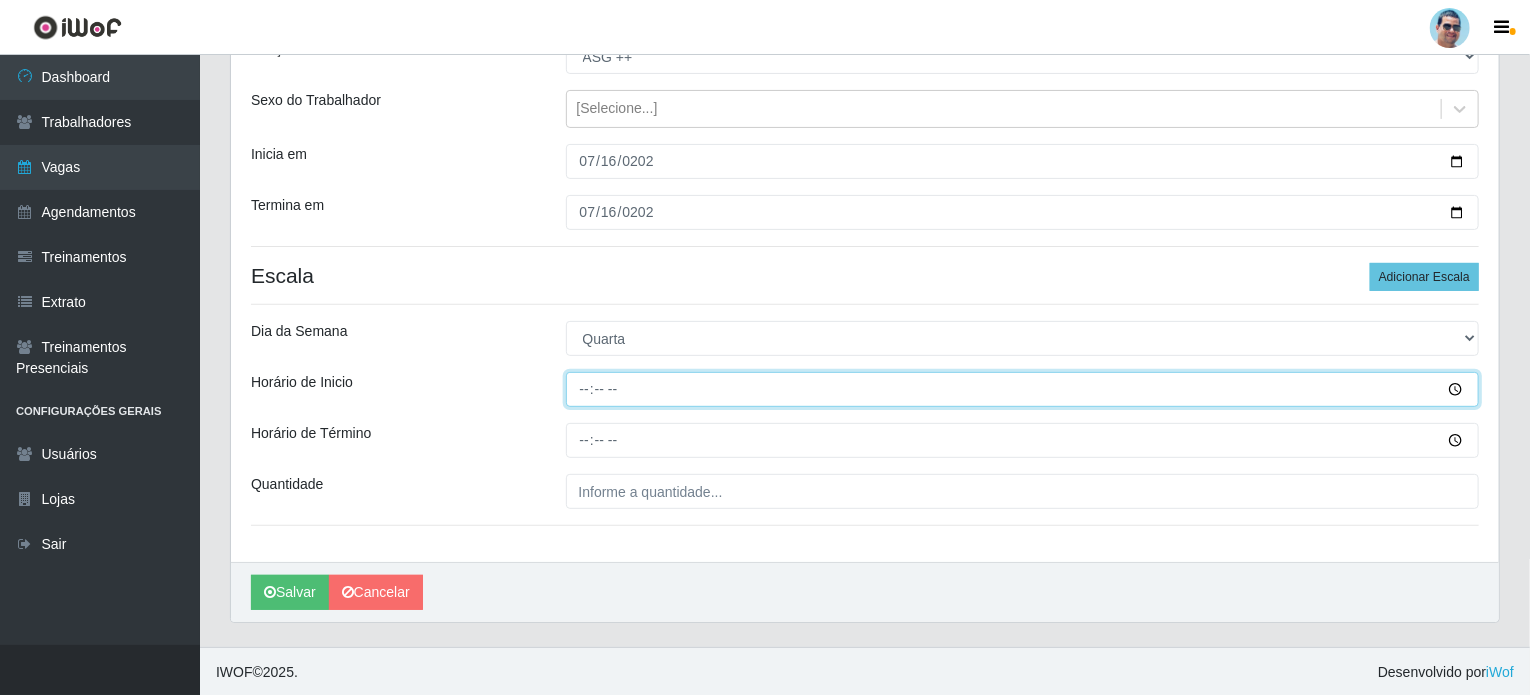 click on "Horário de Inicio" at bounding box center (1023, 389) 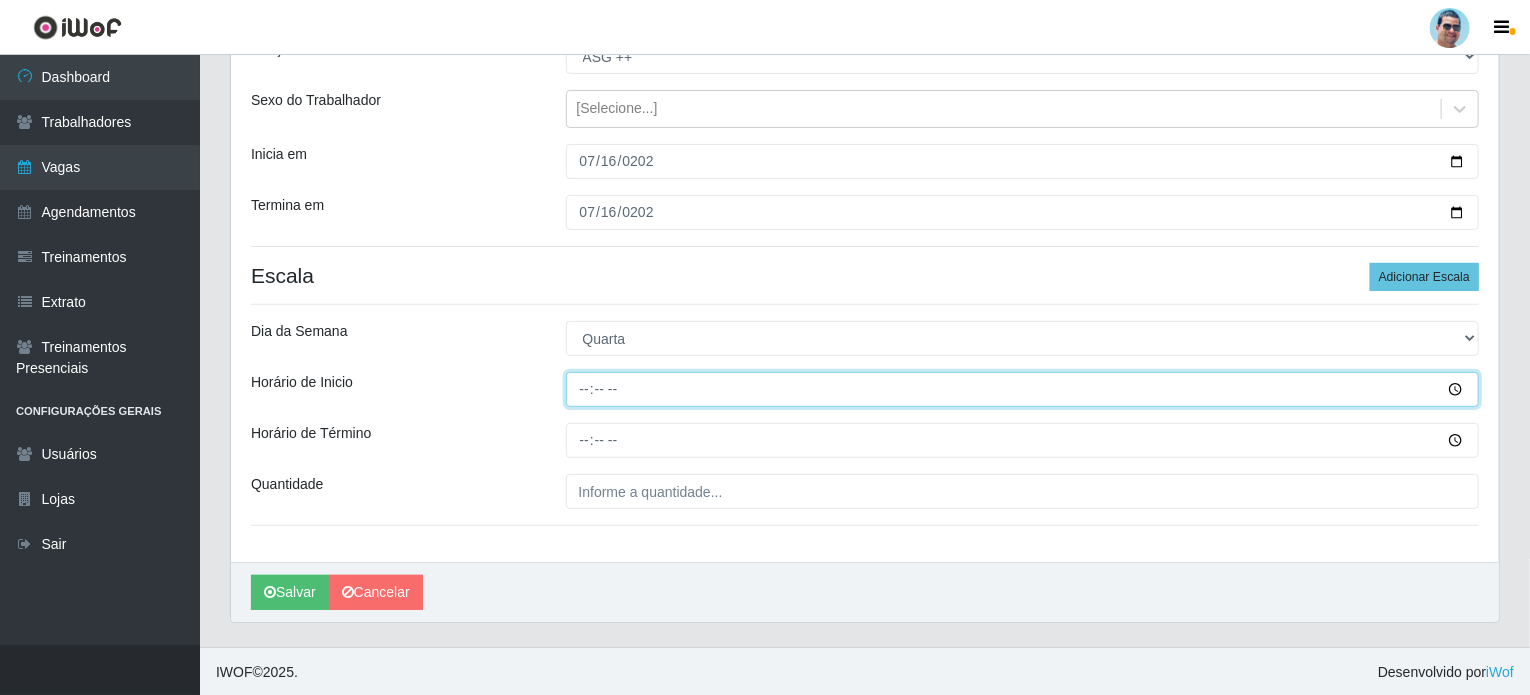 type on "14:00" 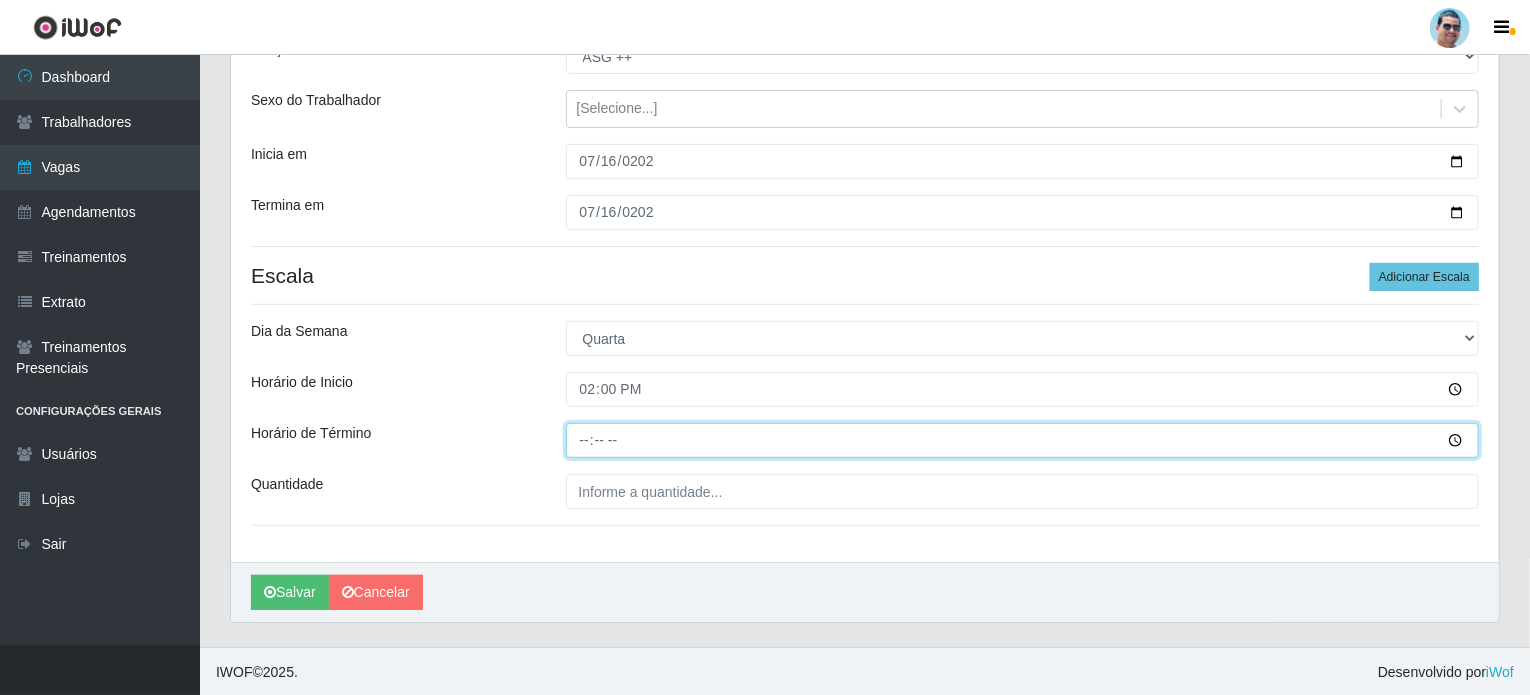 click on "Horário de Término" at bounding box center [1023, 440] 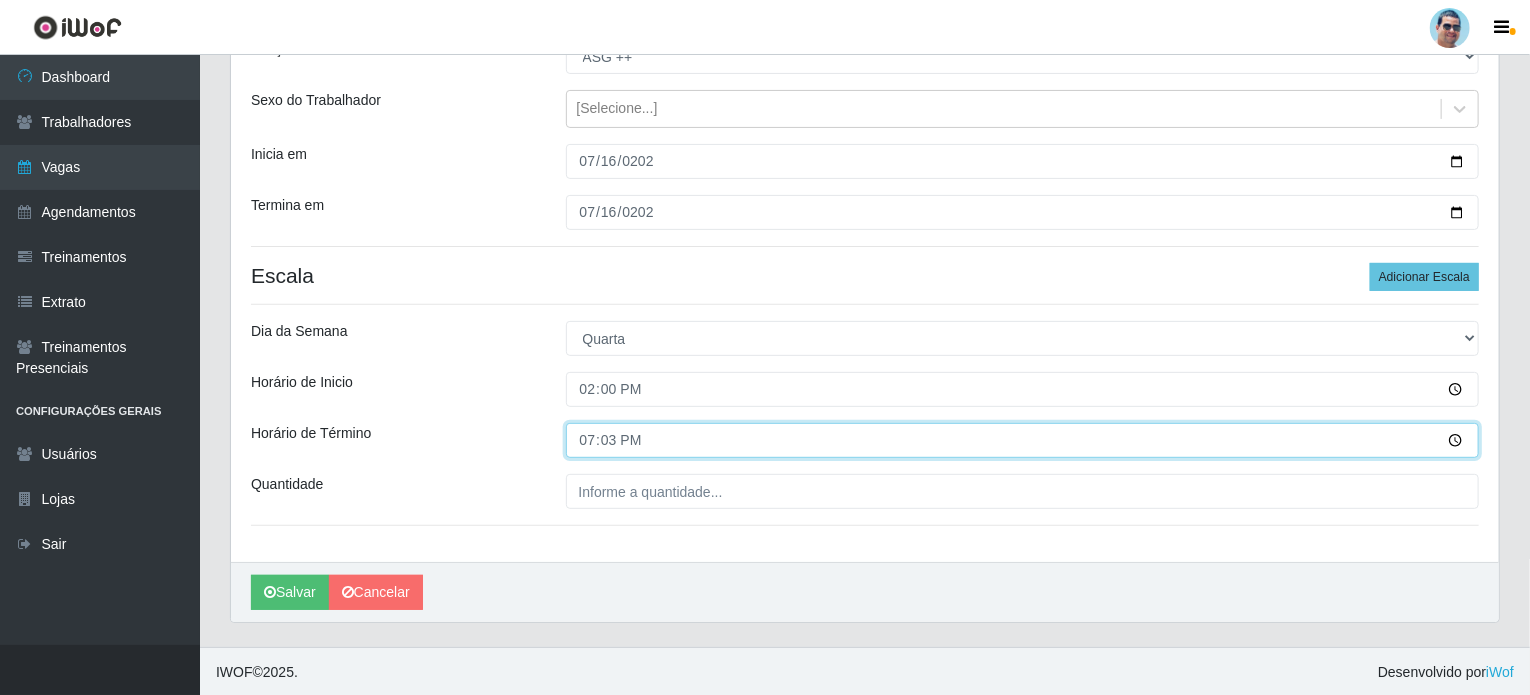 type on "19:30" 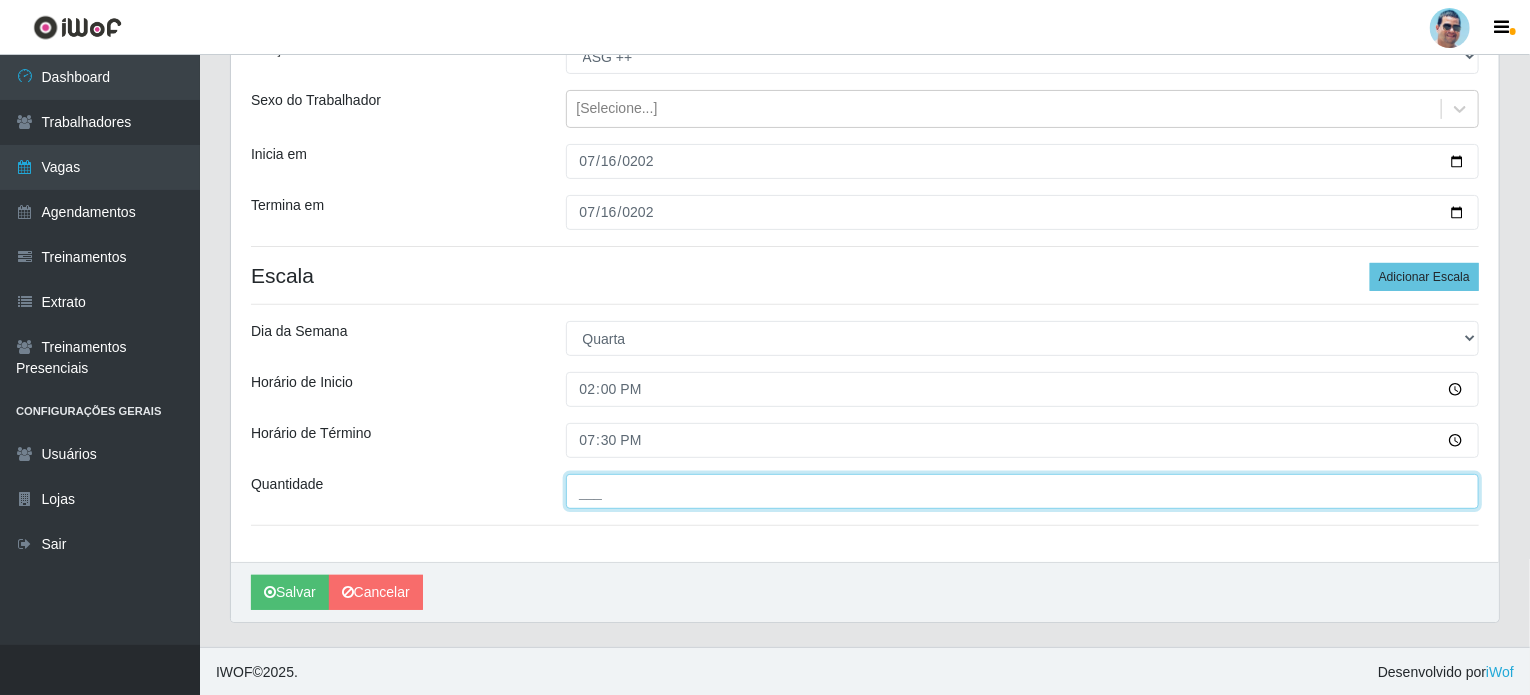 click on "___" at bounding box center (1023, 491) 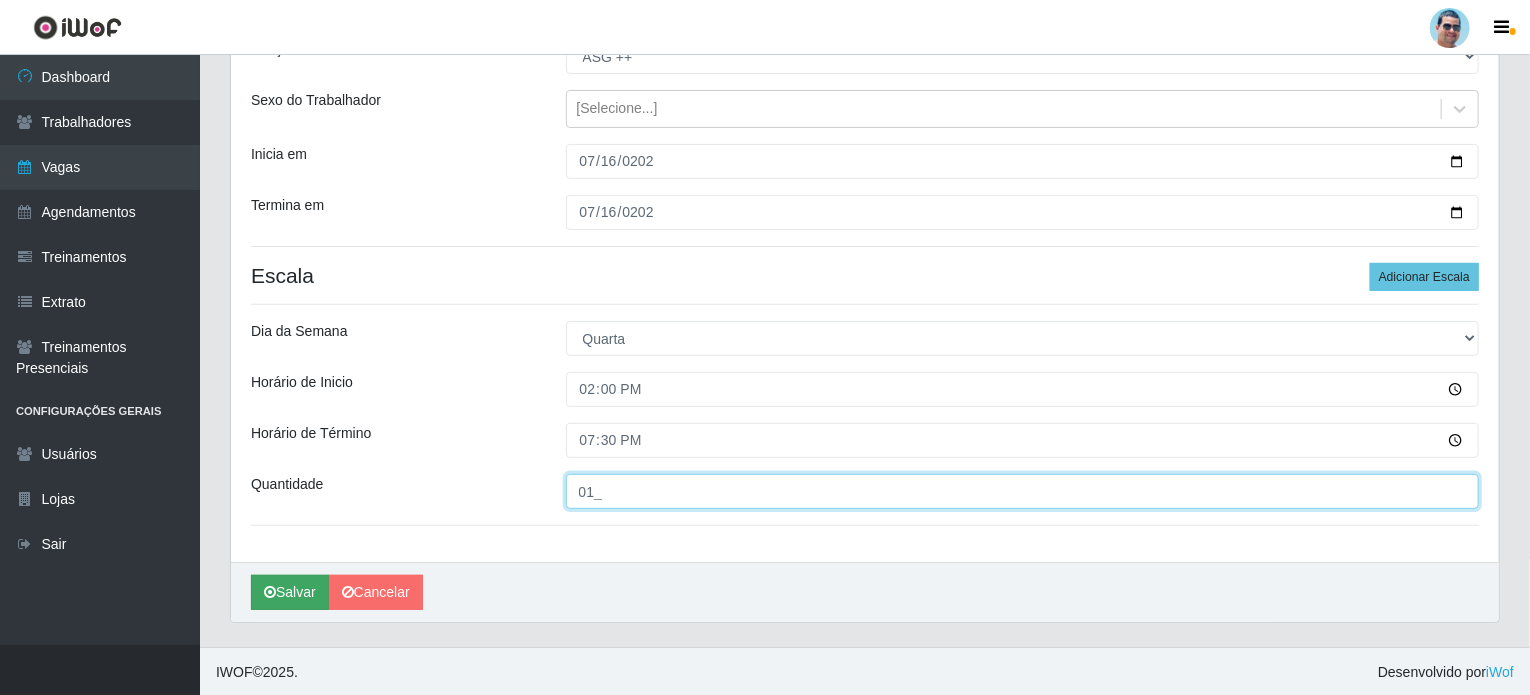 type on "01_" 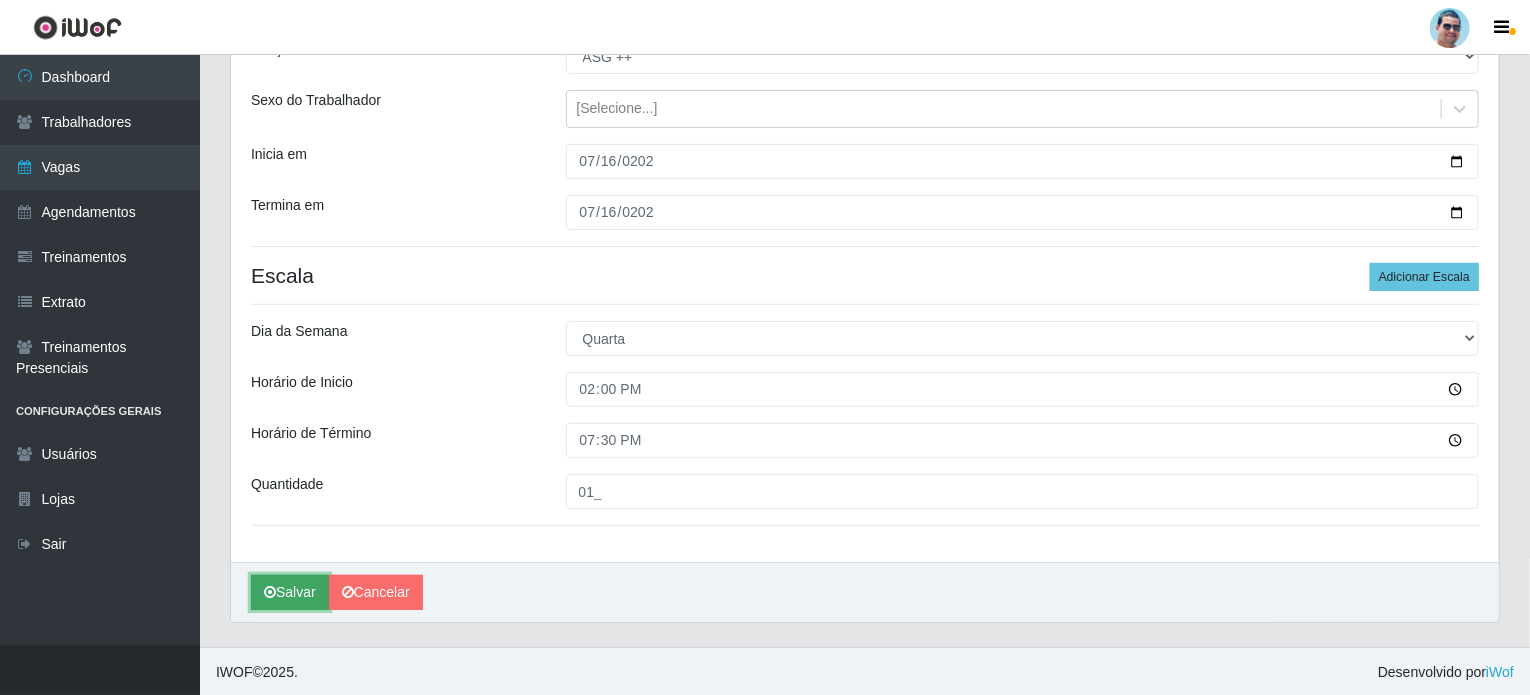 click on "Salvar" at bounding box center [290, 592] 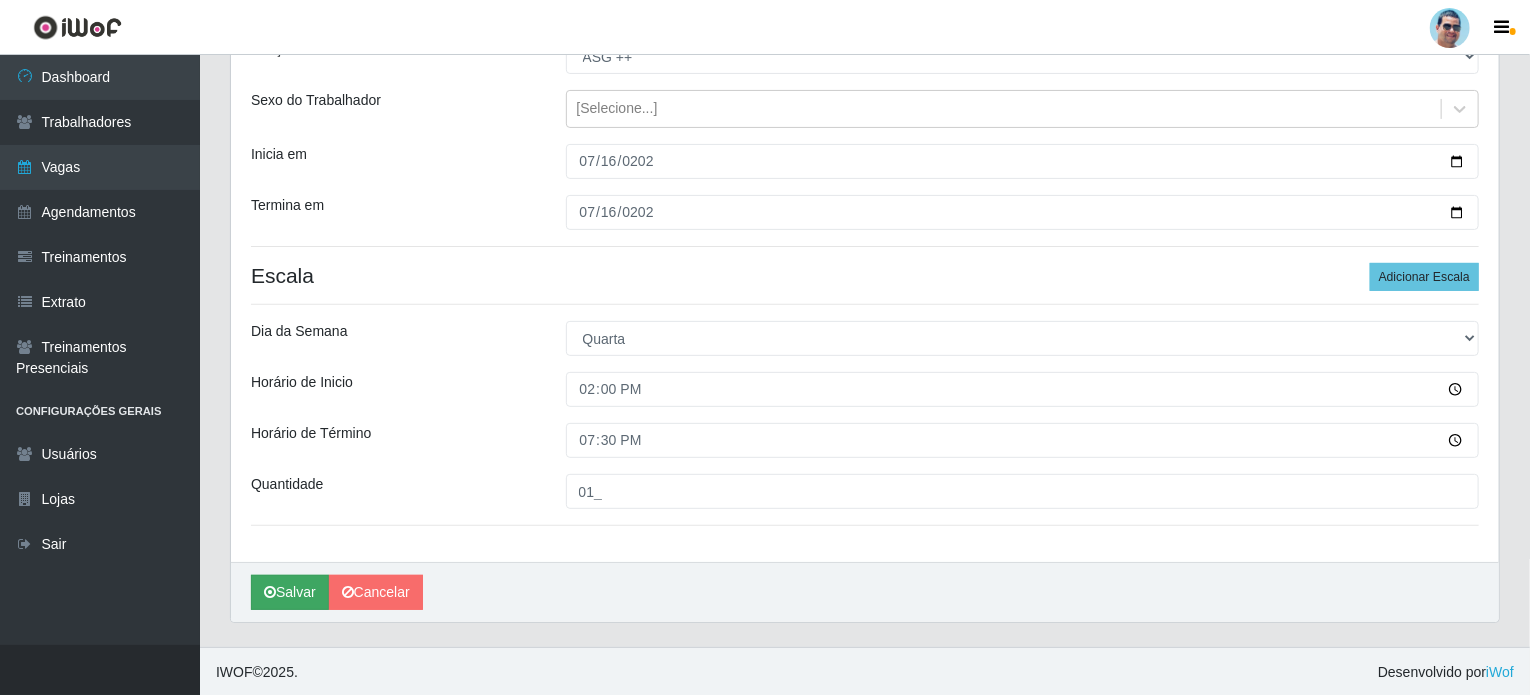 scroll, scrollTop: 0, scrollLeft: 0, axis: both 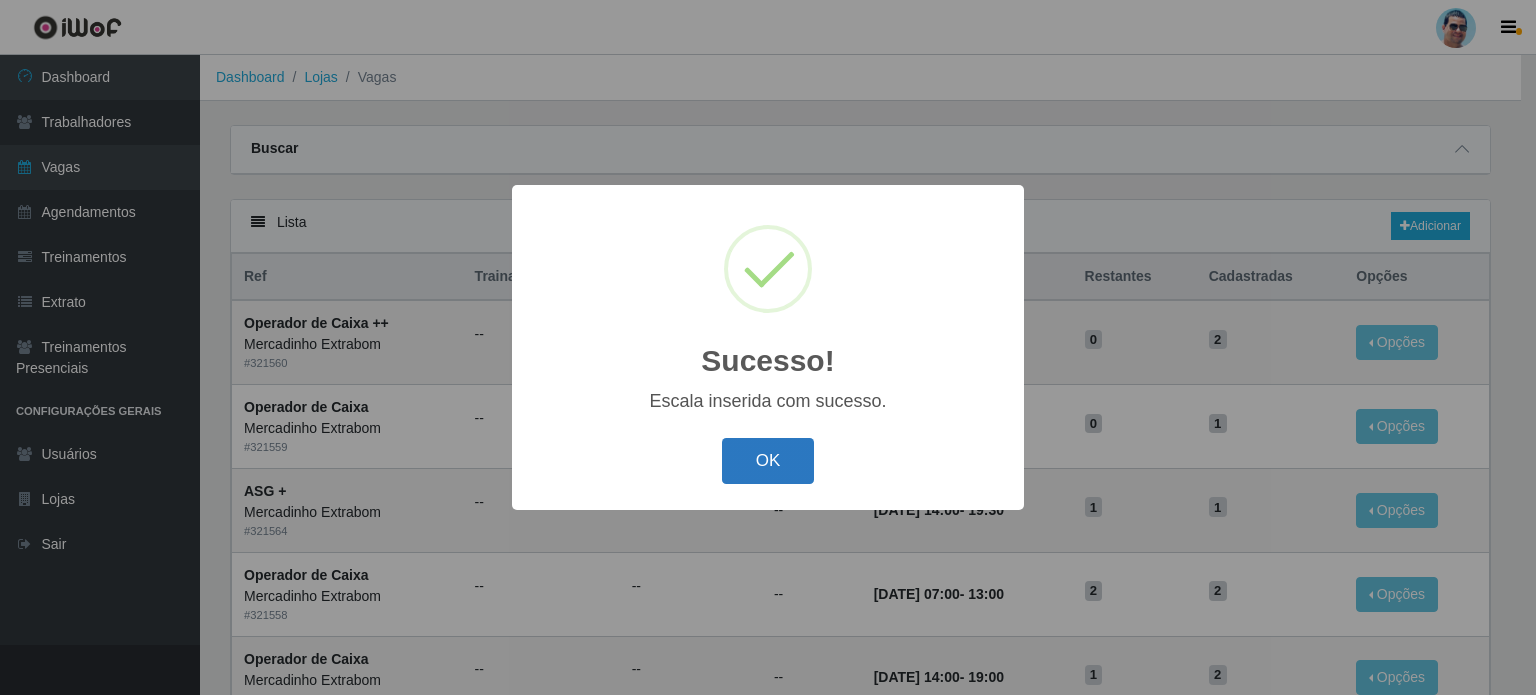 click on "OK" at bounding box center (768, 461) 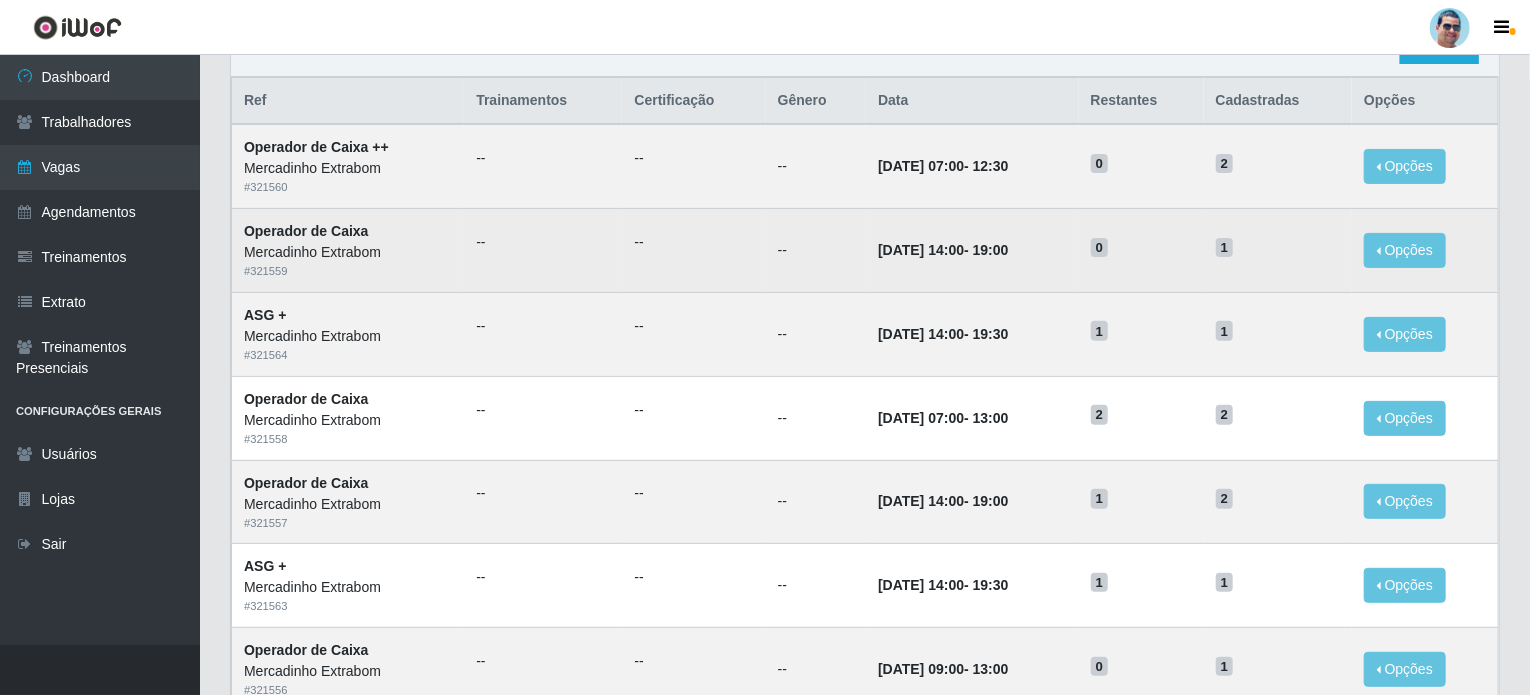 scroll, scrollTop: 0, scrollLeft: 0, axis: both 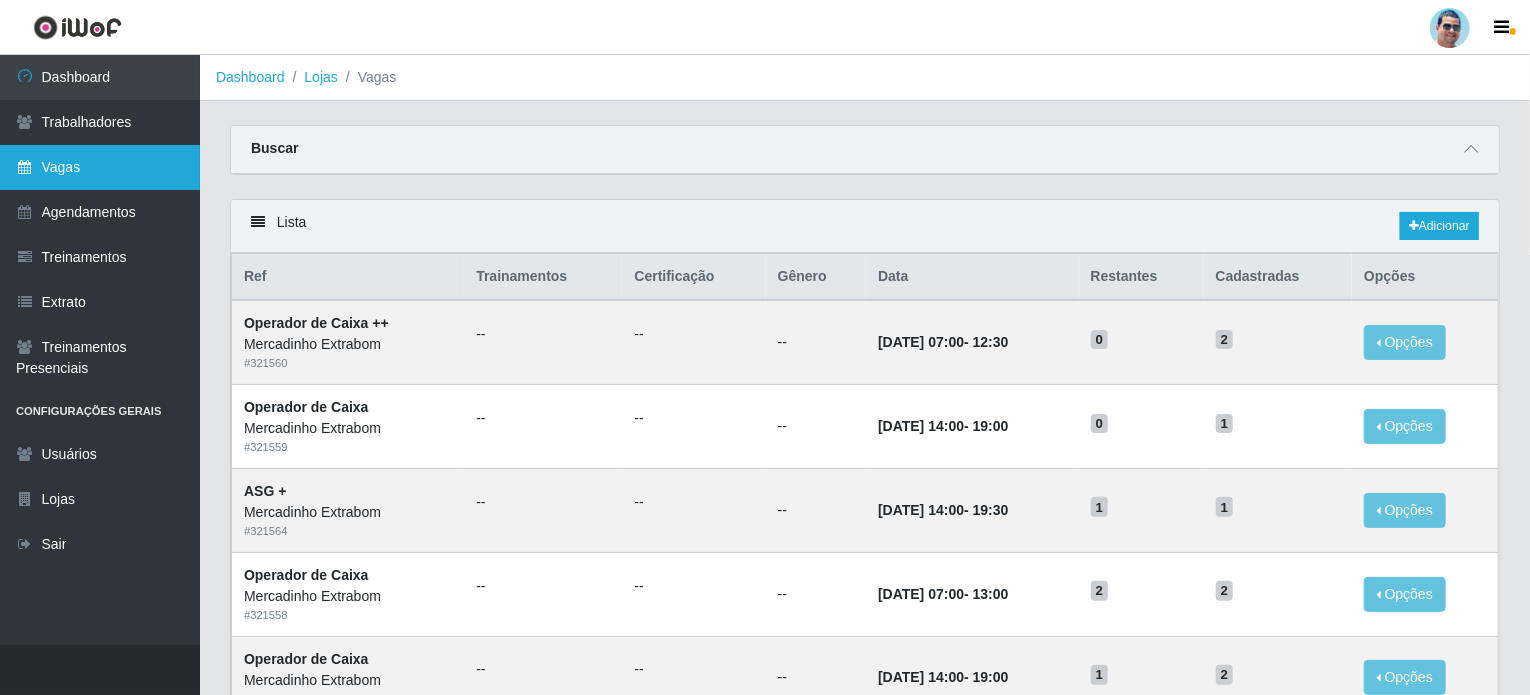 click on "Vagas" at bounding box center (100, 167) 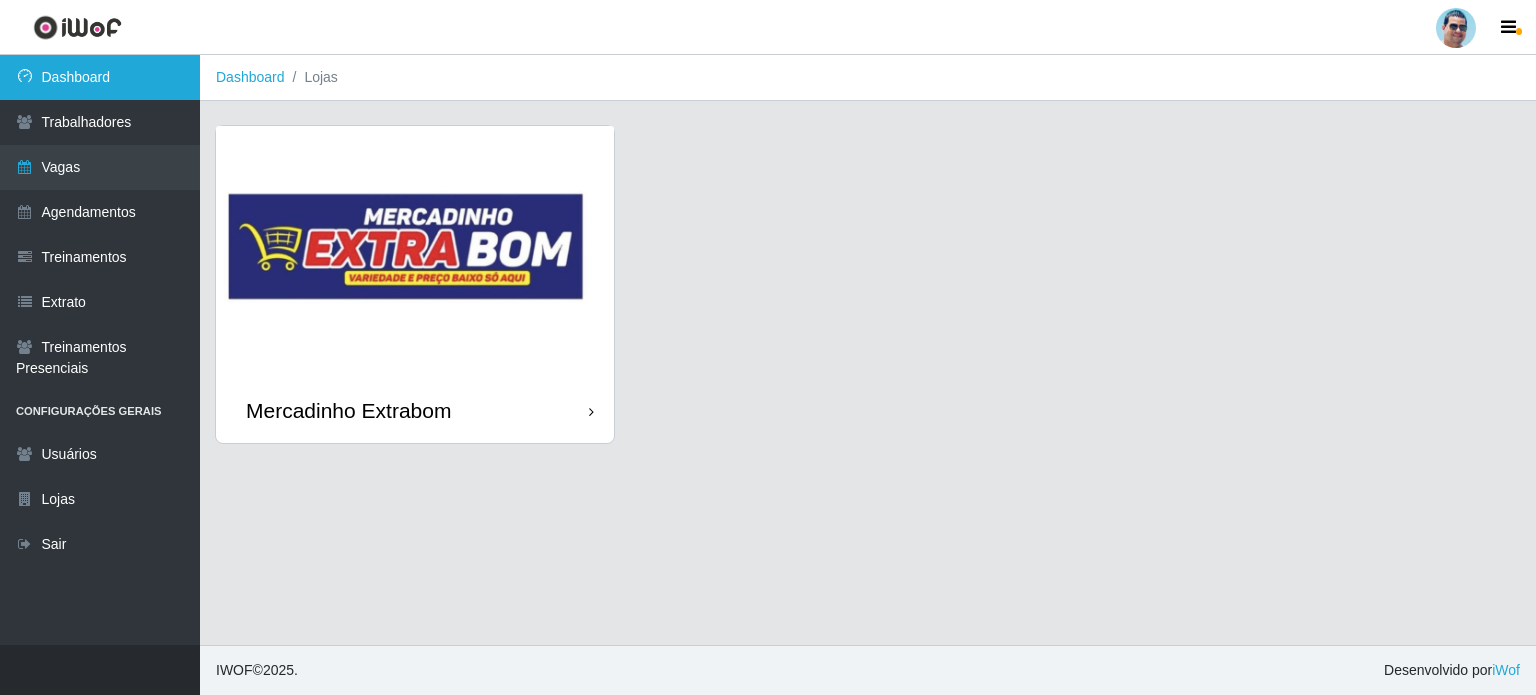 click on "Dashboard" at bounding box center (100, 77) 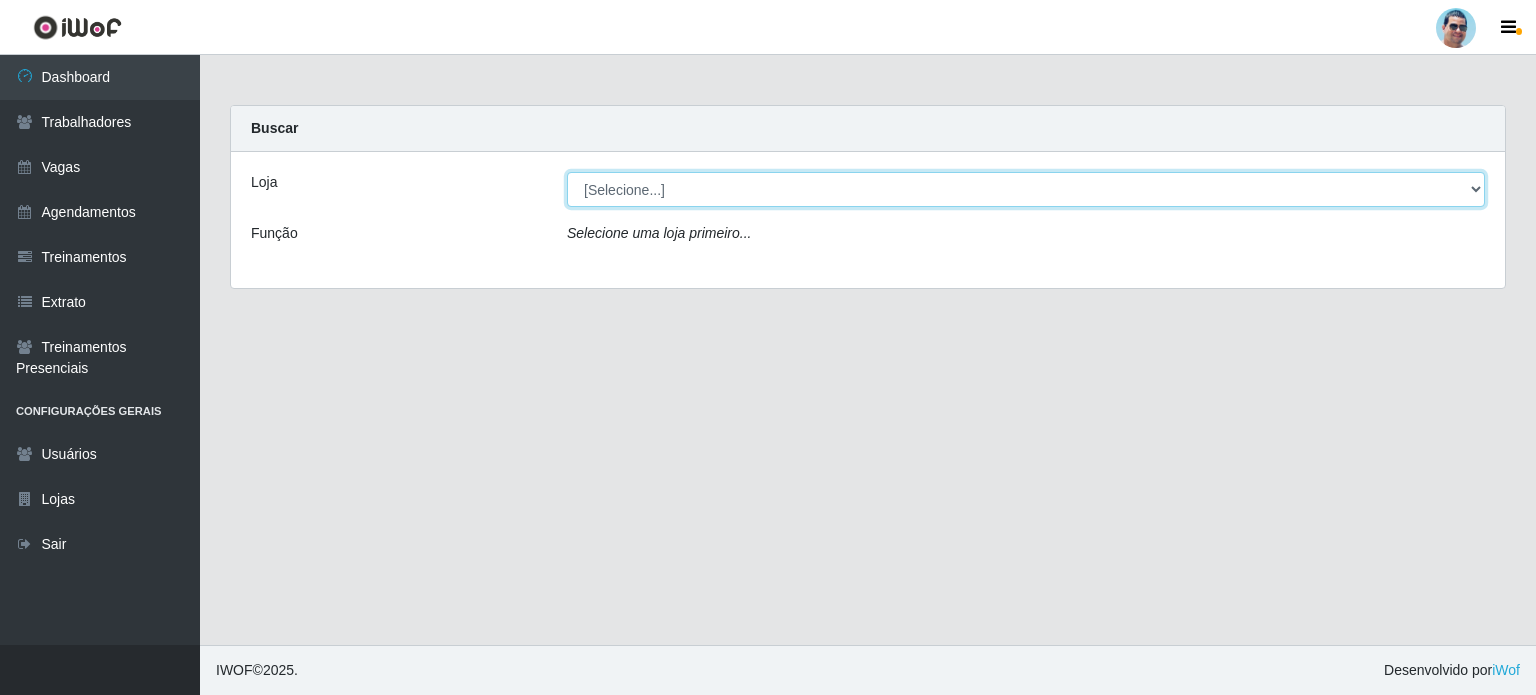 click on "[Selecione...] Mercadinho Extrabom" at bounding box center [1026, 189] 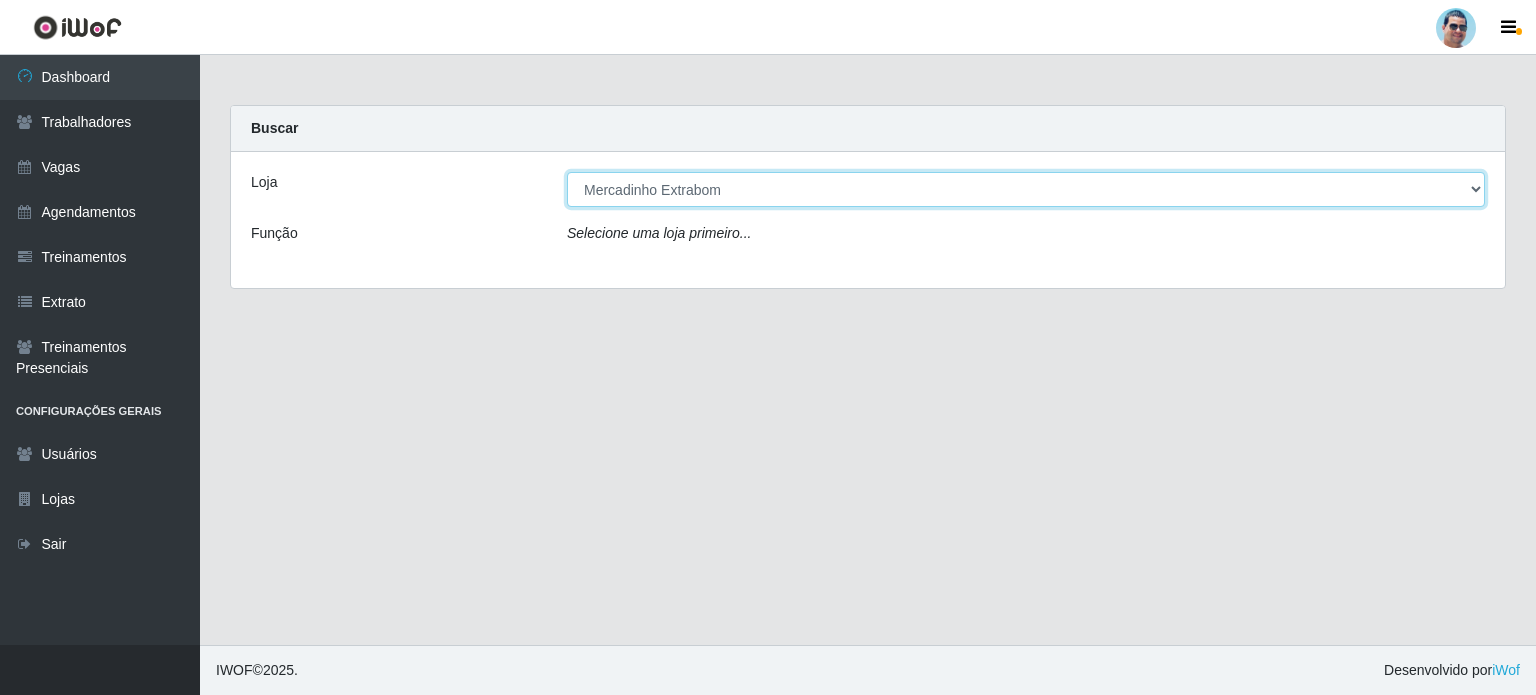 click on "[Selecione...] Mercadinho Extrabom" at bounding box center [1026, 189] 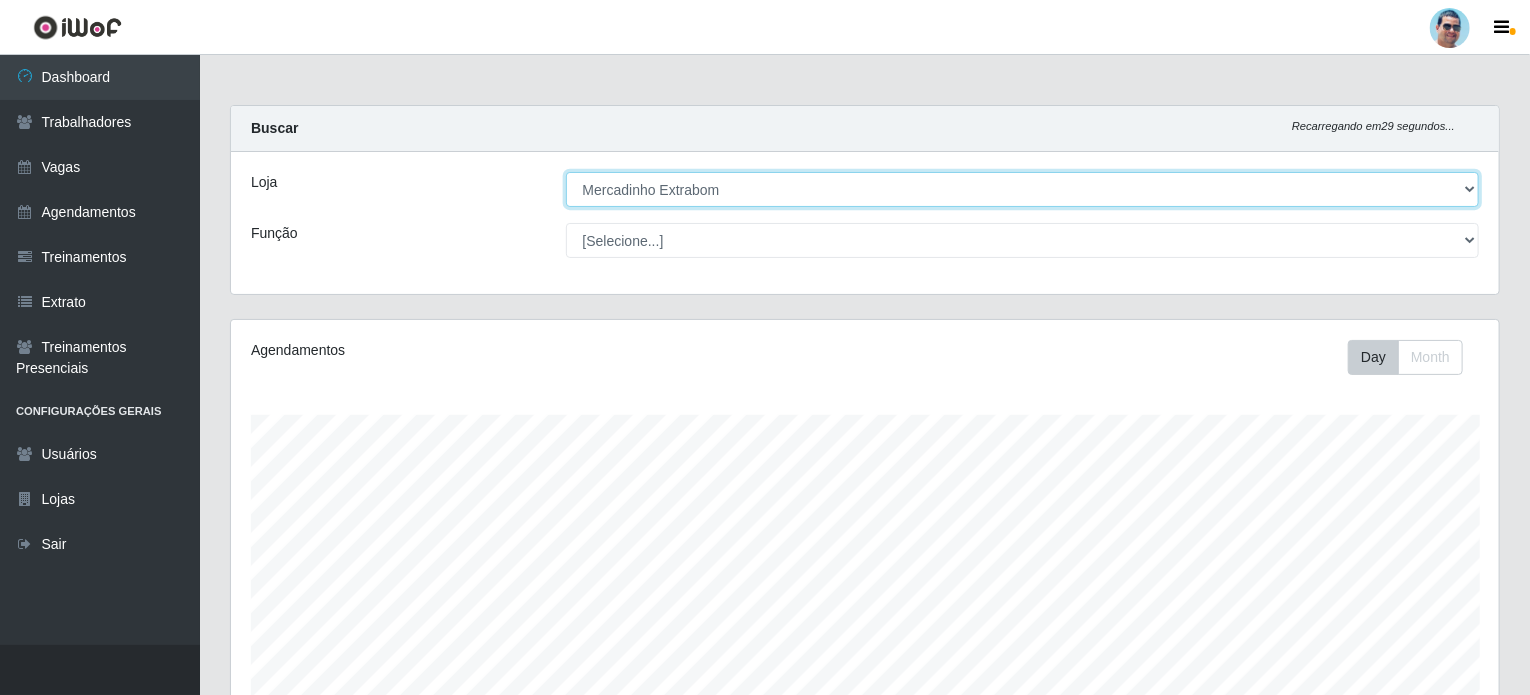 scroll, scrollTop: 999585, scrollLeft: 998731, axis: both 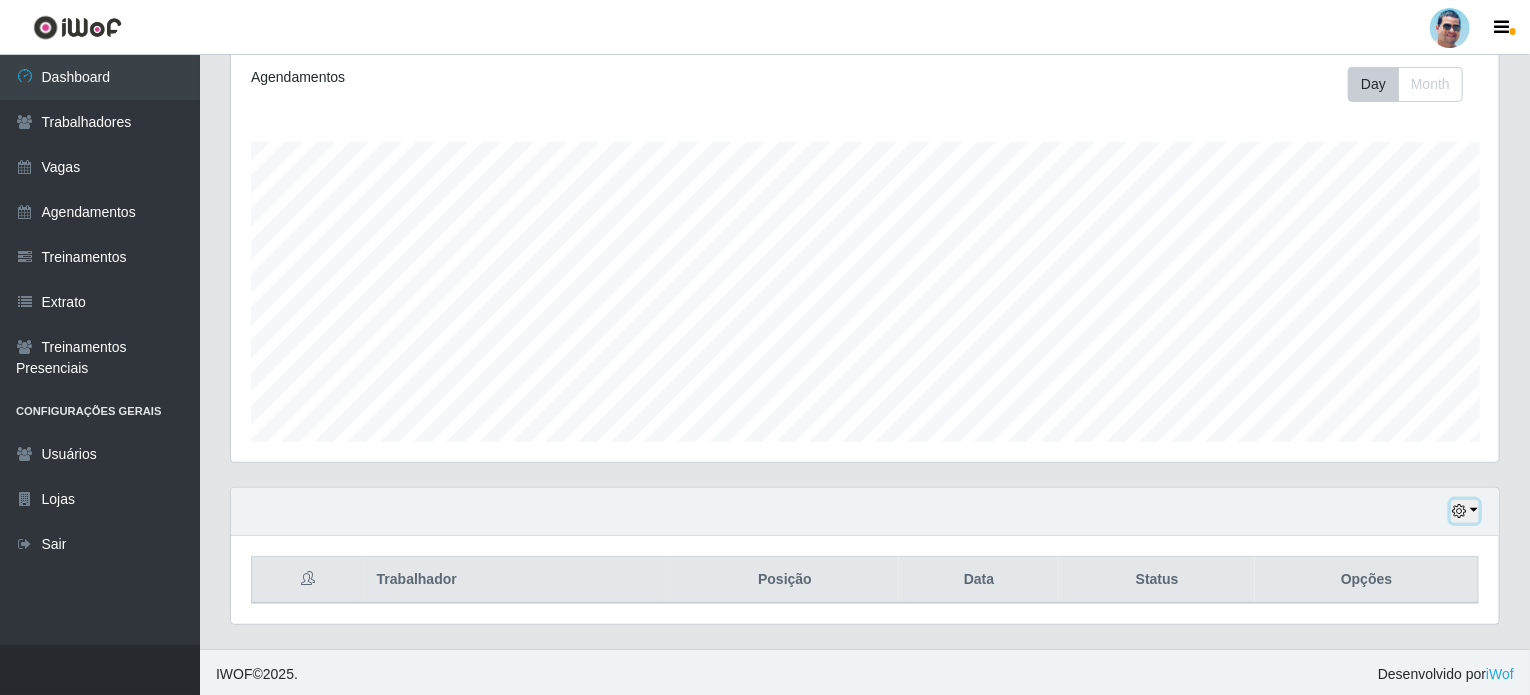 click at bounding box center (1465, 511) 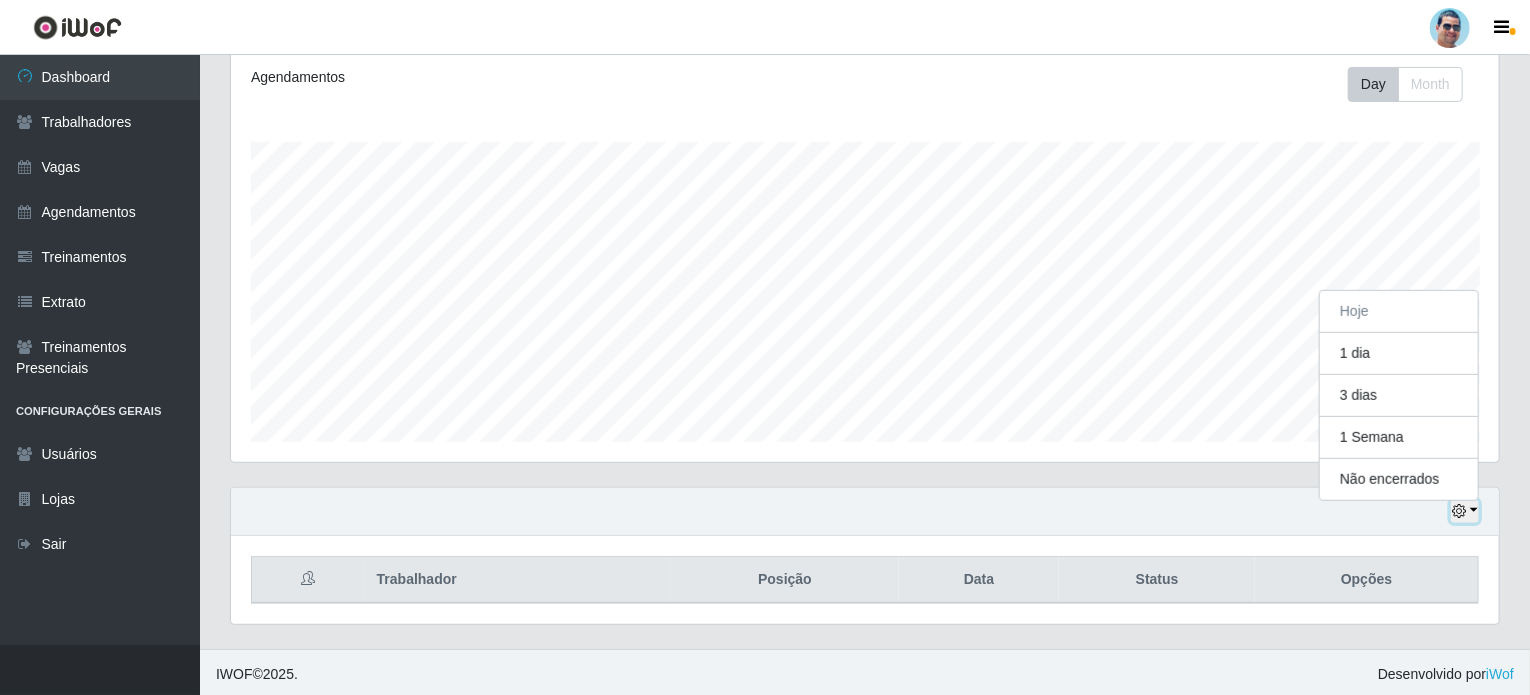 scroll, scrollTop: 415, scrollLeft: 1268, axis: both 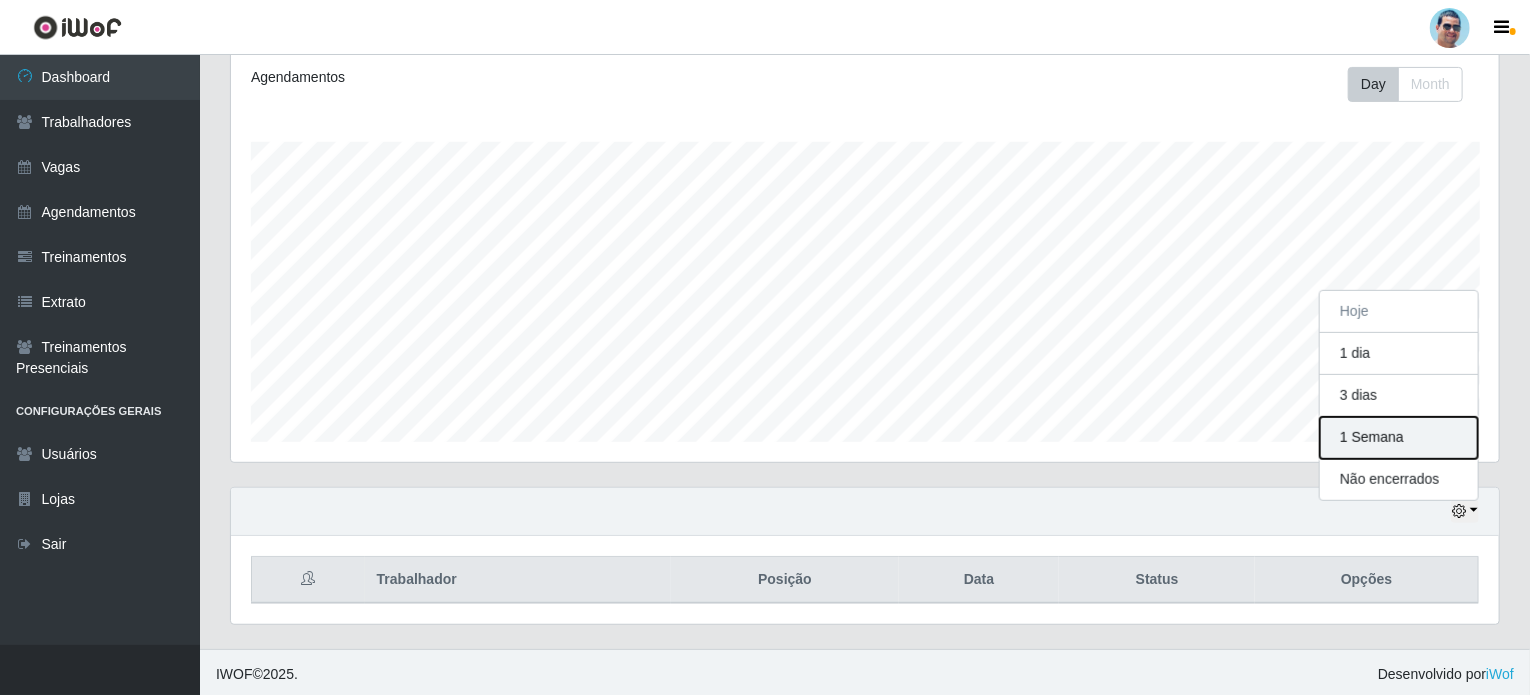 click on "1 Semana" at bounding box center [1399, 438] 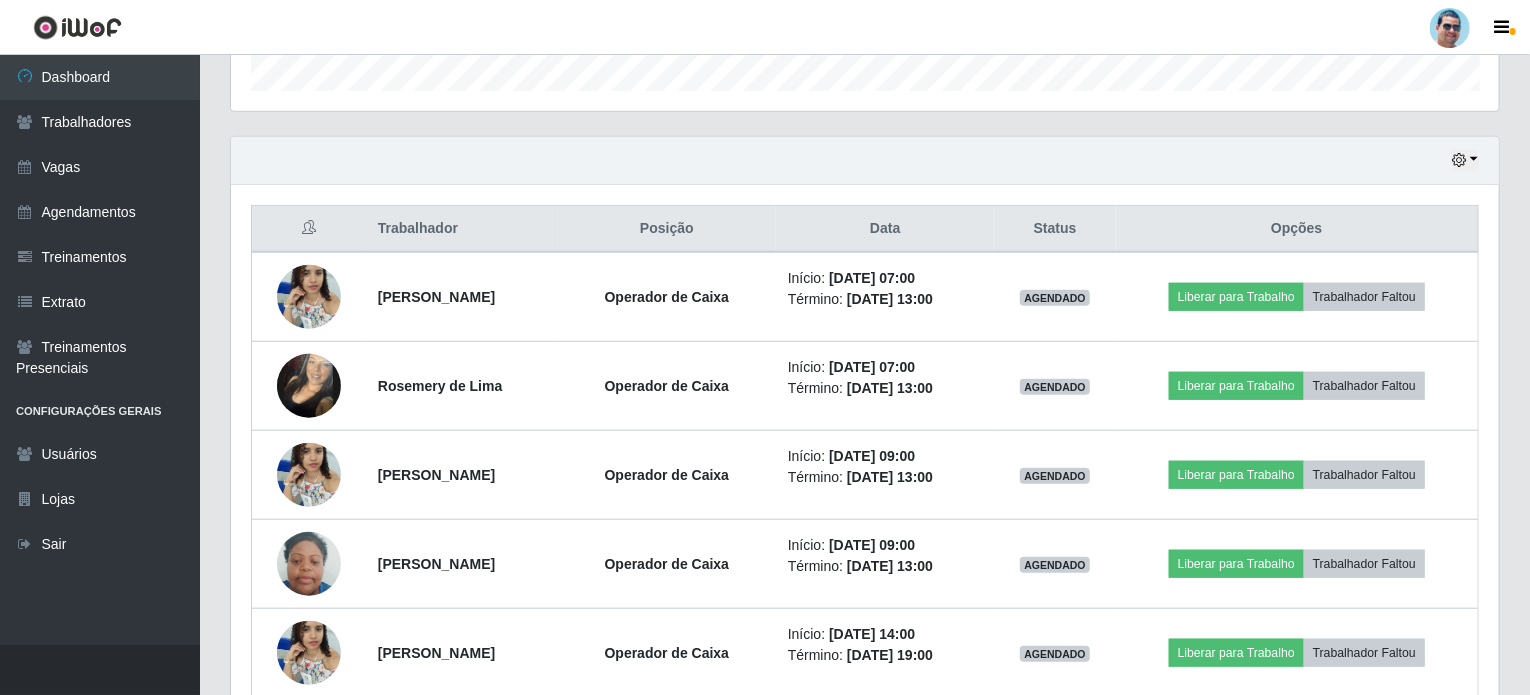 scroll, scrollTop: 350, scrollLeft: 0, axis: vertical 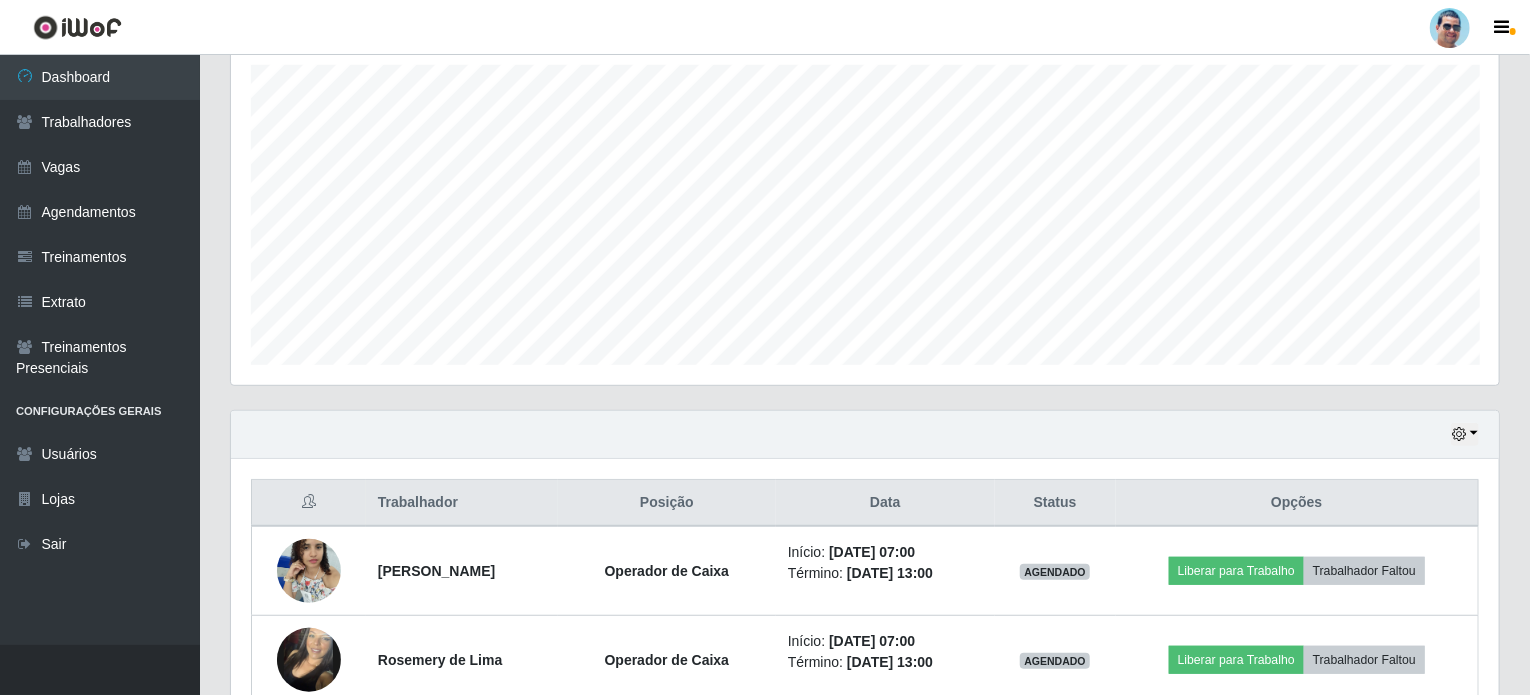 click on "Hoje 1 dia 3 dias 1 Semana Não encerrados" at bounding box center [865, 435] 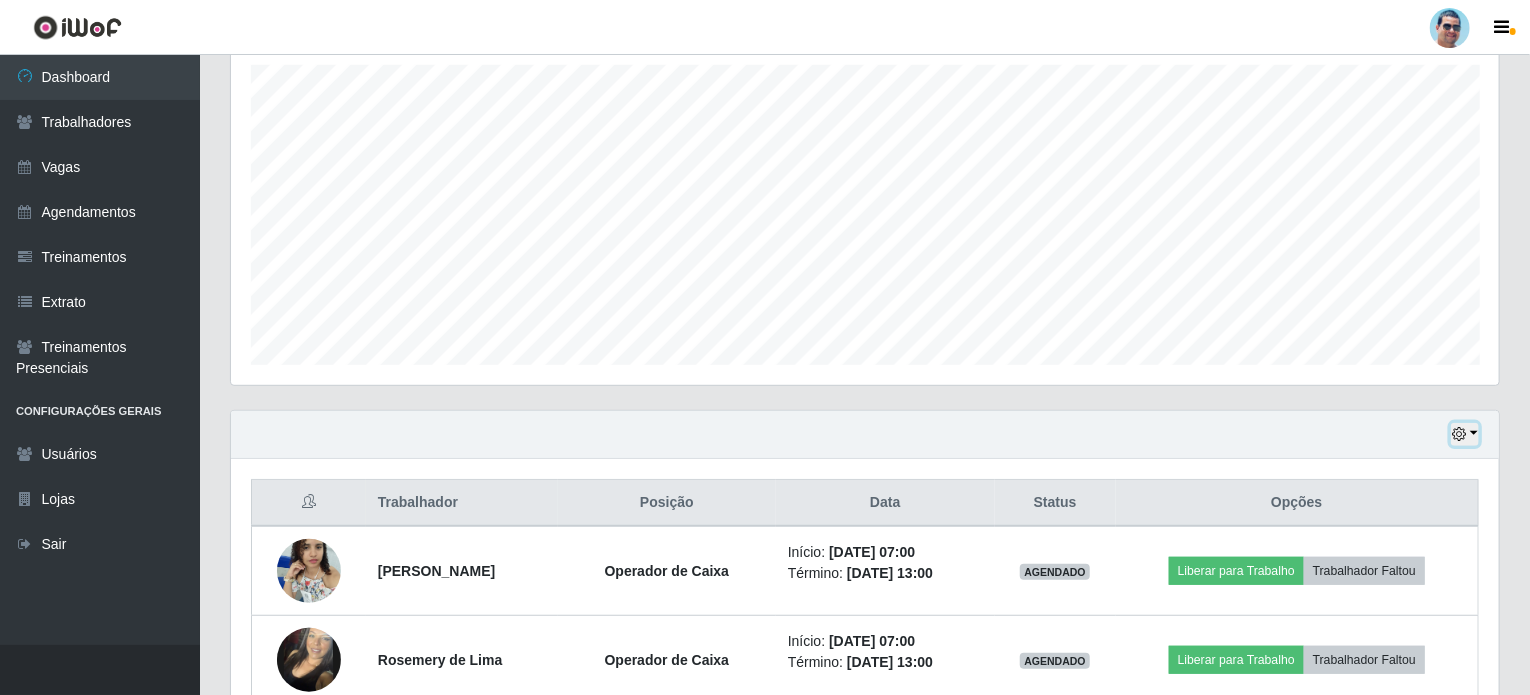 click at bounding box center (1465, 434) 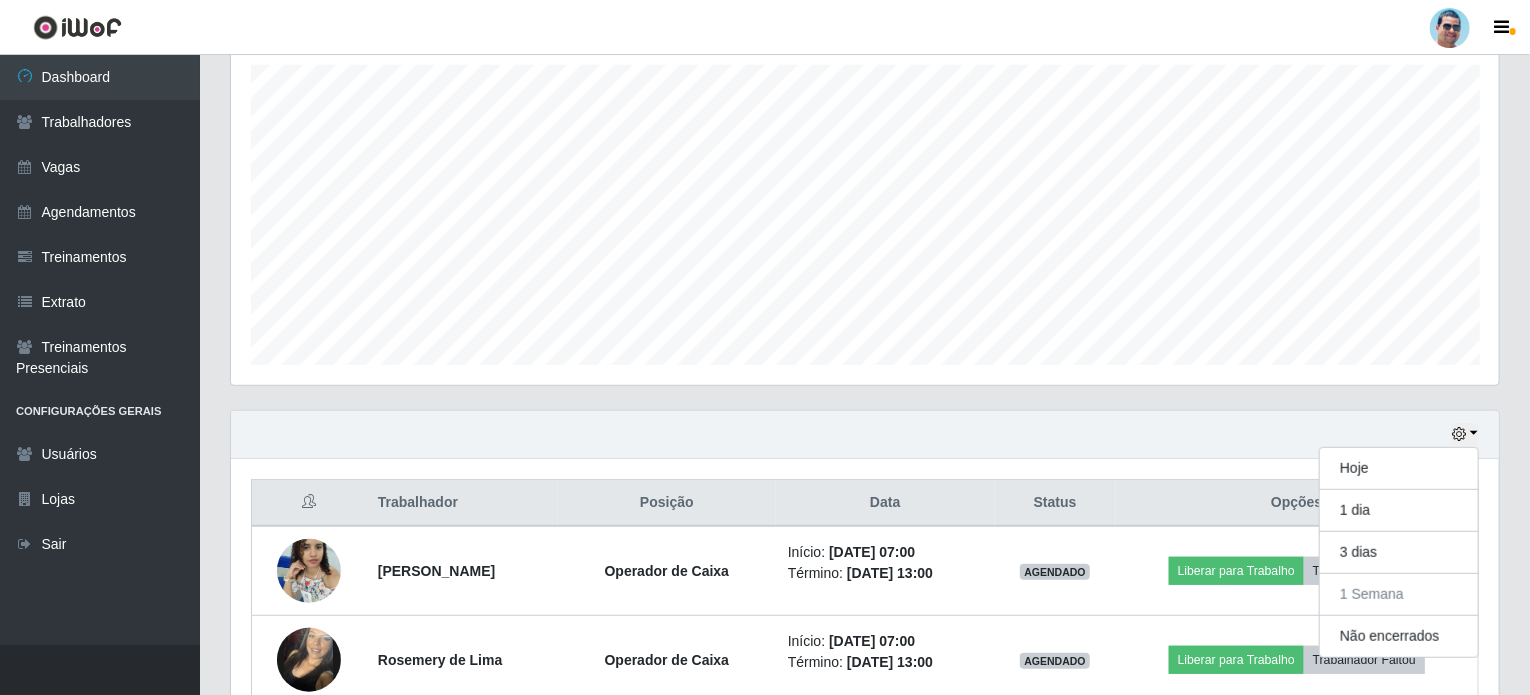 click on "Hoje 1 dia 3 dias 1 Semana Não encerrados" at bounding box center [865, 435] 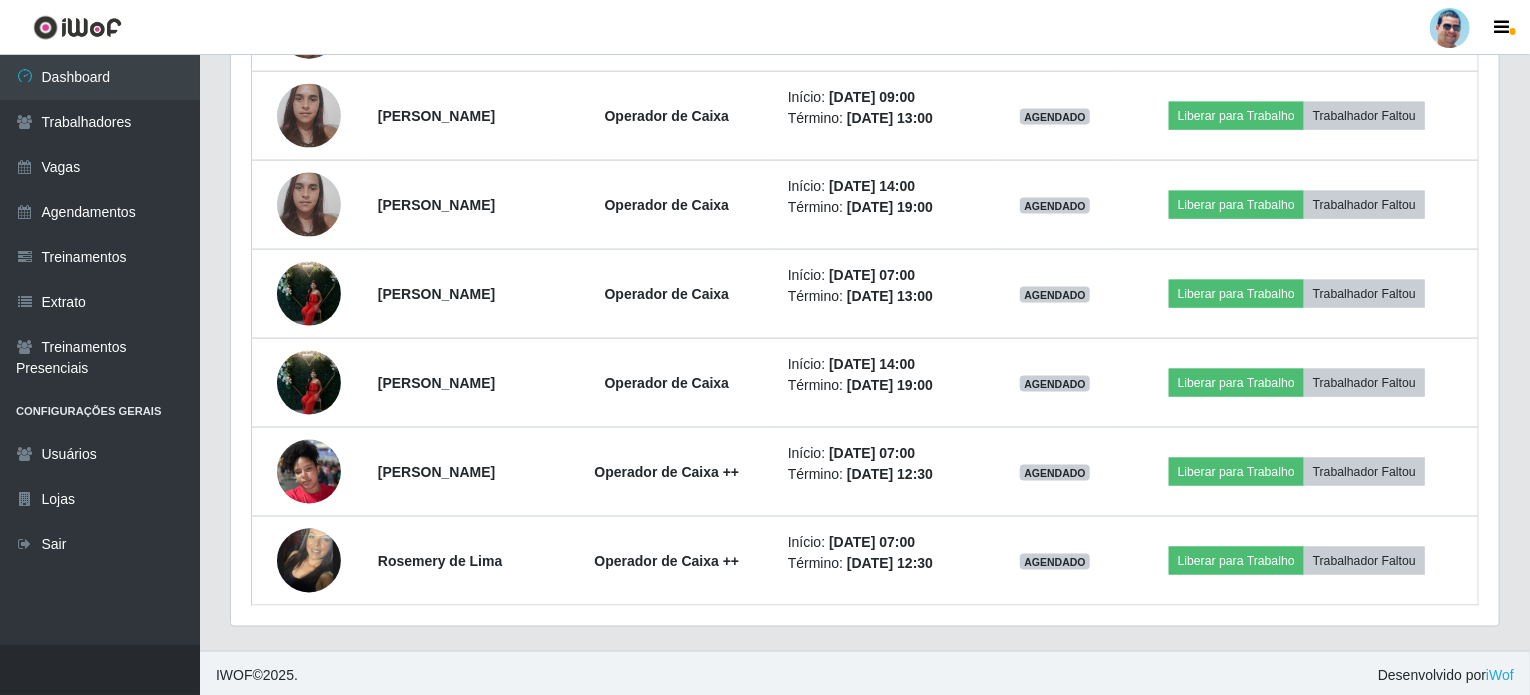 scroll, scrollTop: 273, scrollLeft: 0, axis: vertical 